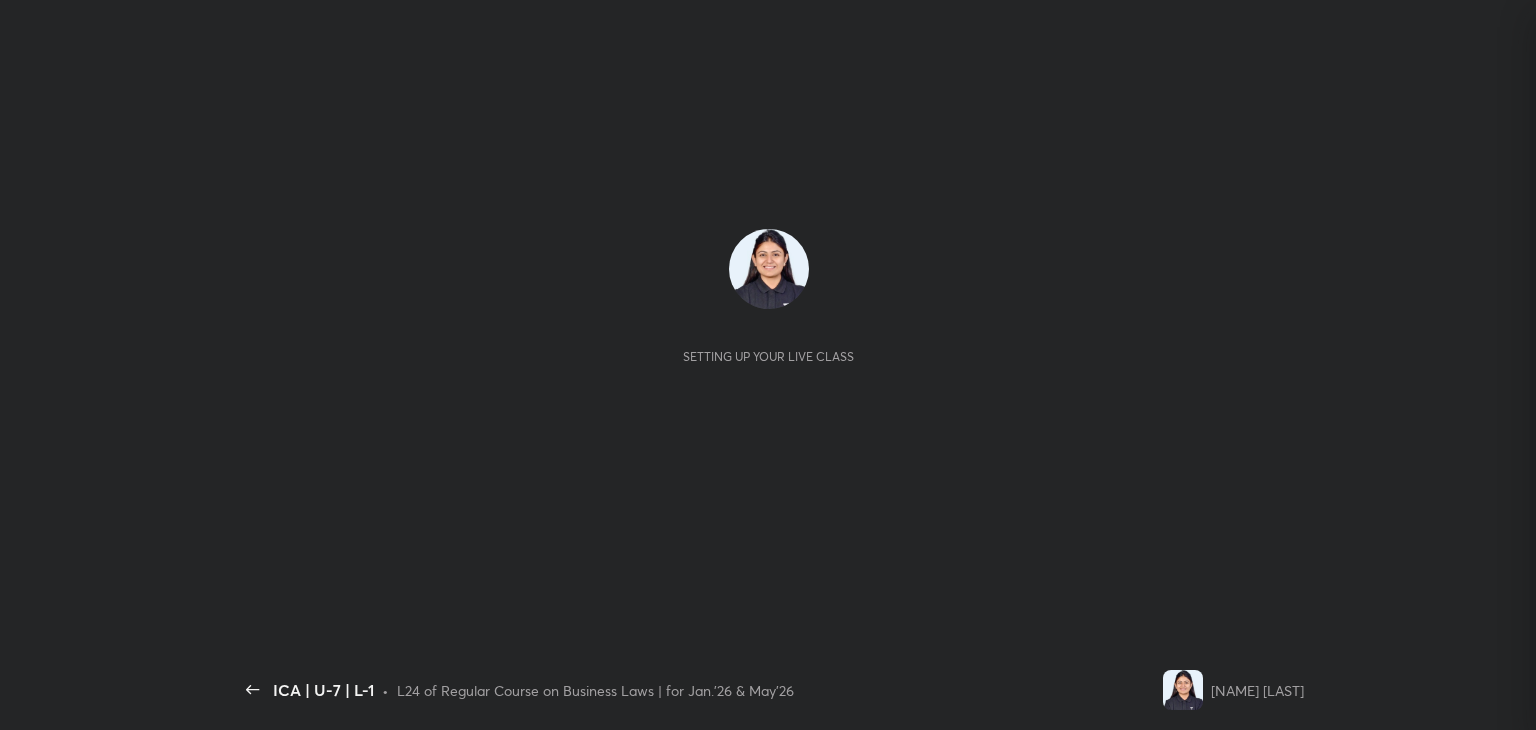 scroll, scrollTop: 0, scrollLeft: 0, axis: both 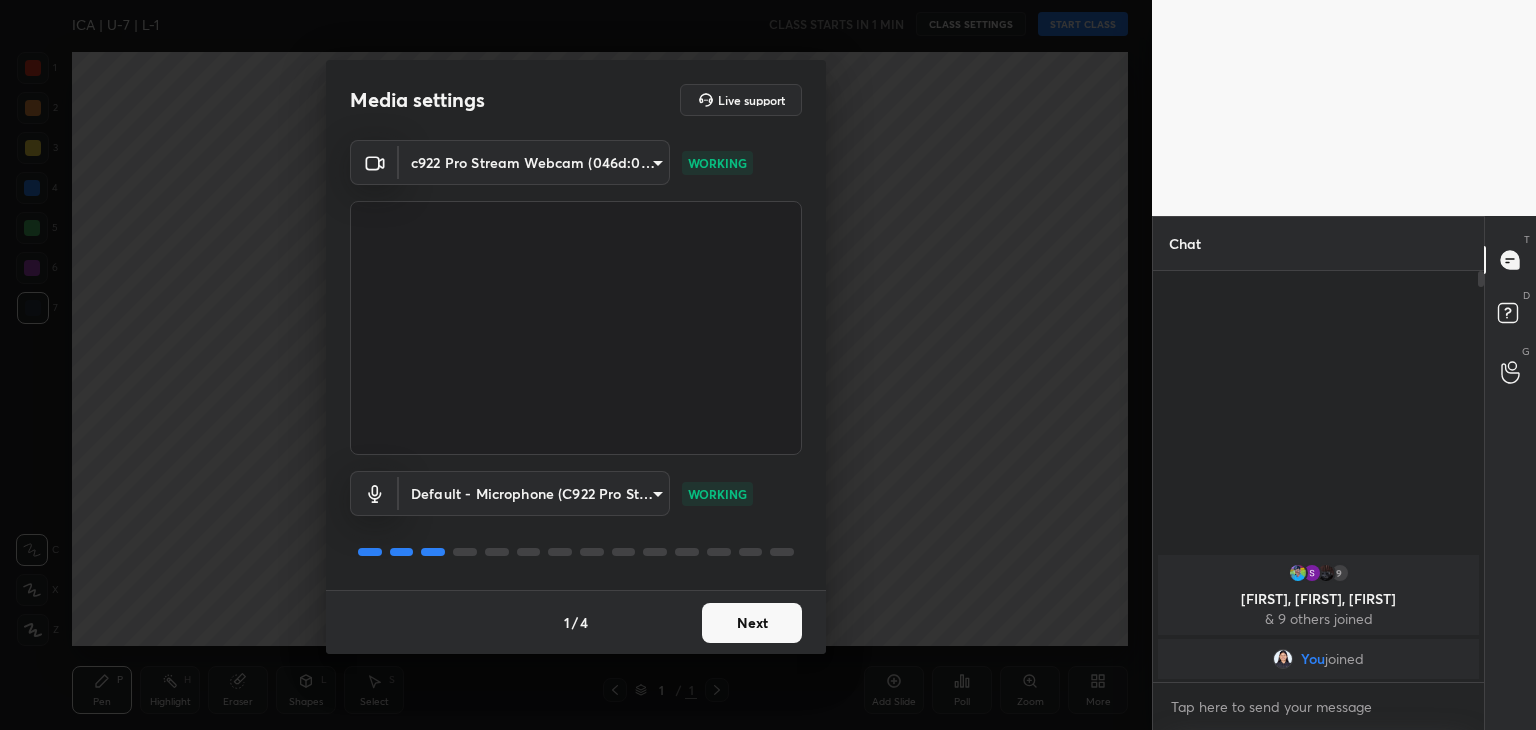 click on "Next" at bounding box center (752, 623) 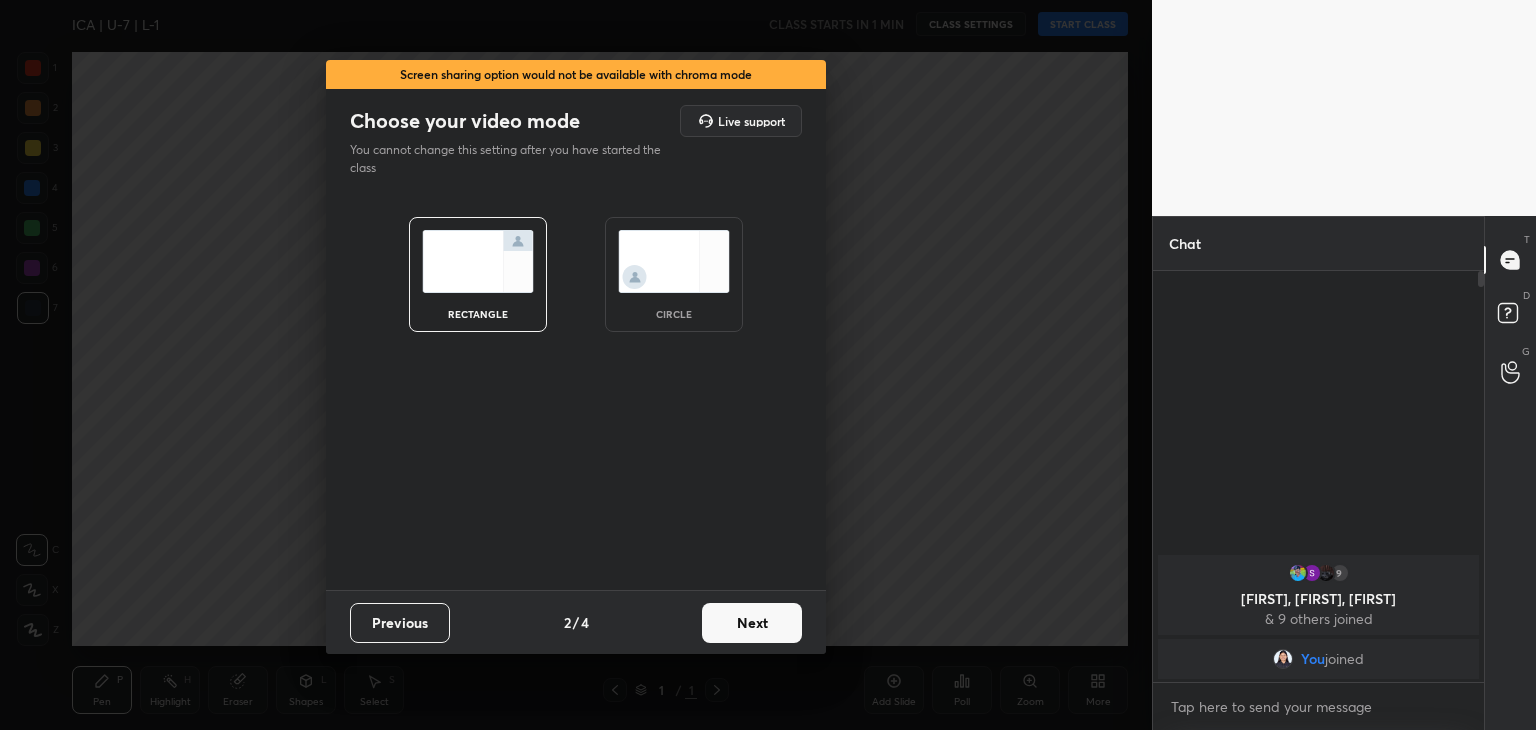 click on "Next" at bounding box center [752, 623] 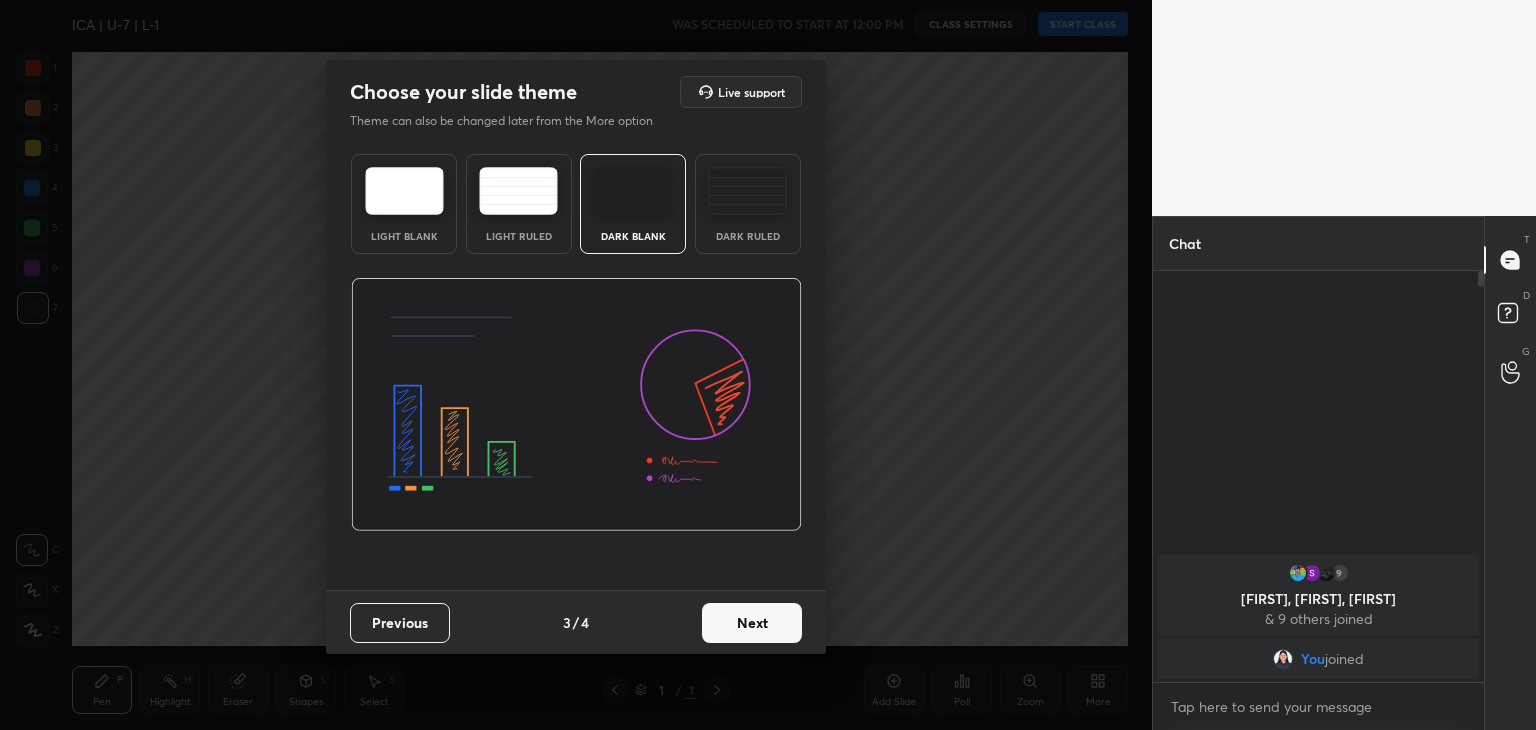 click at bounding box center [747, 191] 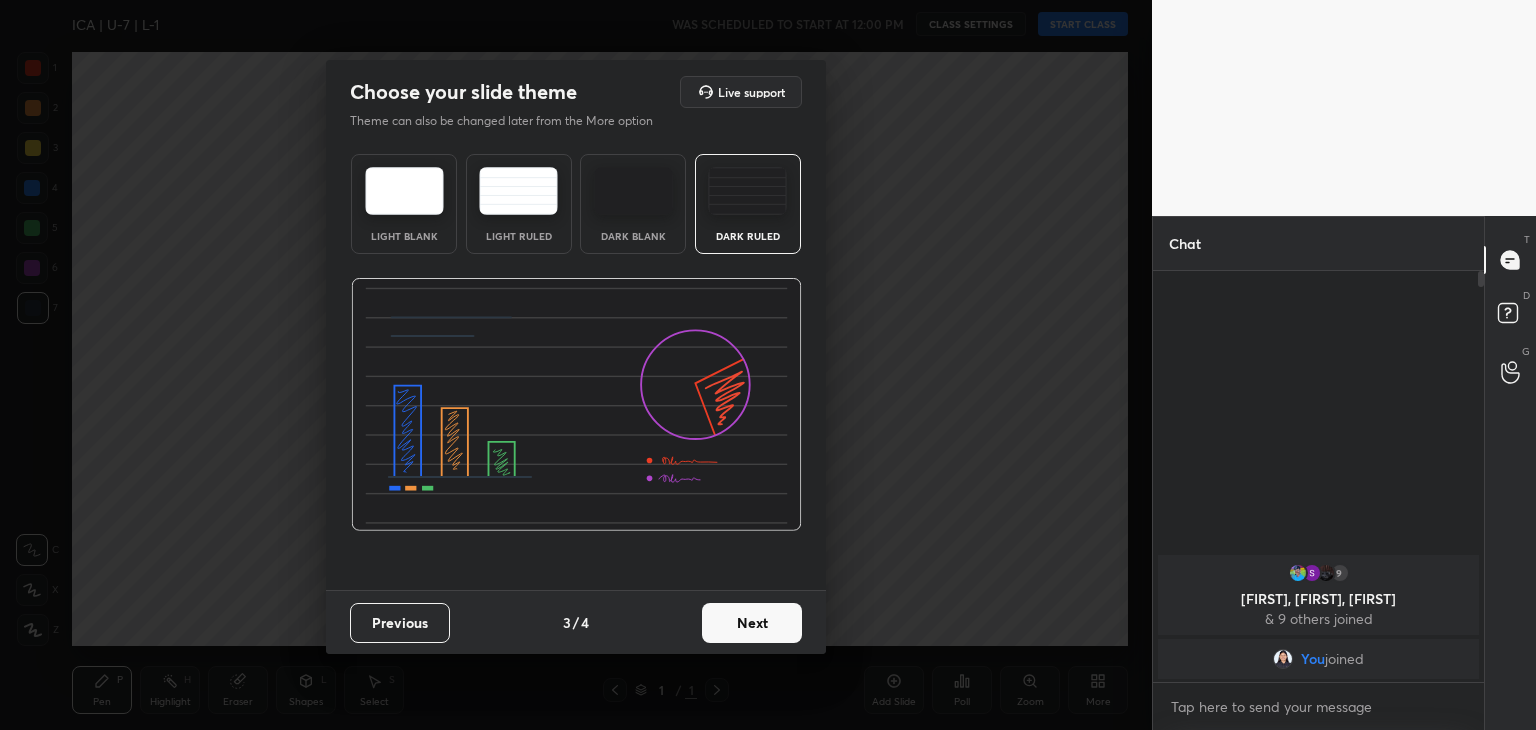 click on "Next" at bounding box center (752, 623) 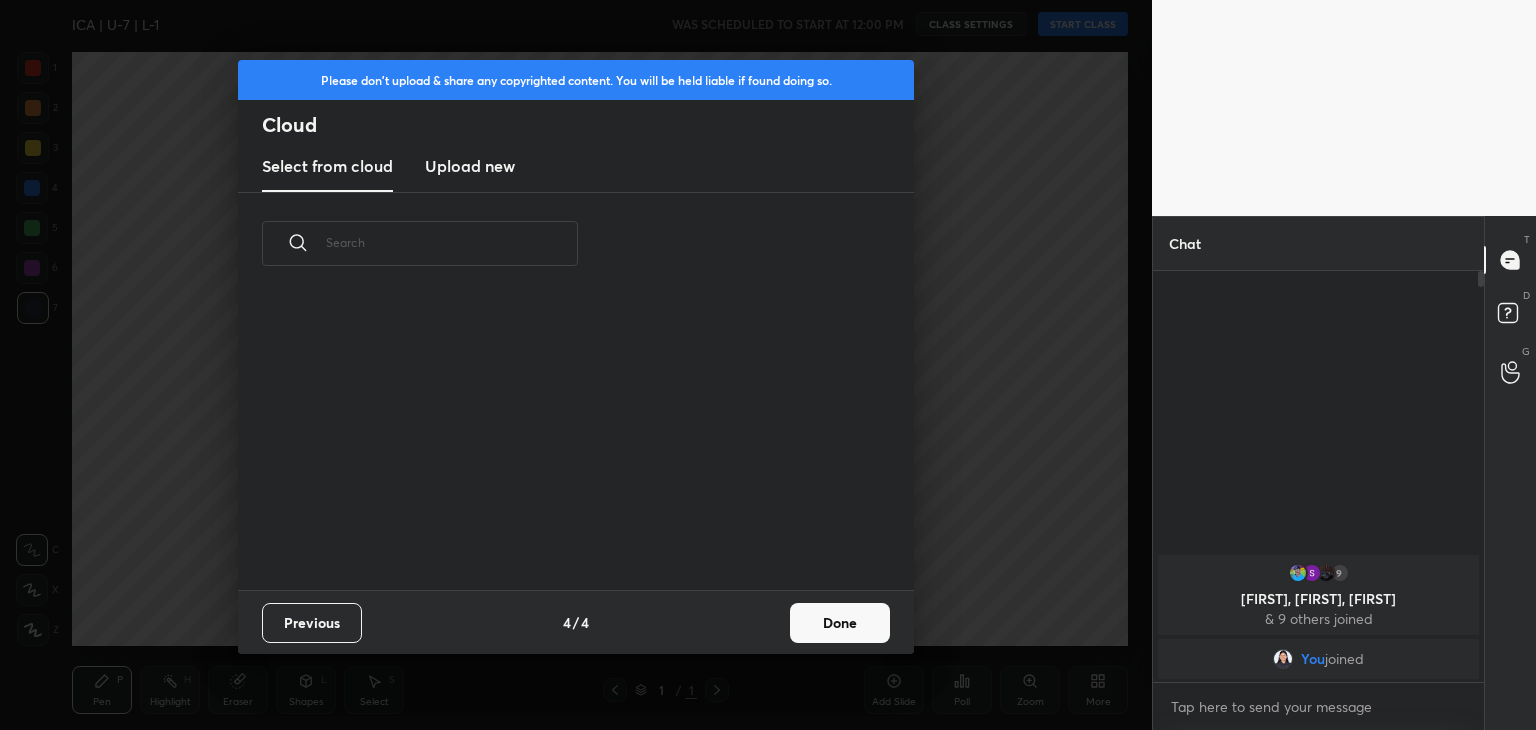 scroll, scrollTop: 6, scrollLeft: 10, axis: both 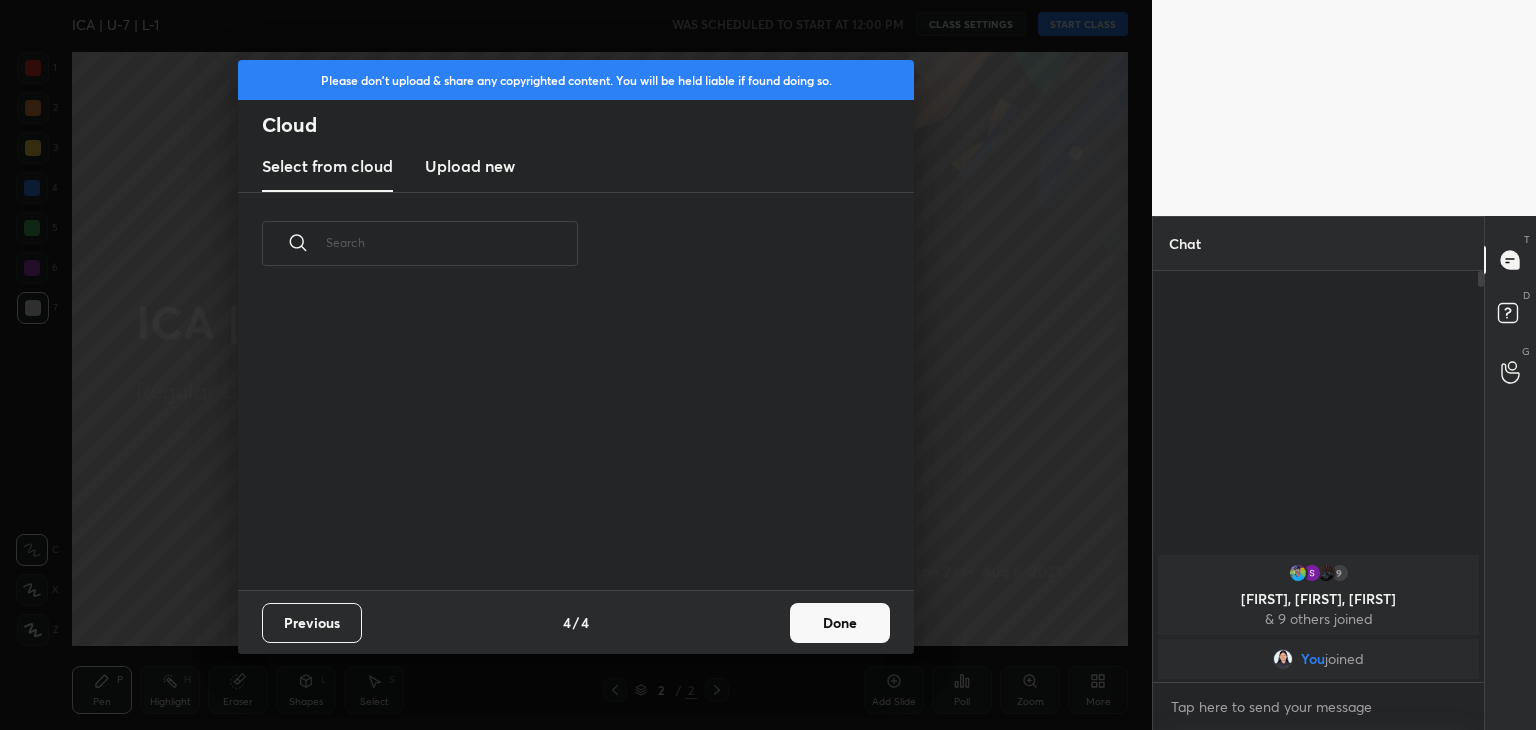 drag, startPoint x: 490, startPoint y: 163, endPoint x: 503, endPoint y: 177, distance: 19.104973 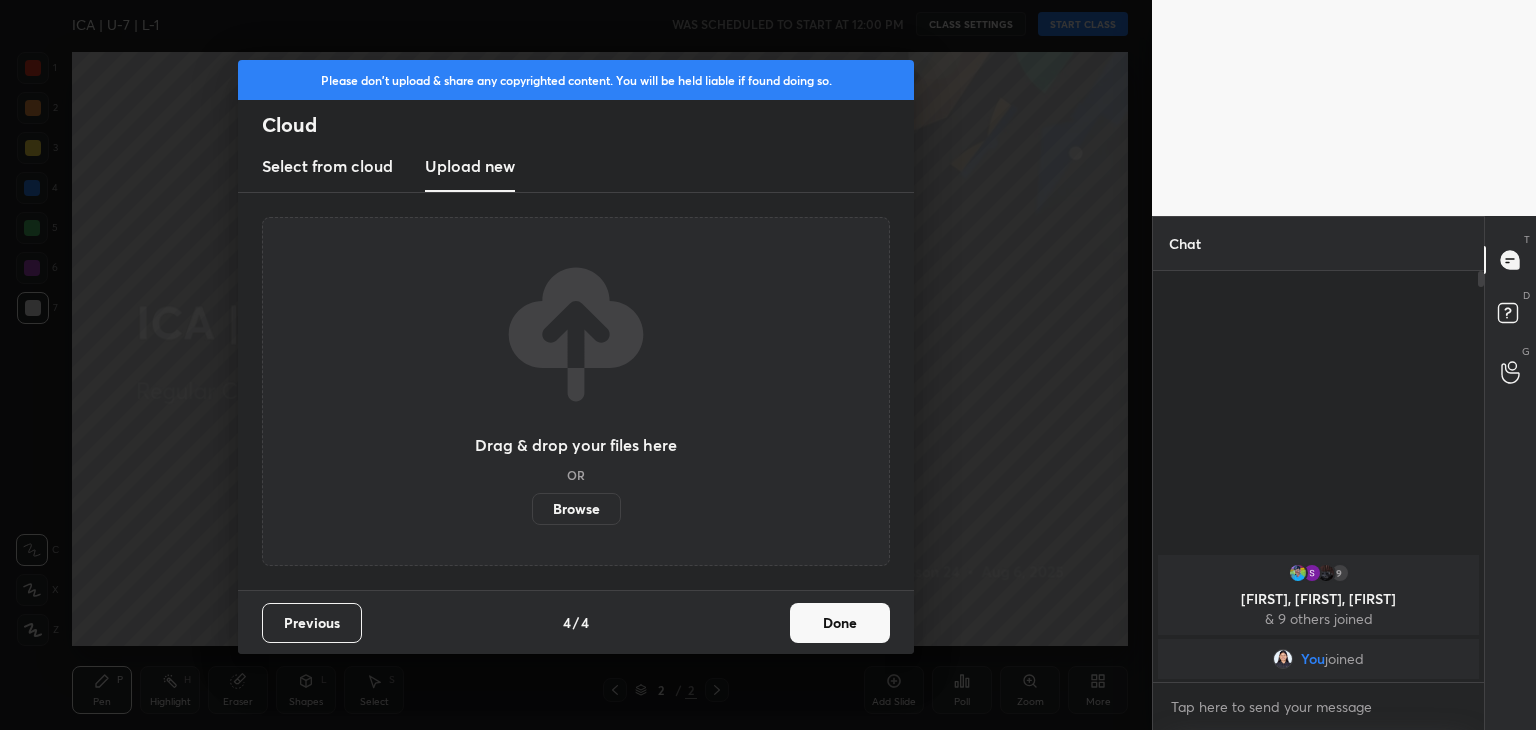 click on "Browse" at bounding box center [576, 509] 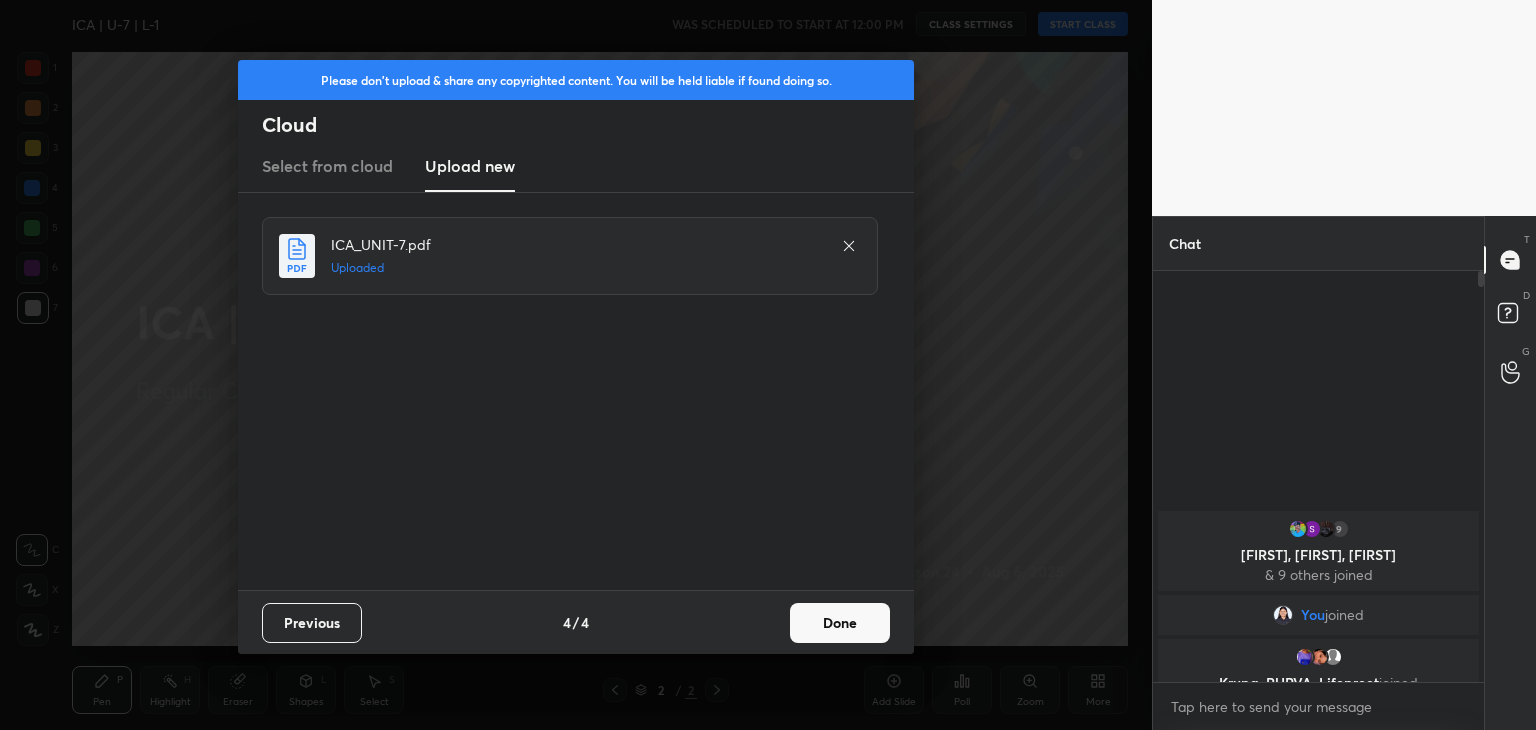 click on "Done" at bounding box center [840, 623] 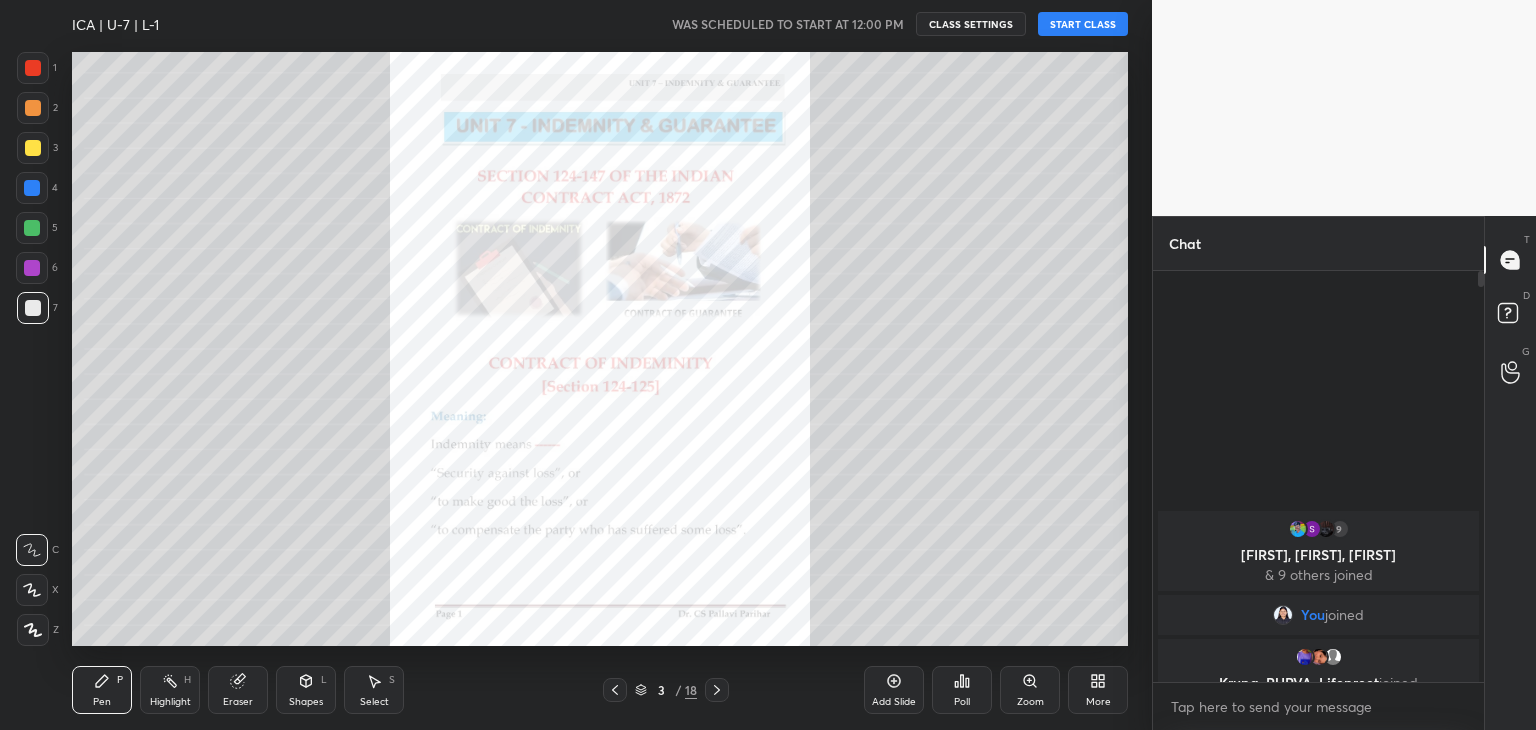 click 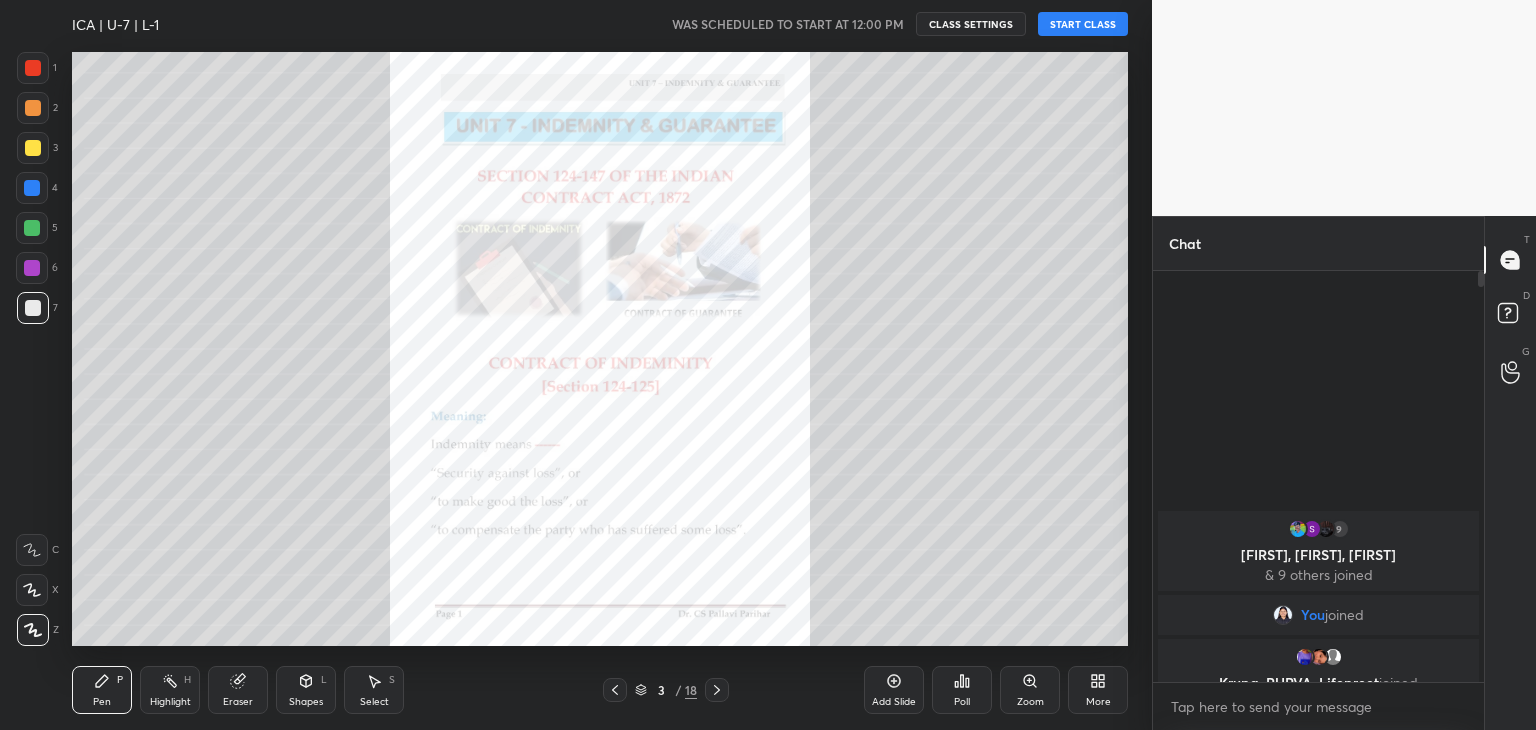 click at bounding box center (33, 148) 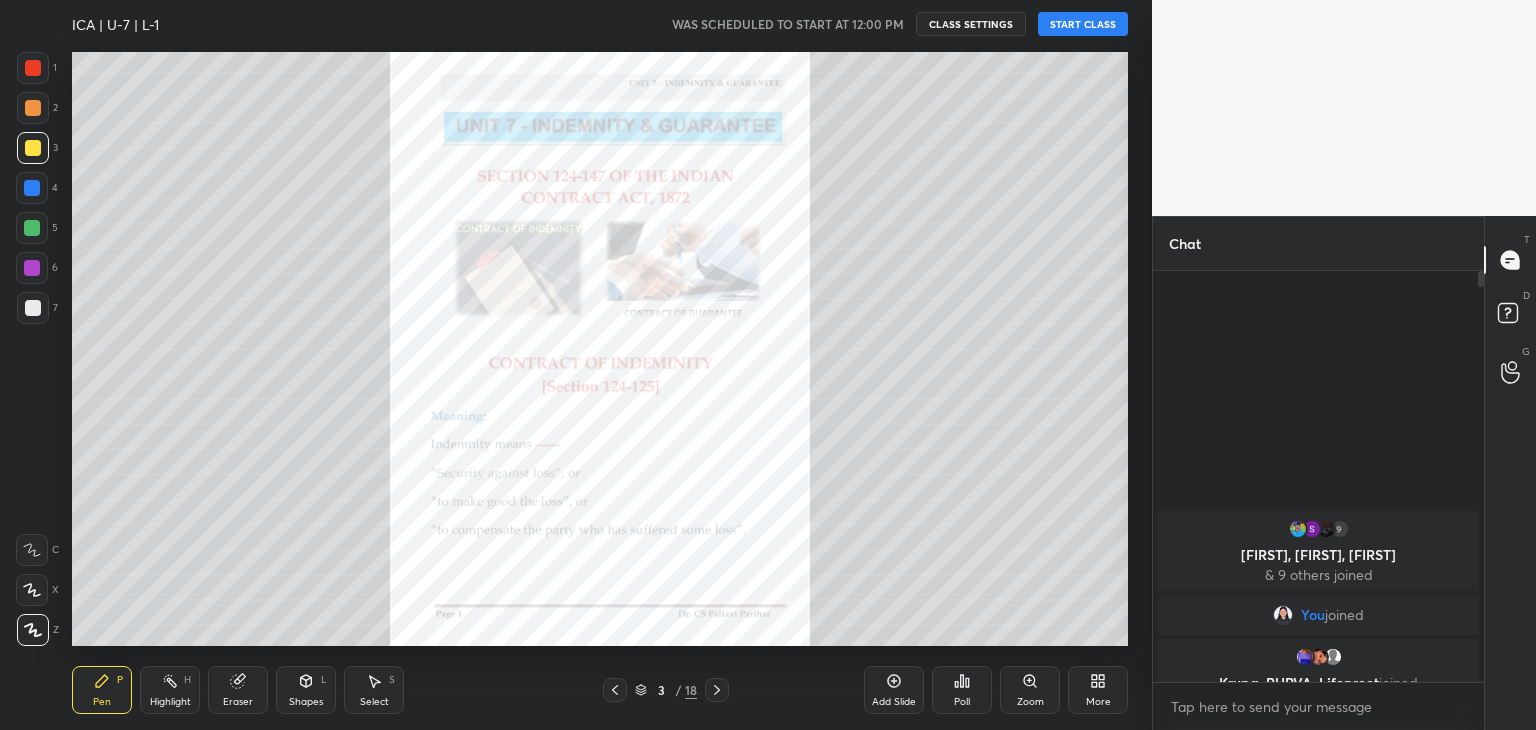 click on "Eraser" at bounding box center [238, 690] 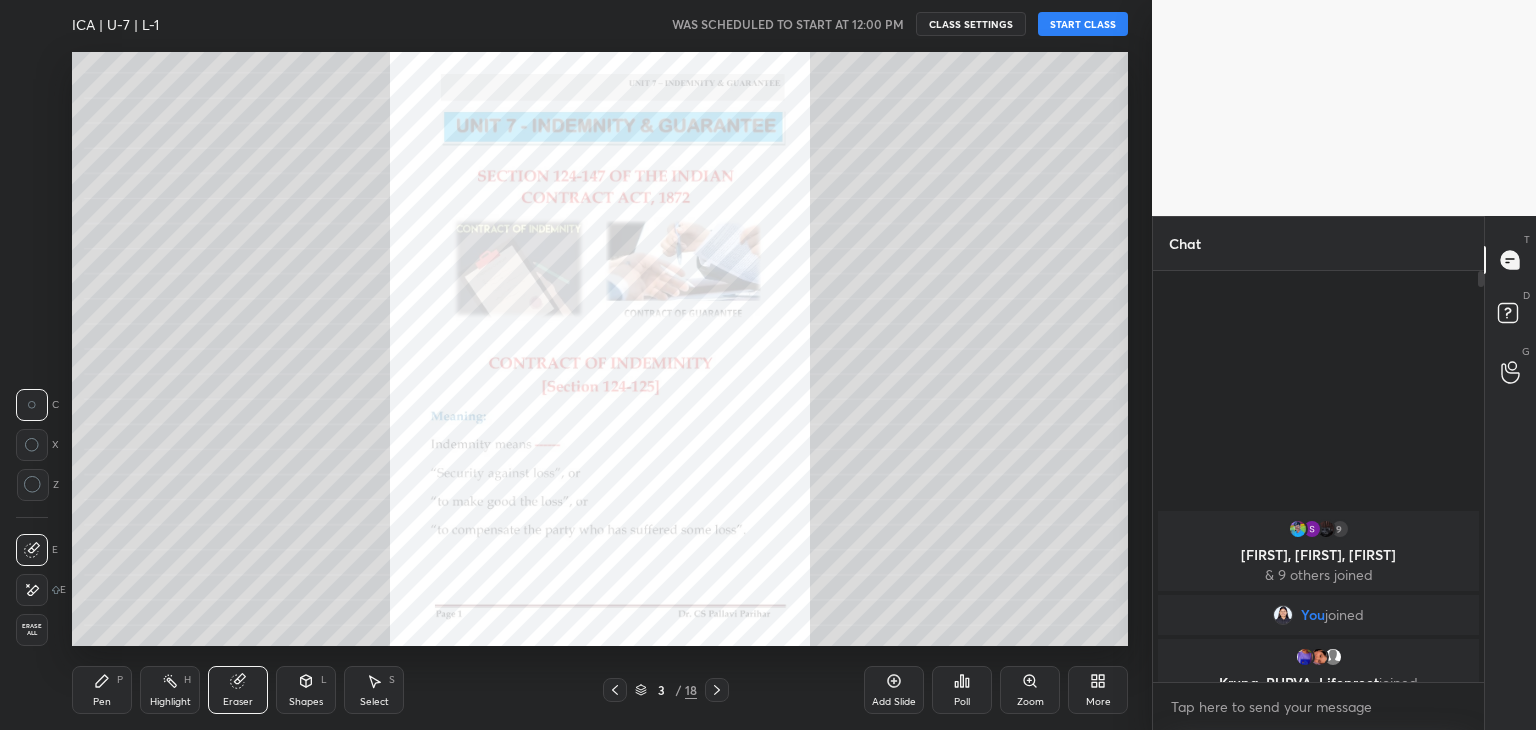 click 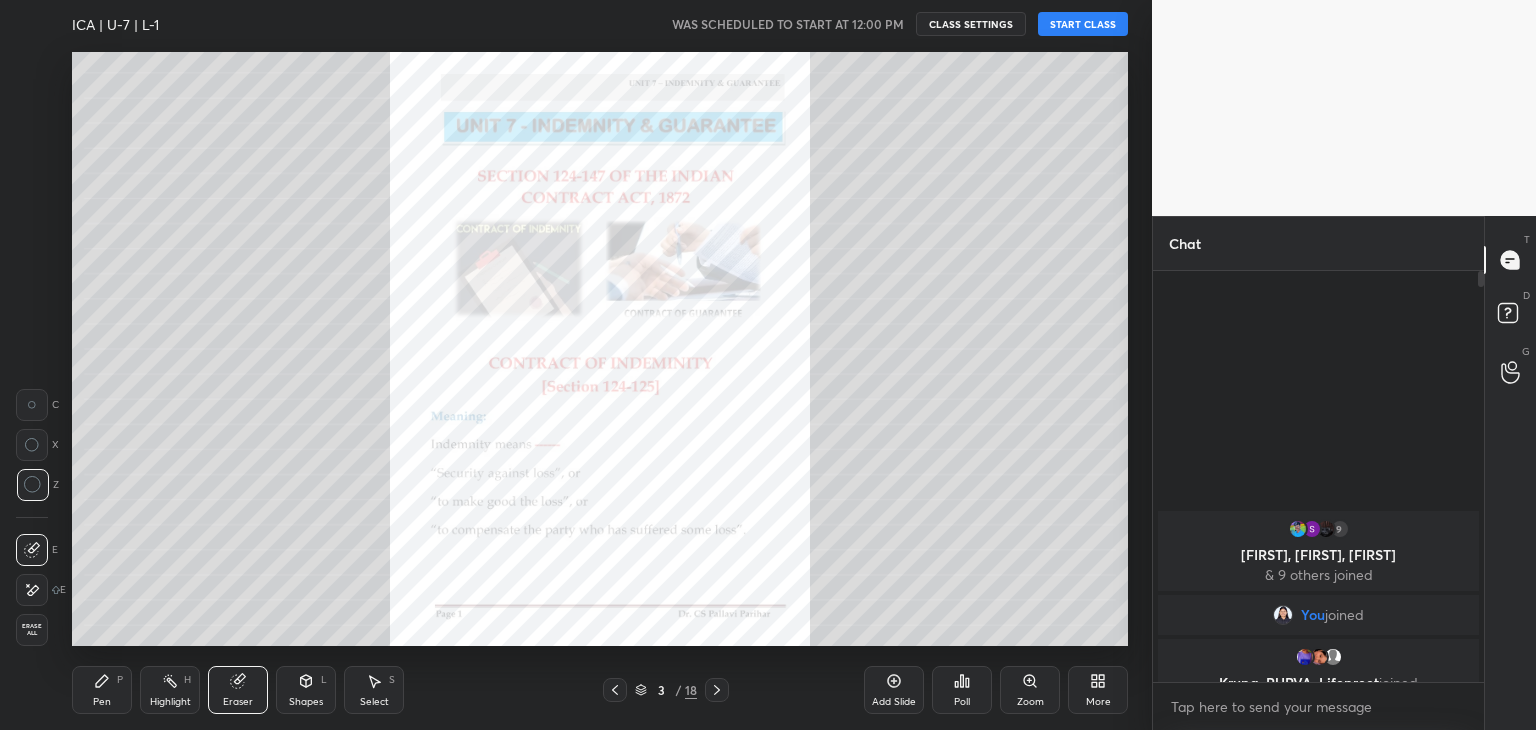 click on "Pen" at bounding box center [102, 702] 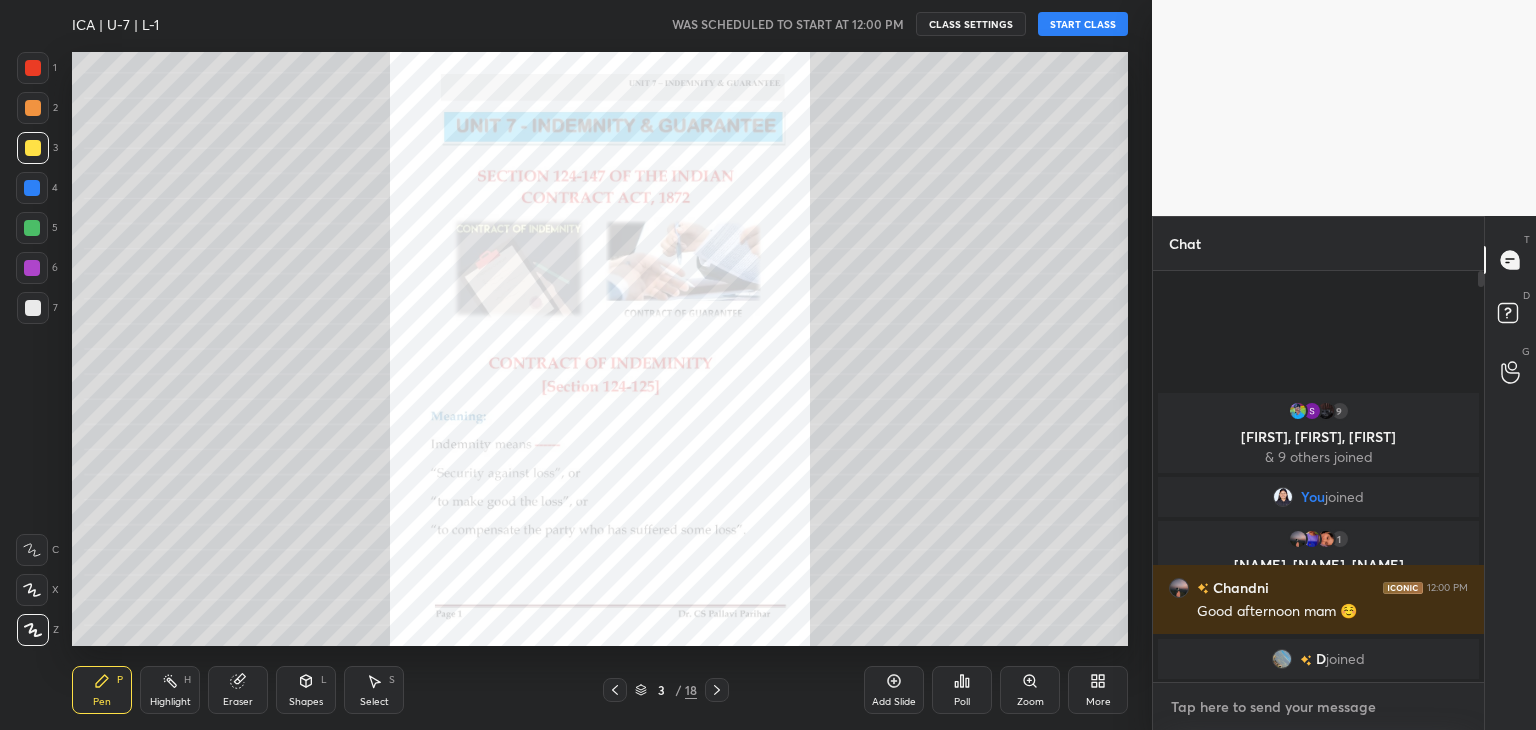 type on "x" 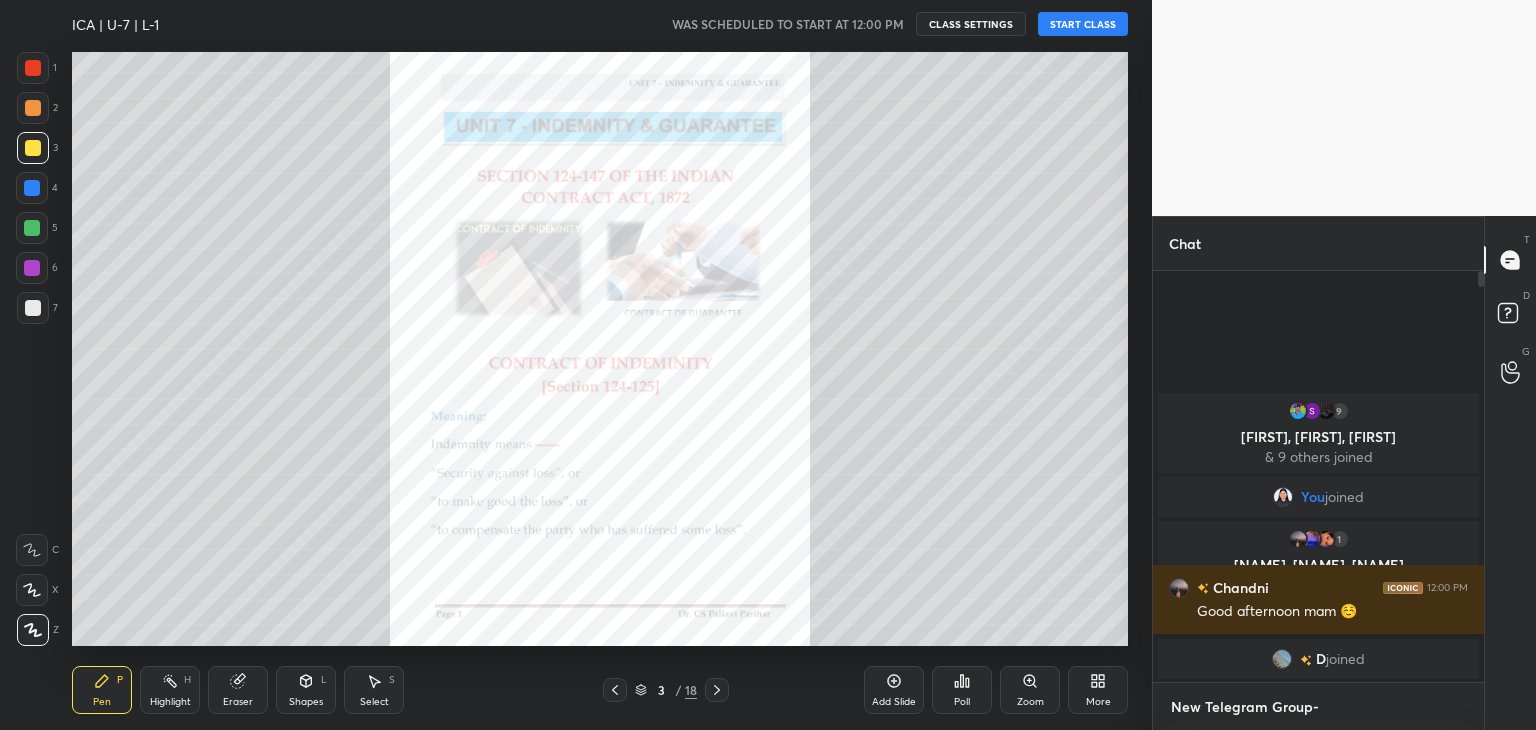 scroll, scrollTop: 0, scrollLeft: 0, axis: both 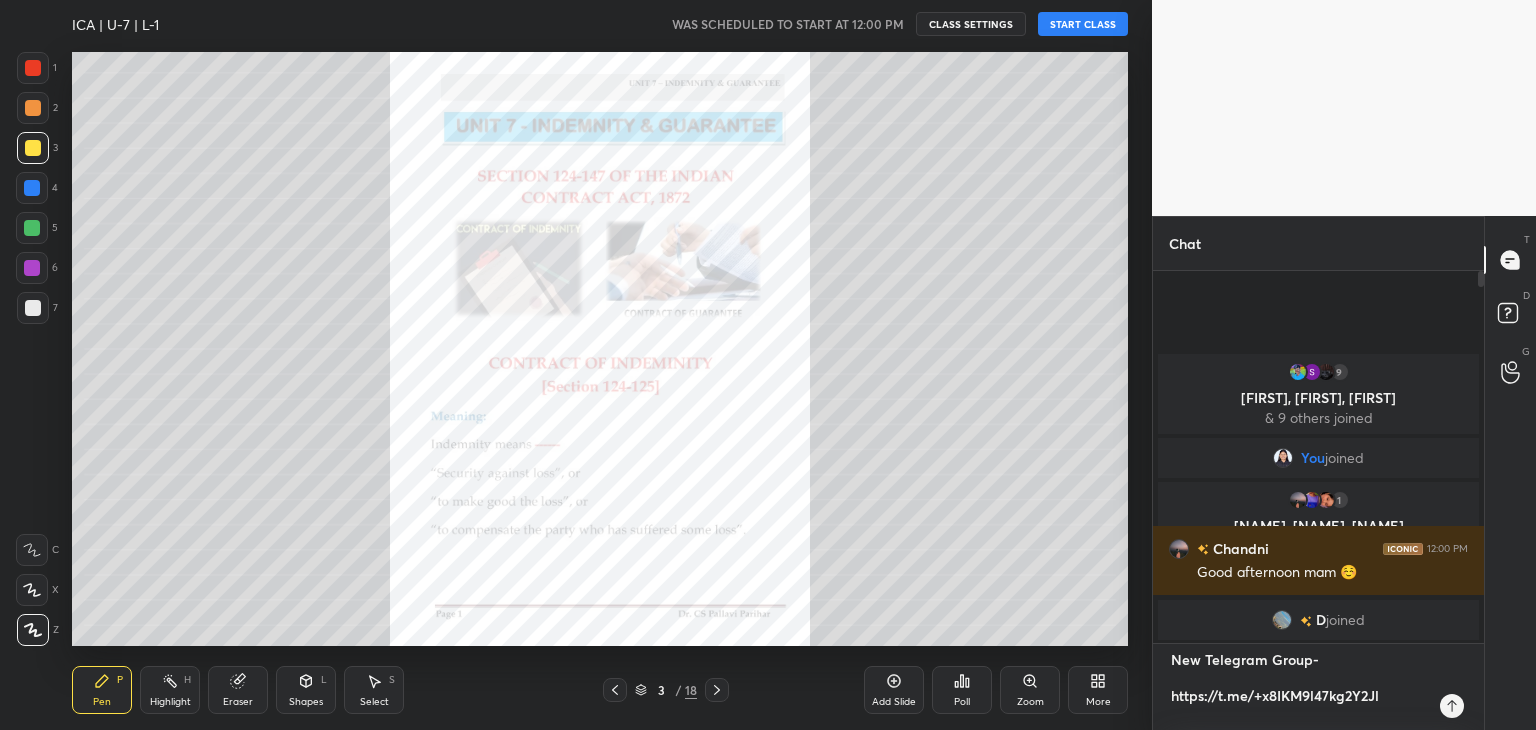 type on "ew Telegram Group-
https://t.me/+x8IKM9l47kg2Y2Jl" 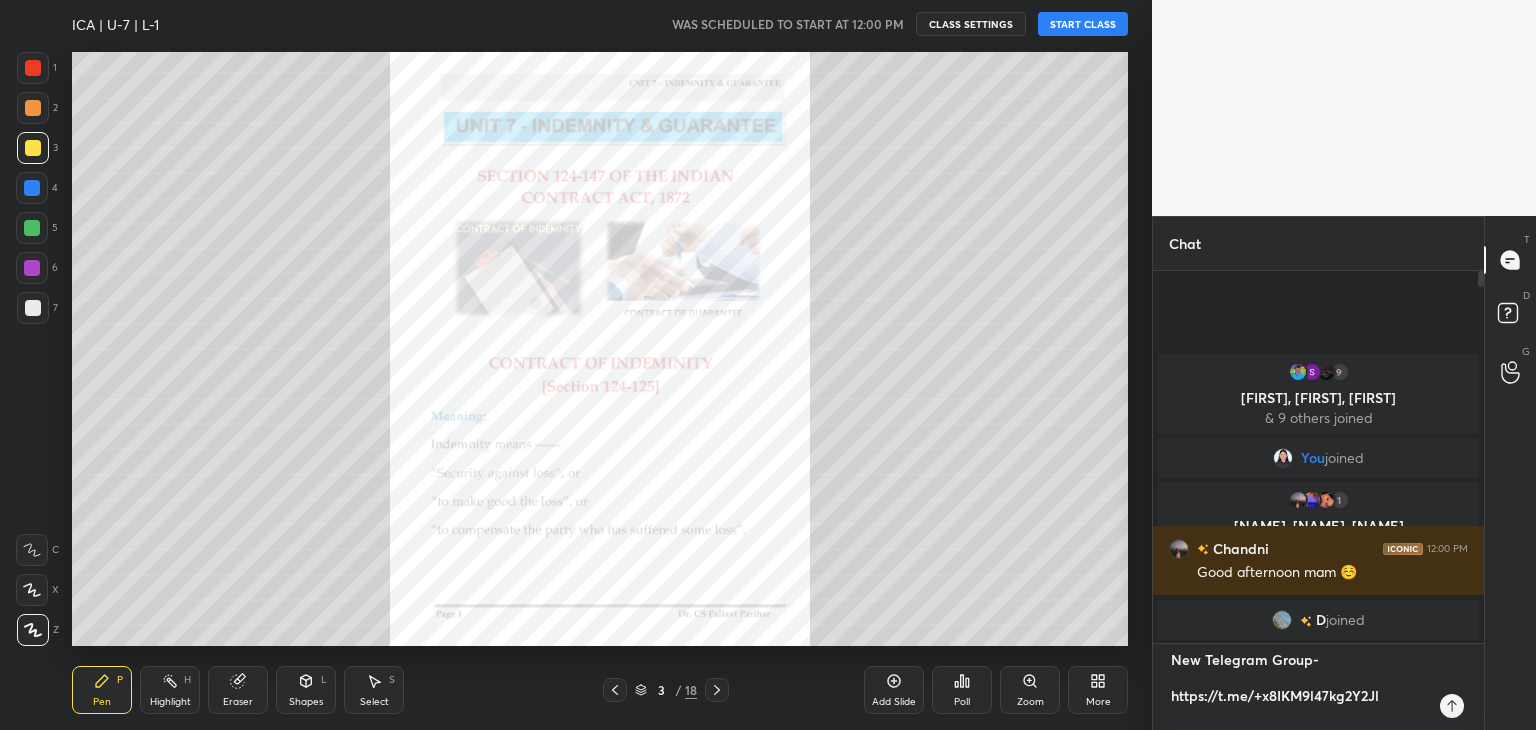 type on "x" 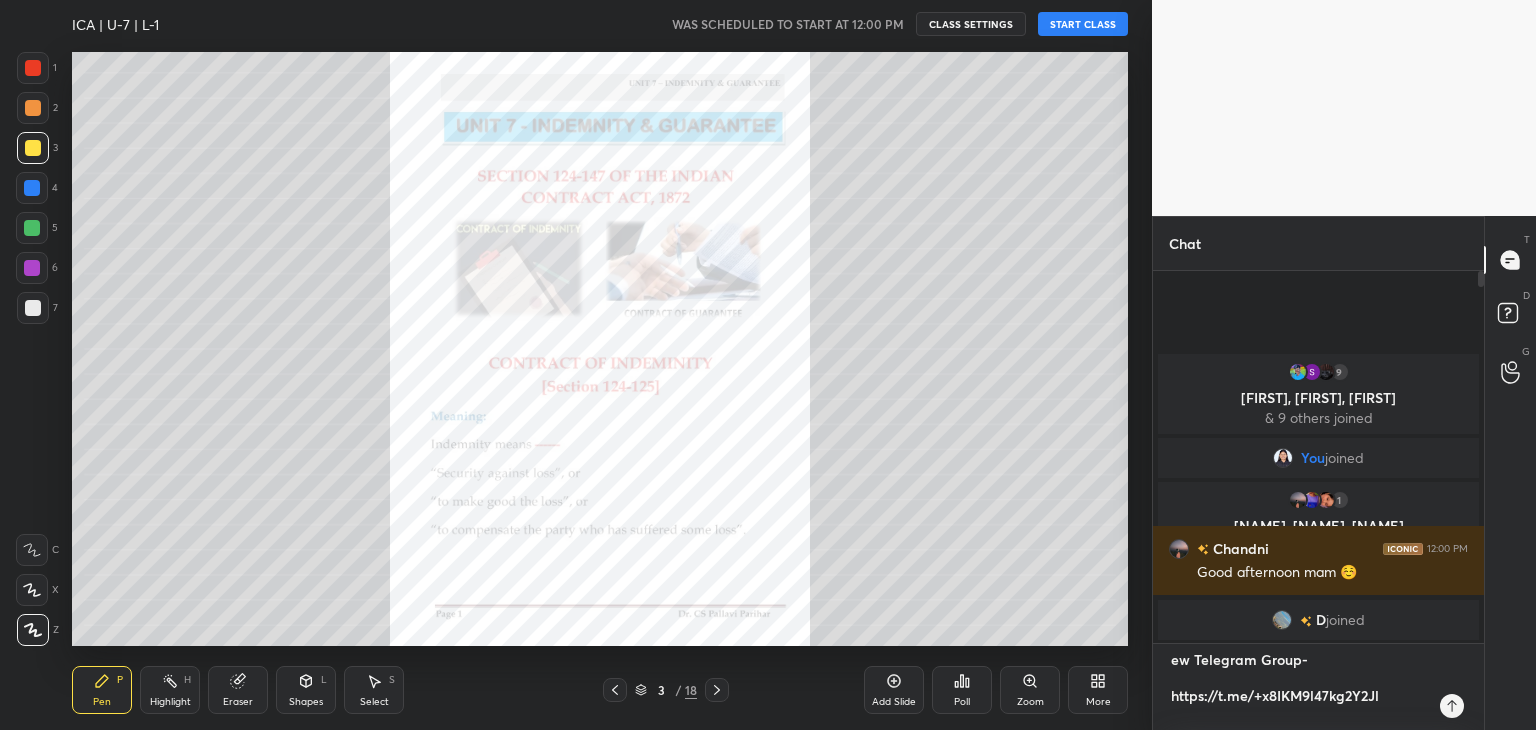 type on "w Telegram Group-
https://t.me/+x8IKM9l47kg2Y2Jl" 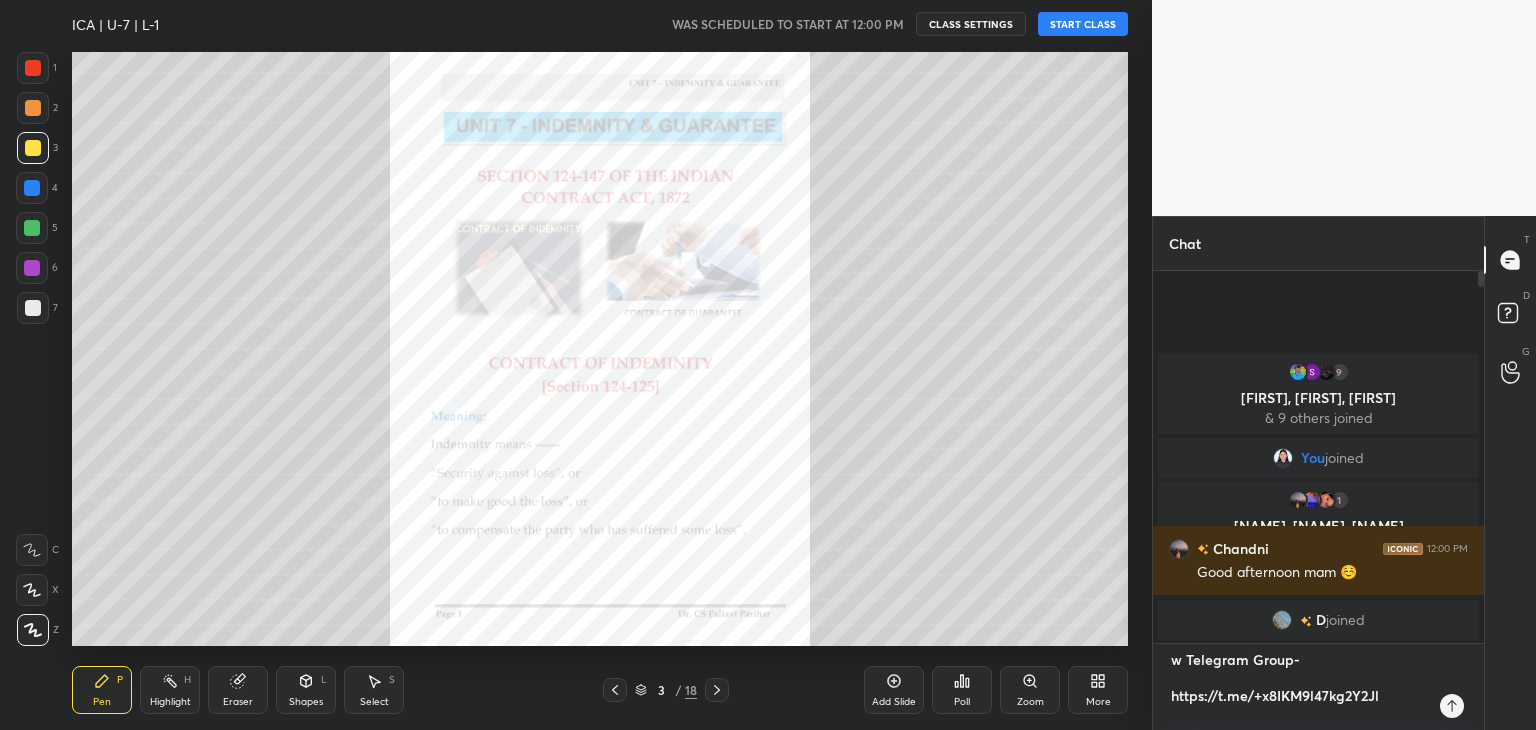 type on "Telegram Group-
https://t.me/+x8IKM9l47kg2Y2Jl" 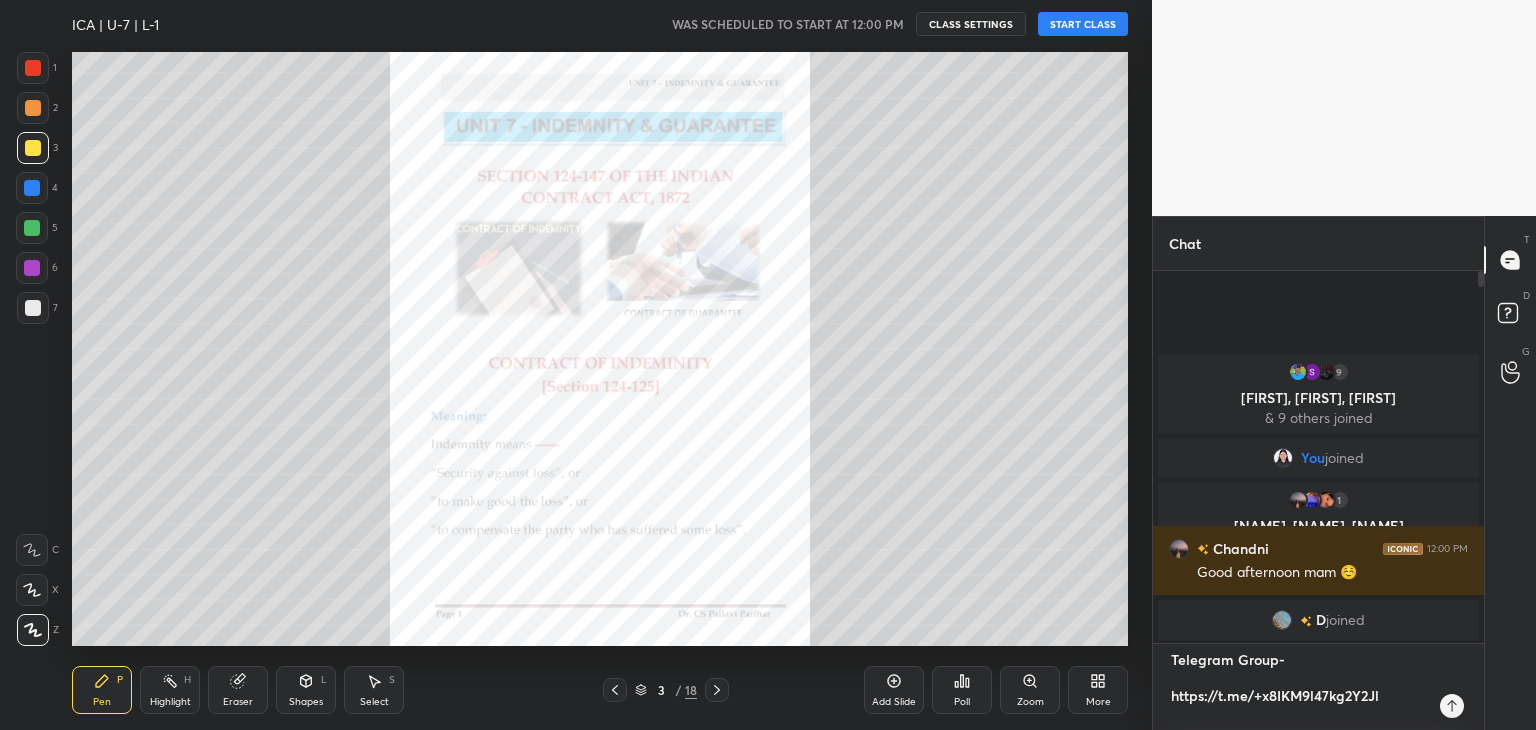 type on "Telegram Group-
https://t.me/+x8IKM9l47kg2Y2Jl" 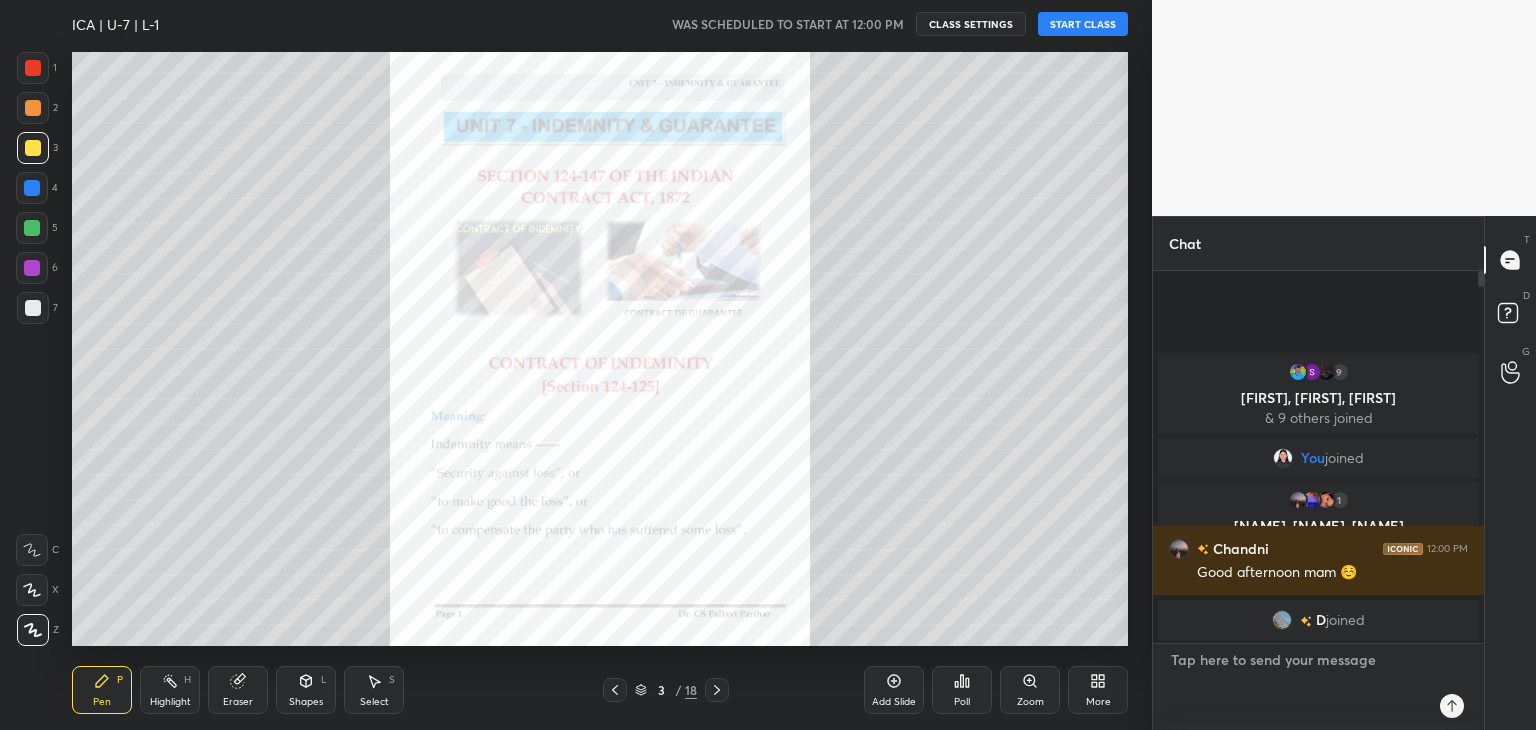 scroll, scrollTop: 6, scrollLeft: 6, axis: both 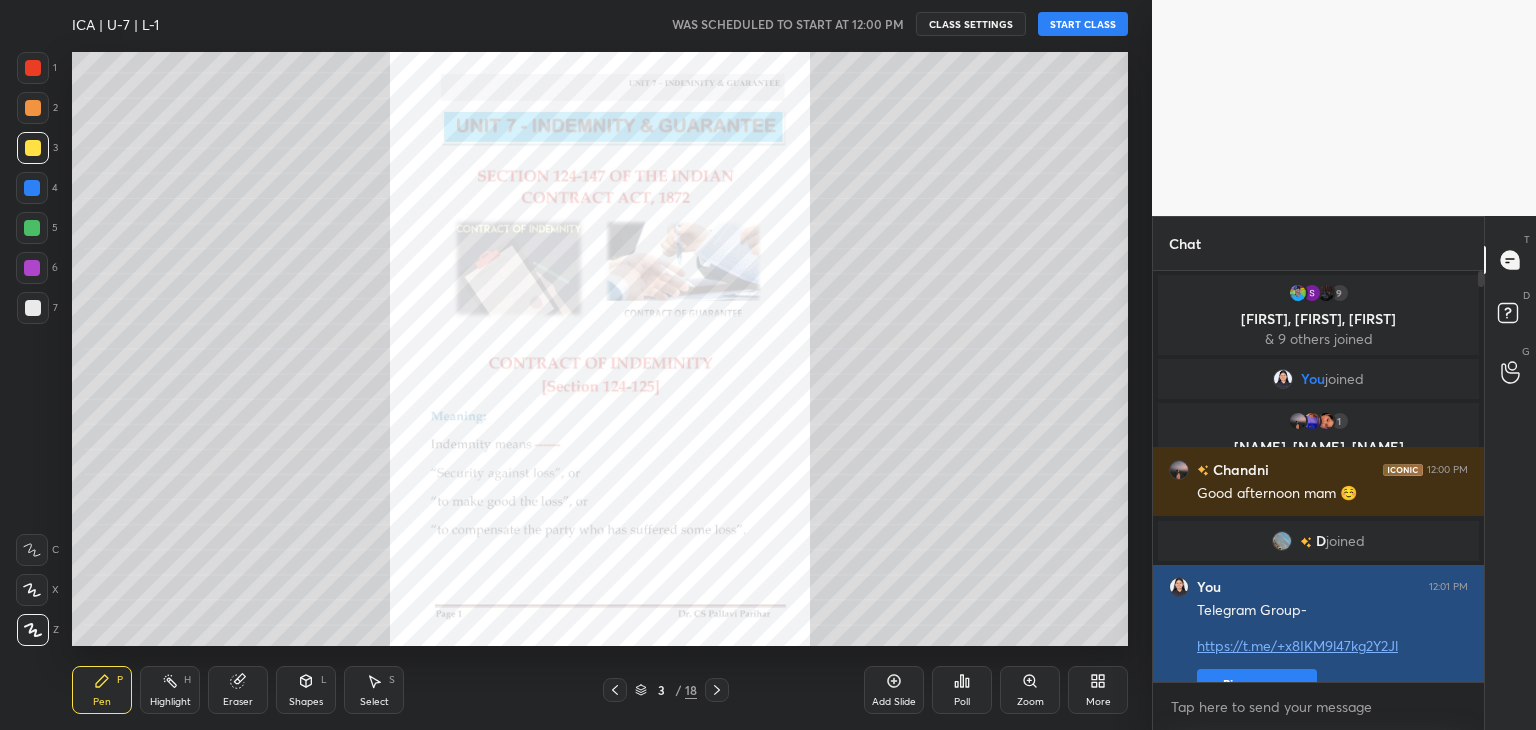 click on "Pin message" at bounding box center (1257, 685) 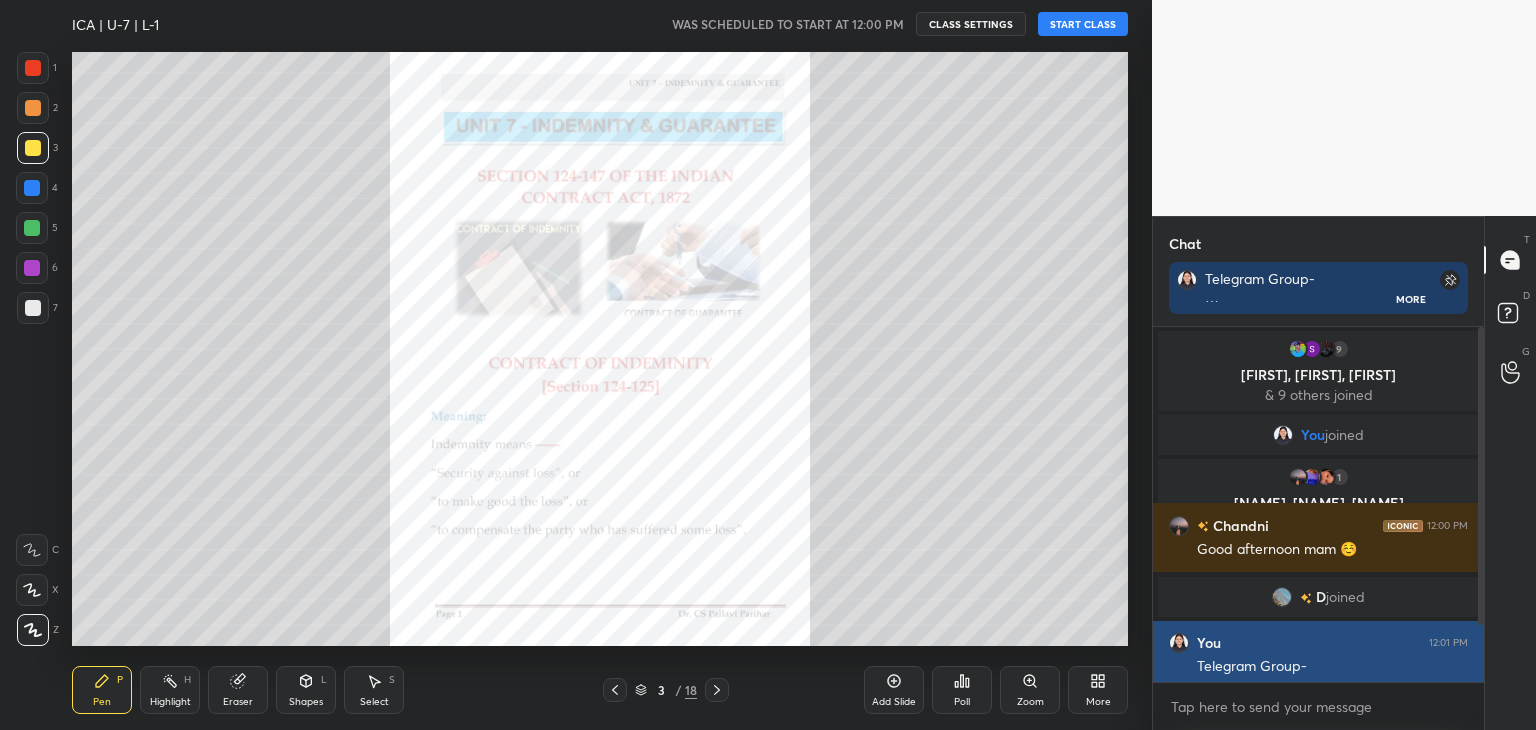 scroll, scrollTop: 349, scrollLeft: 325, axis: both 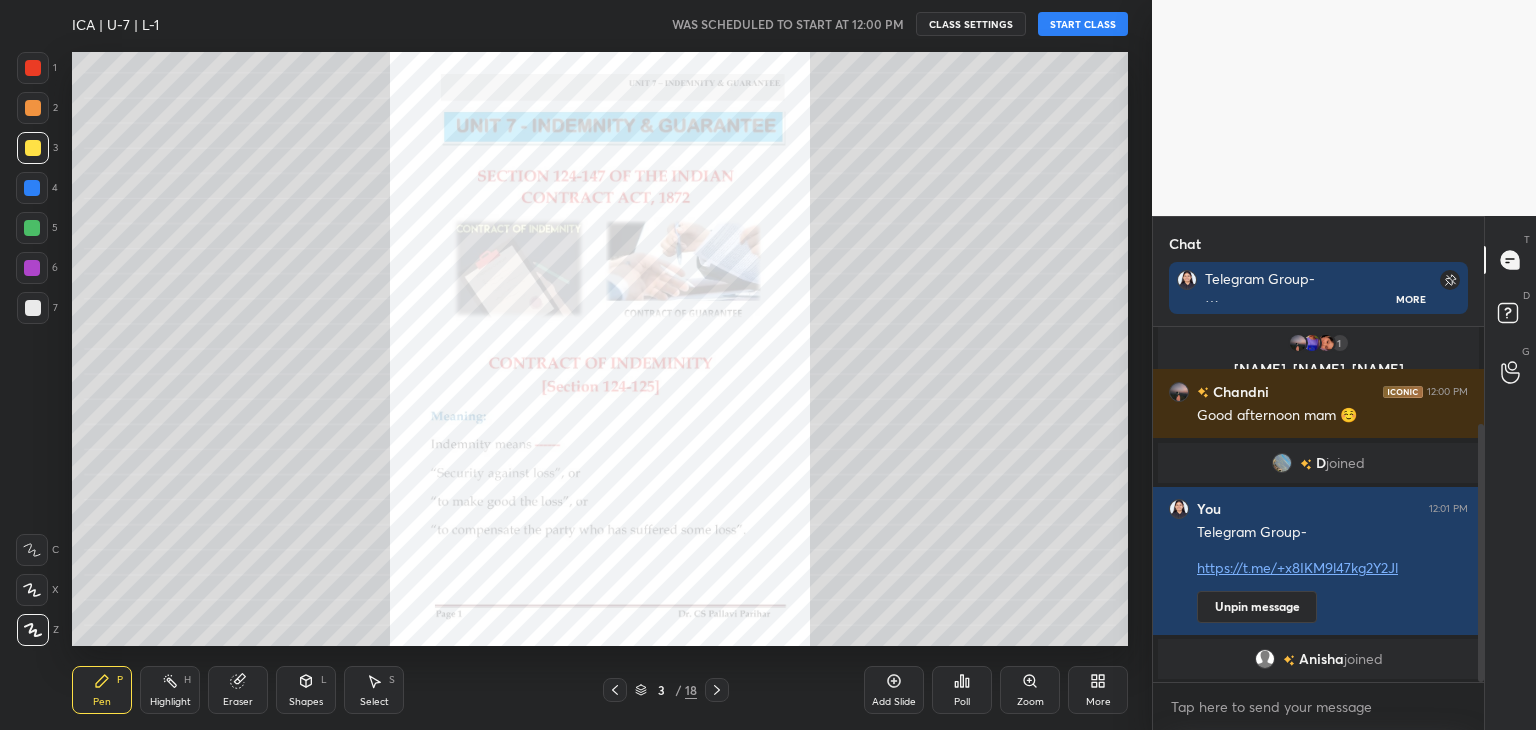 drag, startPoint x: 1483, startPoint y: 505, endPoint x: 1482, endPoint y: 585, distance: 80.00625 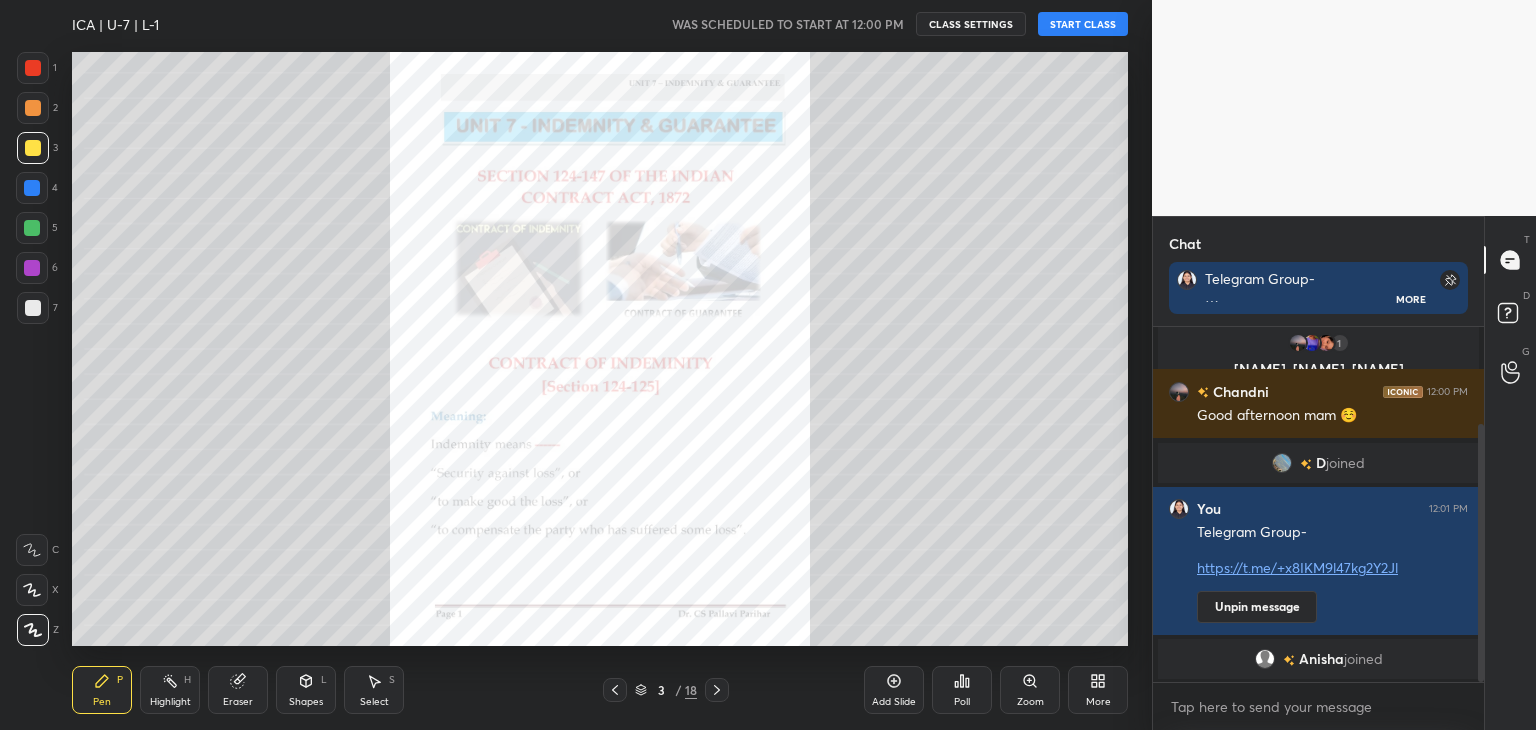 click on "START CLASS" at bounding box center [1083, 24] 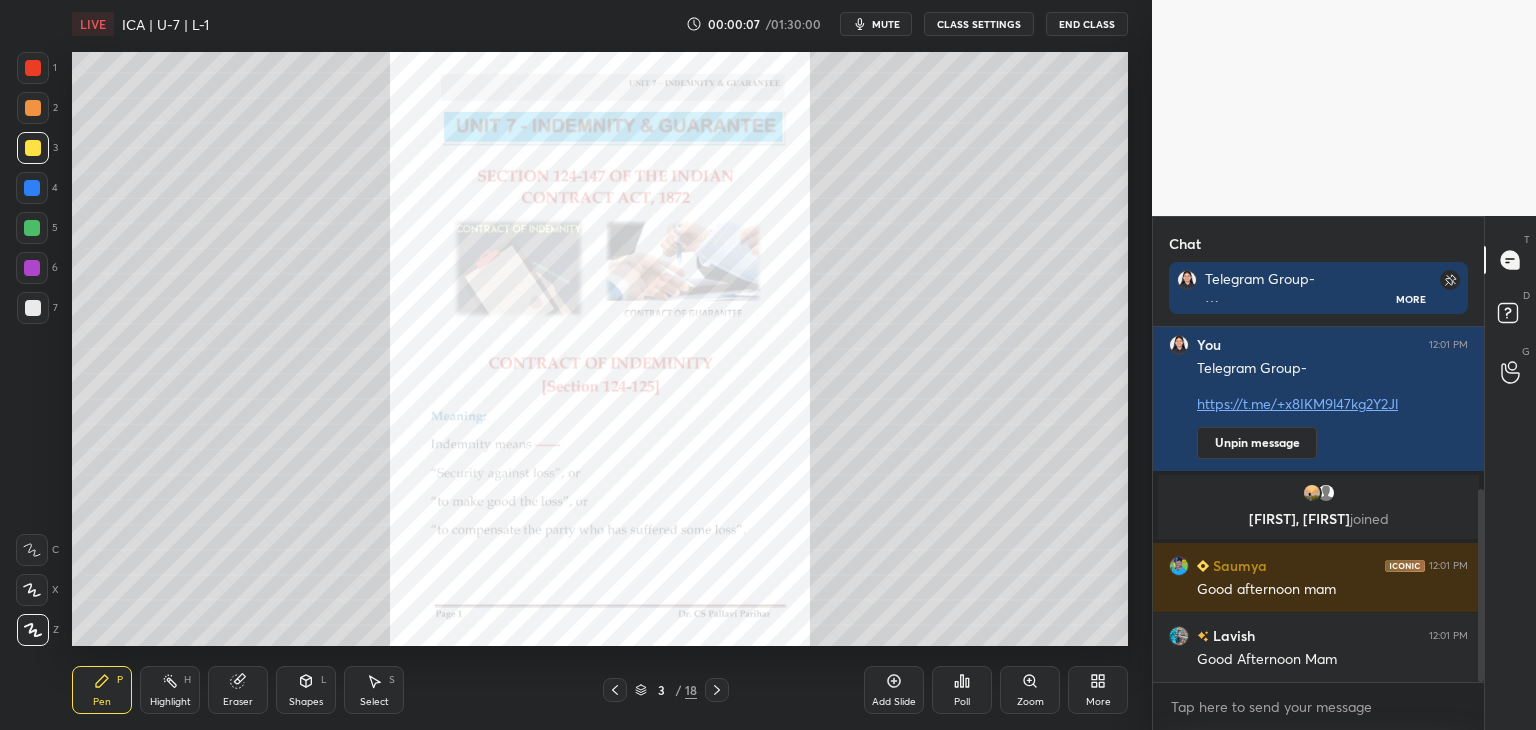 scroll, scrollTop: 348, scrollLeft: 0, axis: vertical 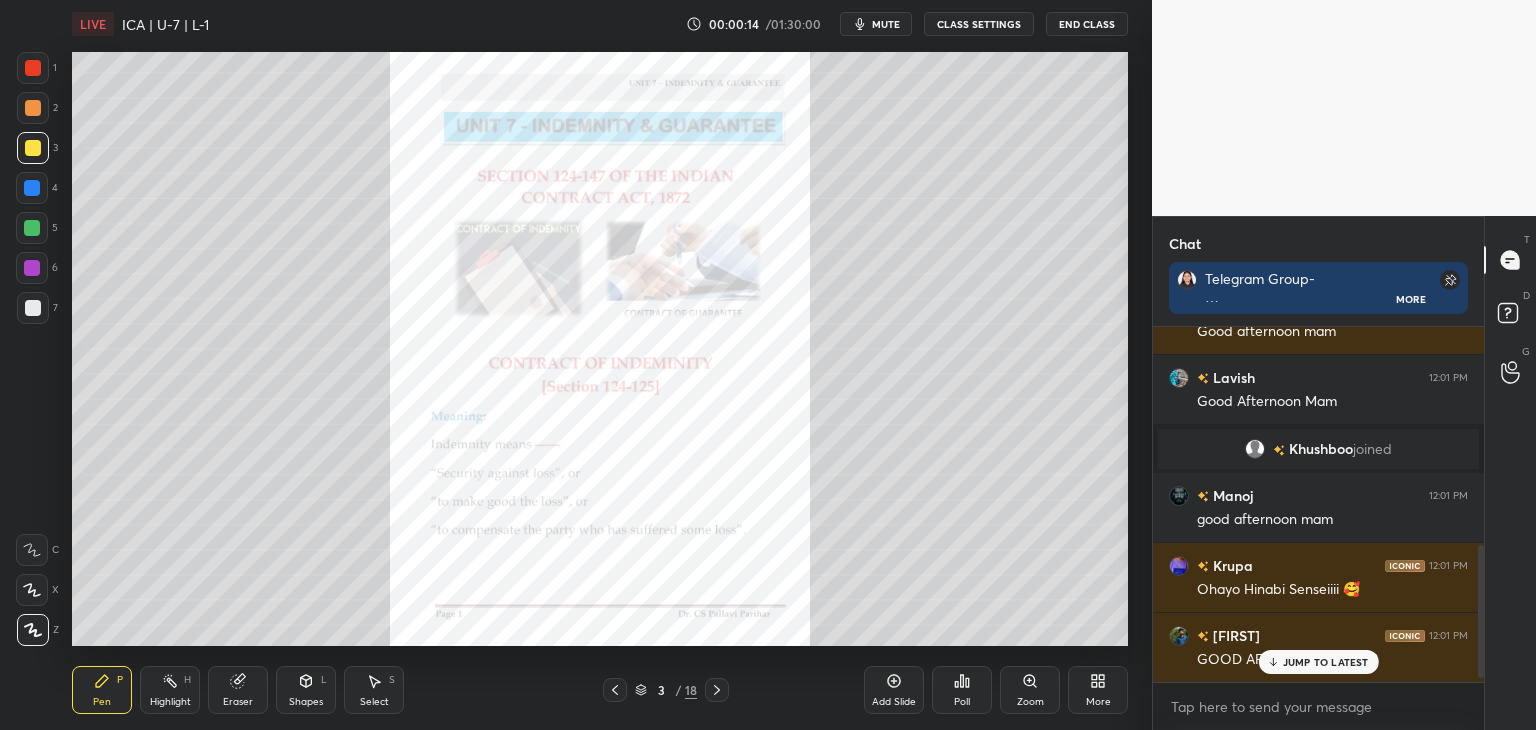 drag, startPoint x: 1481, startPoint y: 590, endPoint x: 1496, endPoint y: 682, distance: 93.214806 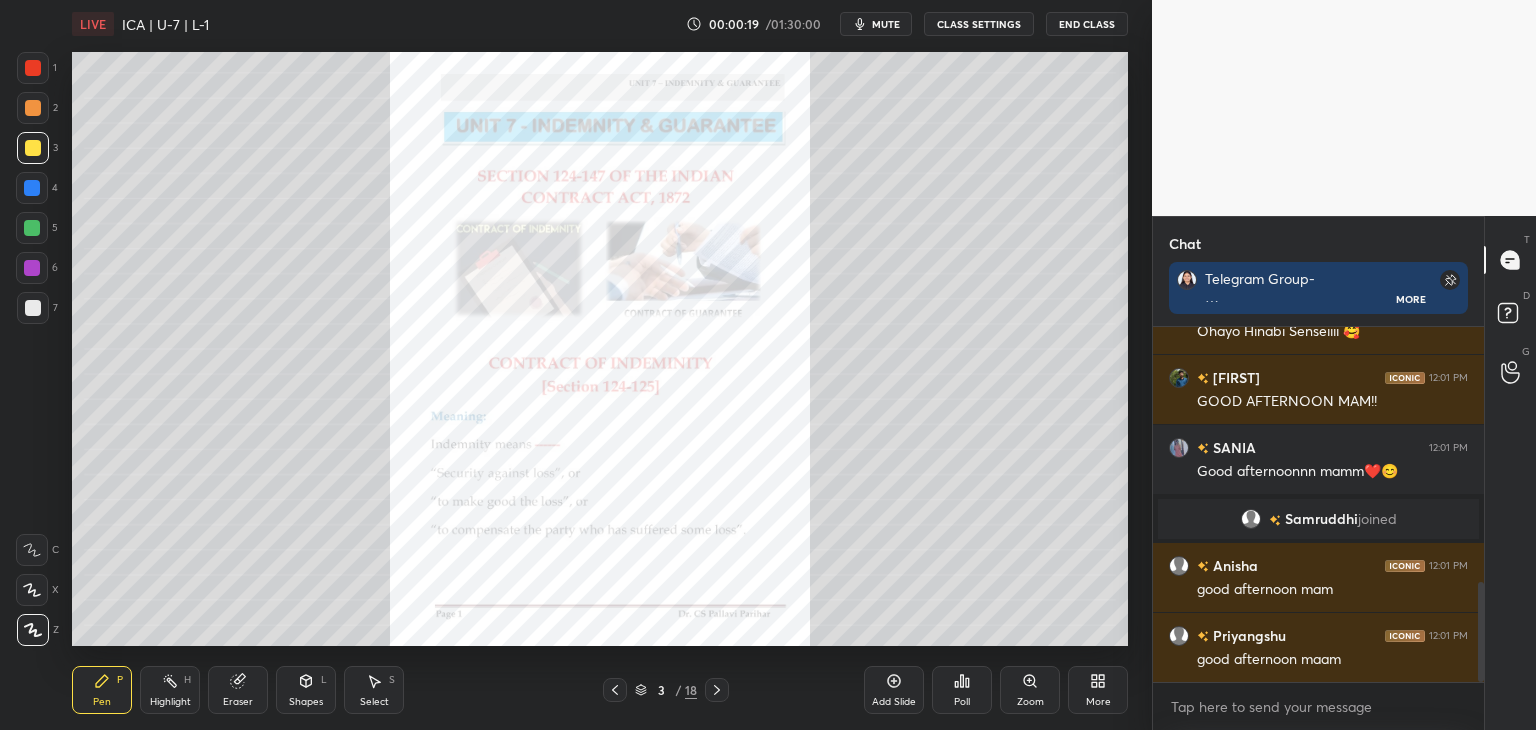 scroll, scrollTop: 902, scrollLeft: 0, axis: vertical 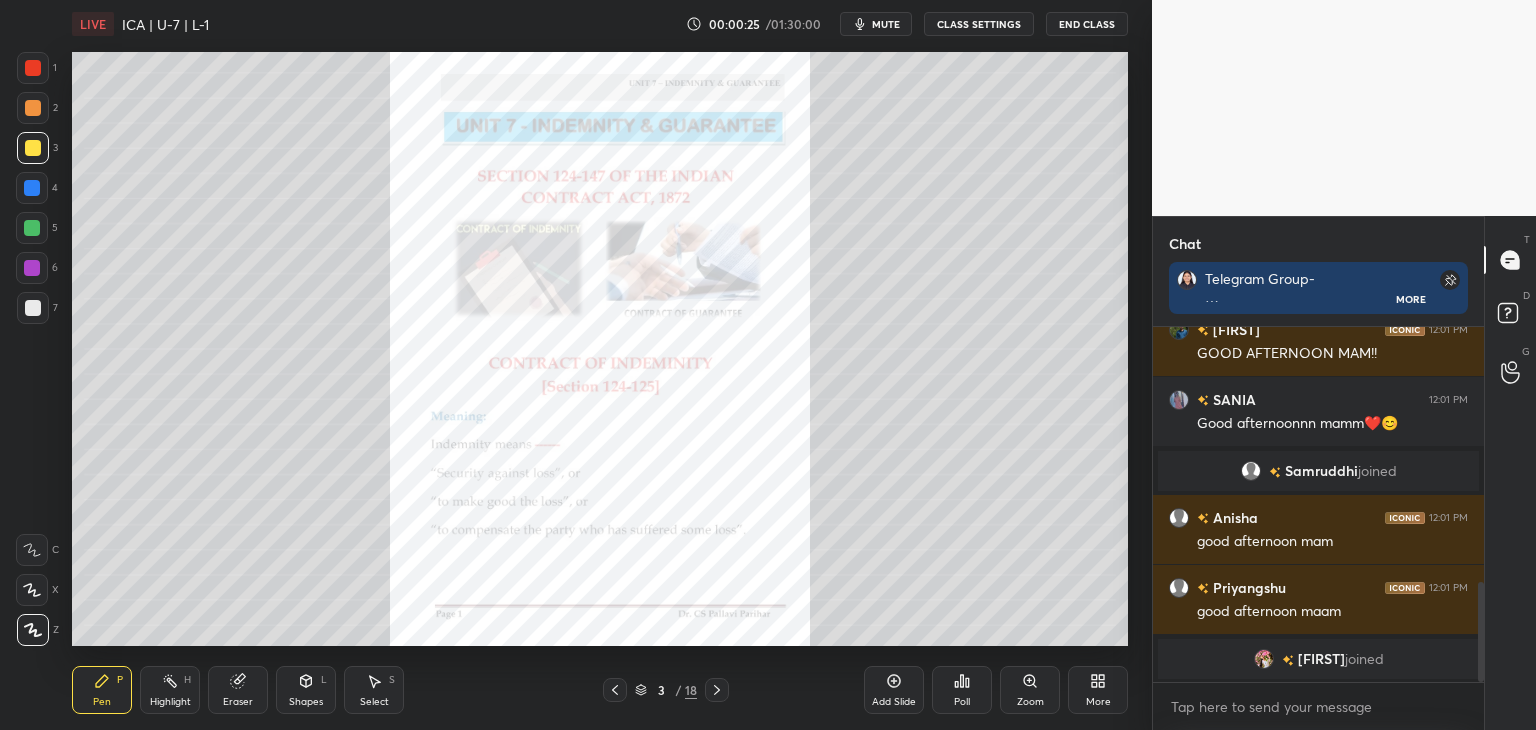 click at bounding box center (32, 188) 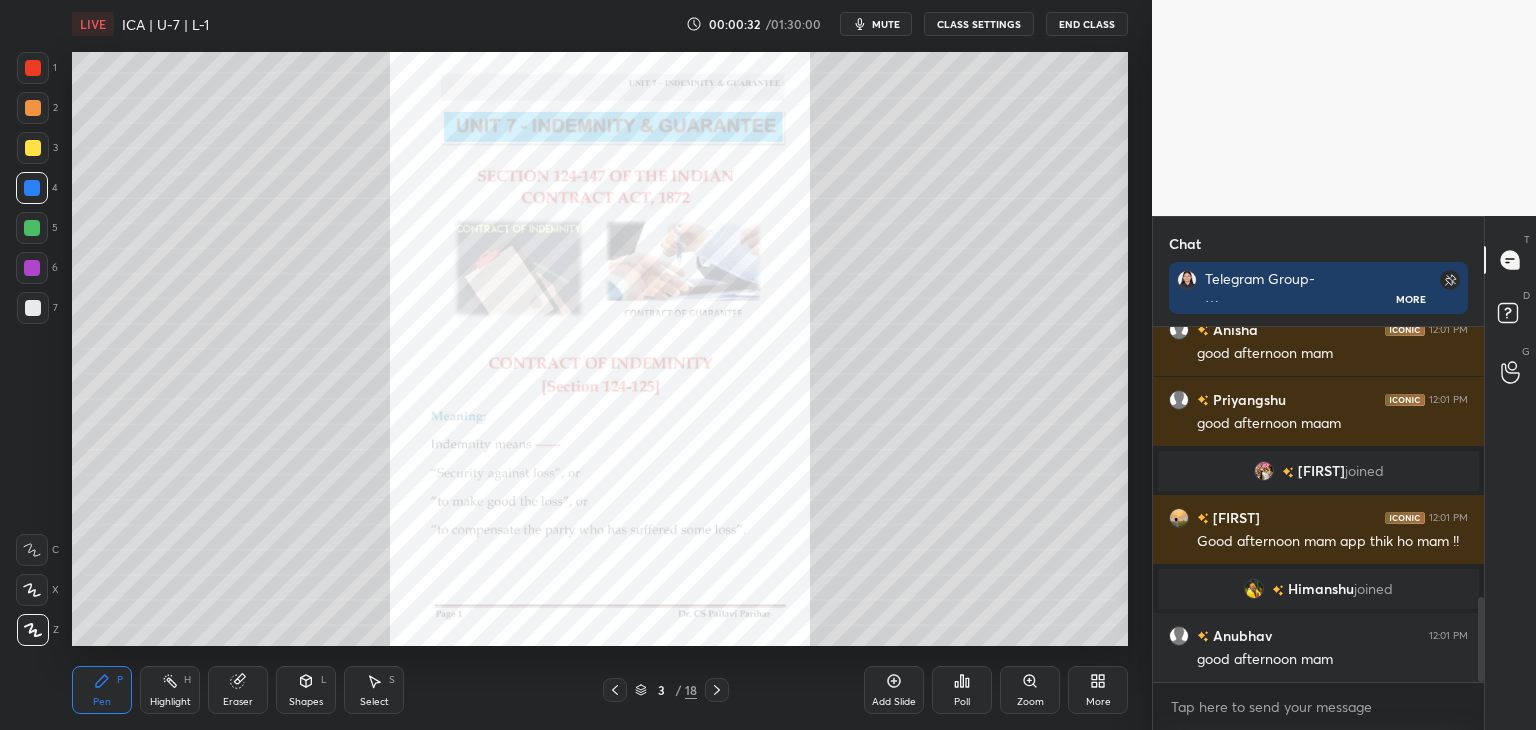 scroll, scrollTop: 1122, scrollLeft: 0, axis: vertical 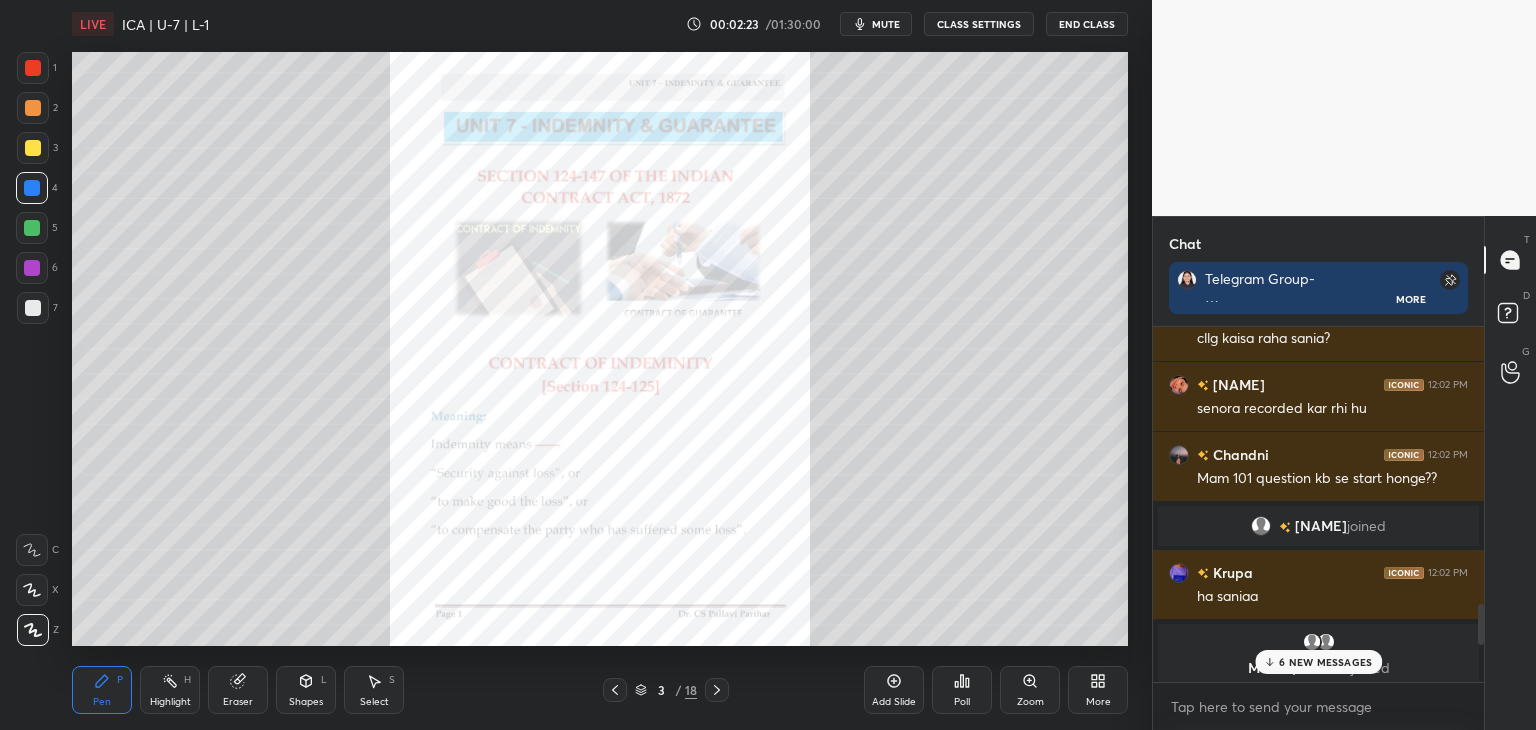 click on "Chat Telegram Group-
https://t.me/+x8IKM9l47kg2Y2Jl More [FIRST] [LAST] 12:02 PM gd aftrnoon [FIRST] 12:02 PM cllg kaisa raha [FIRST]? [FIRST] 12:02 PM senora recorded kar rhi hu [FIRST] 12:02 PM Mam 101 question kb se start honge?? [FIRST]  joined [FIRST] 12:02 PM ha [FIRST] [FIRST], [FIRST]  joined [FIRST] 12:03 PM Good afternoon ma'am [FIRST]  joined [FIRST] 12:03 PM Ha [FIRST] kuch log bol rhe the hn tere bare me🙄🙈 [FIRST] 12:03 PM mtlb max to max 16 [FIRST] 12:03 PM Good Afternoon Mam [FIRST] 12:03 PM GOOD AFTERNOON MA'AM 👋👋👋👋👋 [FIRST] 12:03 PM Good afternoon maam 6 NEW MESSAGES Enable hand raising Enable raise hand to speak to learners. Once enabled, chat will be turned off temporarily. Enable x   introducing Raise a hand with a doubt Now learners can raise their hand along with a doubt  How it works? Doubts asked by learners will show up here NEW DOUBTS ASKED No one has raised a hand yet Can't raise hand Got it T Messages (T) D Doubts (D) G Raise Hand (G)" at bounding box center (1344, 473) 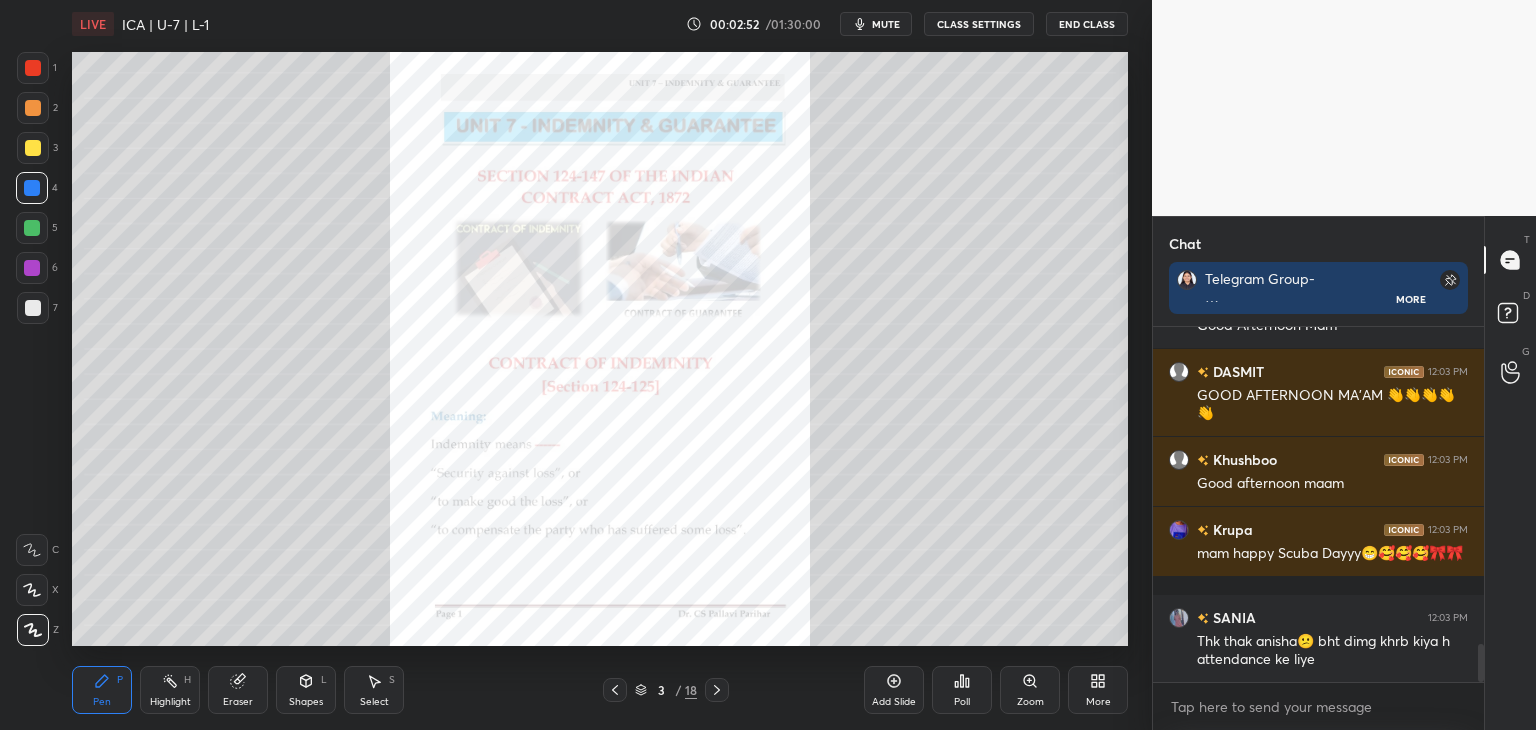 scroll, scrollTop: 3044, scrollLeft: 0, axis: vertical 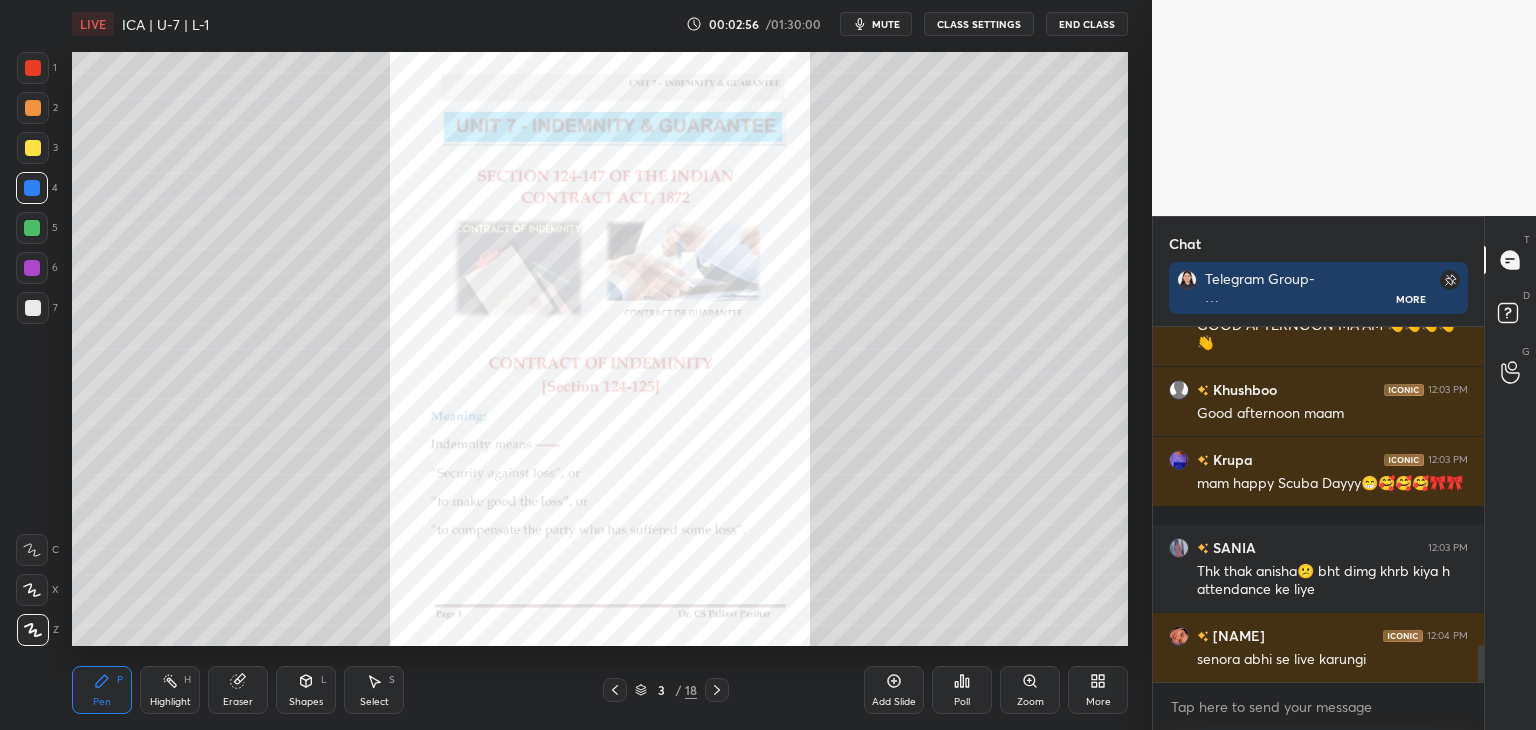 drag, startPoint x: 1483, startPoint y: 603, endPoint x: 1492, endPoint y: 694, distance: 91.44397 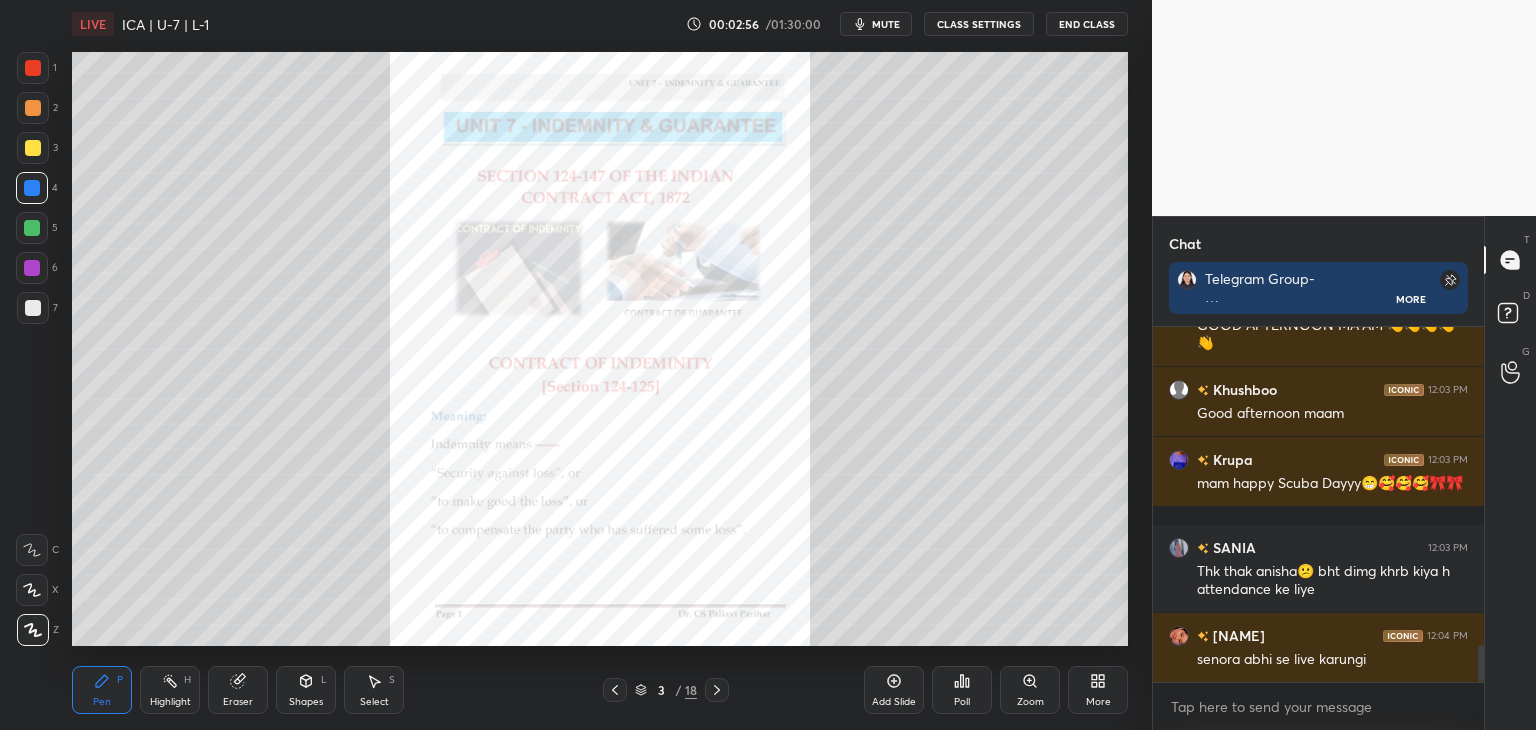 click on "Chat Telegram Group-
https://t.me/+x8IKM9l47kg2Y2Jl More [FIRST] 12:03 PM Good Afternoon Mam [FIRST] 12:03 PM GOOD AFTERNOON MA'AM 👋👋👋👋👋 [FIRST] 12:03 PM Good afternoon maam [FIRST] 12:03 PM mam happy Scuba Dayyy😁🥰🥰🥰🎀🎀 [FIRST] 12:03 PM Thk thak [FIRST]😕 bht dimg khrb kiya h attendance ke liye [FIRST] 12:04 PM senora abhi se live karungi JUMP TO LATEST Enable hand raising Enable raise hand to speak to learners. Once enabled, chat will be turned off temporarily. Enable x   introducing Raise a hand with a doubt Now learners can raise their hand along with a doubt  How it works? Doubts asked by learners will show up here NEW DOUBTS ASKED No one has raised a hand yet Can't raise hand Looks like educator just invited you to speak. Please wait before you can raise your hand again. Got it T Messages (T) D Doubts (D) G Raise Hand (G)" at bounding box center (1344, 473) 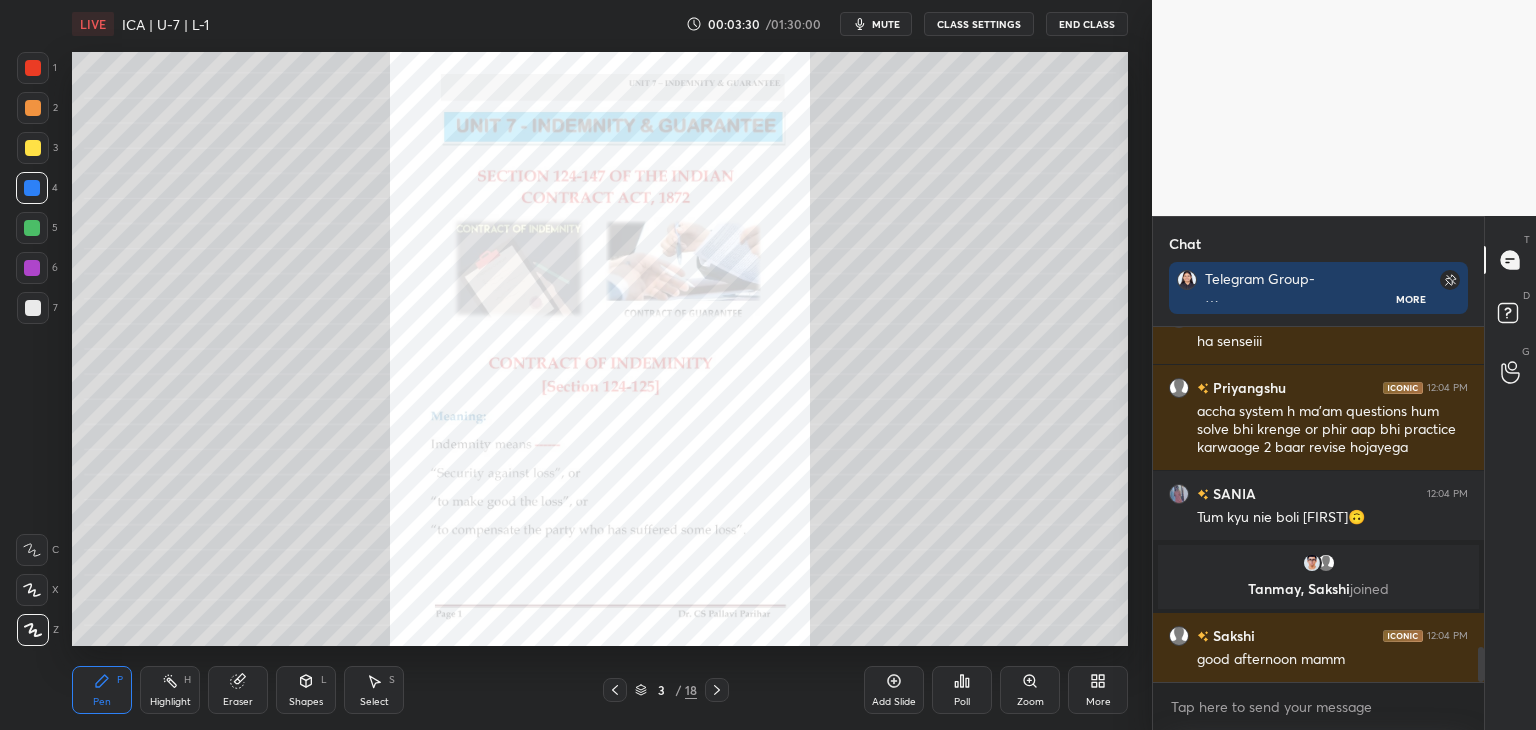 scroll, scrollTop: 3234, scrollLeft: 0, axis: vertical 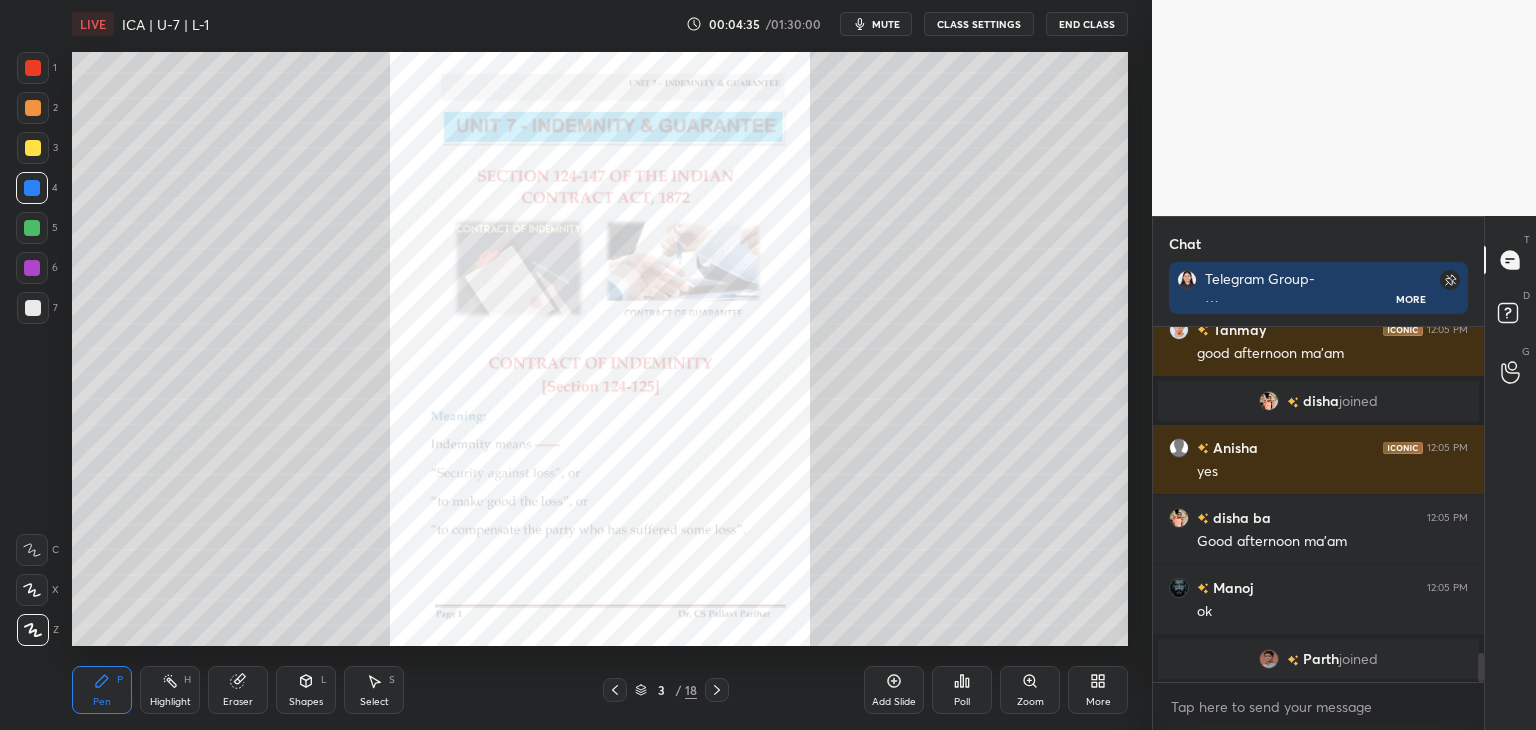 drag, startPoint x: 1482, startPoint y: 664, endPoint x: 1495, endPoint y: 709, distance: 46.840153 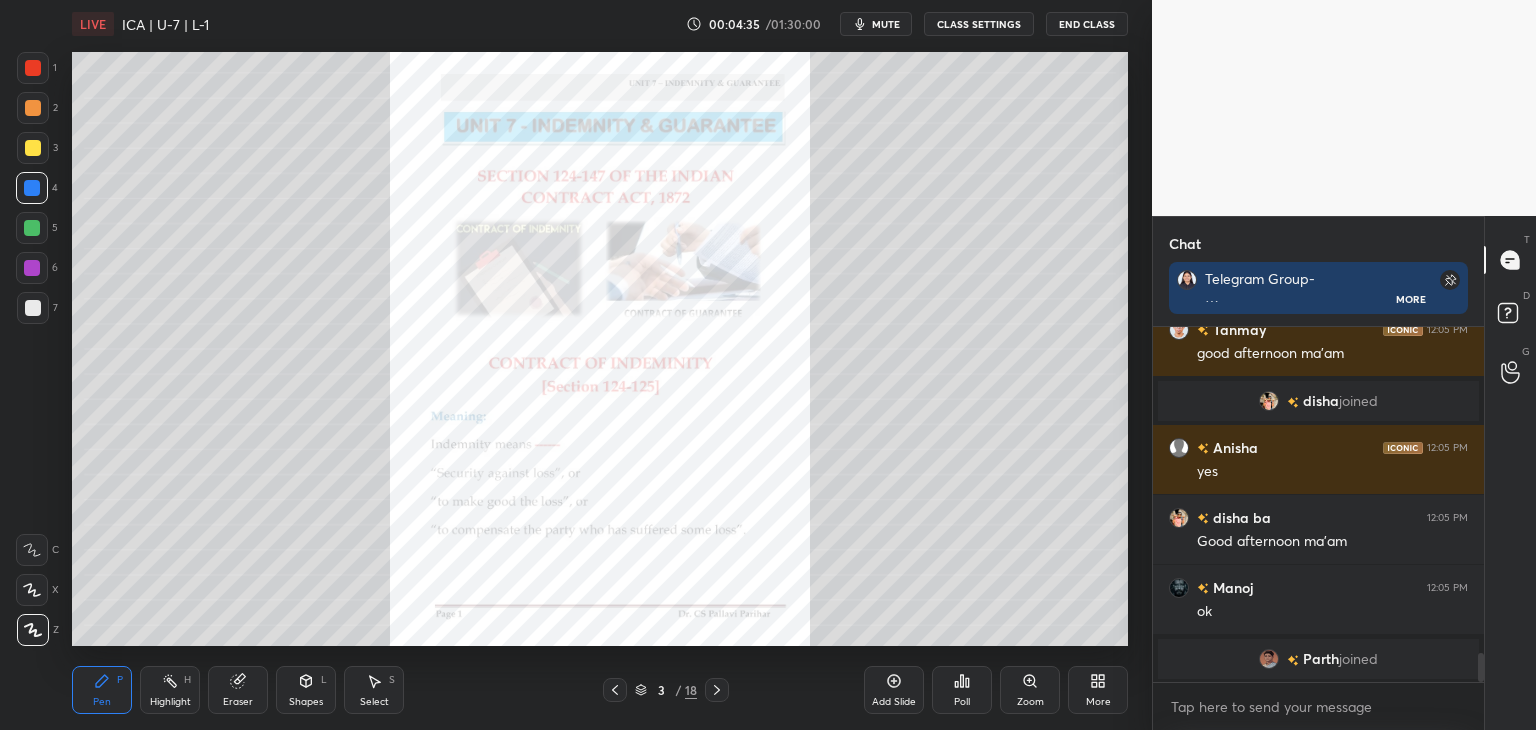 click on "Chat Telegram Group-
https://t.me/+x8IKM9l47kg2Y2Jl More [FIRST] 12:05 PM Ohkk mamm 🔥🔥 [FIRST] 12:05 PM good afternoon ma'am [FIRST]  joined [FIRST] 12:05 PM yes [FIRST] [FIRST] 12:05 PM Good afternoon ma'am [FIRST] 12:05 PM ok [FIRST]  joined JUMP TO LATEST Enable hand raising Enable raise hand to speak to learners. Once enabled, chat will be turned off temporarily. Enable x   introducing Raise a hand with a doubt Now learners can raise their hand along with a doubt  How it works? Doubts asked by learners will show up here NEW DOUBTS ASKED No one has raised a hand yet Can't raise hand Looks like educator just invited you to speak. Please wait before you can raise your hand again. Got it T Messages (T) D Doubts (D) G Raise Hand (G)" at bounding box center (1344, 473) 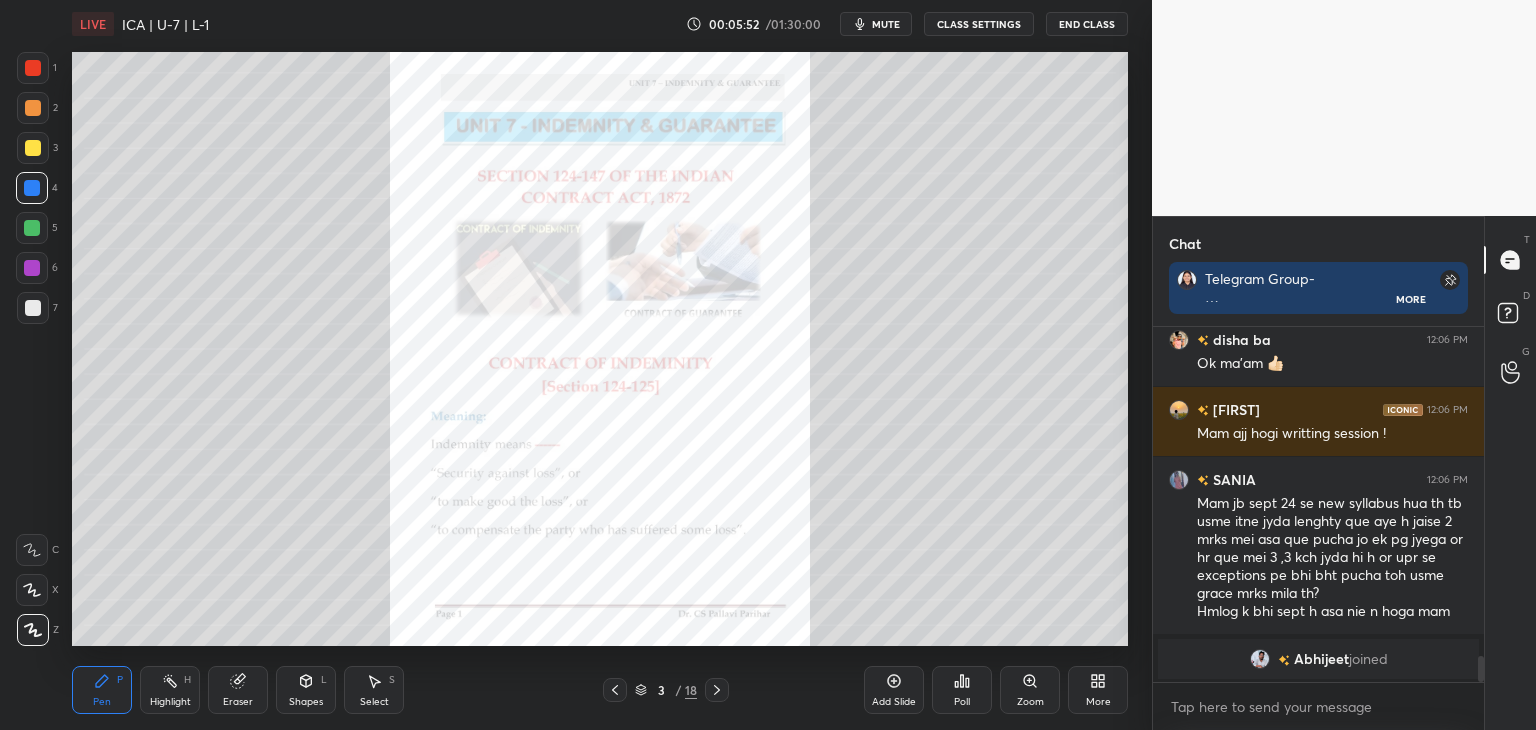 scroll, scrollTop: 4498, scrollLeft: 0, axis: vertical 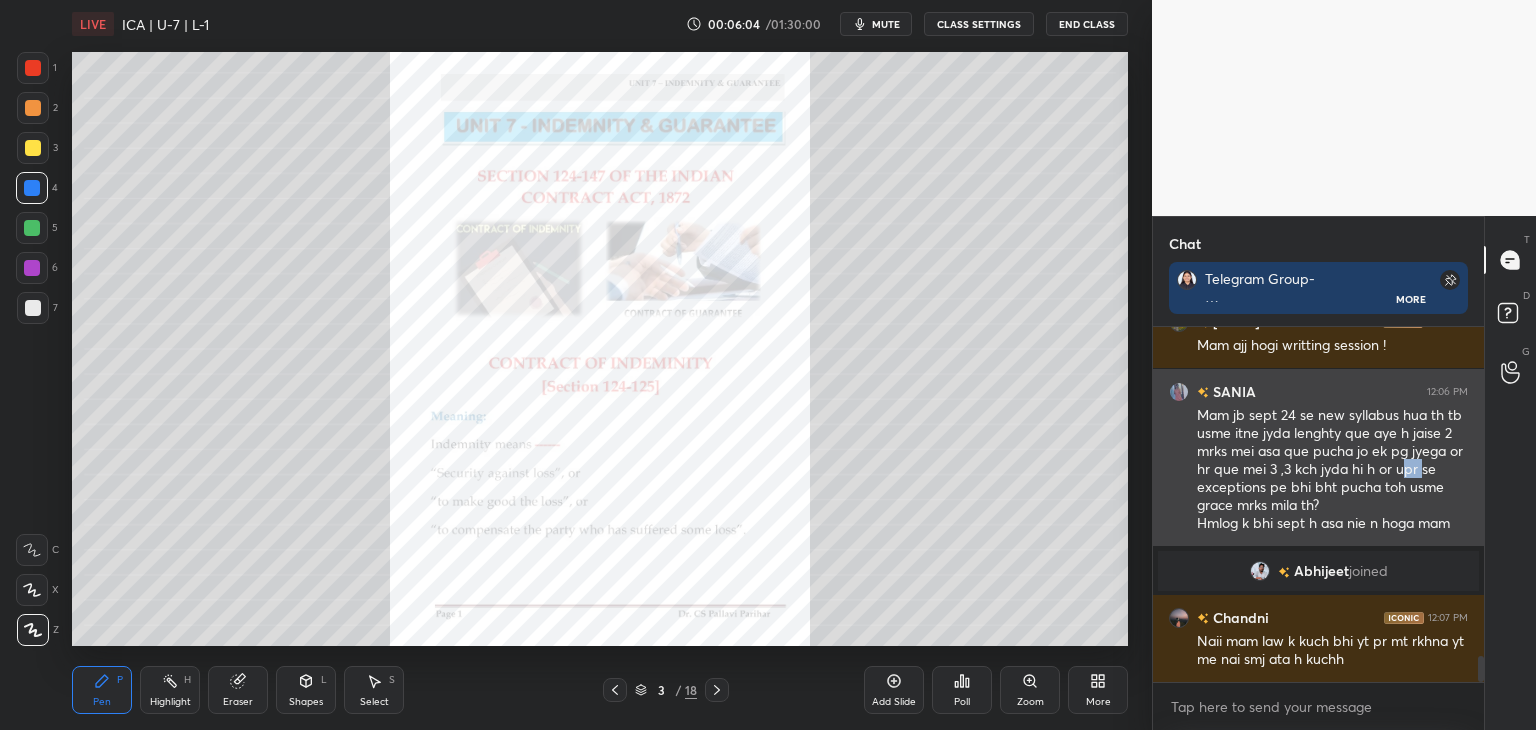 click on "Mam jb sept 24 se new syllabus hua th tb usme itne jyda lenghty que aye h jaise 2 mrks mei asa que pucha jo ek pg jyega or hr que mei 3 ,3 kch jyda hi h or upr se exceptions pe bhi bht pucha toh usme grace mrks mila th?
Hmlog k bhi sept h asa nie n hoga mam" at bounding box center (1332, 470) 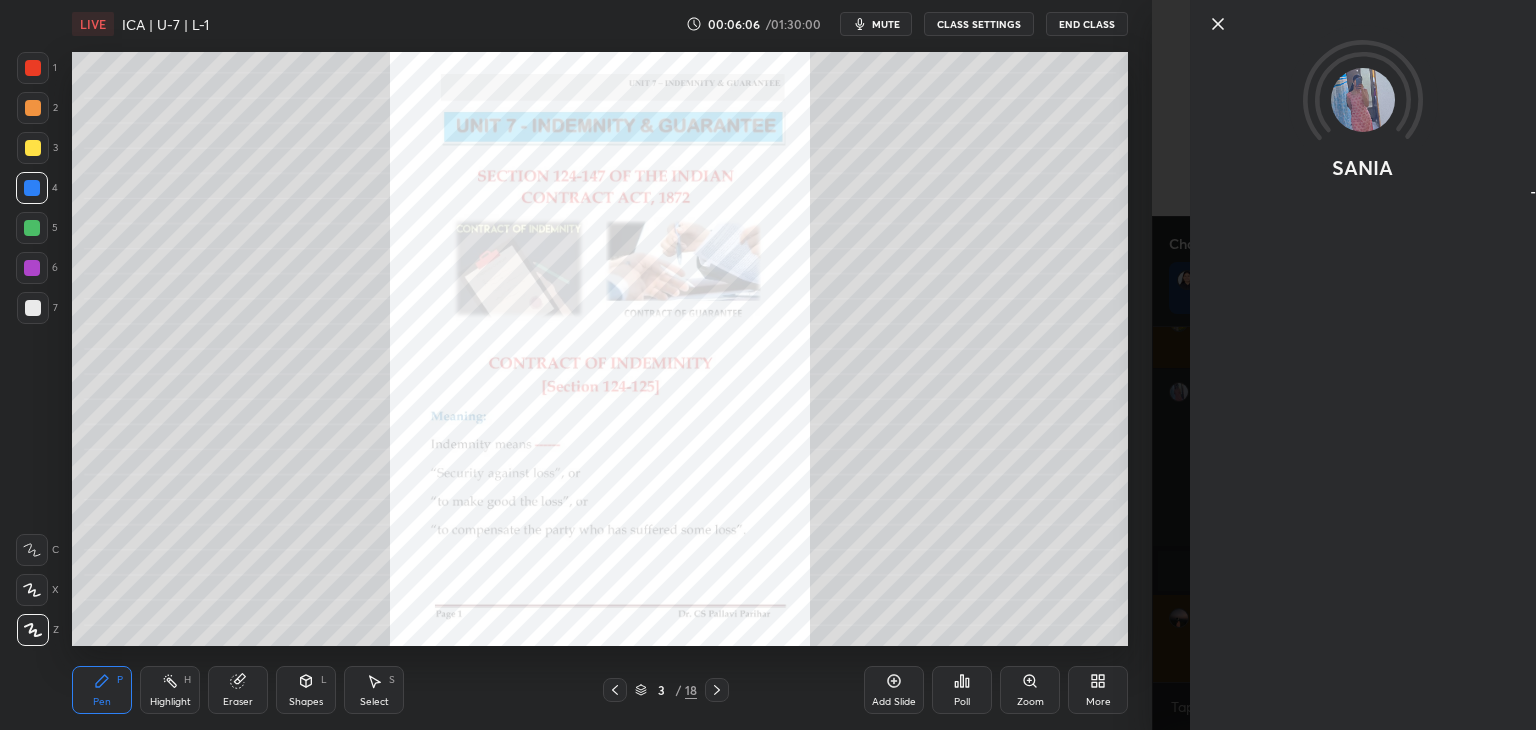 click 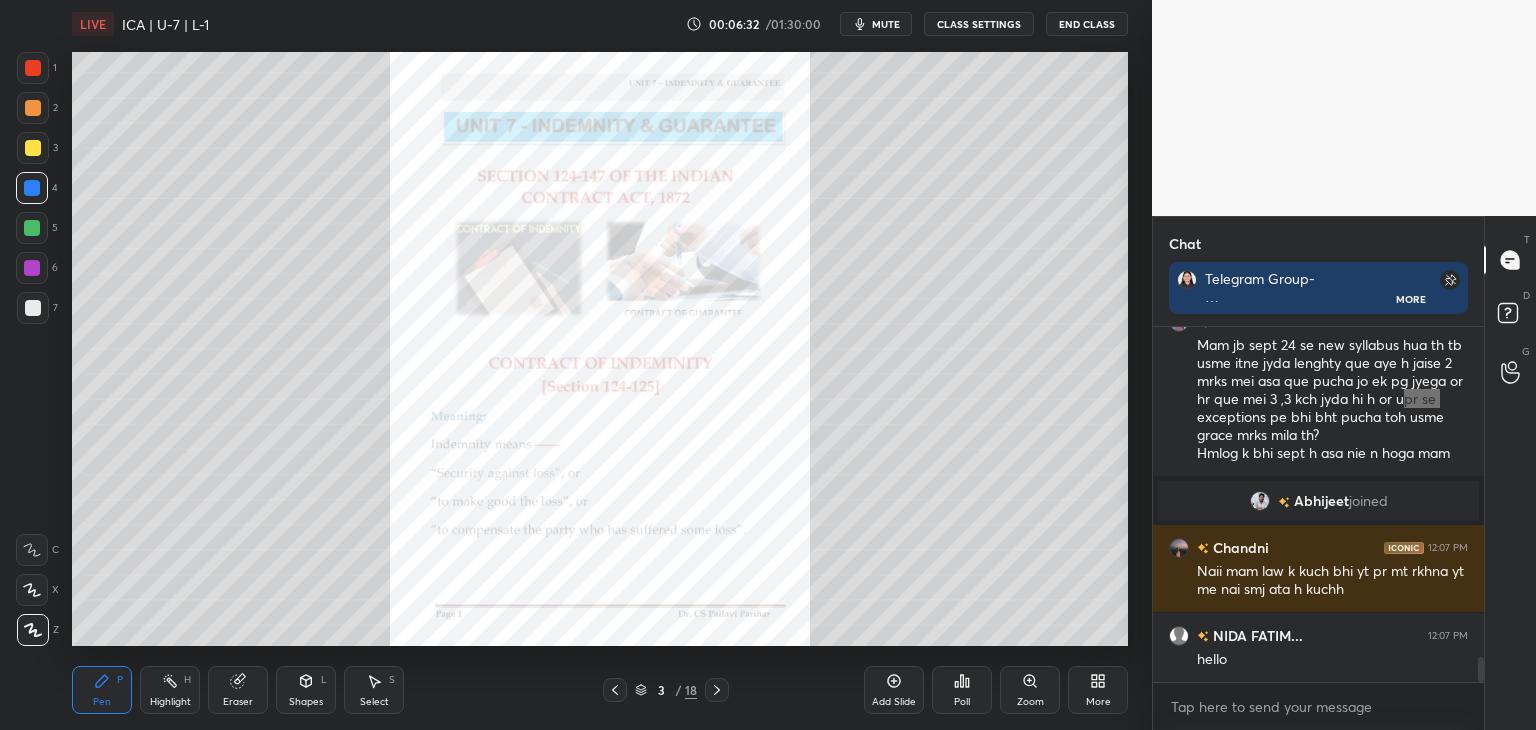 scroll, scrollTop: 4656, scrollLeft: 0, axis: vertical 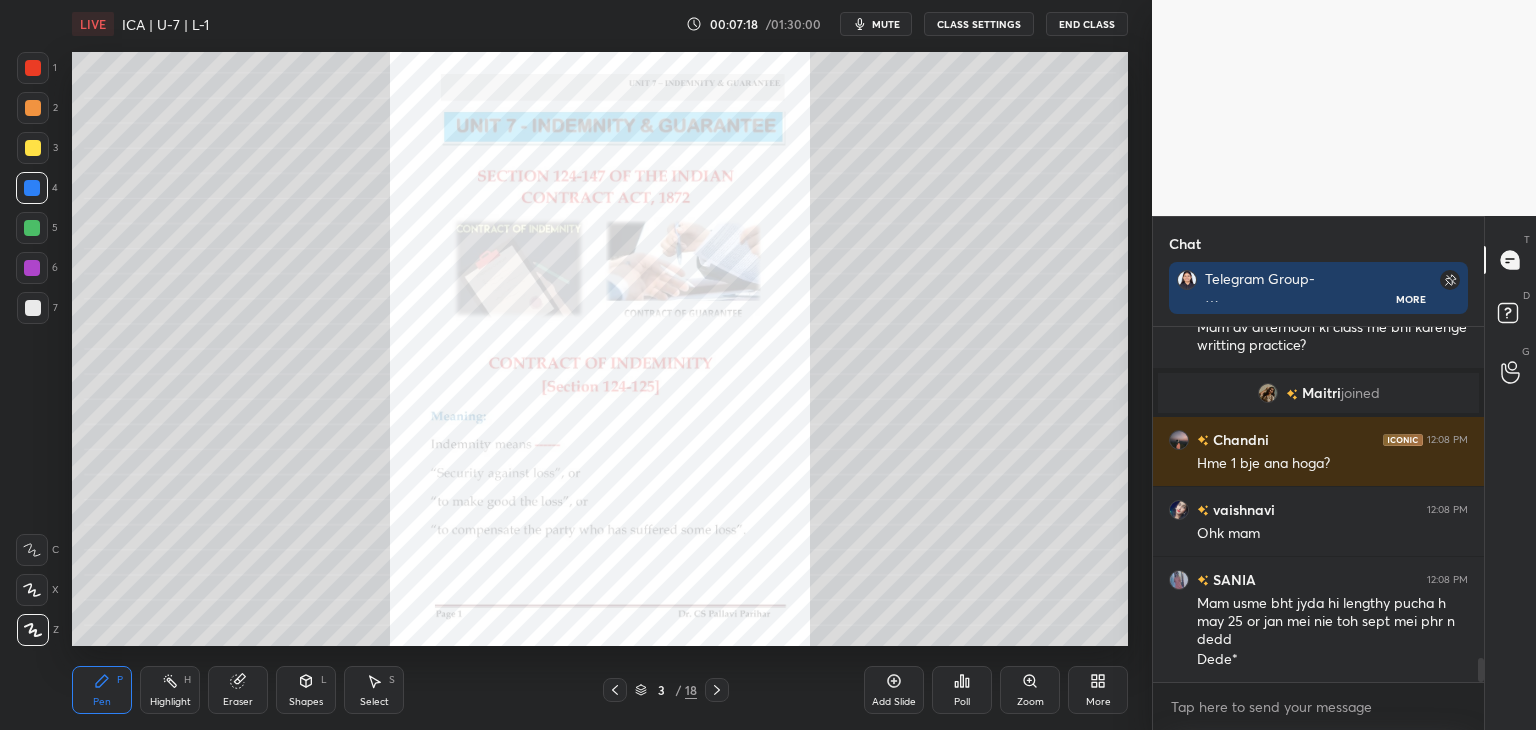 drag, startPoint x: 1480, startPoint y: 669, endPoint x: 1480, endPoint y: 697, distance: 28 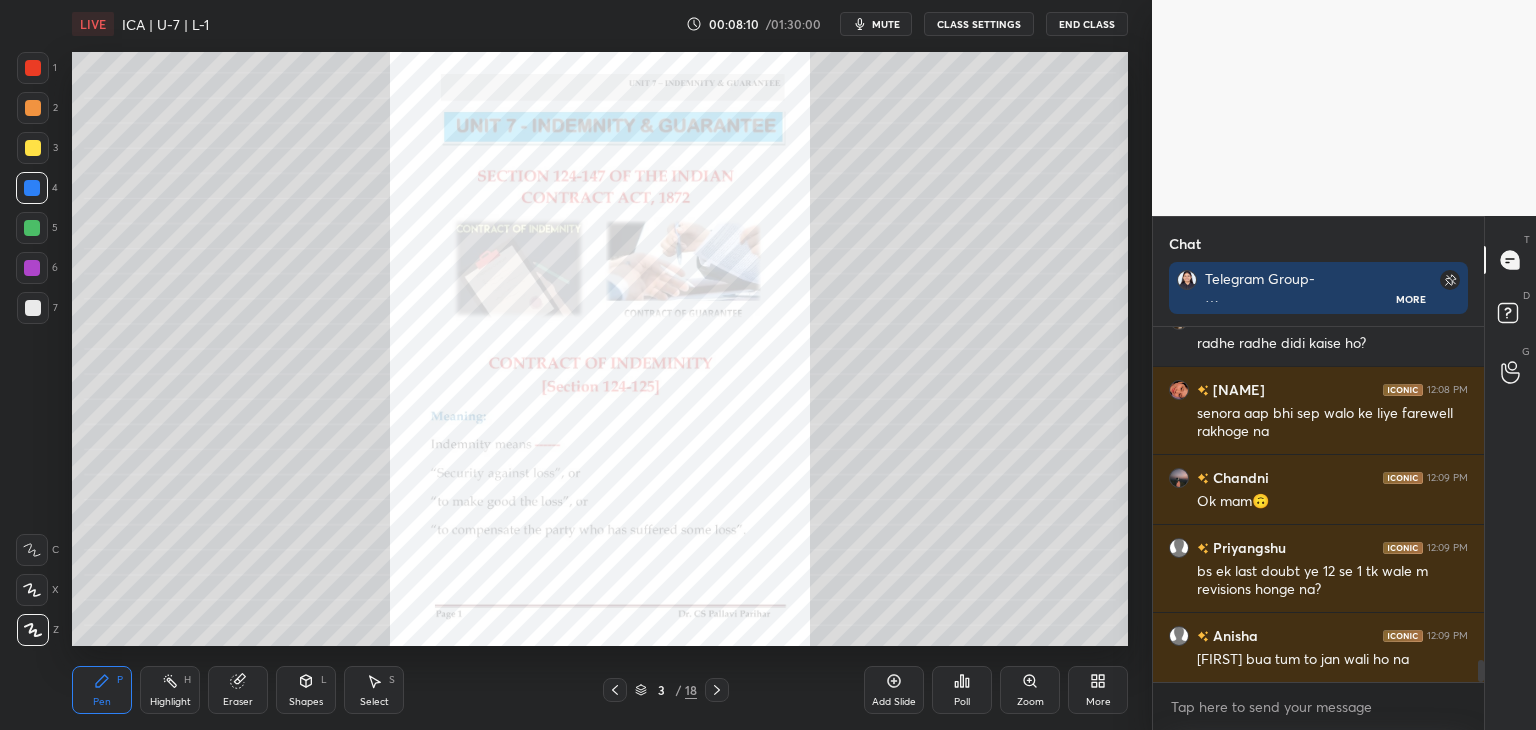 scroll, scrollTop: 5400, scrollLeft: 0, axis: vertical 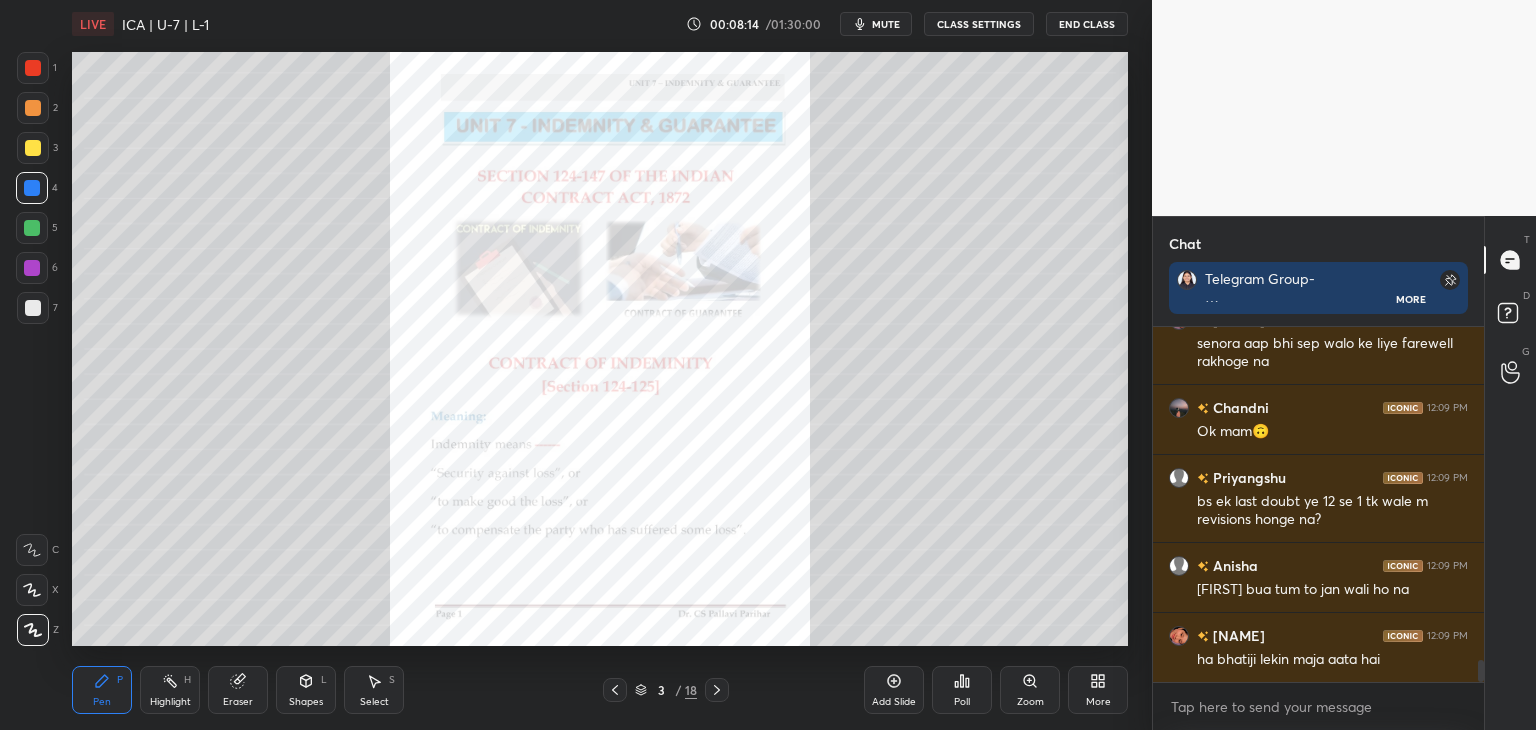 drag, startPoint x: 239, startPoint y: 685, endPoint x: 276, endPoint y: 669, distance: 40.311287 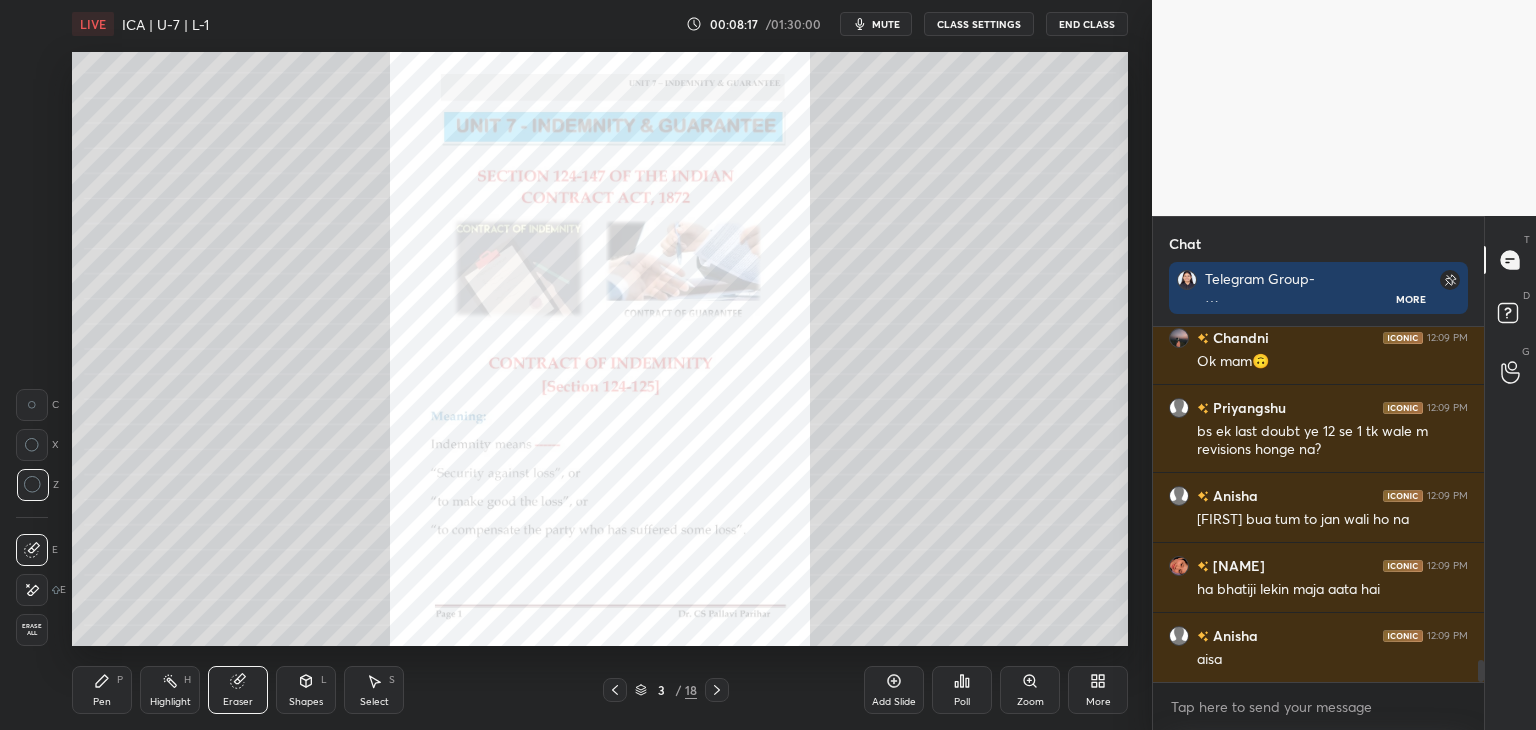 scroll, scrollTop: 5540, scrollLeft: 0, axis: vertical 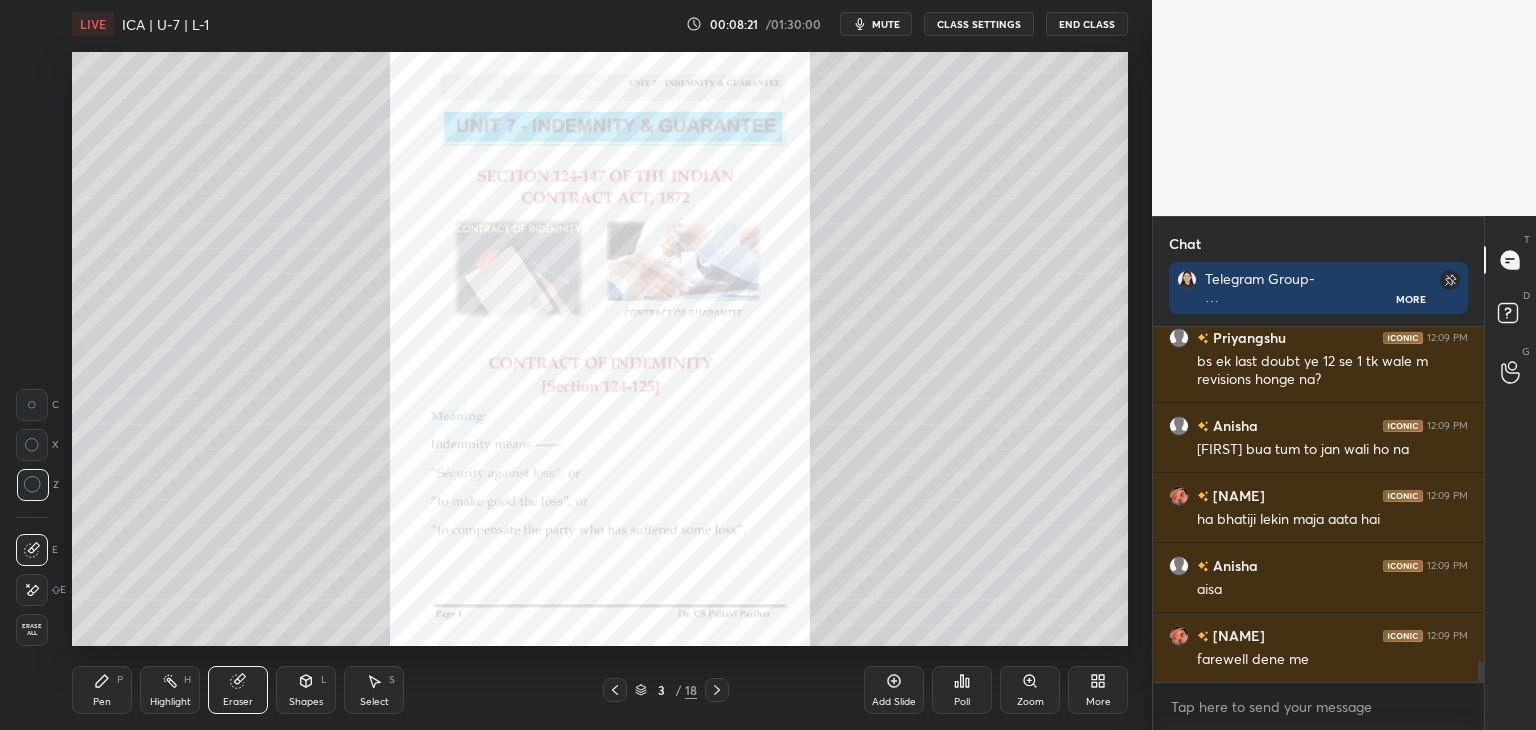 drag, startPoint x: 97, startPoint y: 683, endPoint x: 123, endPoint y: 678, distance: 26.476404 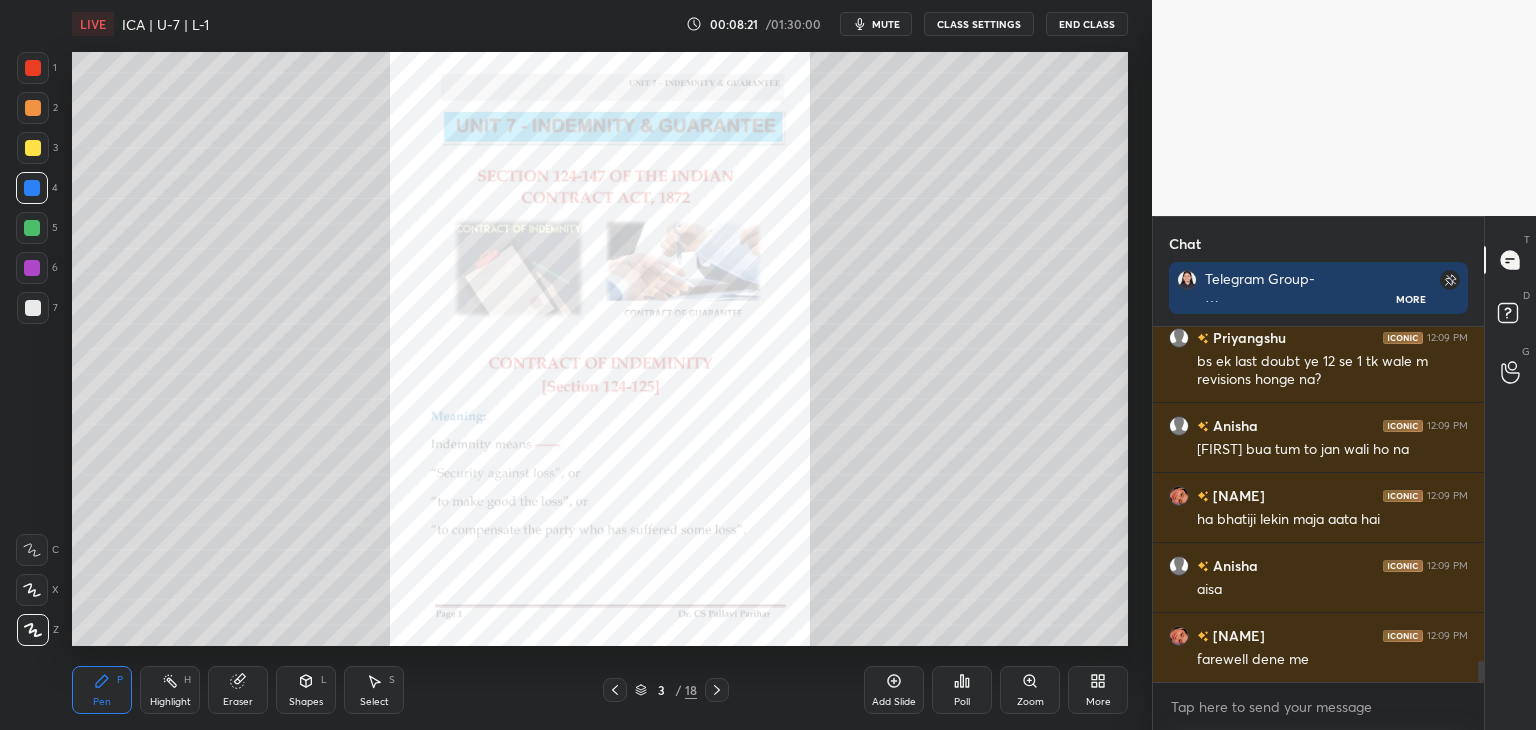 scroll, scrollTop: 5588, scrollLeft: 0, axis: vertical 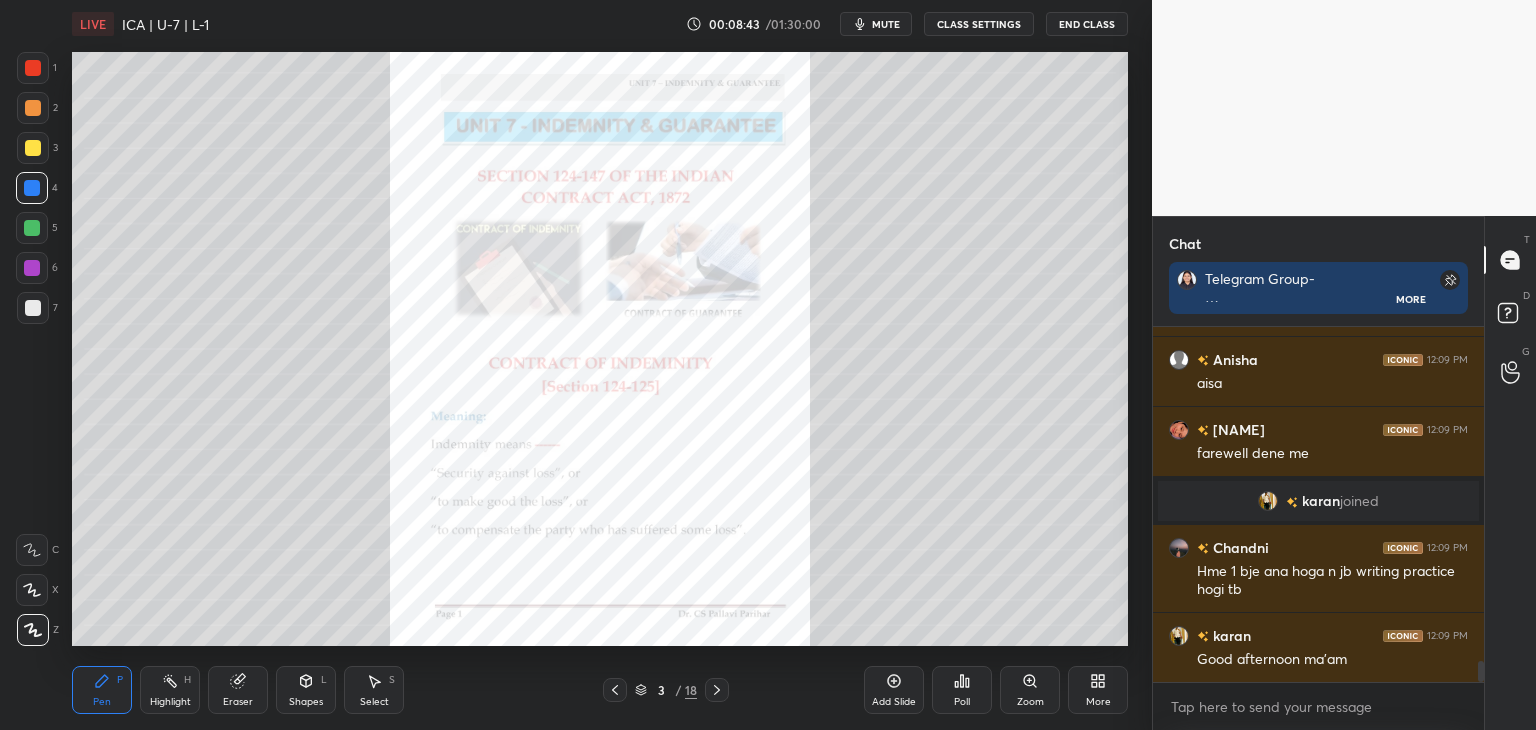 click at bounding box center (1481, 671) 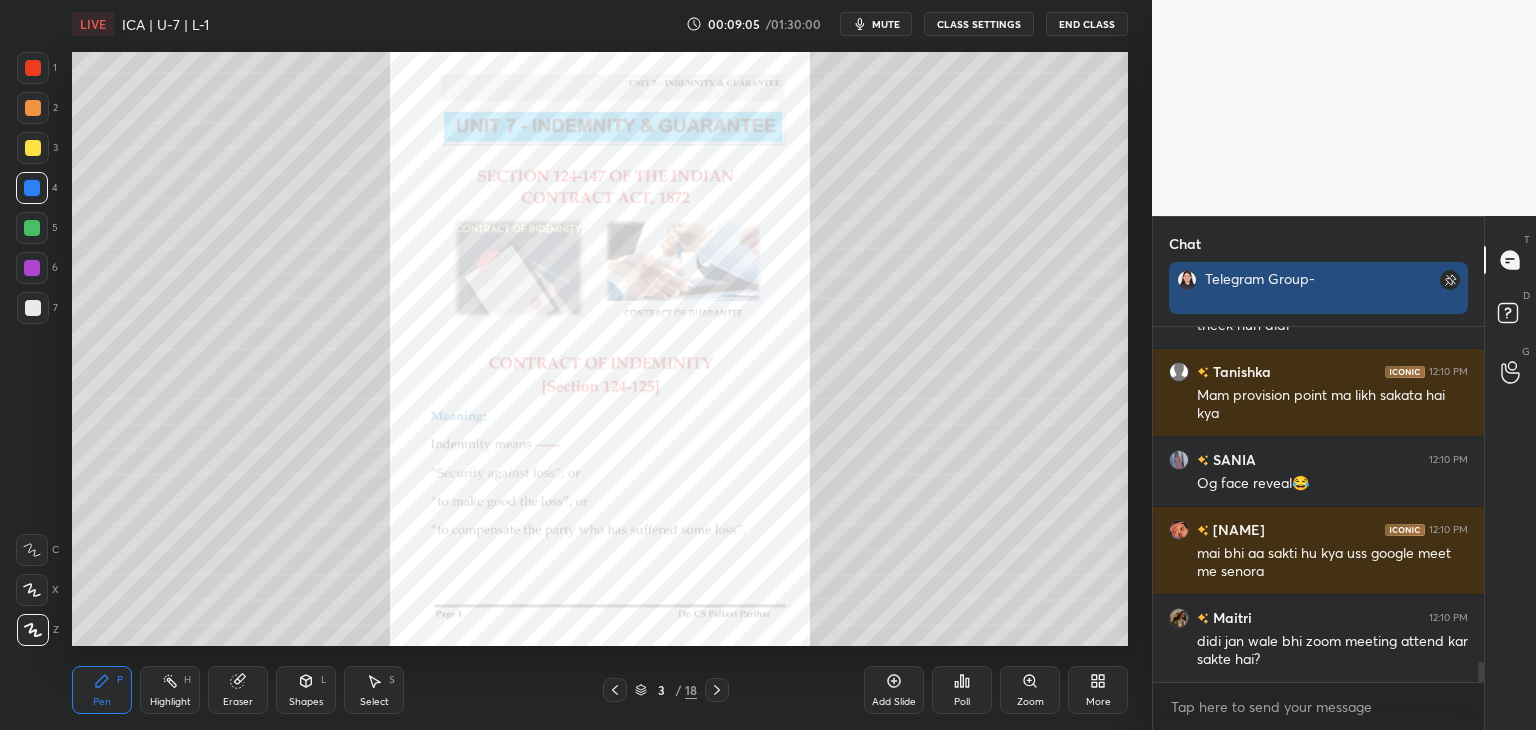 scroll, scrollTop: 6124, scrollLeft: 0, axis: vertical 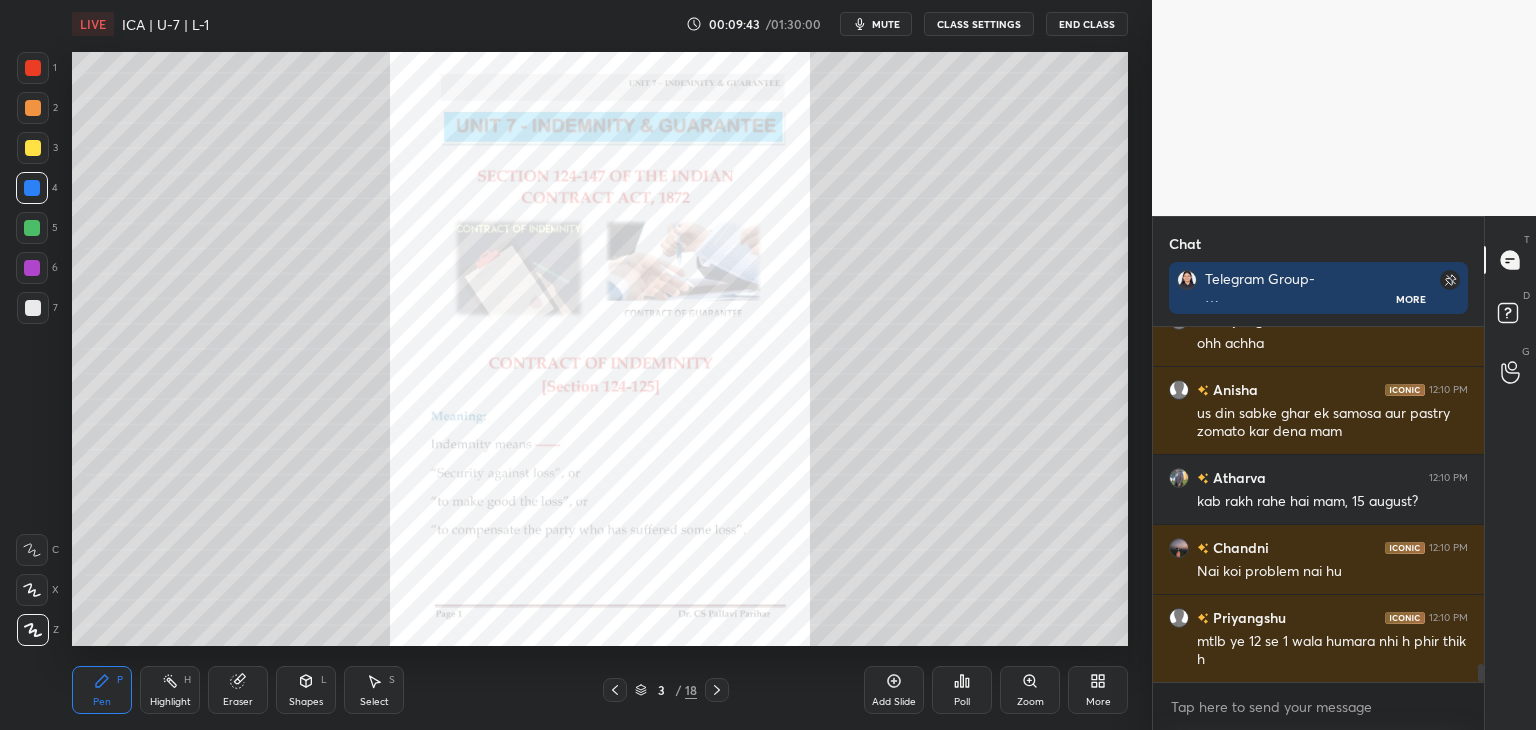drag, startPoint x: 1481, startPoint y: 671, endPoint x: 1488, endPoint y: 713, distance: 42.579338 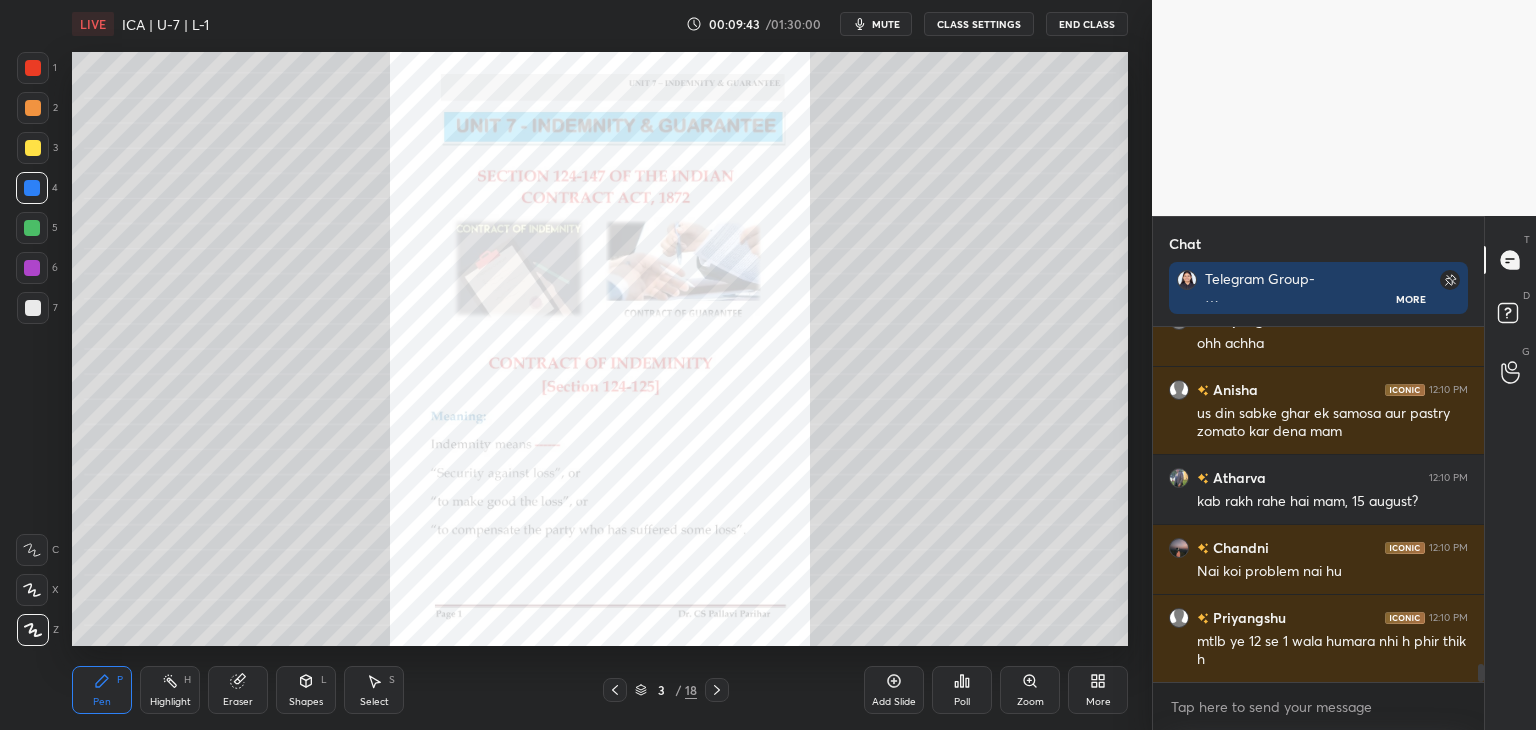click on "Chat Telegram Group-
https://t.me/+x8IKM9l47kg2Y2Jl More Chandni 12:10 PM Google meet me to face reveal ho jayega sbka🙂 Priyangshu 12:10 PM ohh achha Anisha 12:10 PM us din sabke ghar ek samosa aur pastry zomato kar dena mam Atharva 12:10 PM kab rakh rahe hai mam, 15 august? Chandni 12:10 PM Nai koi problem nai hu Priyangshu 12:10 PM mtlb ye 12 se 1 wala humara nhi h phir thik h JUMP TO LATEST Enable hand raising Enable raise hand to speak to learners. Once enabled, chat will be turned off temporarily. Enable x   introducing Raise a hand with a doubt Now learners can raise their hand along with a doubt  How it works? Doubts asked by learners will show up here NEW DOUBTS ASKED No one has raised a hand yet Can't raise hand Looks like educator just invited you to speak. Please wait before you can raise your hand again. Got it T Messages (T) D Doubts (D) G Raise Hand (G)" at bounding box center (1344, 473) 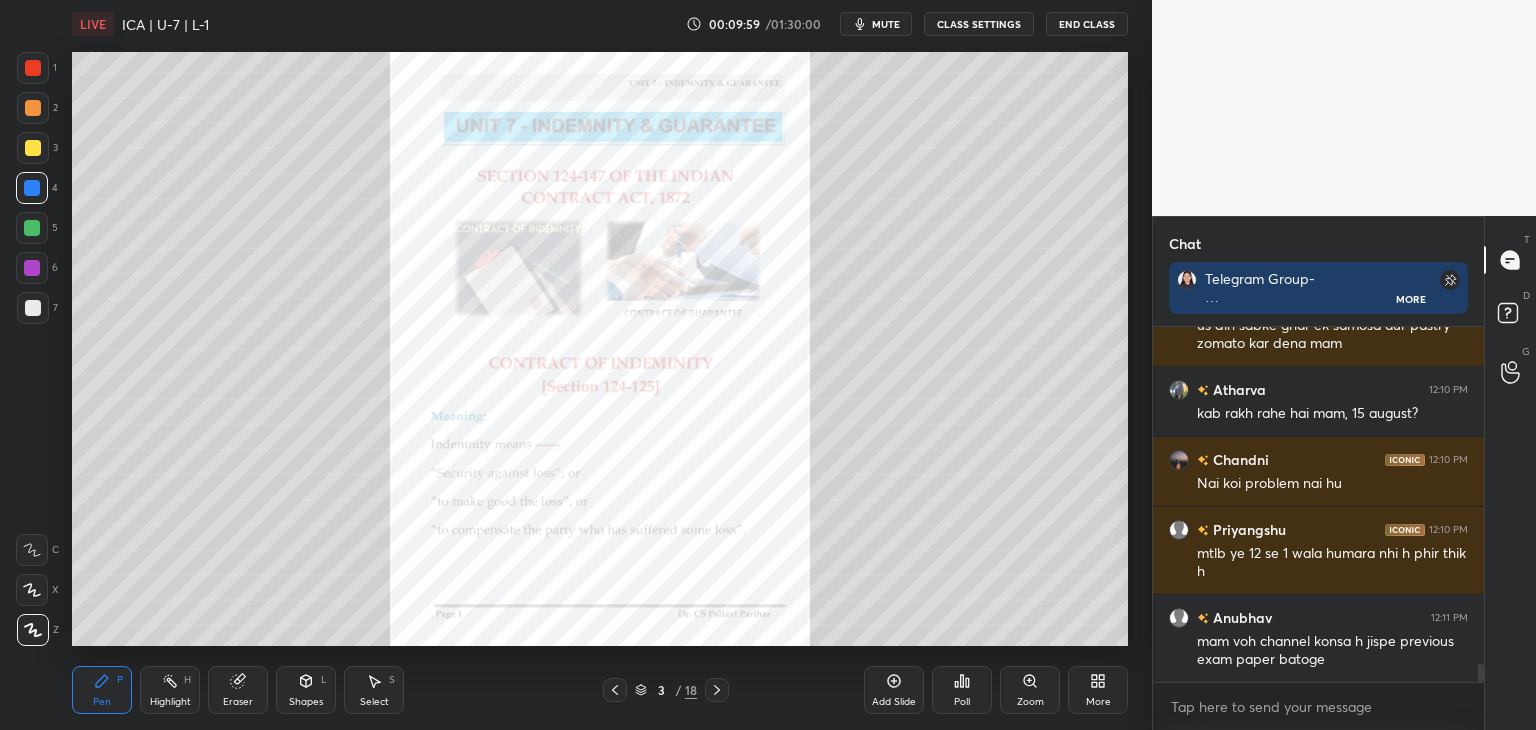 scroll, scrollTop: 6734, scrollLeft: 0, axis: vertical 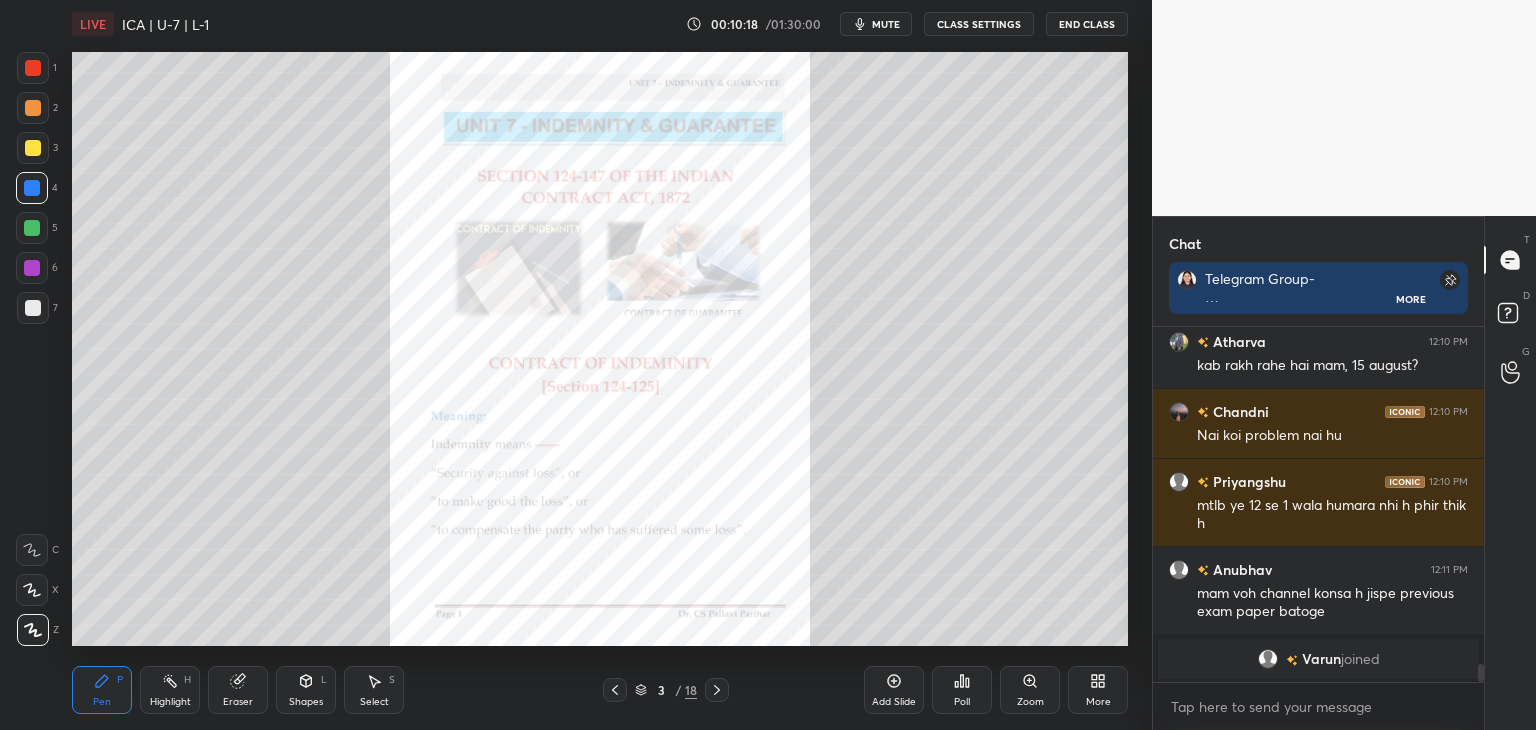 drag, startPoint x: 234, startPoint y: 694, endPoint x: 247, endPoint y: 681, distance: 18.384777 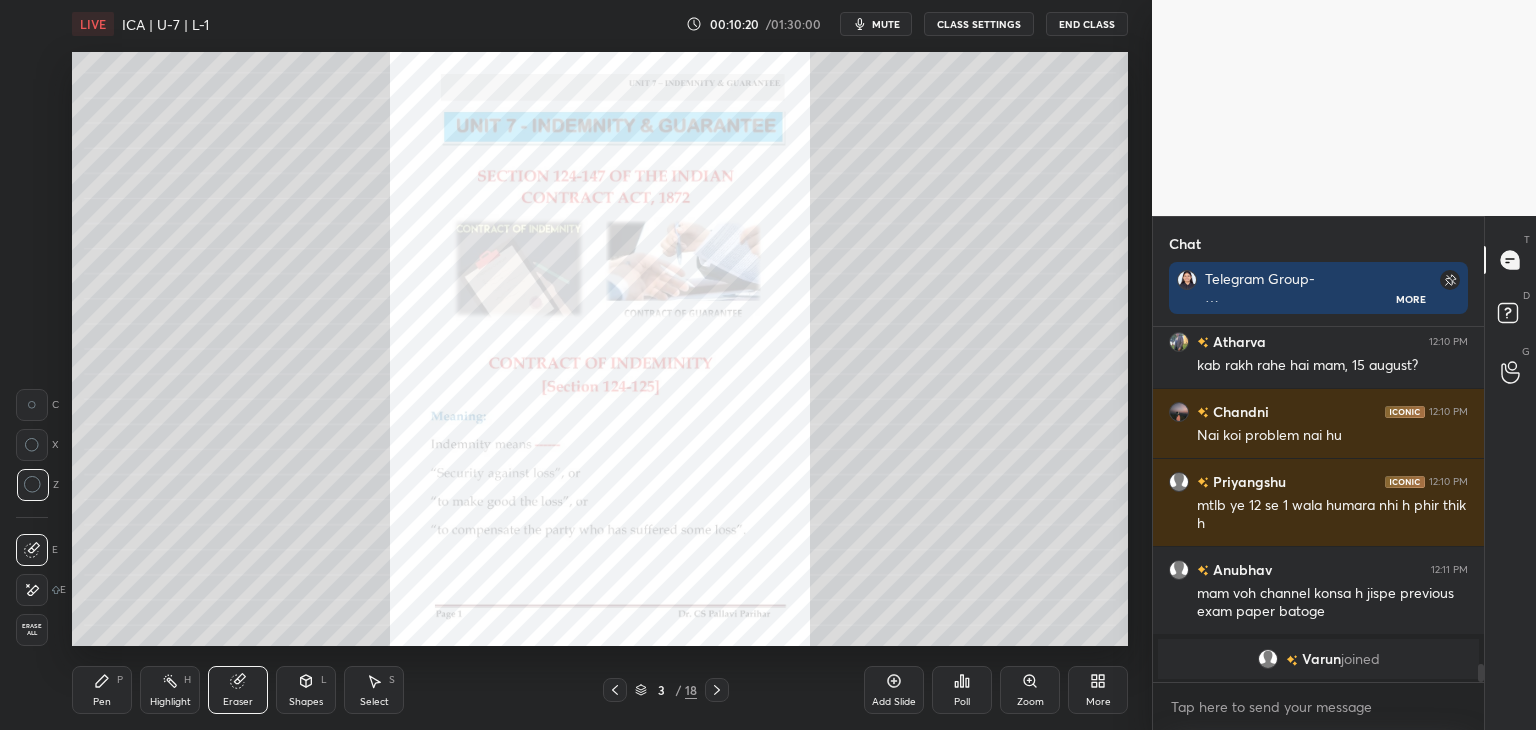 scroll, scrollTop: 6274, scrollLeft: 0, axis: vertical 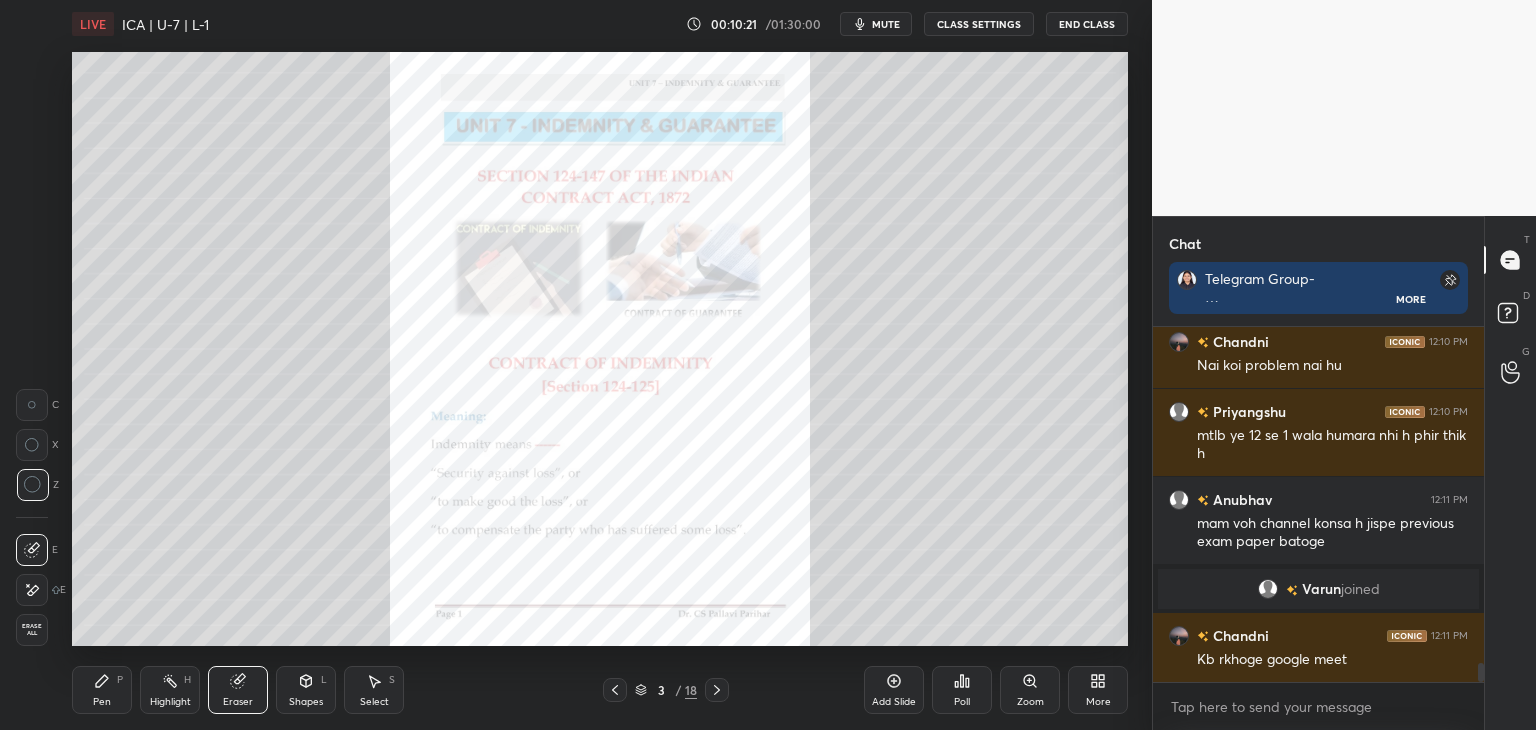 click on "Pen P" at bounding box center (102, 690) 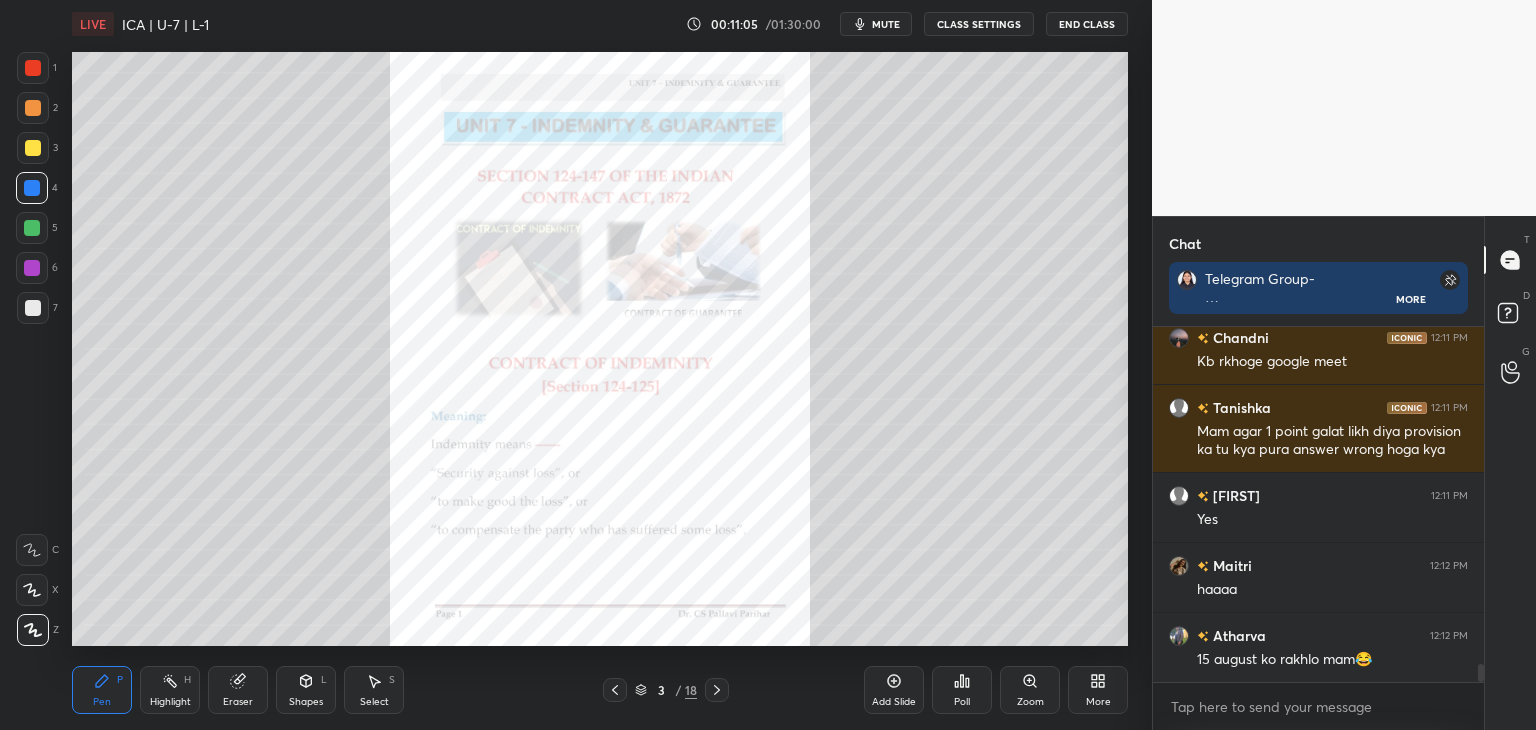 scroll, scrollTop: 6642, scrollLeft: 0, axis: vertical 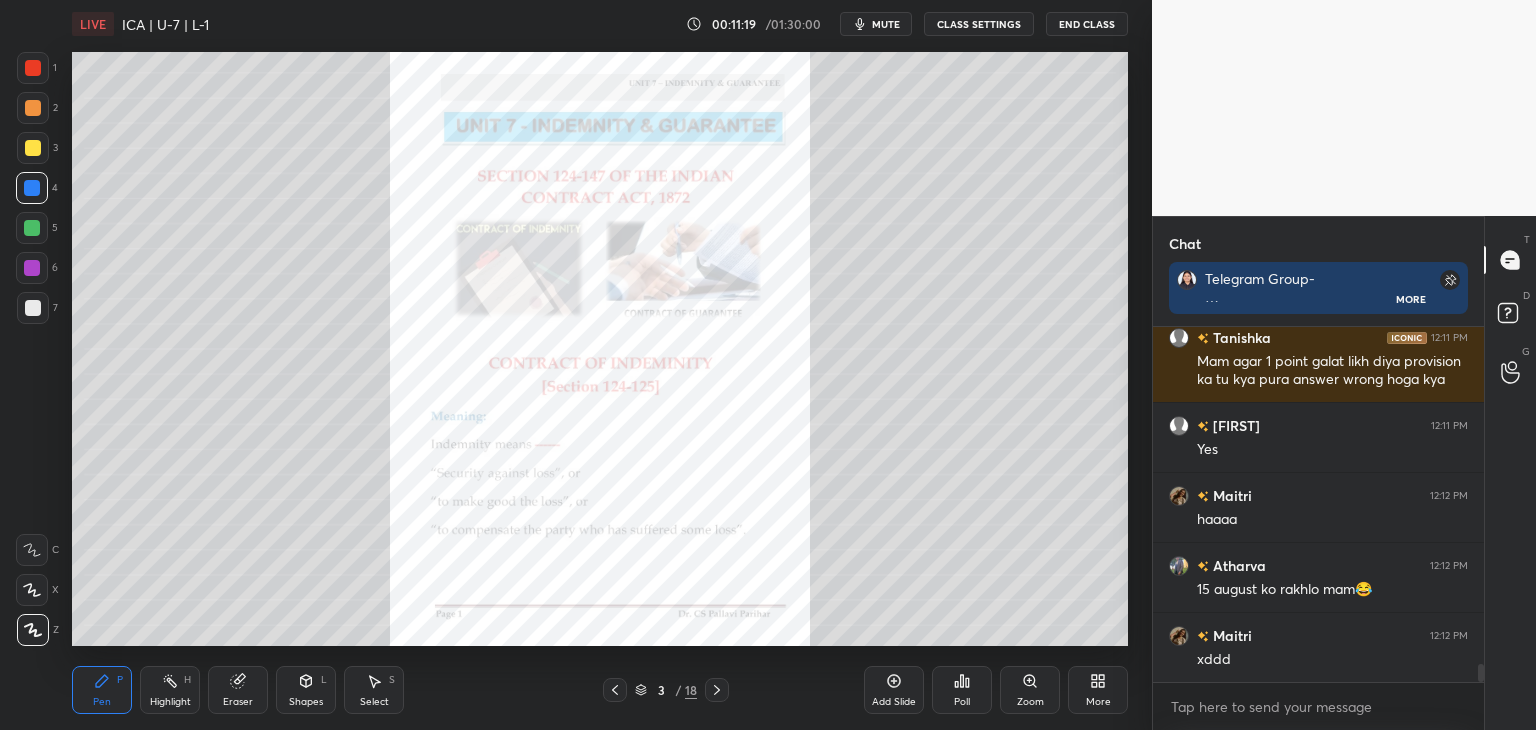 click 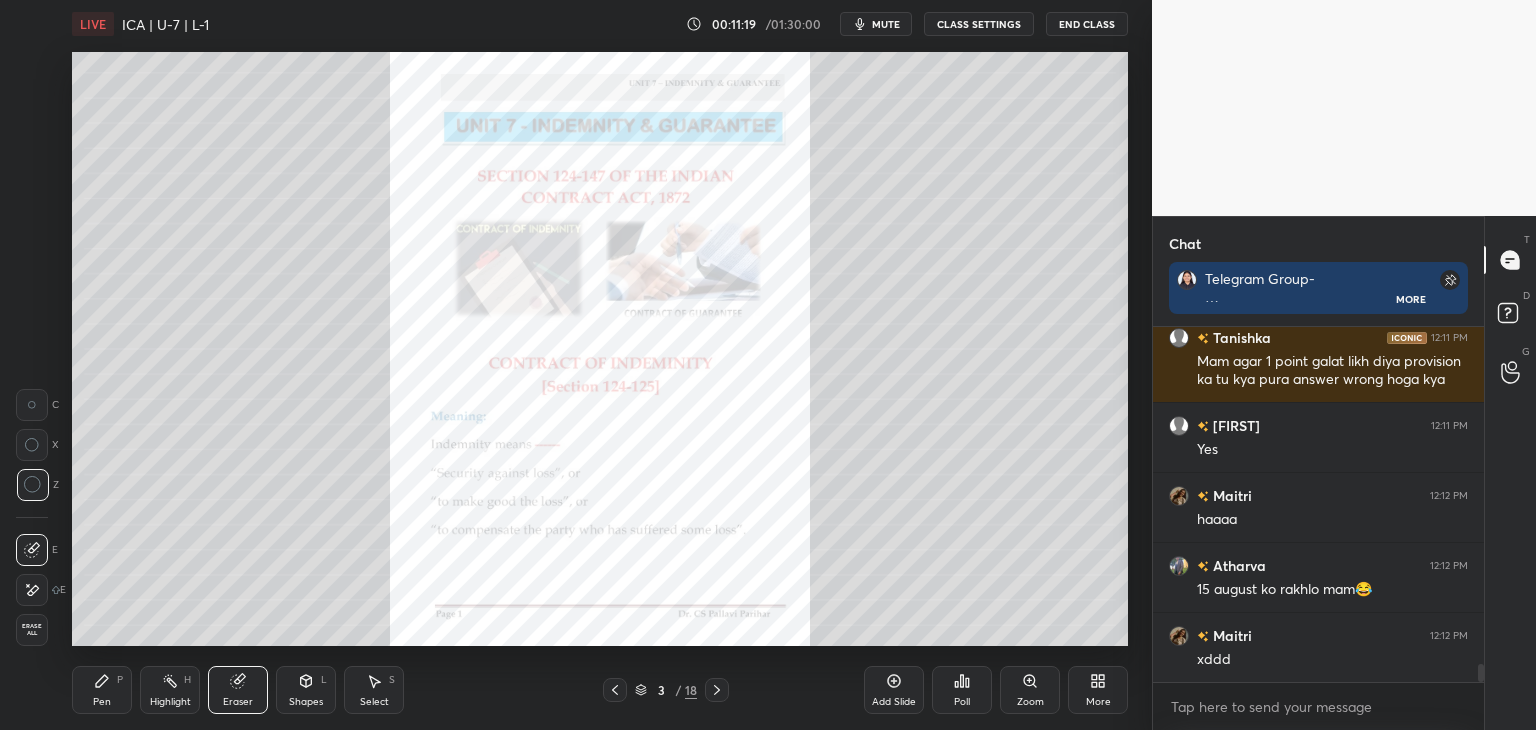 scroll, scrollTop: 184, scrollLeft: 325, axis: both 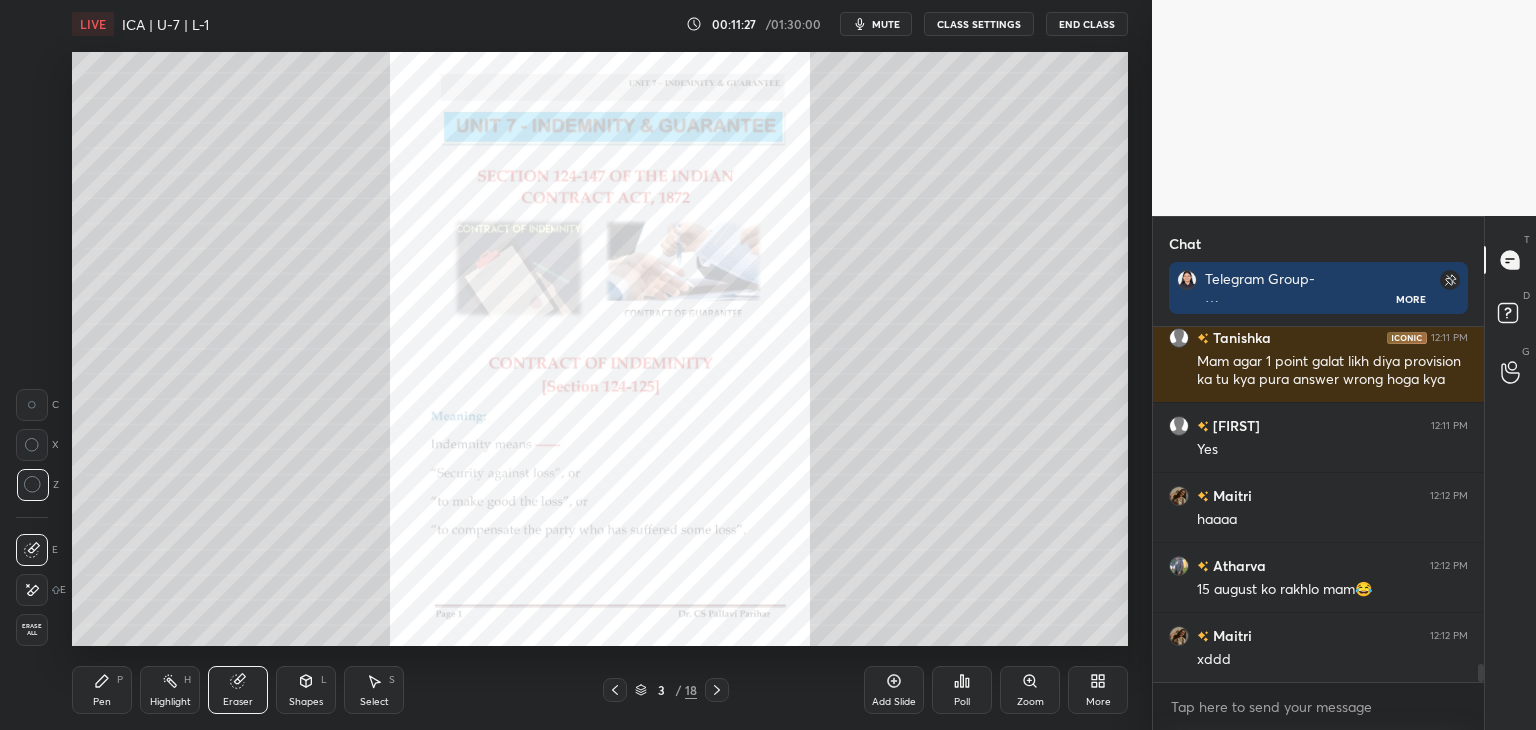 click 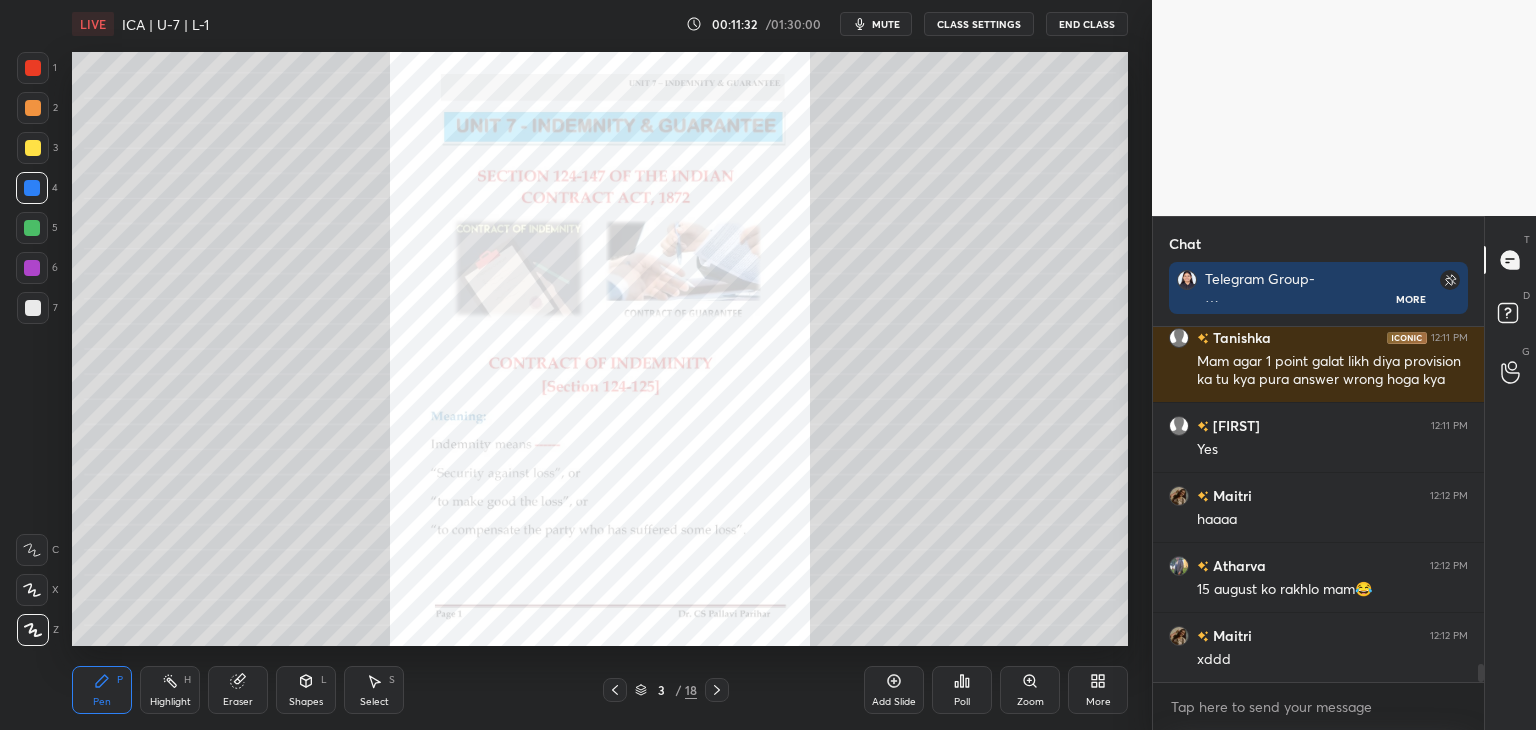 scroll, scrollTop: 6690, scrollLeft: 0, axis: vertical 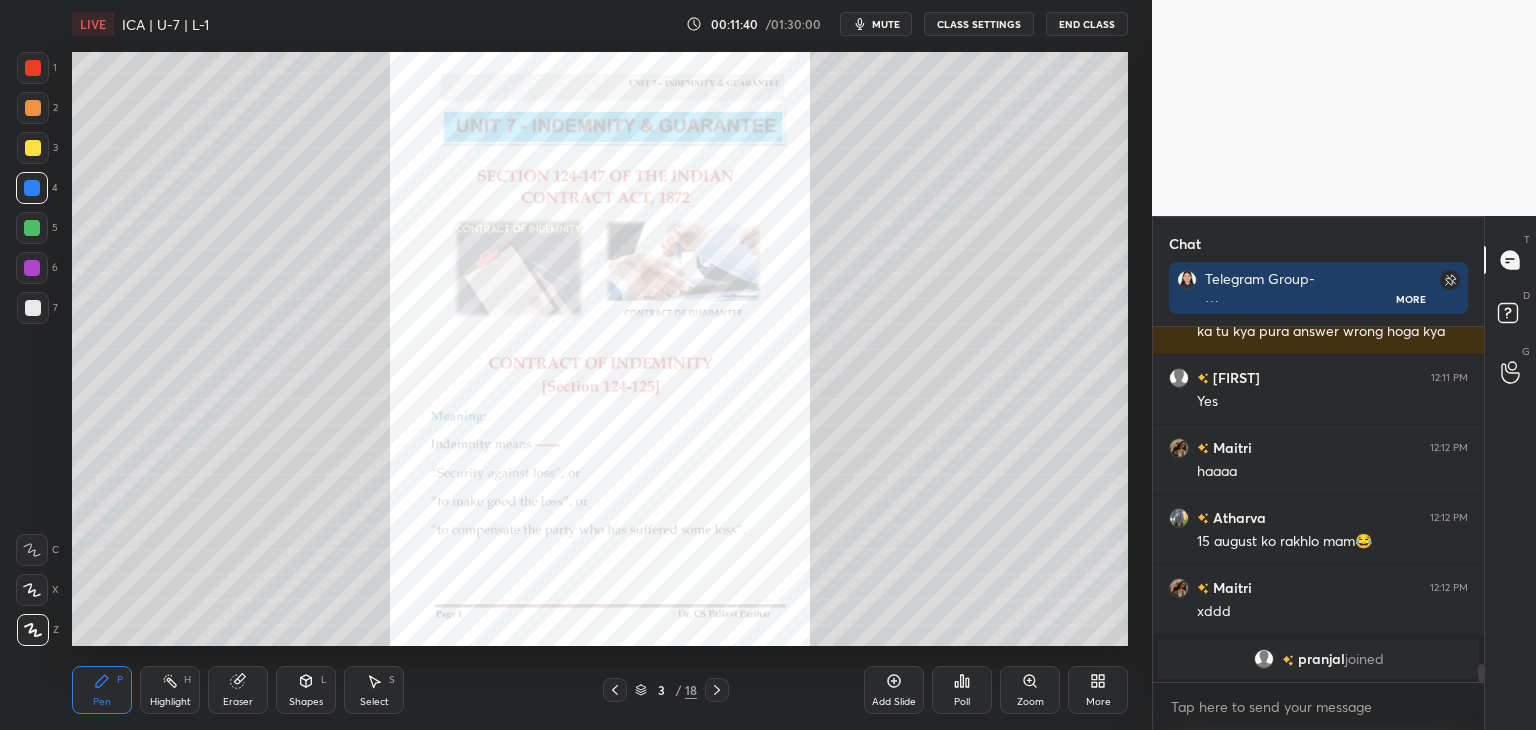 click at bounding box center (33, 68) 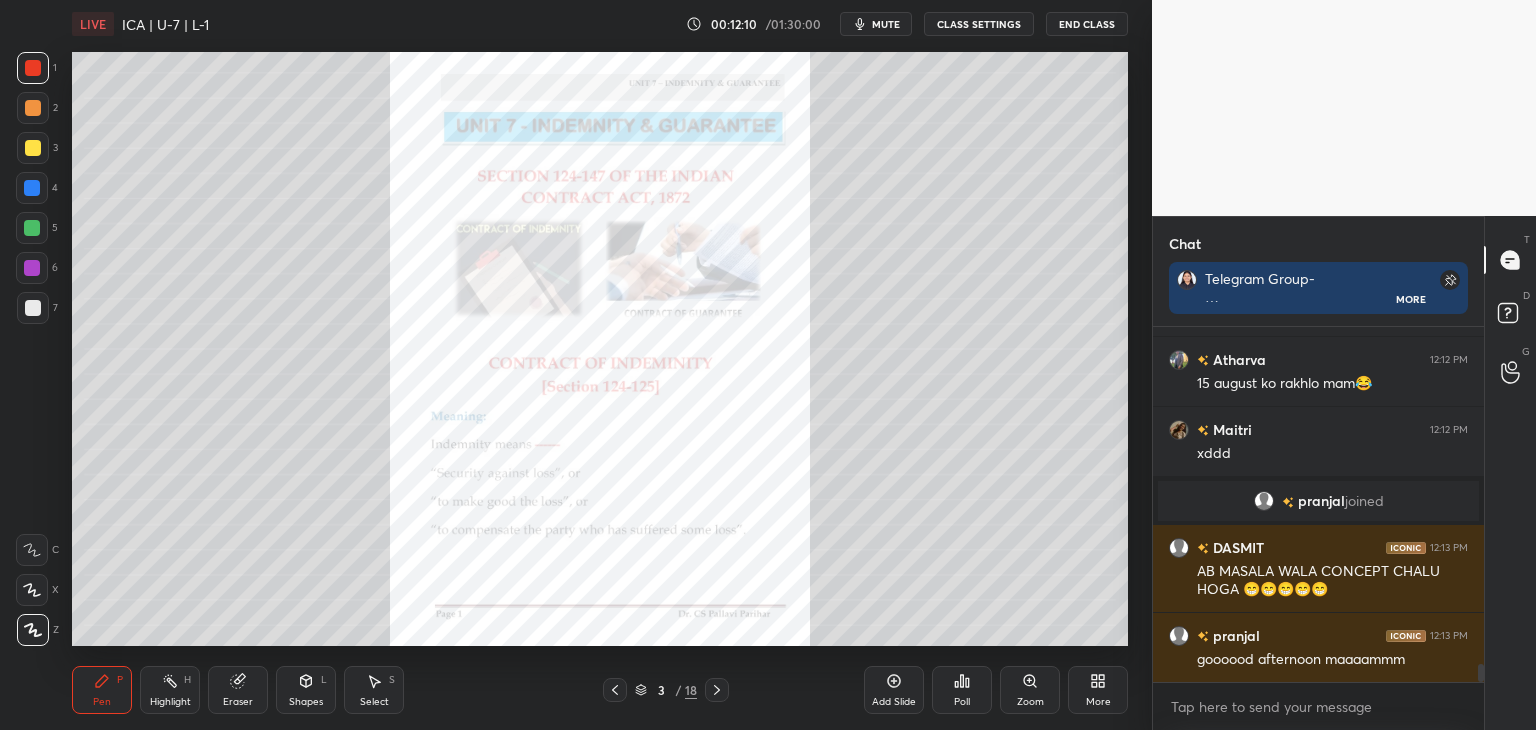 scroll, scrollTop: 6688, scrollLeft: 0, axis: vertical 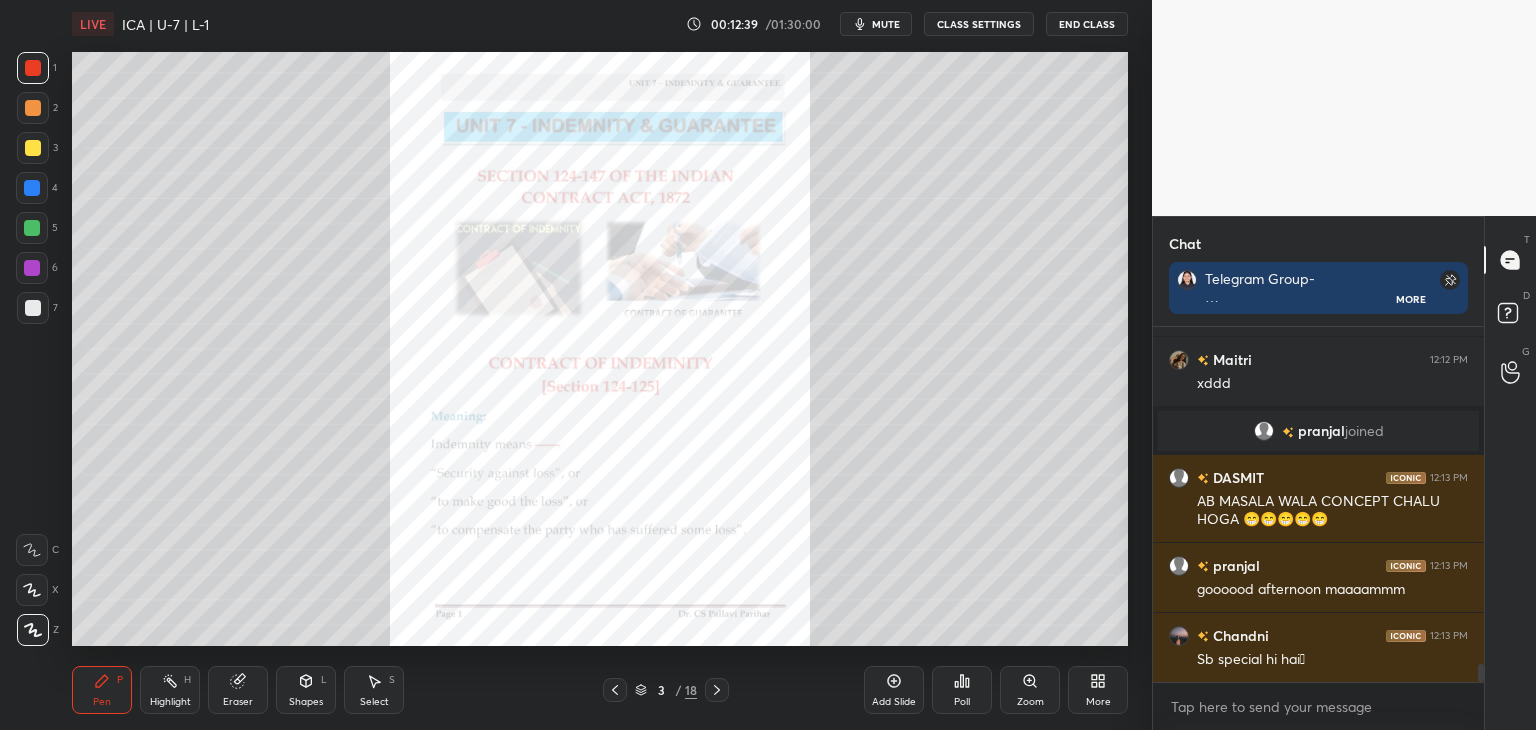 click at bounding box center (32, 188) 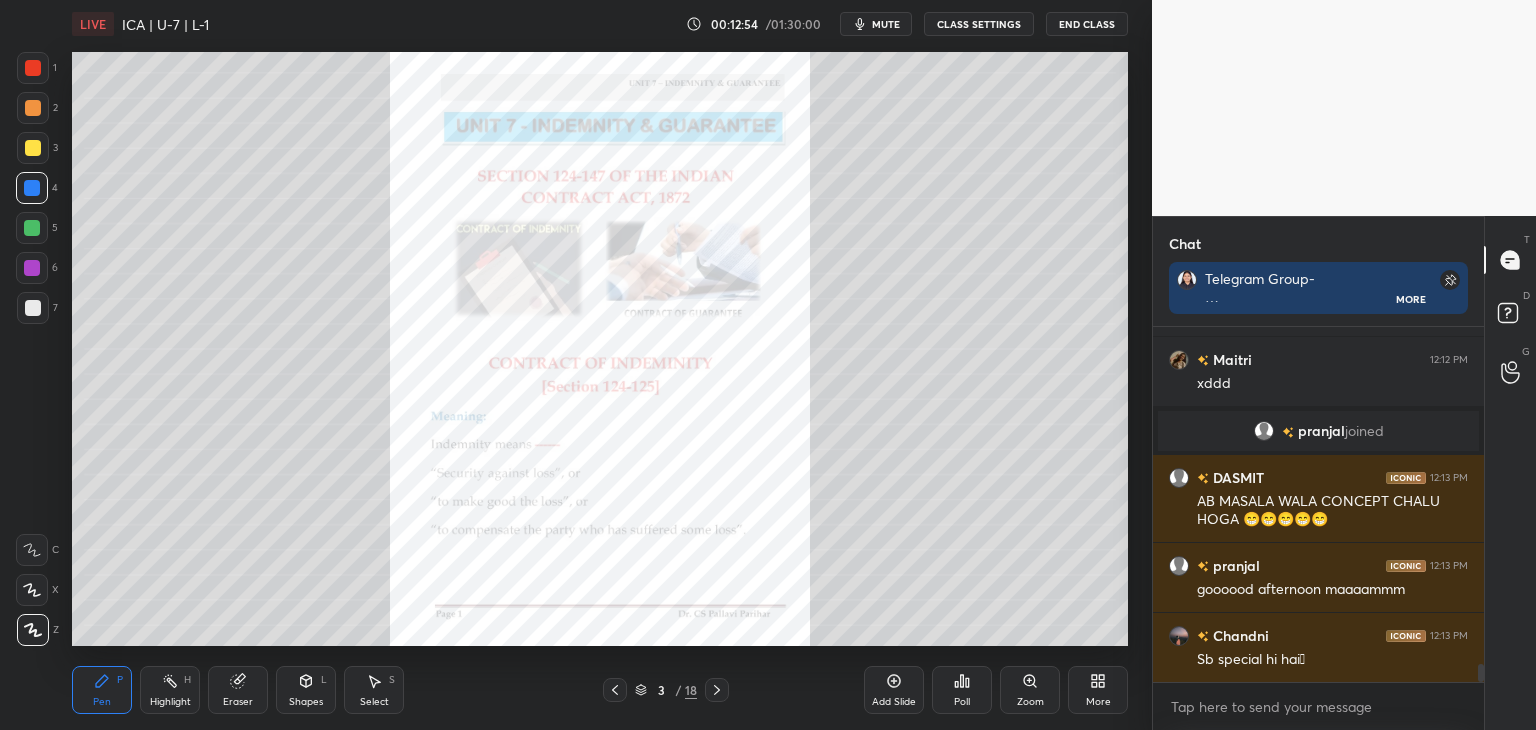 click 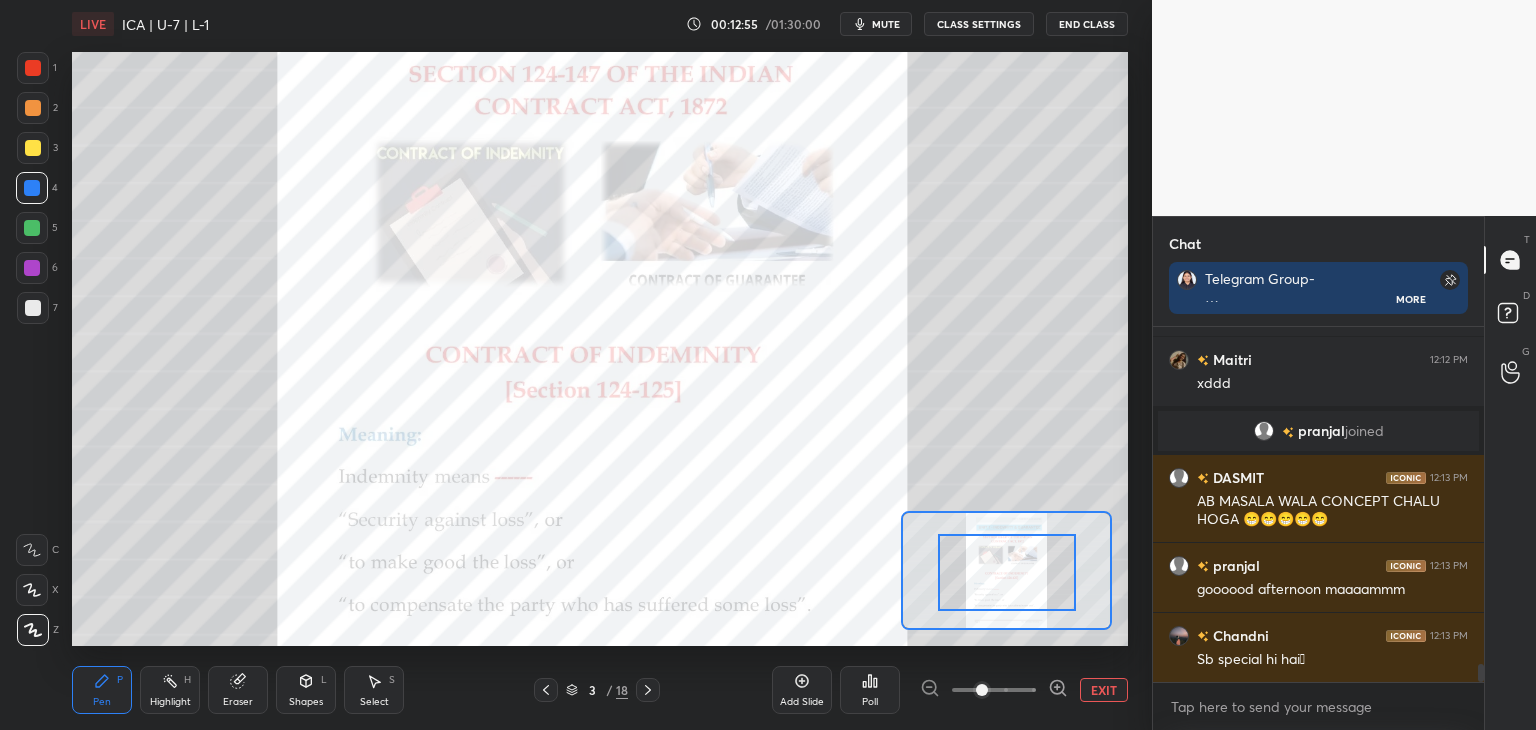 drag, startPoint x: 1026, startPoint y: 563, endPoint x: 1029, endPoint y: 578, distance: 15.297058 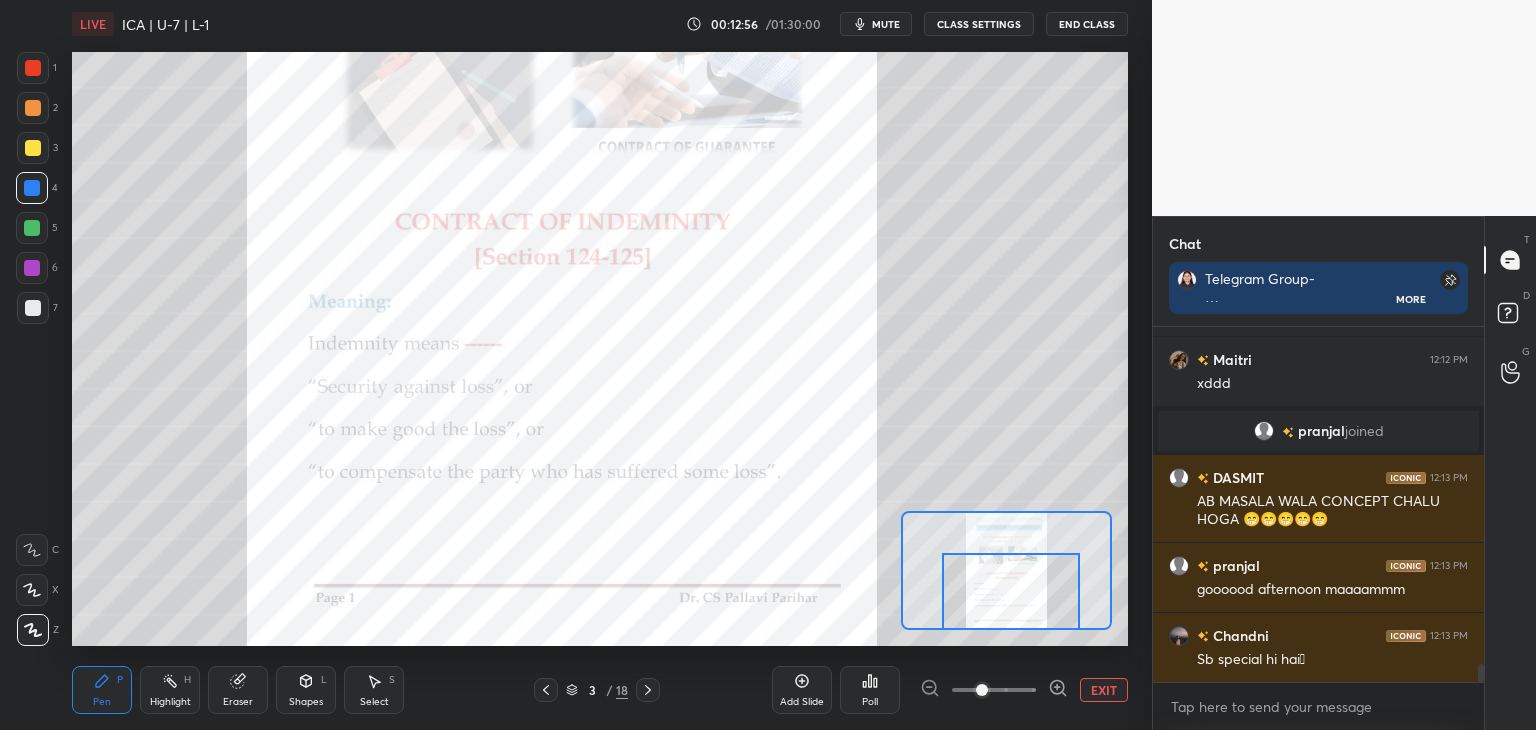drag, startPoint x: 1029, startPoint y: 570, endPoint x: 1028, endPoint y: 580, distance: 10.049875 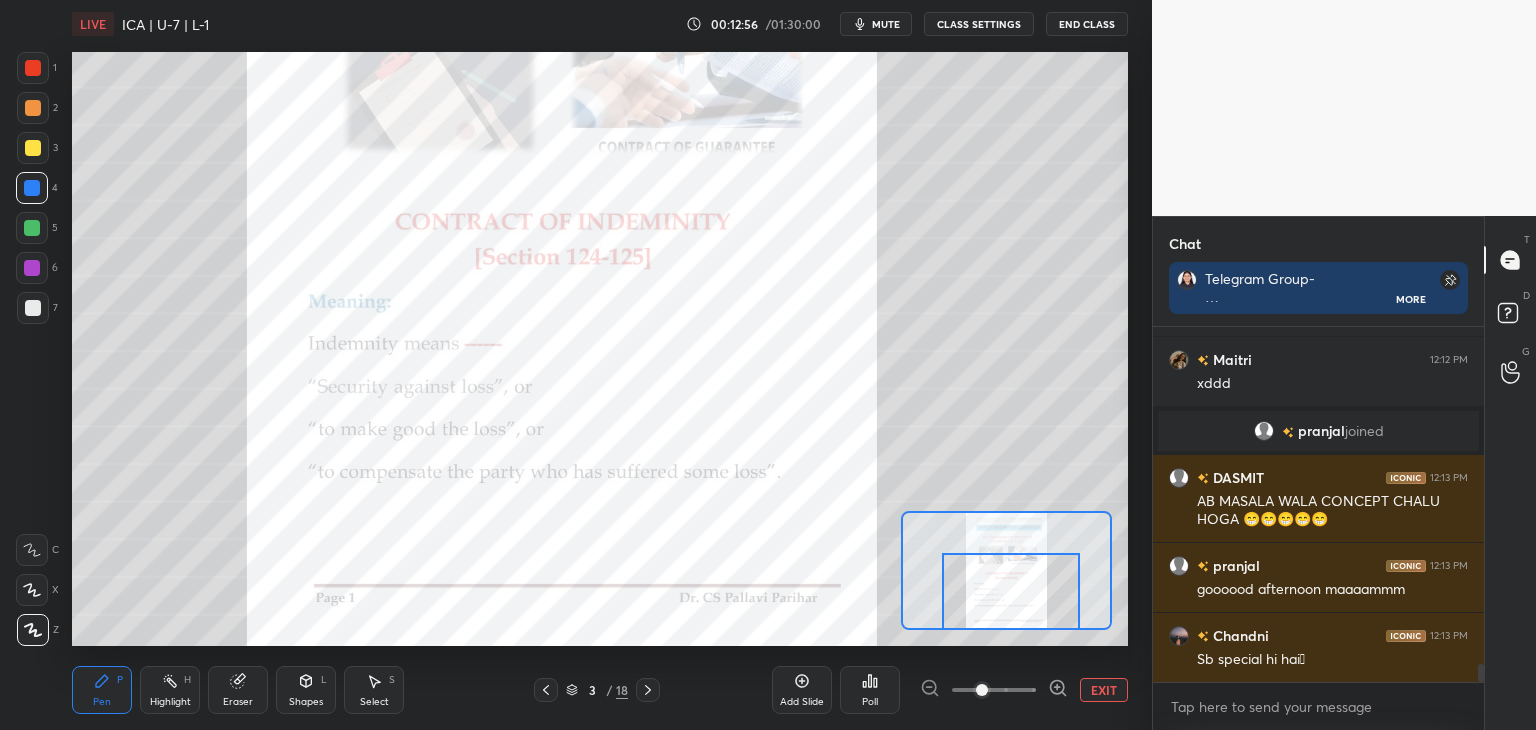 click at bounding box center (1011, 591) 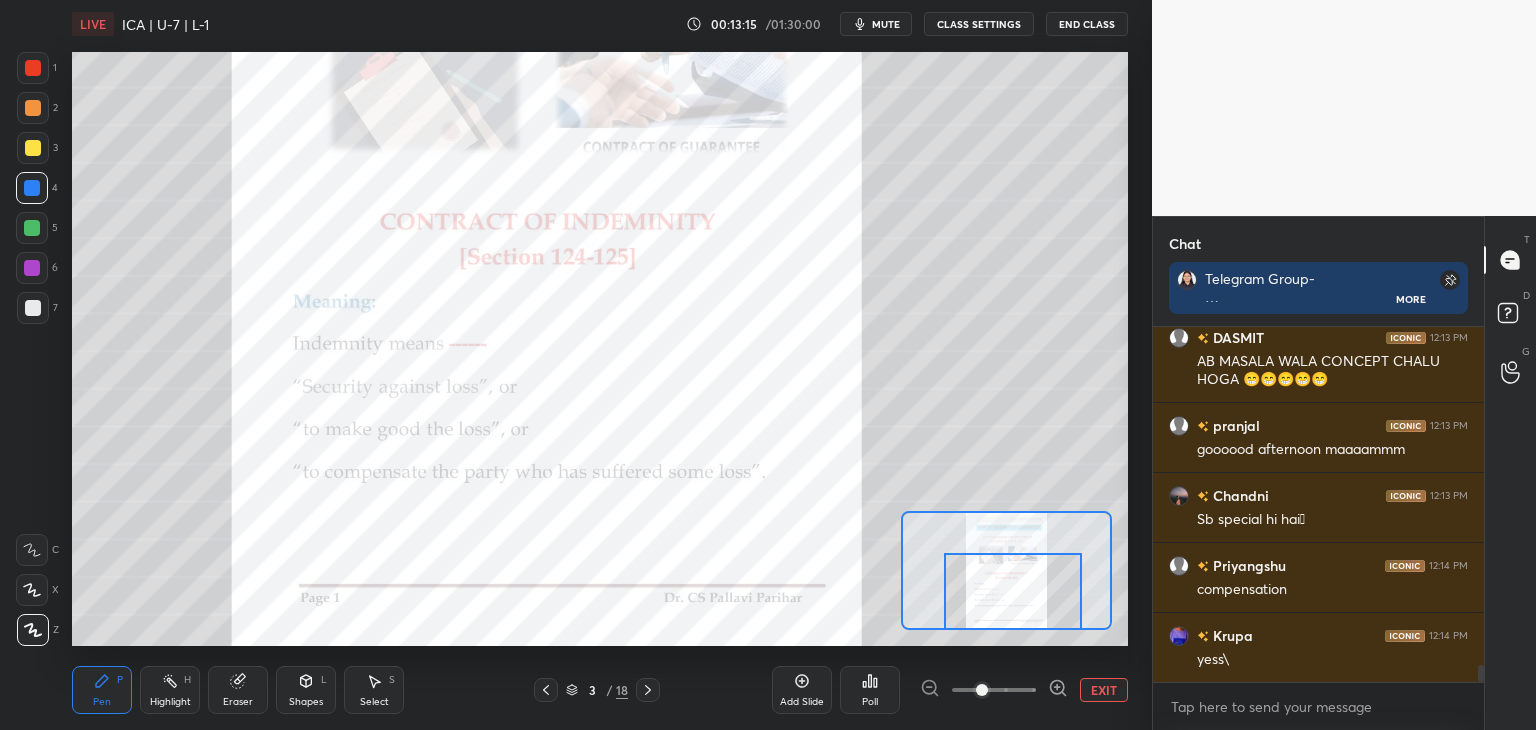 scroll, scrollTop: 6898, scrollLeft: 0, axis: vertical 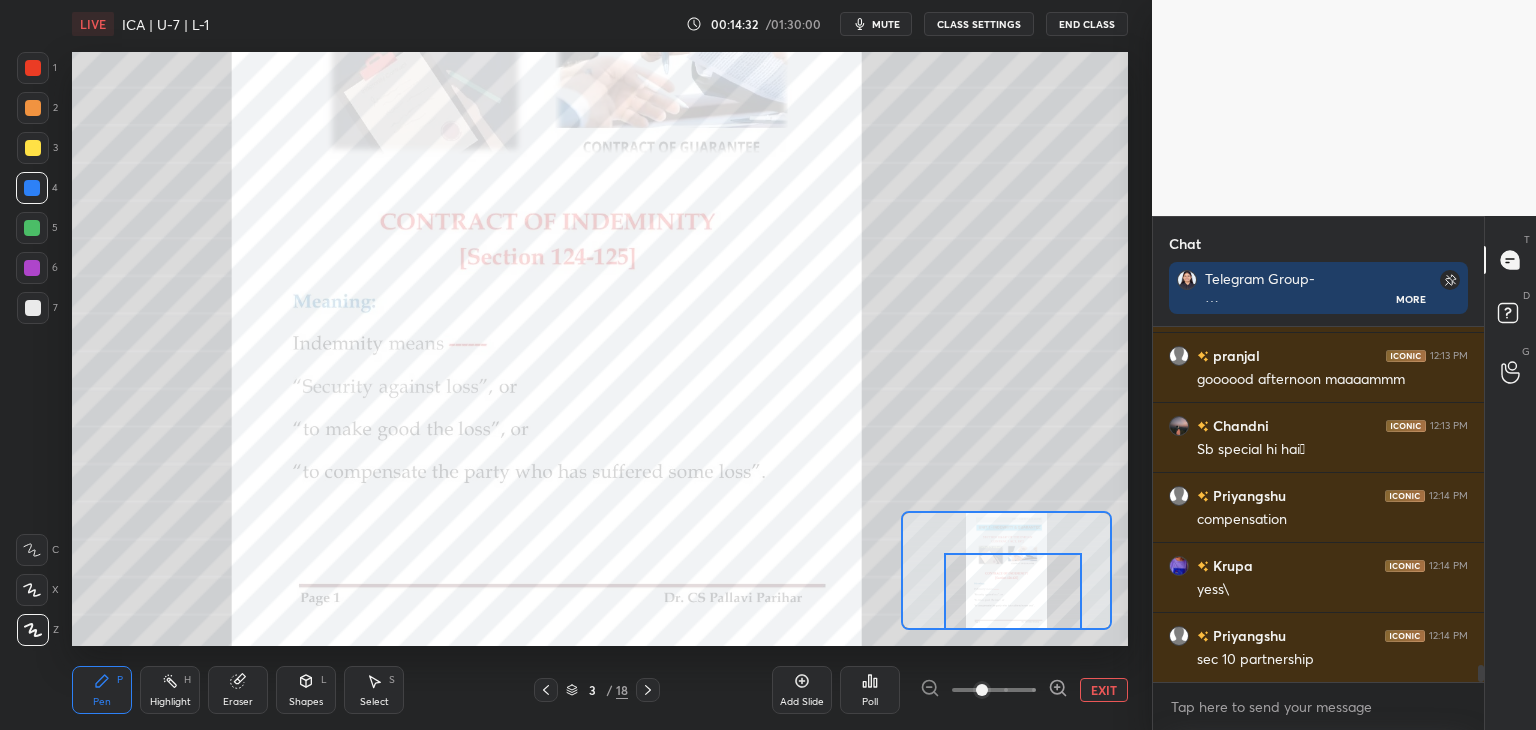 click 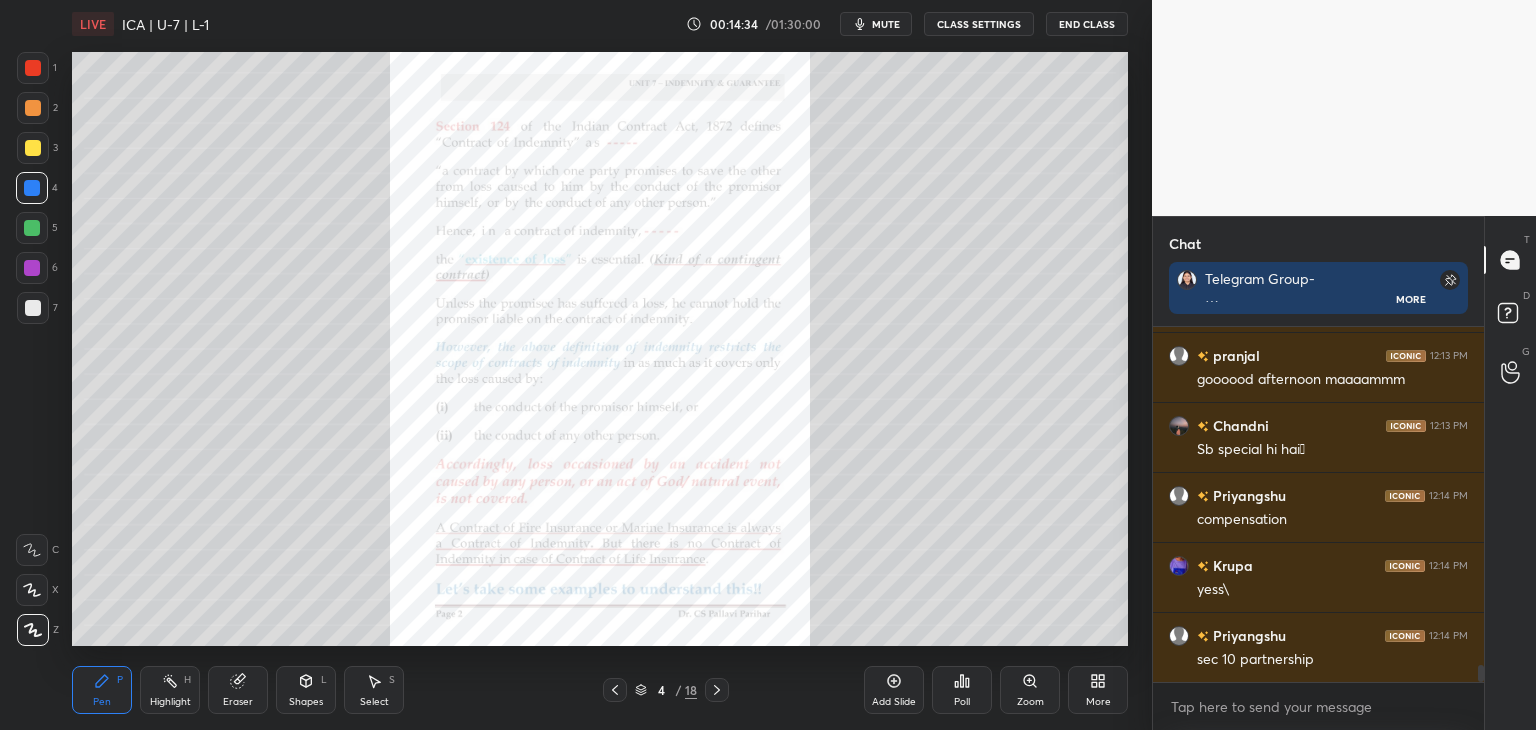 click on "Zoom" at bounding box center [1030, 690] 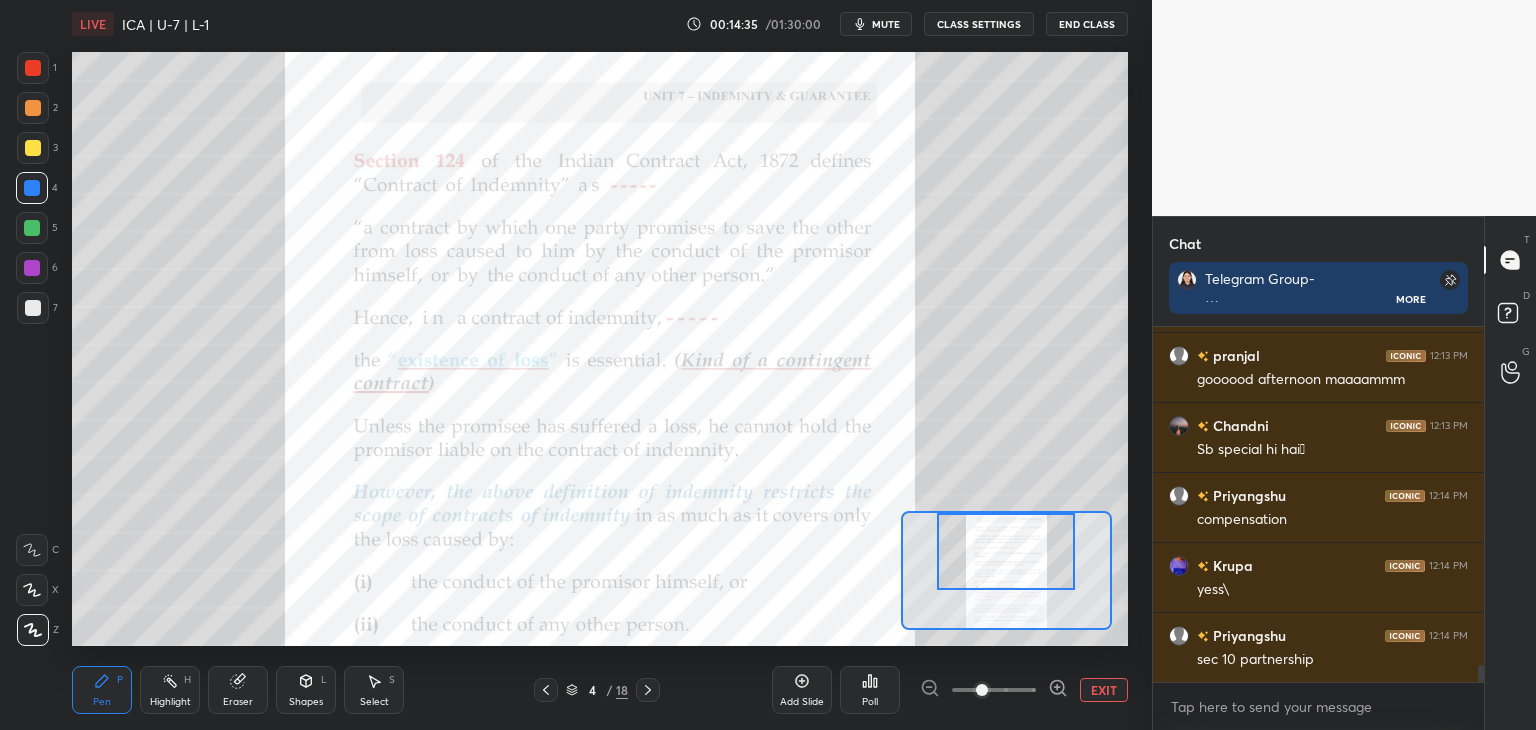 drag, startPoint x: 1017, startPoint y: 581, endPoint x: 1018, endPoint y: 560, distance: 21.023796 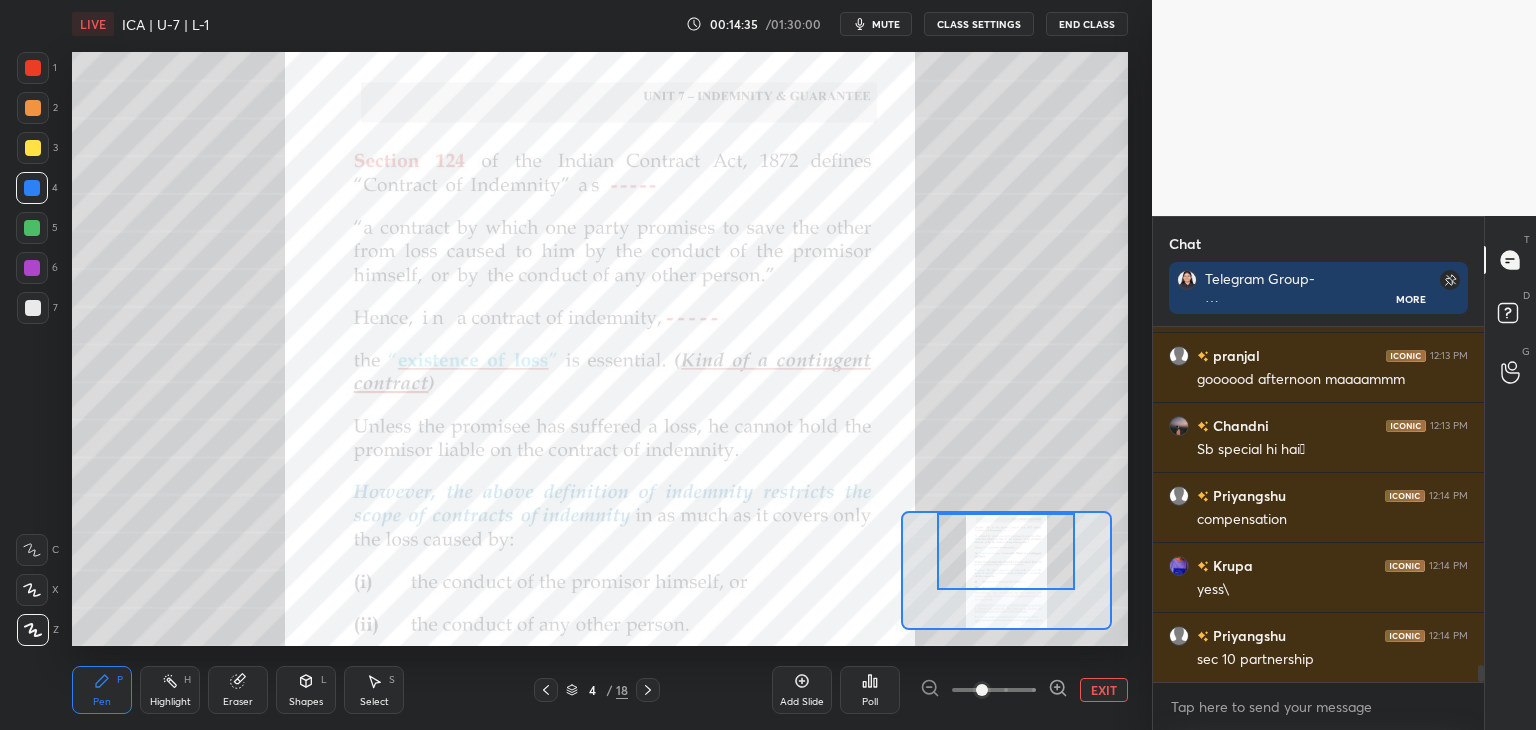 click at bounding box center (1006, 551) 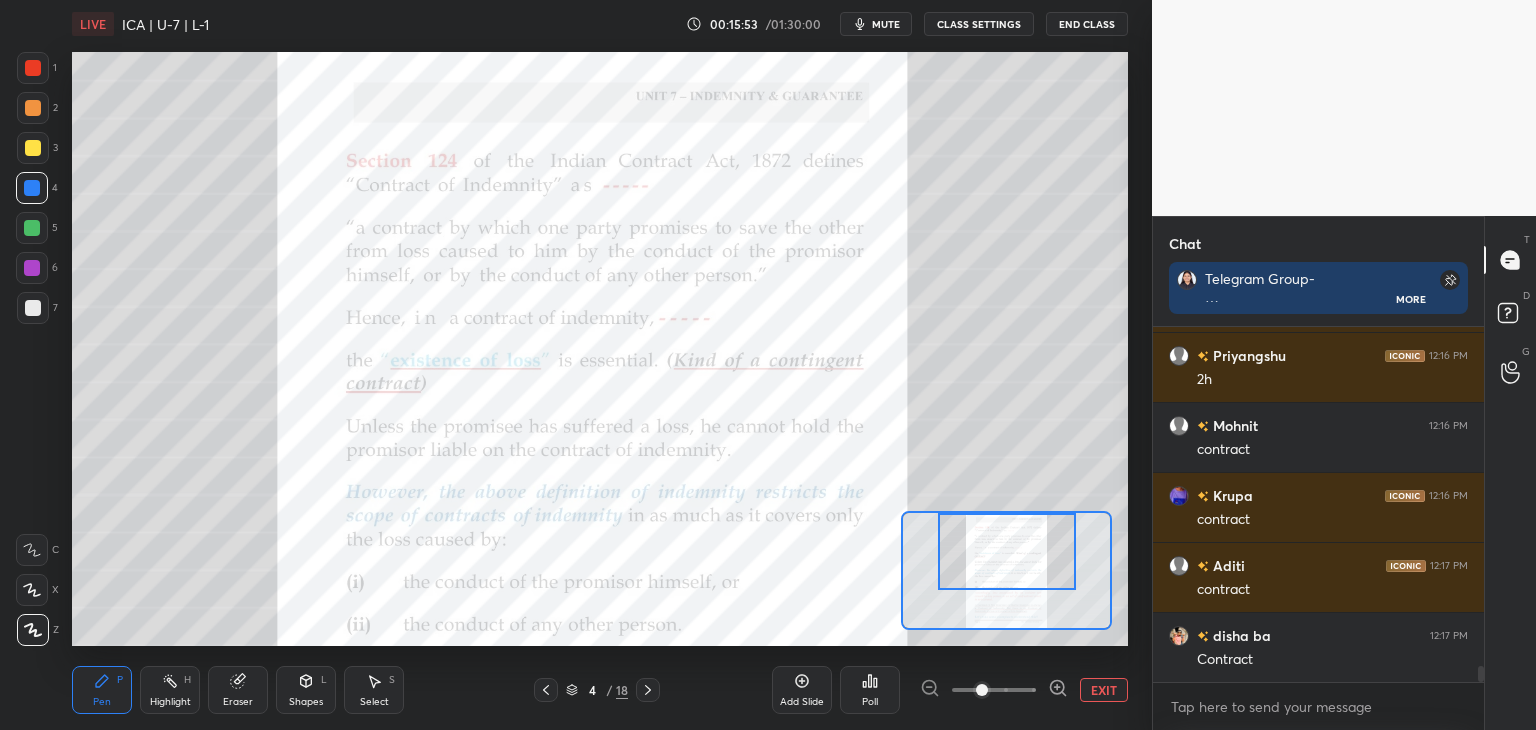 scroll, scrollTop: 7598, scrollLeft: 0, axis: vertical 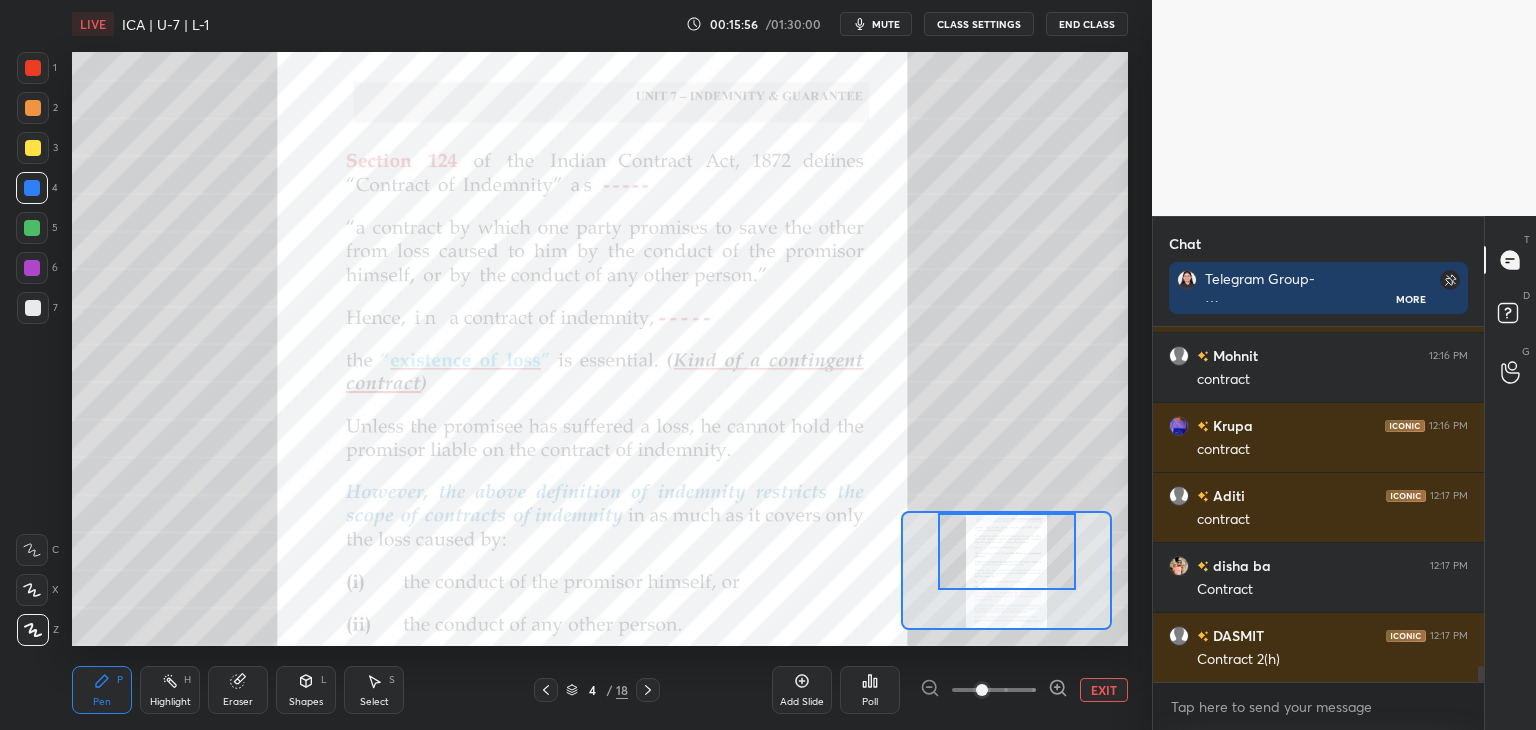 click at bounding box center (33, 68) 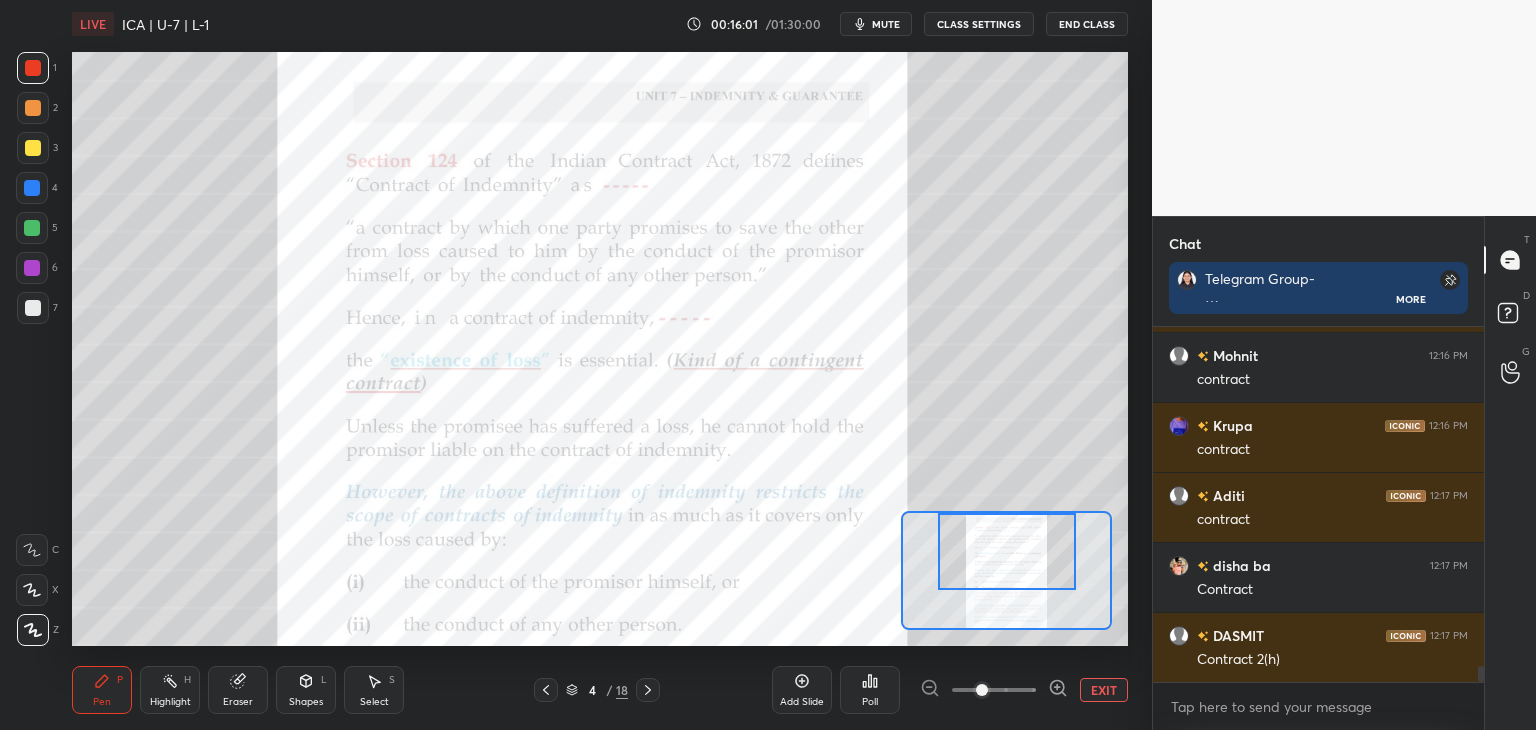 scroll, scrollTop: 7668, scrollLeft: 0, axis: vertical 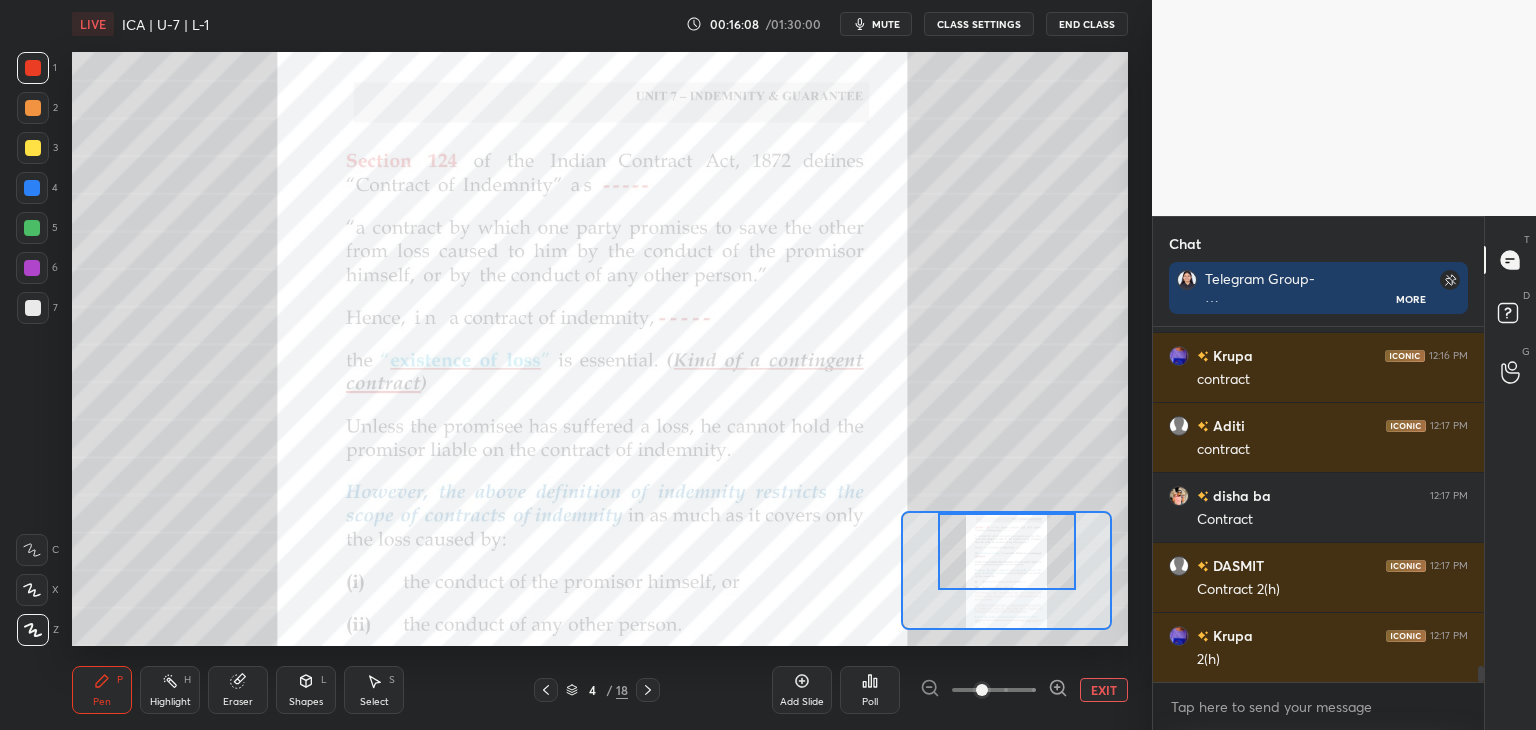 click on "Eraser" at bounding box center [238, 690] 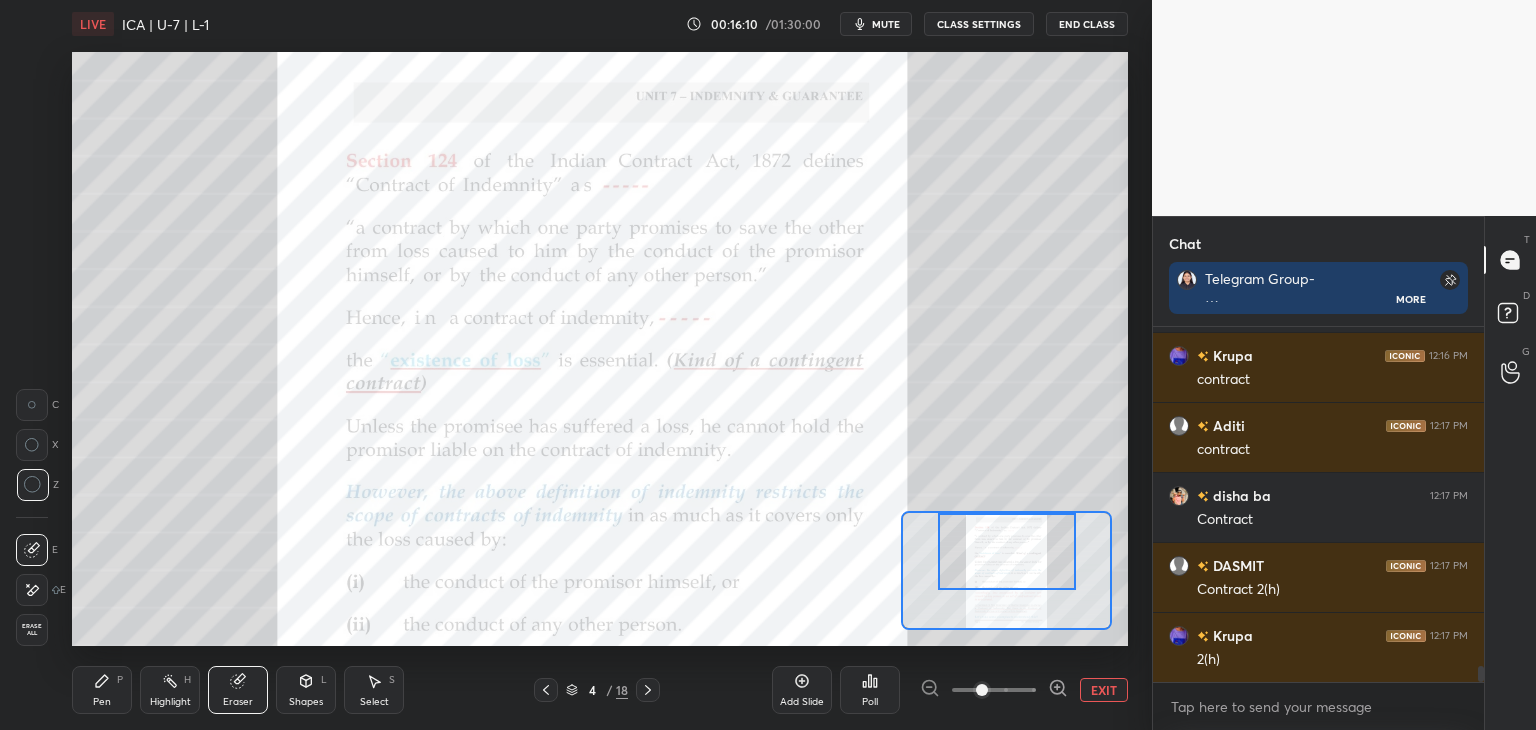 drag, startPoint x: 99, startPoint y: 688, endPoint x: 121, endPoint y: 654, distance: 40.496914 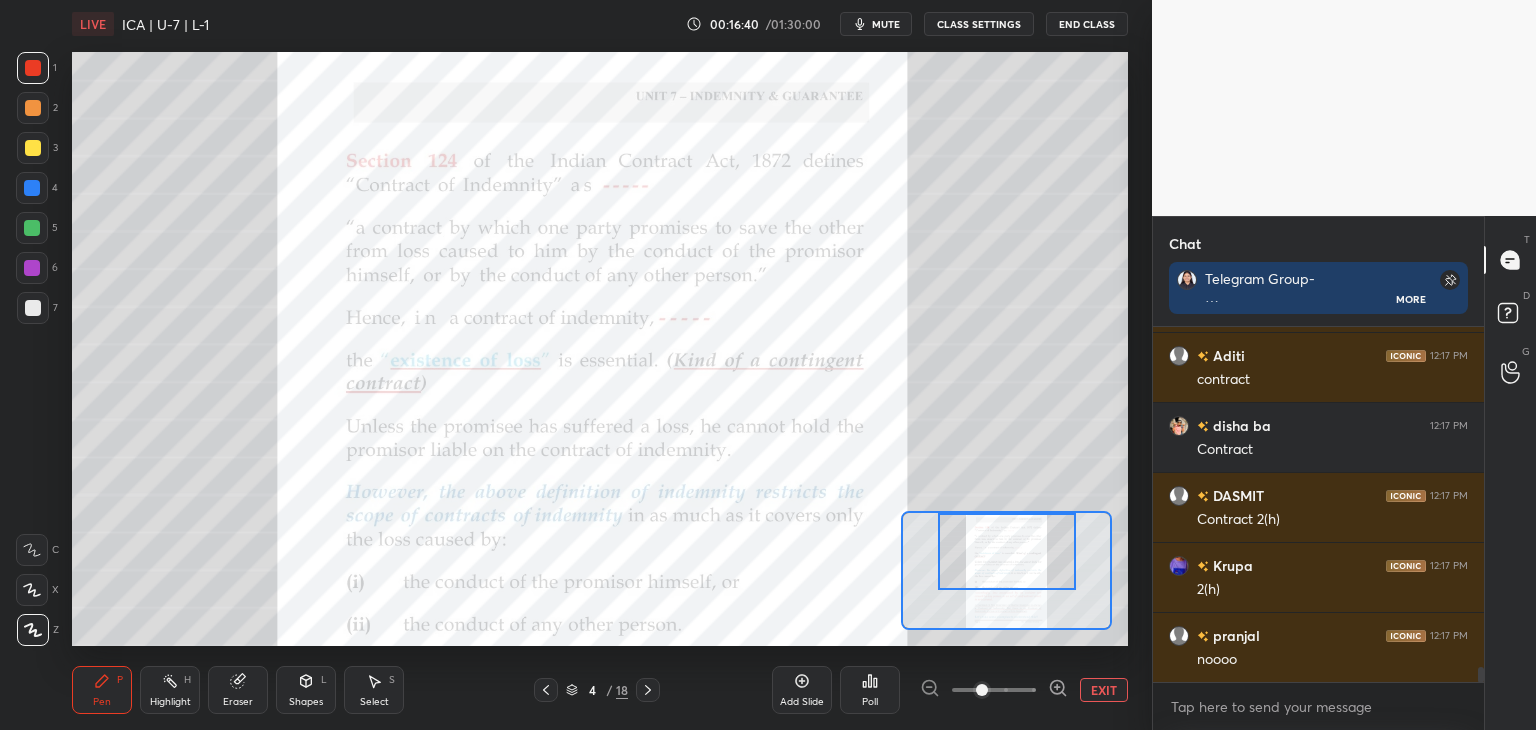 scroll, scrollTop: 7808, scrollLeft: 0, axis: vertical 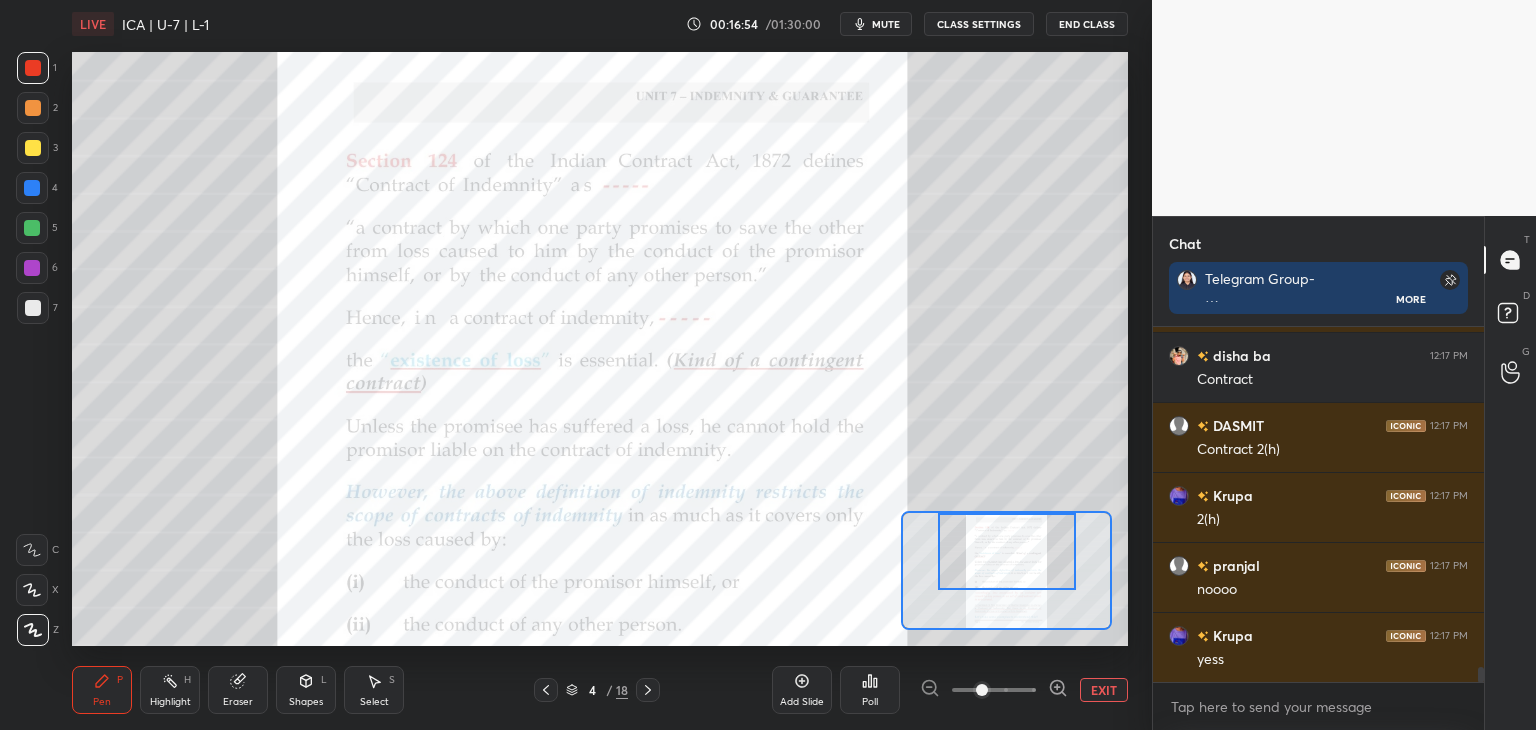 click on "EXIT" at bounding box center (1104, 690) 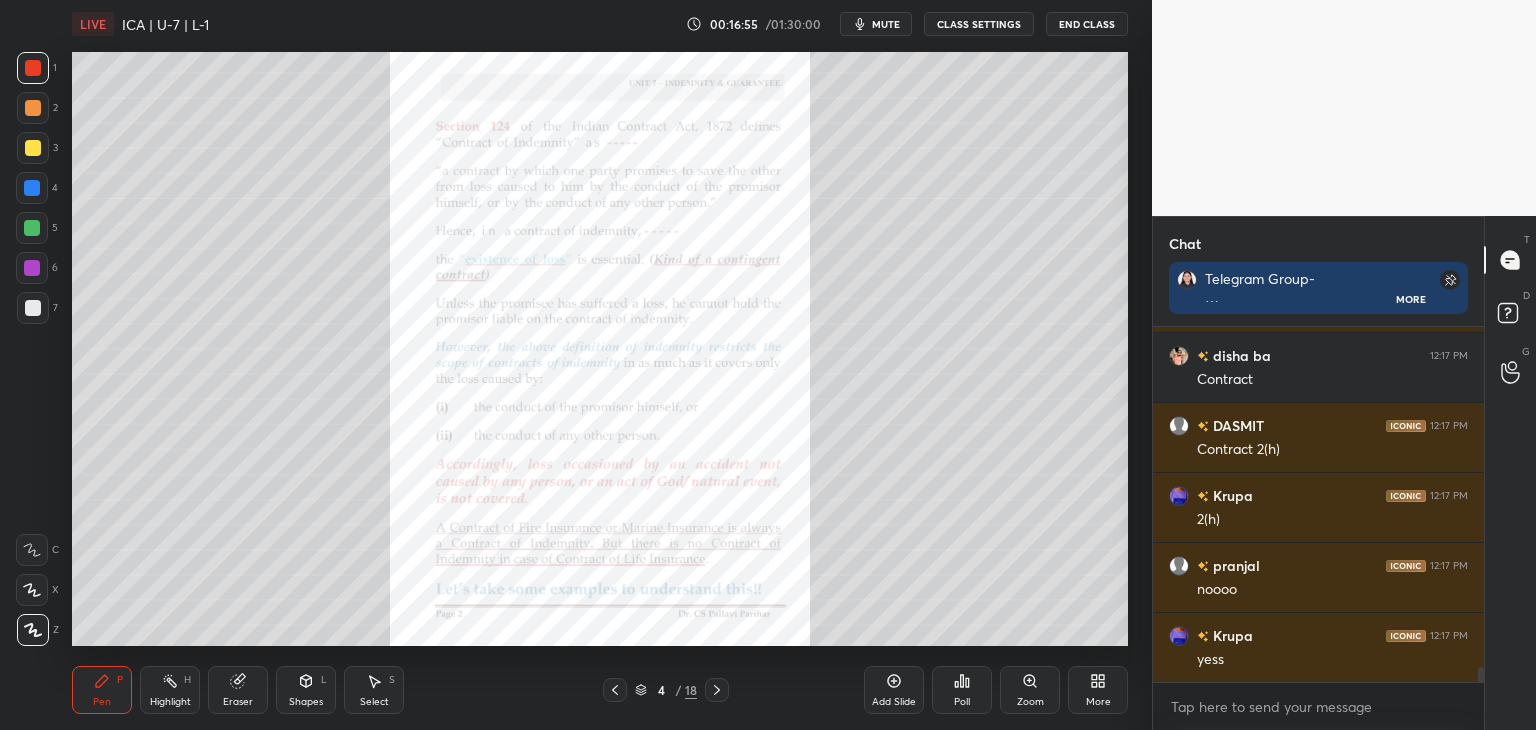 click at bounding box center [33, 148] 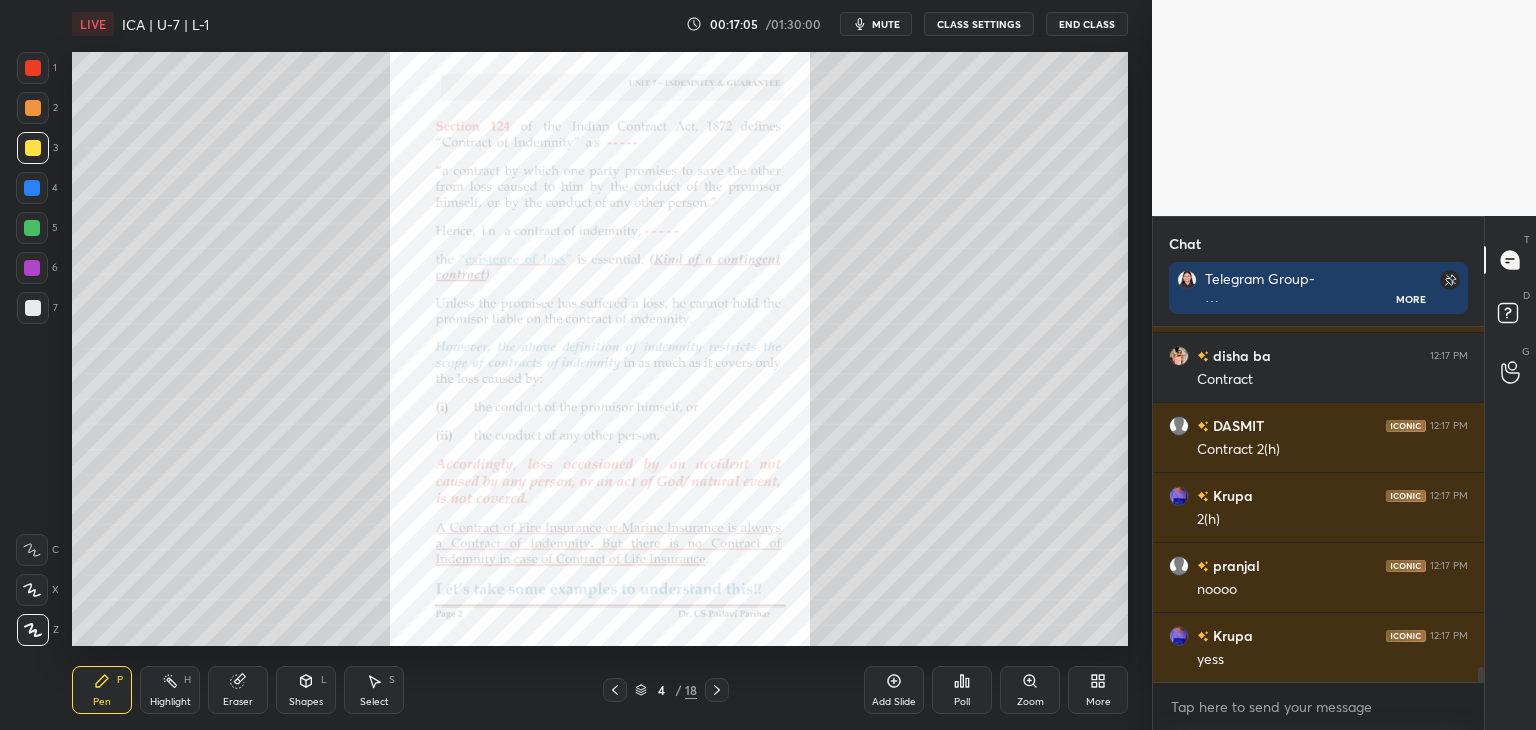 click at bounding box center (32, 188) 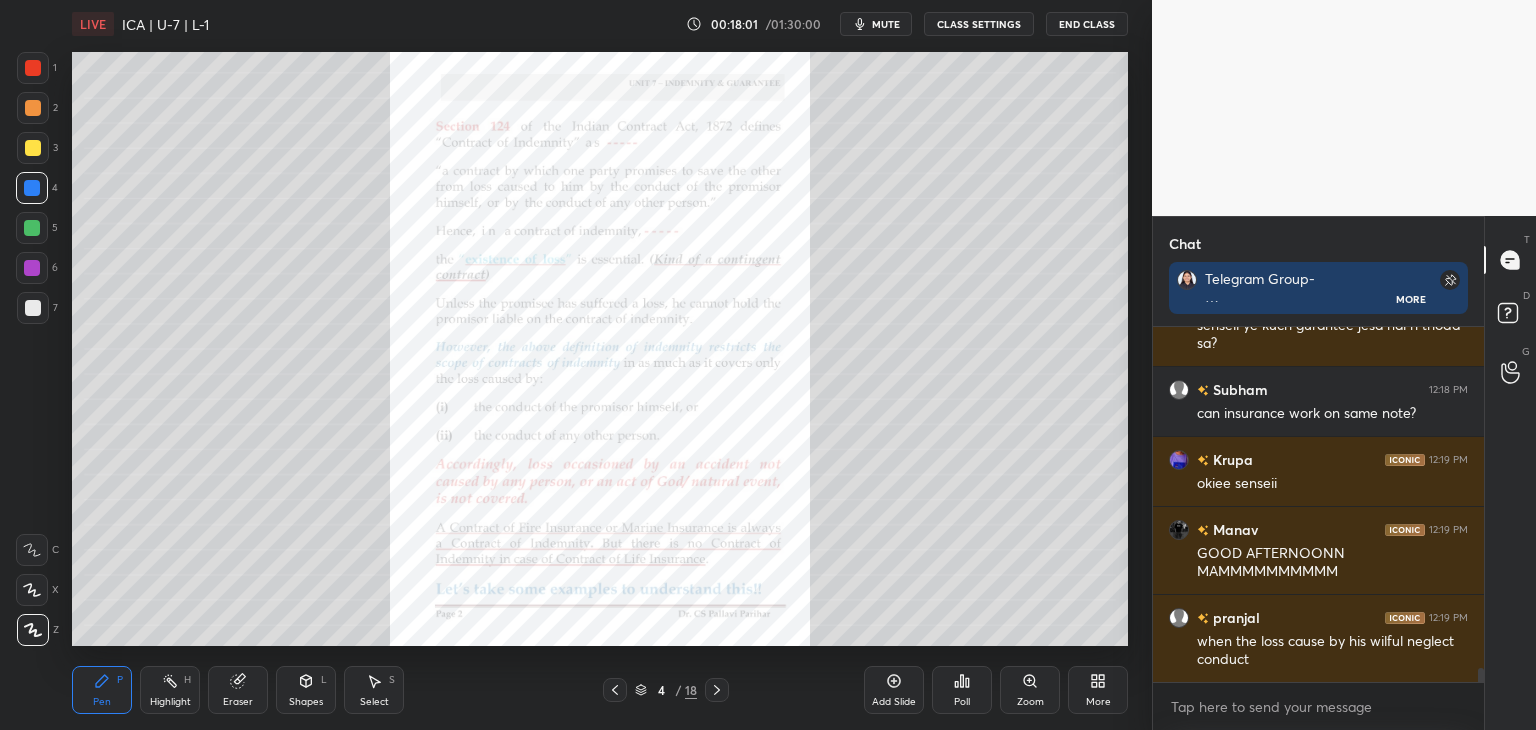 scroll, scrollTop: 8370, scrollLeft: 0, axis: vertical 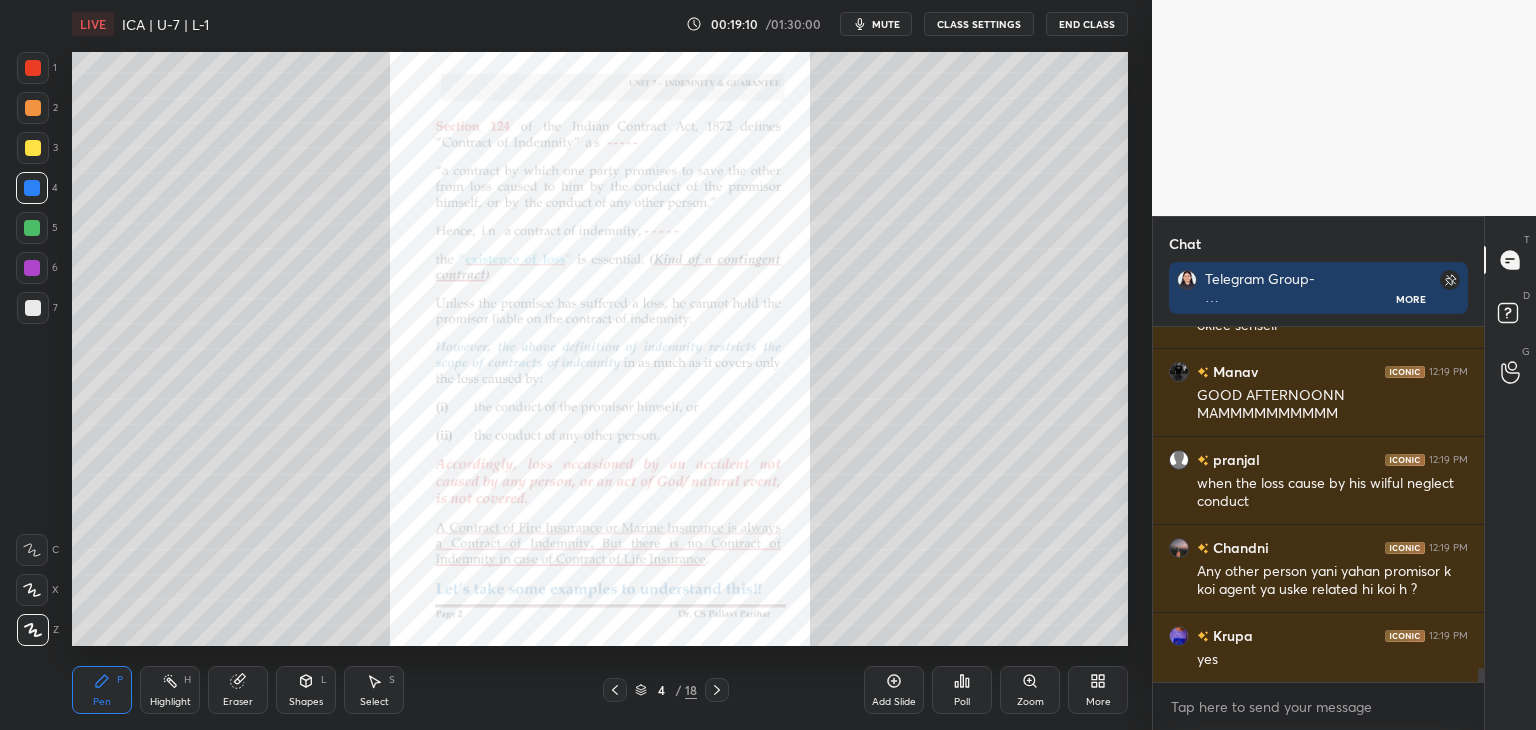 click at bounding box center (32, 228) 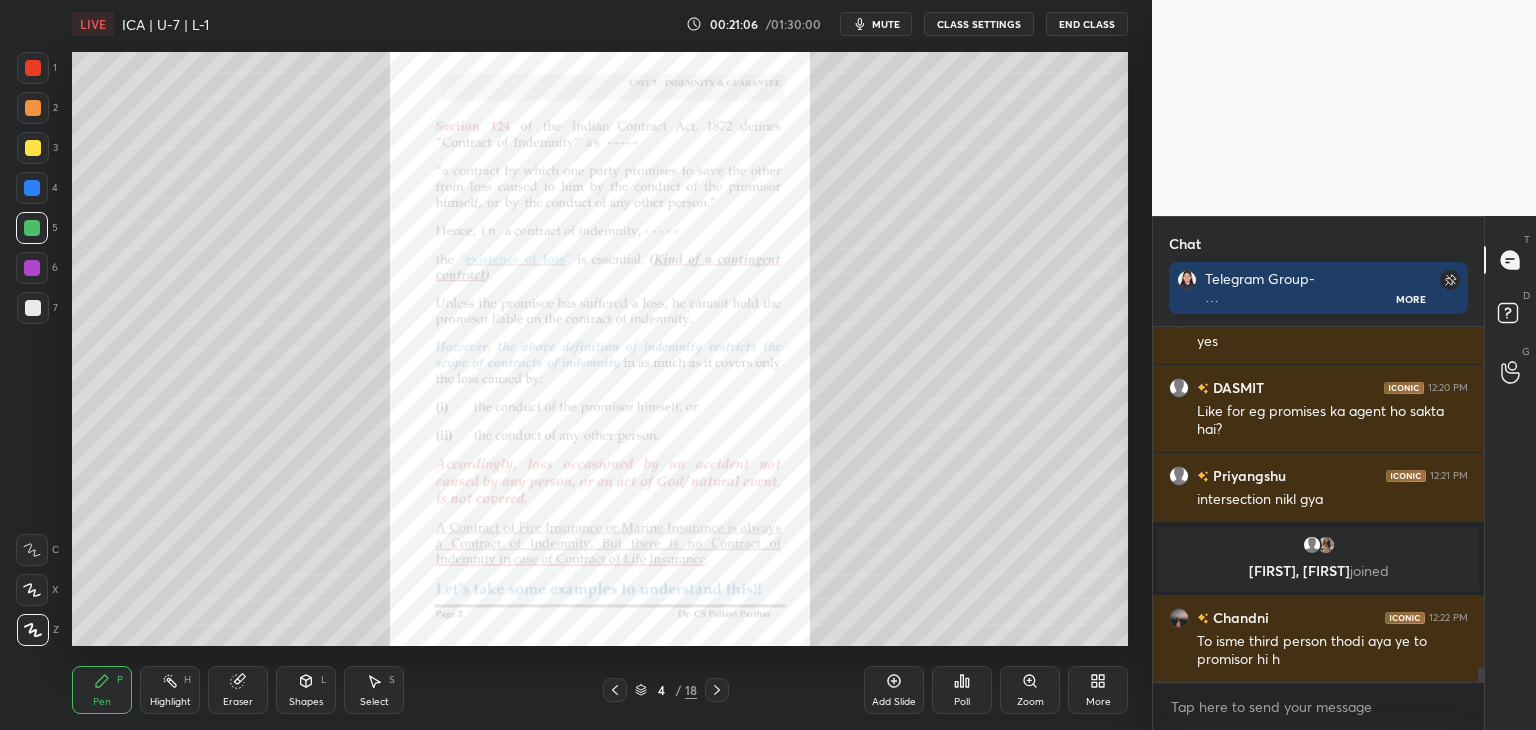 scroll, scrollTop: 8184, scrollLeft: 0, axis: vertical 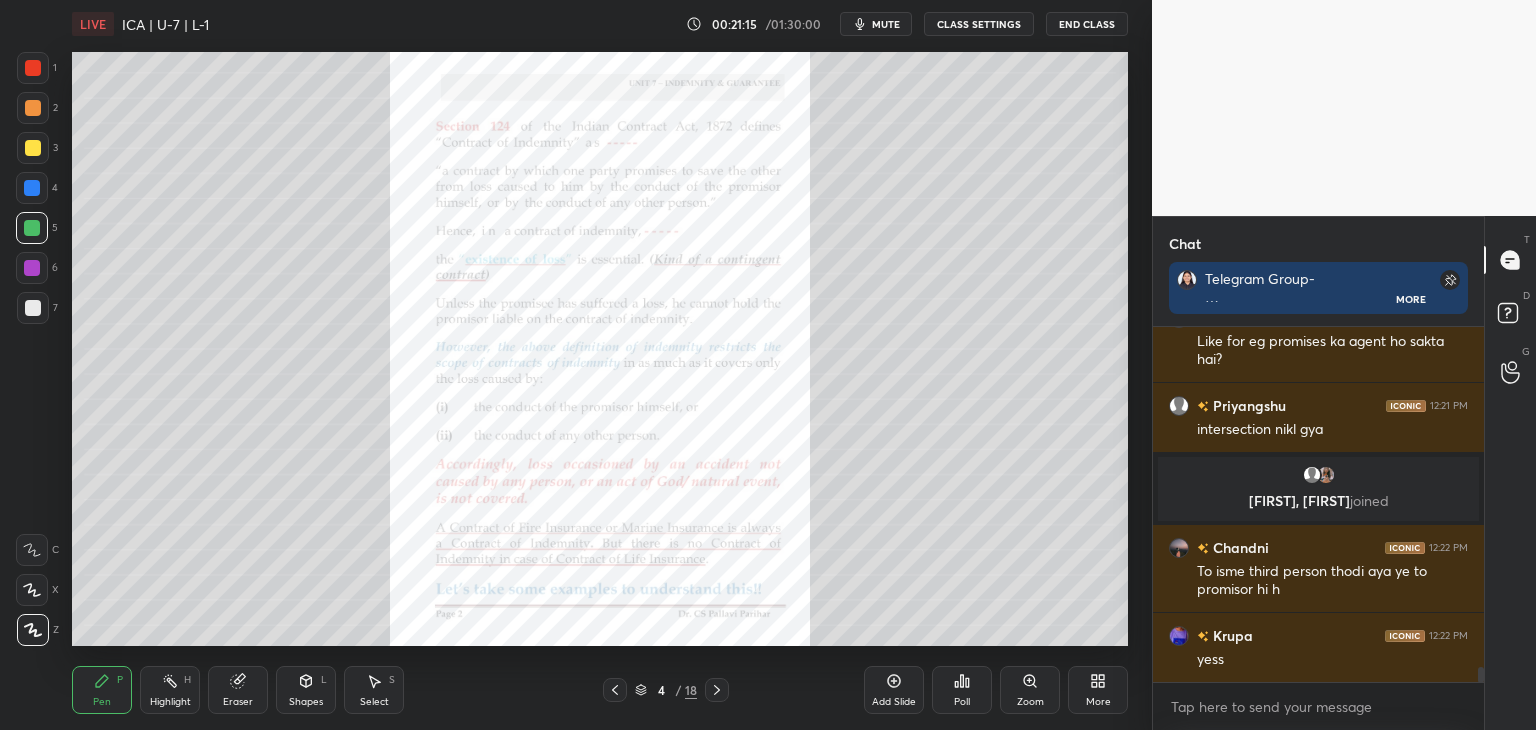 click at bounding box center [32, 188] 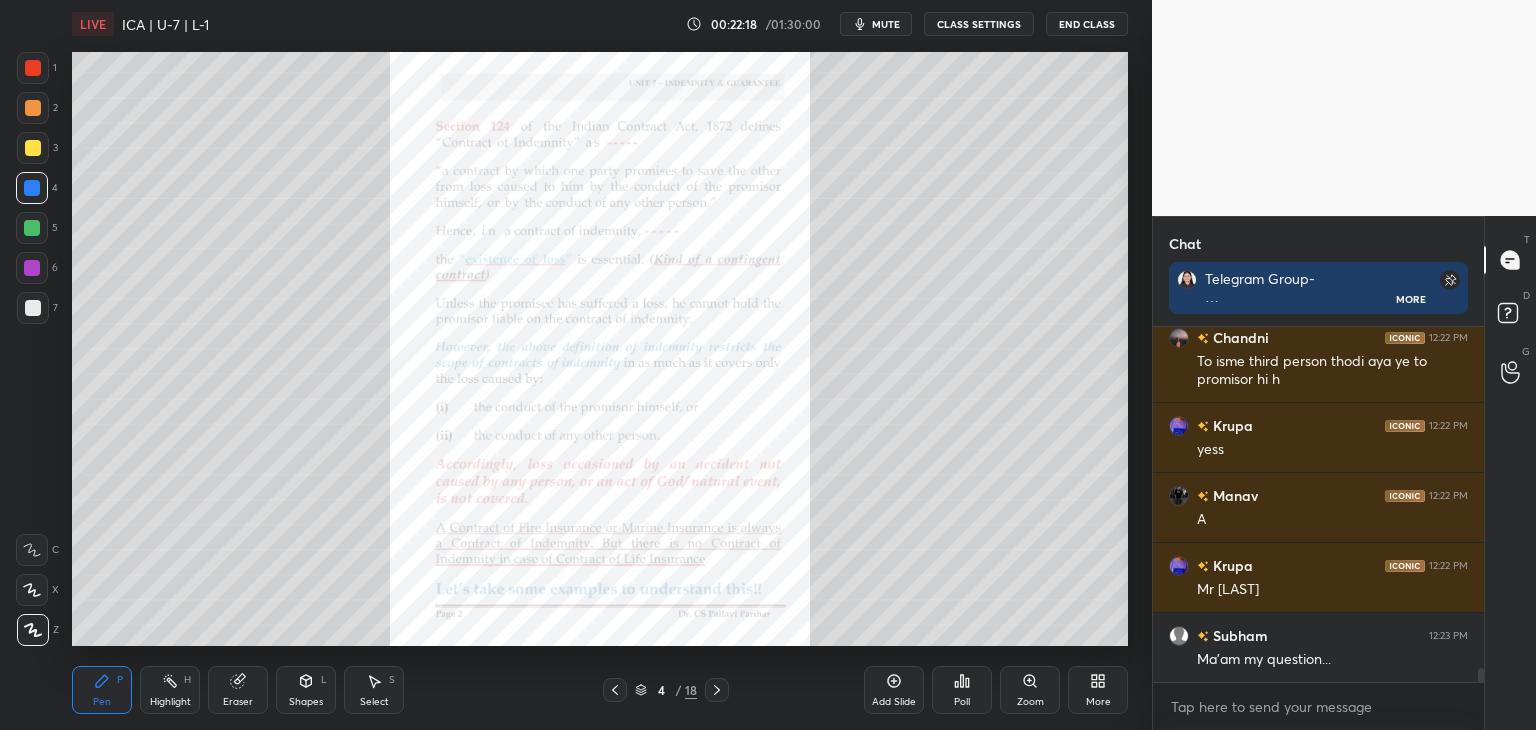 scroll, scrollTop: 8464, scrollLeft: 0, axis: vertical 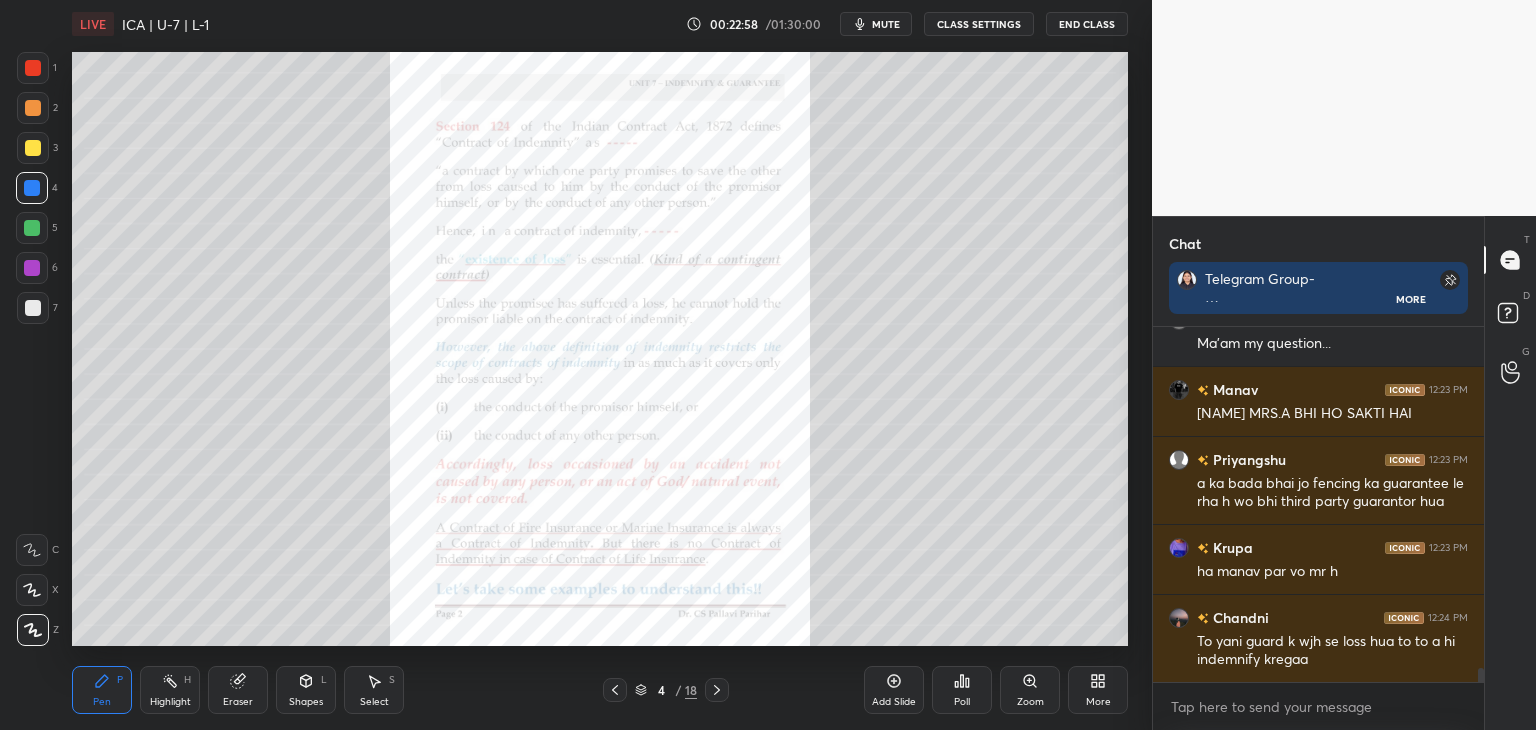 drag, startPoint x: 1480, startPoint y: 677, endPoint x: 1497, endPoint y: 697, distance: 26.24881 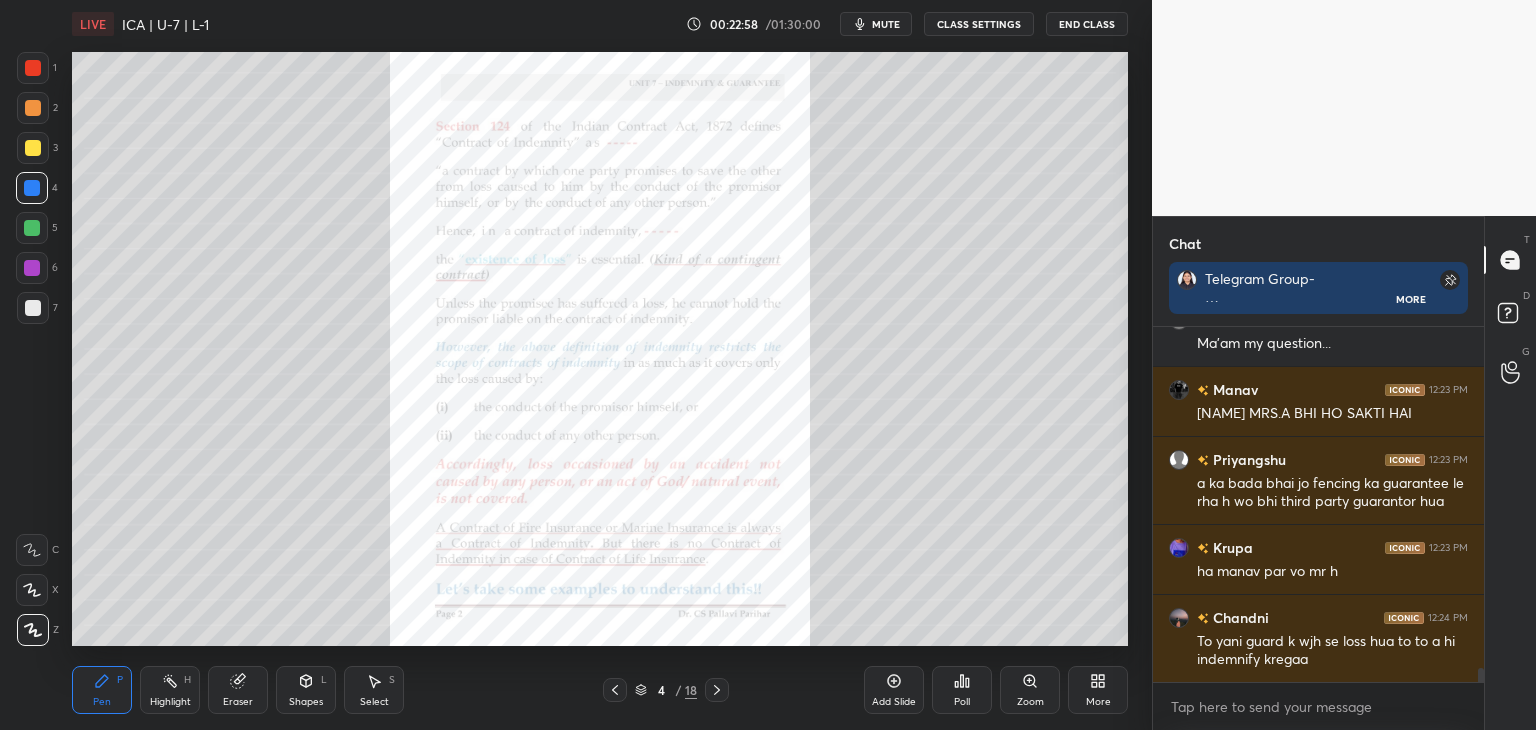 click on "Chat Telegram Group-
https://t.me/+x8IKM9l47kg2Y2Jl More Krupa 12:22 PM Mr A Subham 12:23 PM Ma'am my question... Manav 12:23 PM KURPA MRS.A BHI HO SAKTI HAI Priyangshu 12:23 PM a ka bada bhai jo fencing ka guarantee le rha h wo bhi third party guarantor hua Krupa 12:23 PM ha manav par vo mr h Chandni 12:24 PM To yani guard k wjh se loss hua to to a hi indemnify kregaa JUMP TO LATEST Enable hand raising Enable raise hand to speak to learners. Once enabled, chat will be turned off temporarily. Enable x introducing Raise a hand with a doubt Now learners can raise their hand along with a doubt How it works? Doubts asked by learners will show up here NEW DOUBTS ASKED No one has raised a hand yet Can't raise hand Looks like educator just invited you to speak. Please wait before you can raise your hand again. Got it T Messages (T) D Doubts (D) G Raise Hand (G)" at bounding box center (1344, 473) 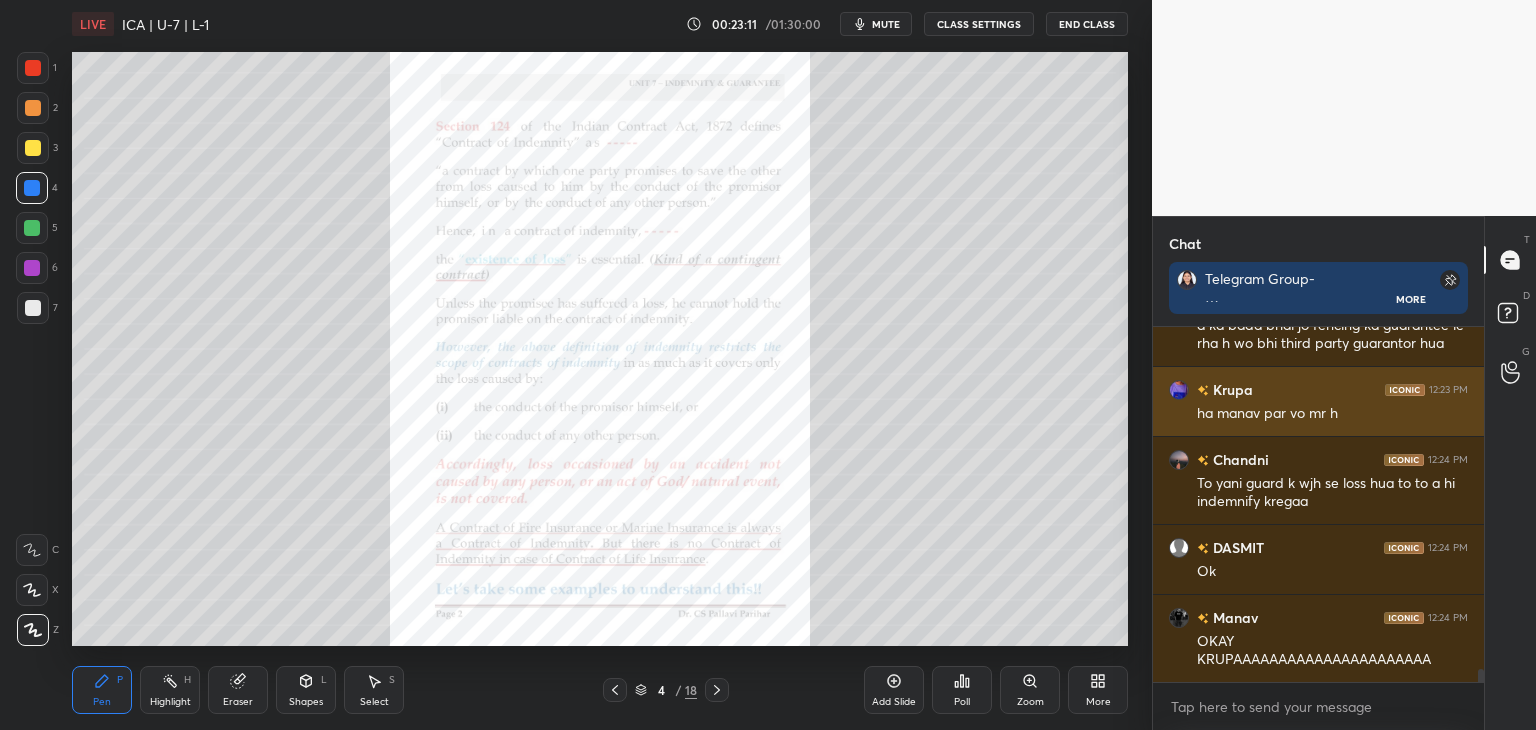 scroll, scrollTop: 9138, scrollLeft: 0, axis: vertical 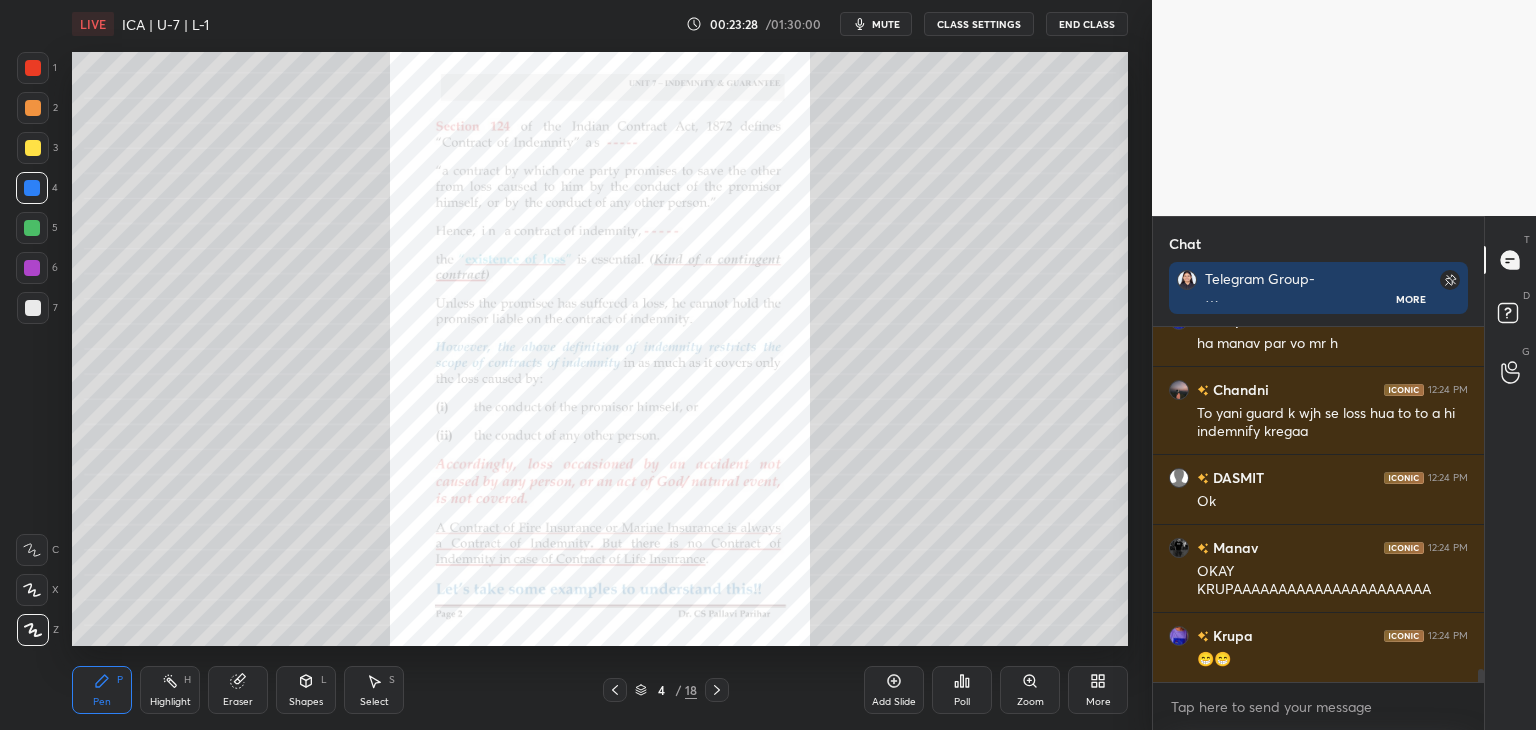 click on "Zoom" at bounding box center (1030, 690) 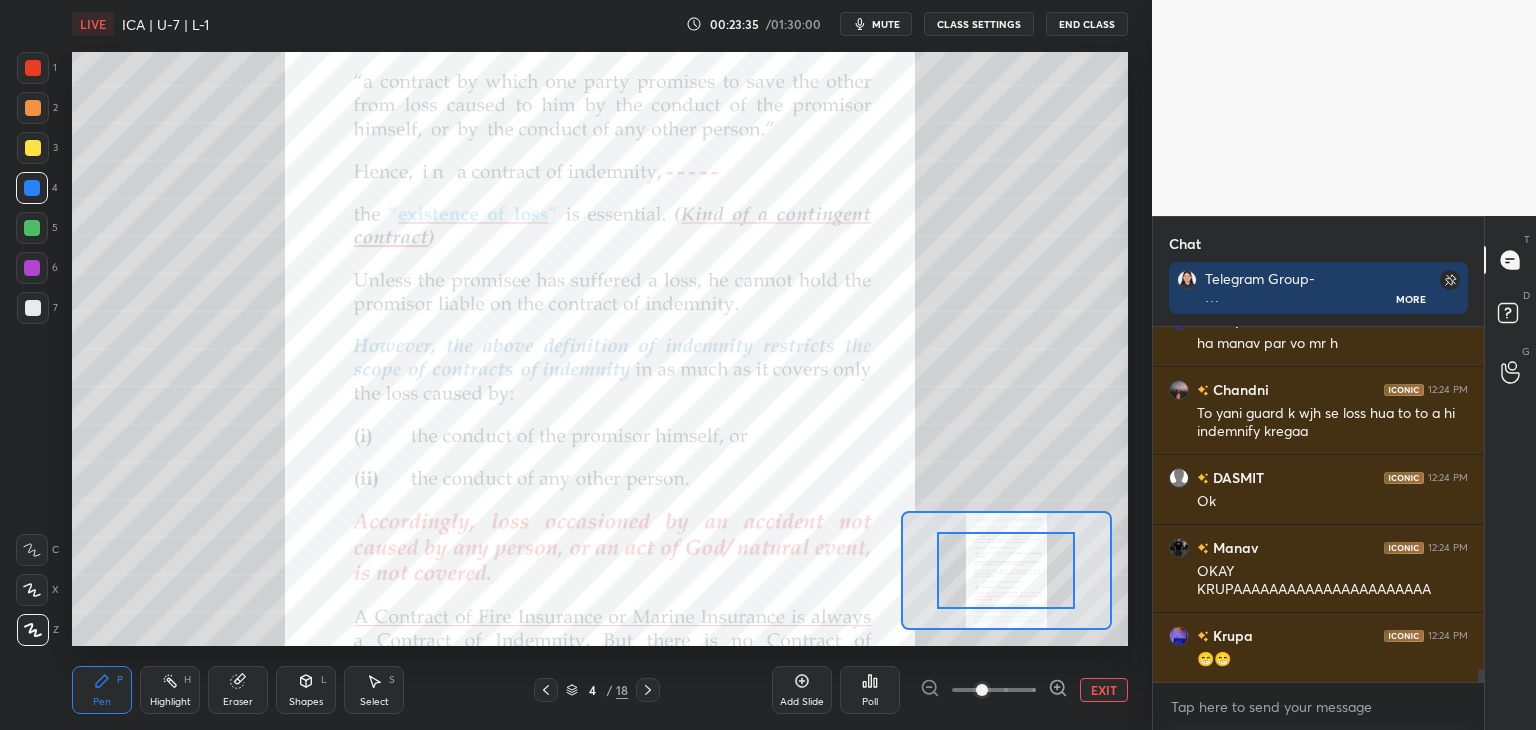 click at bounding box center [33, 68] 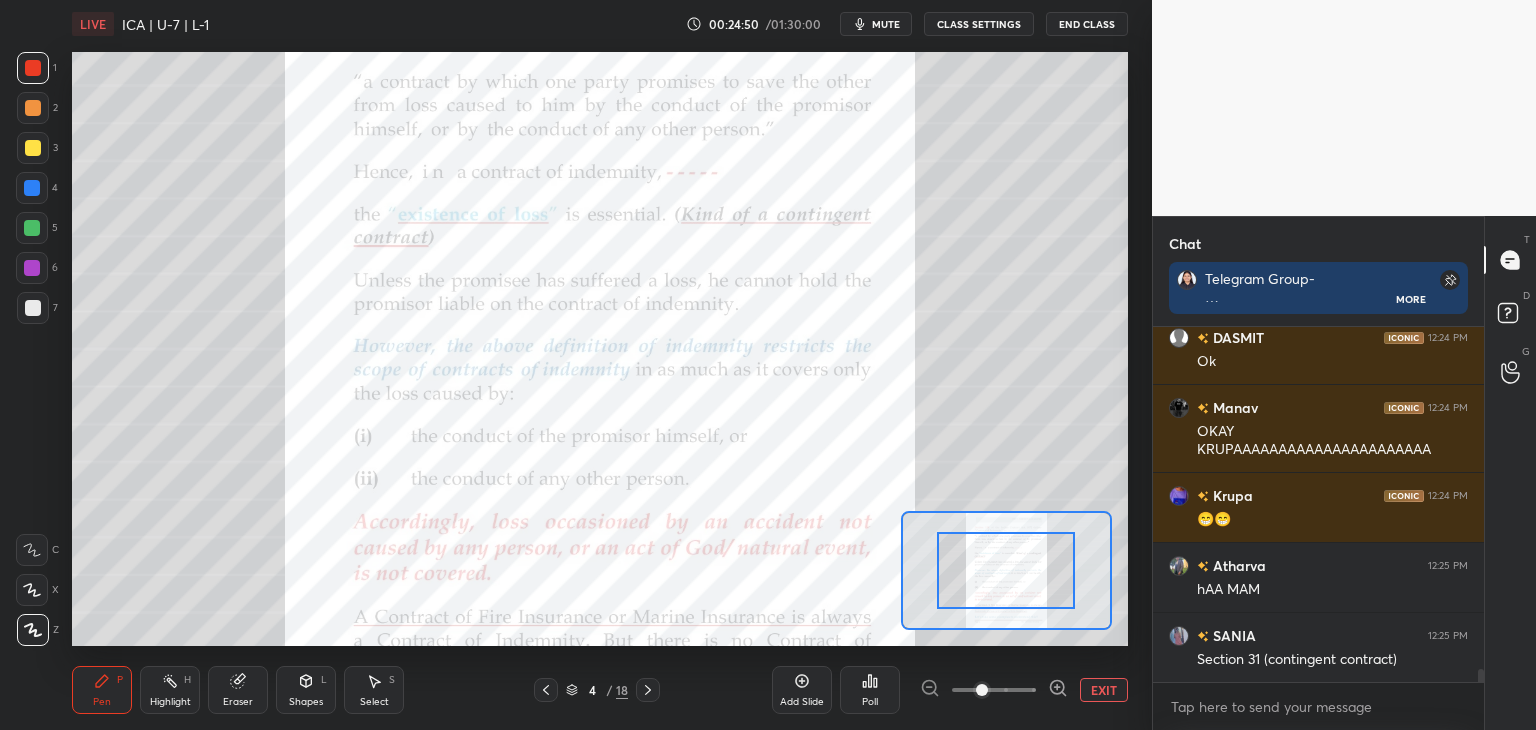 scroll, scrollTop: 9402, scrollLeft: 0, axis: vertical 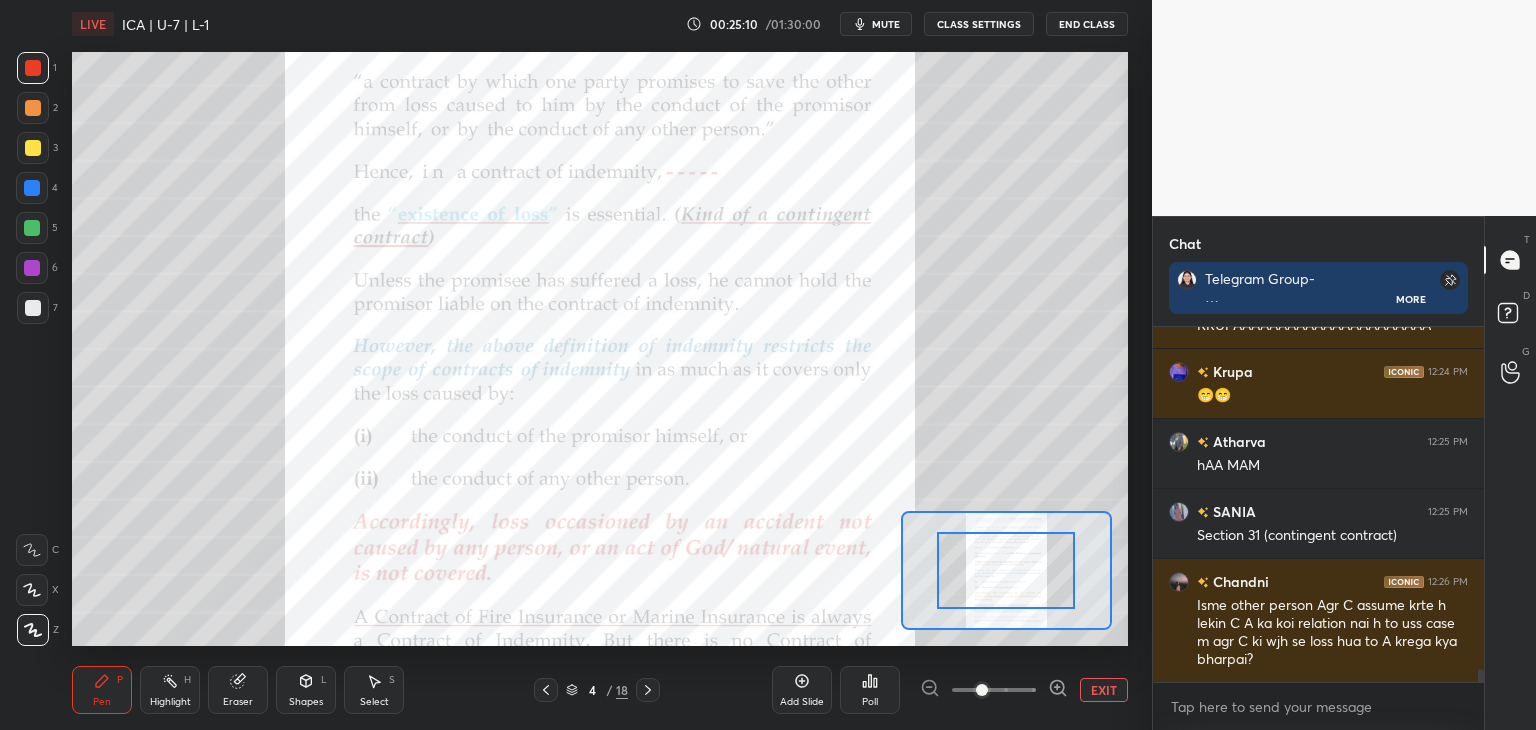 click at bounding box center [32, 268] 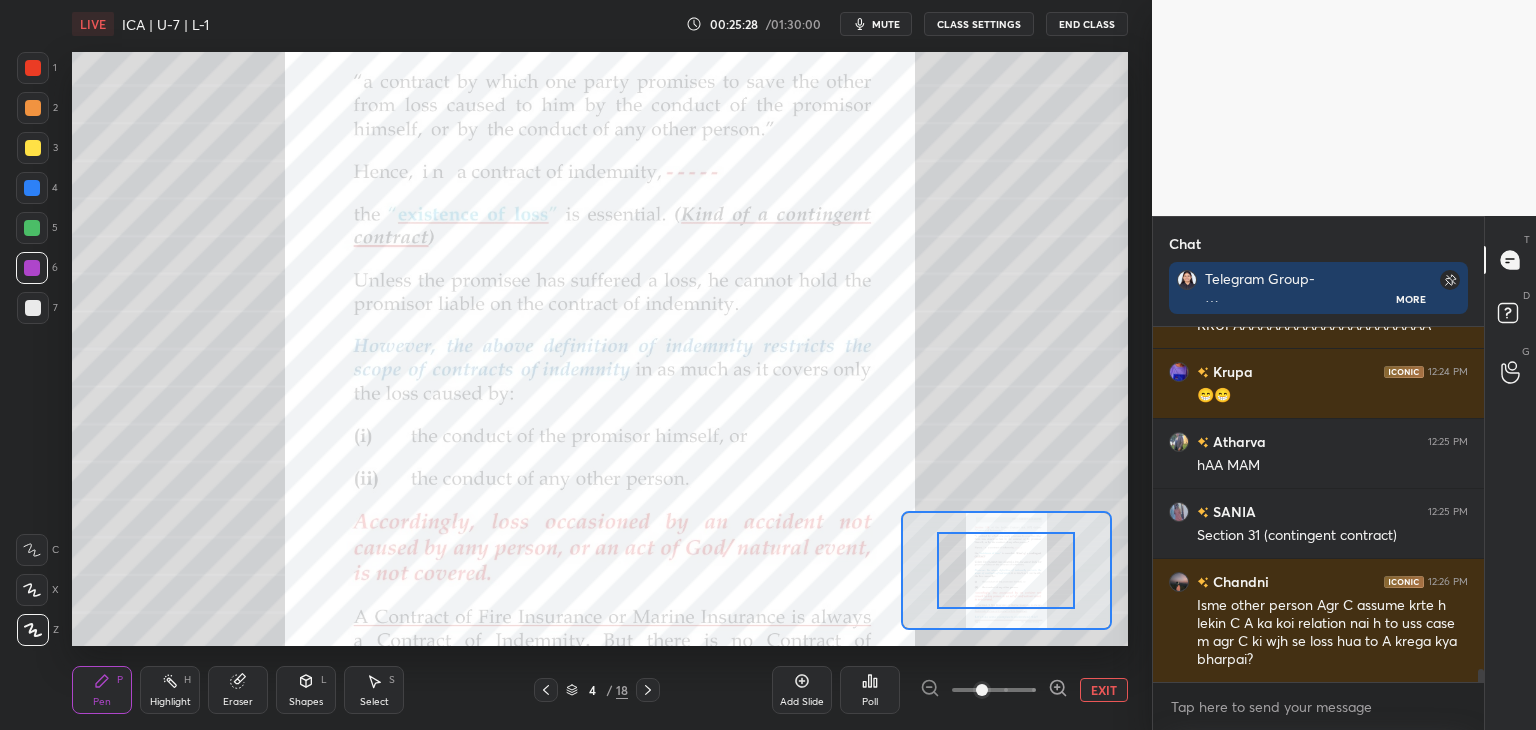 scroll, scrollTop: 9422, scrollLeft: 0, axis: vertical 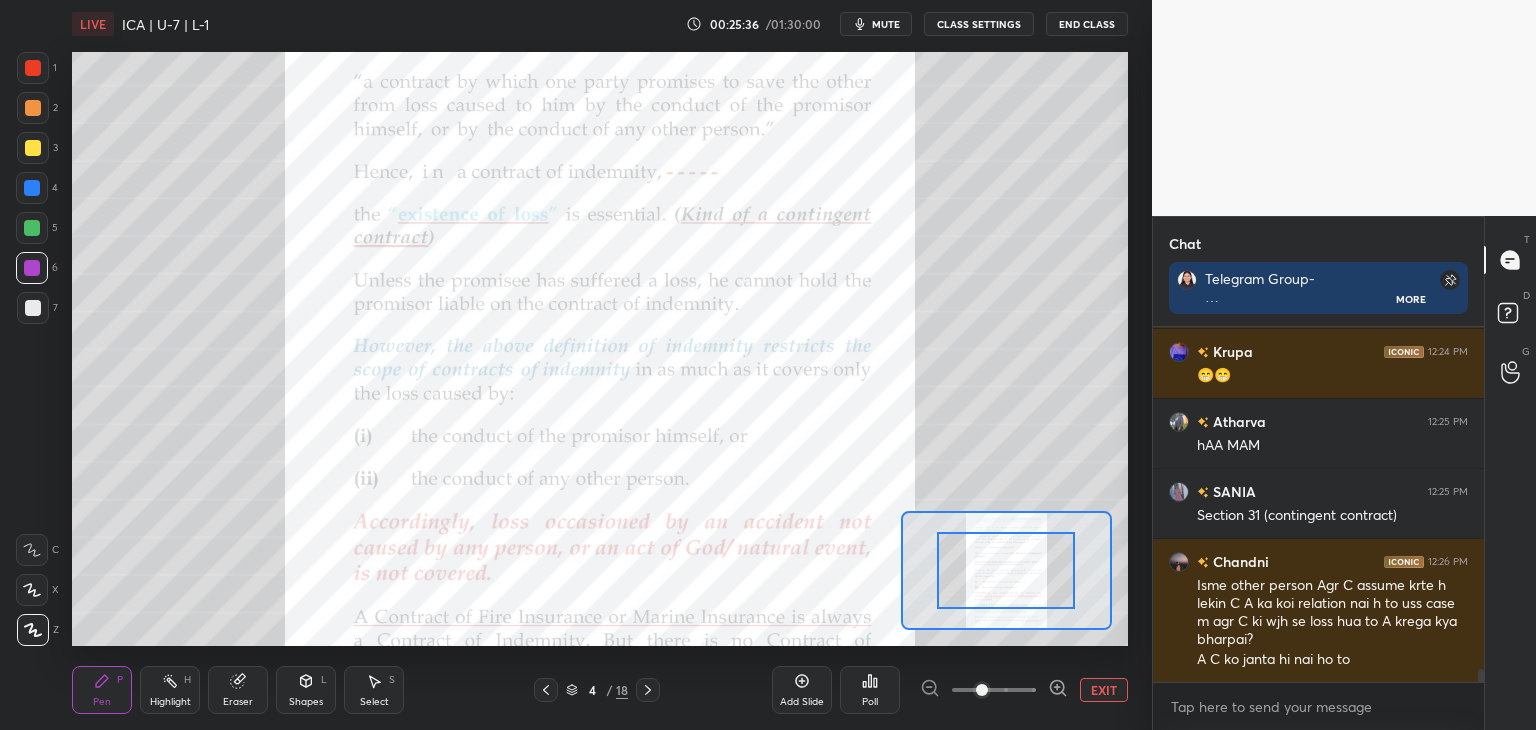 click on "EXIT" at bounding box center [1104, 690] 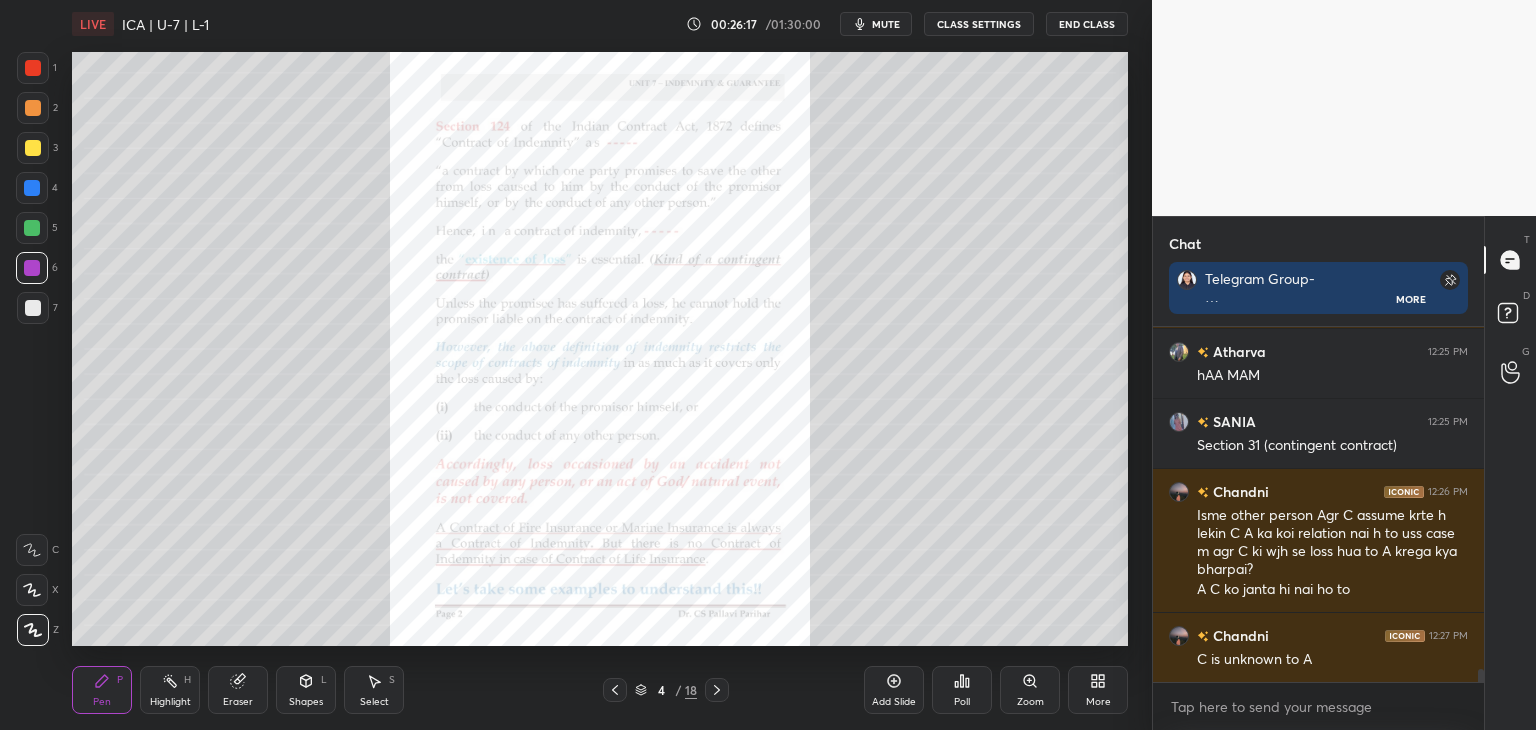 scroll, scrollTop: 9512, scrollLeft: 0, axis: vertical 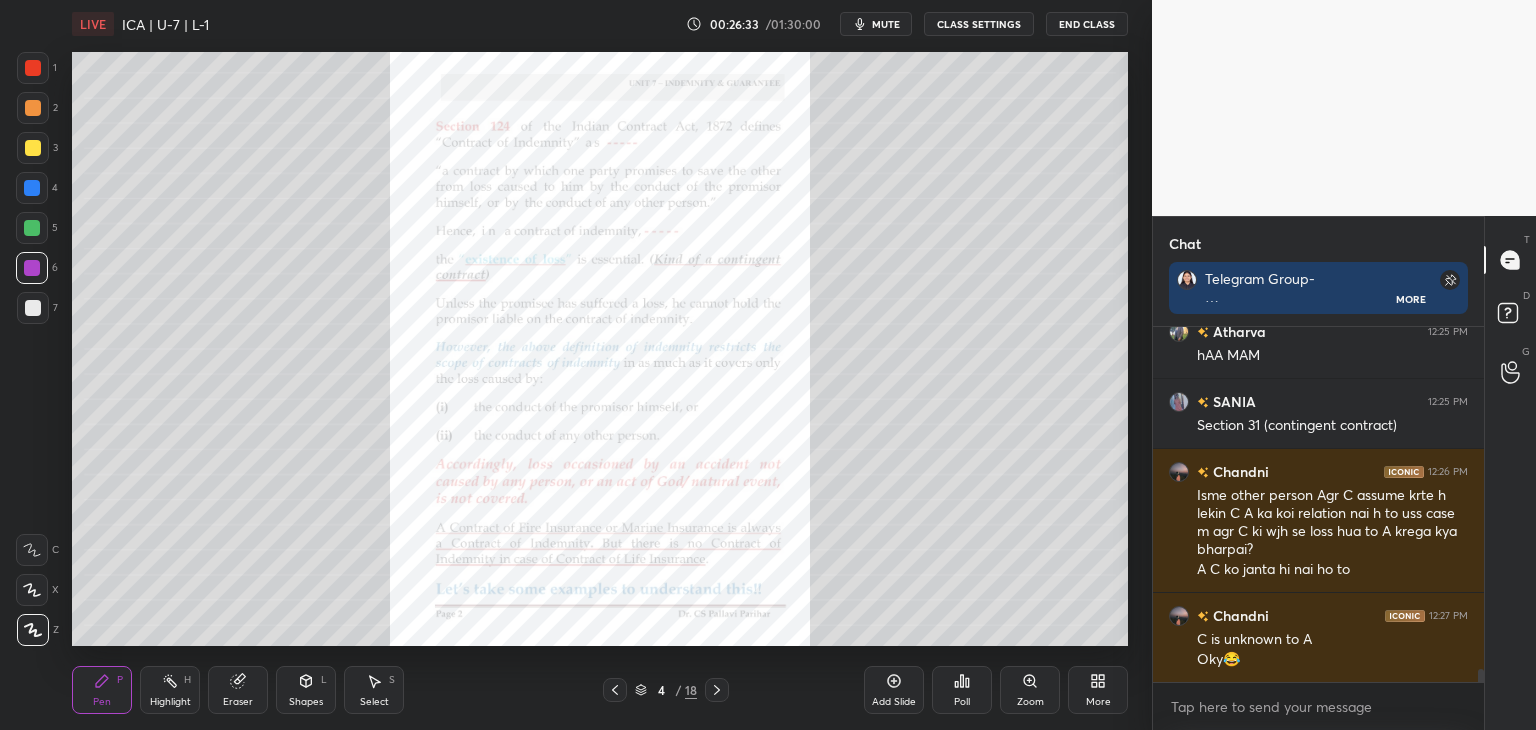 click on "Zoom" at bounding box center (1030, 690) 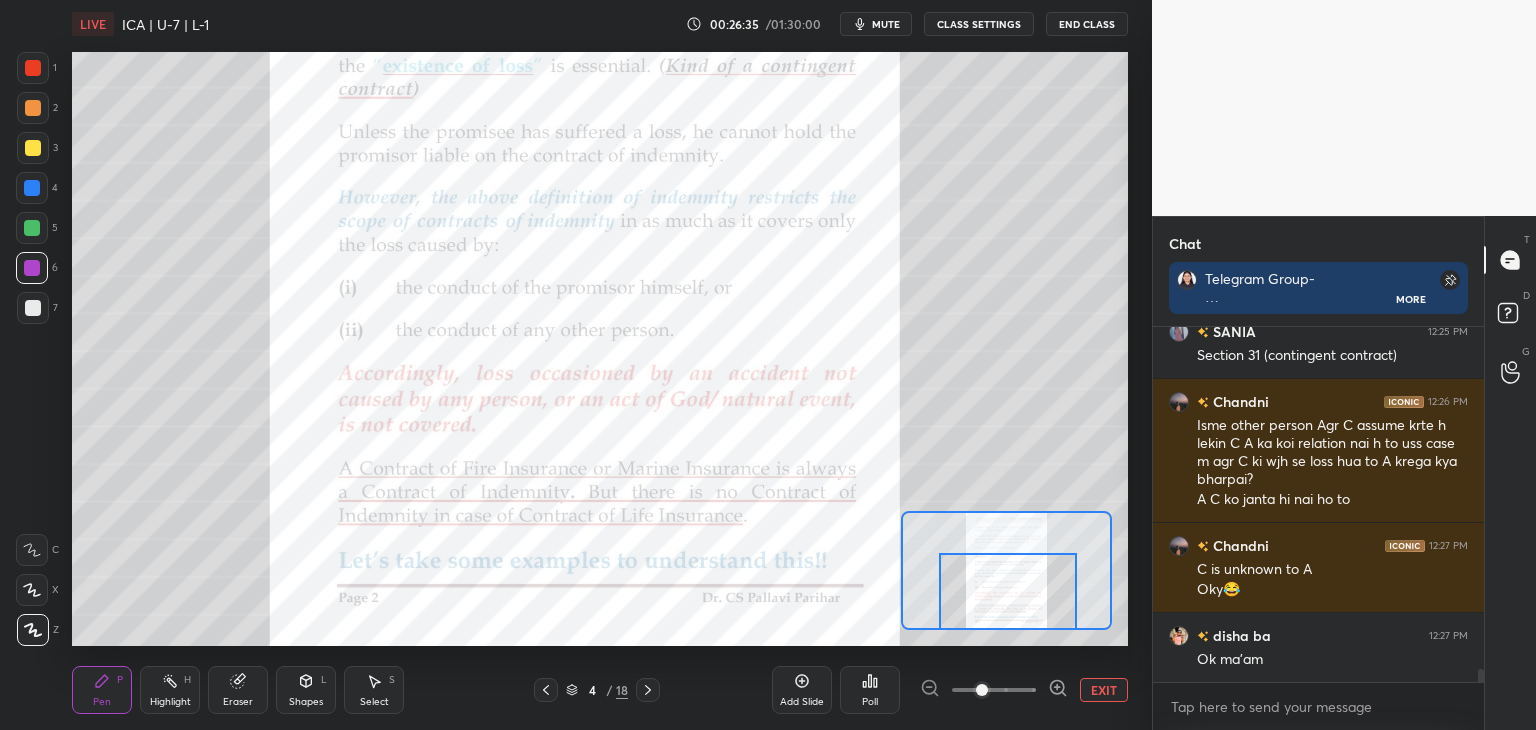 drag, startPoint x: 1008, startPoint y: 569, endPoint x: 1014, endPoint y: 600, distance: 31.575306 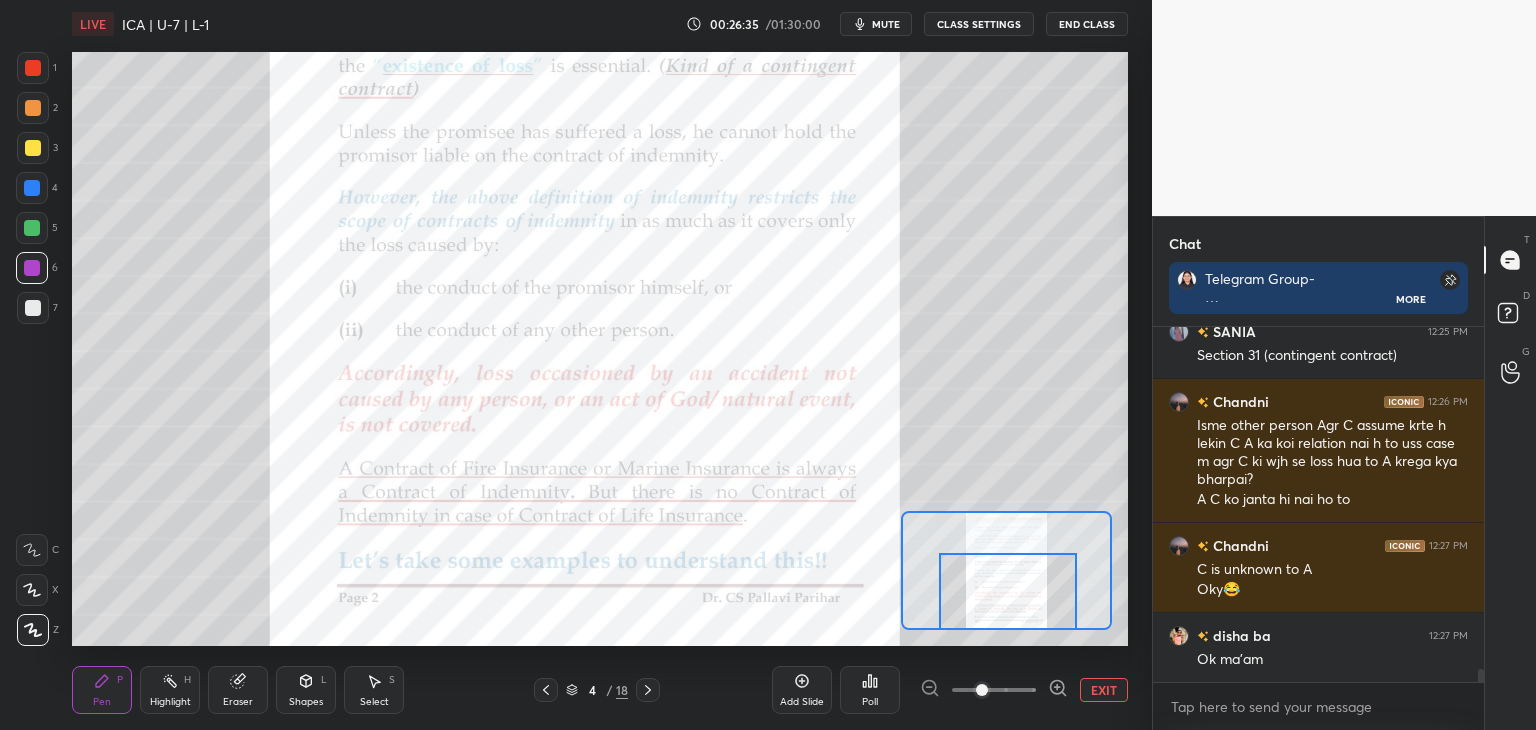 click at bounding box center (1008, 591) 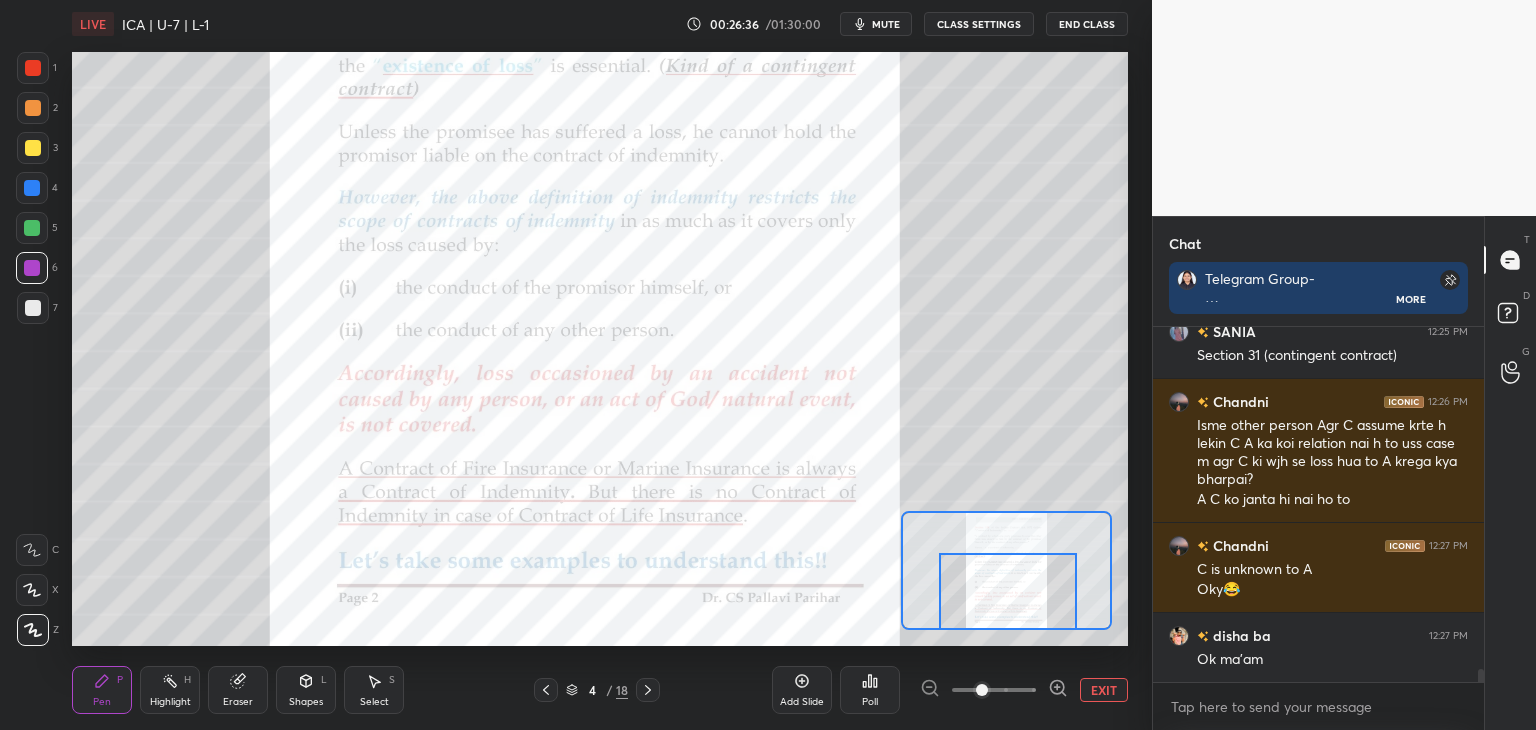 scroll, scrollTop: 9652, scrollLeft: 0, axis: vertical 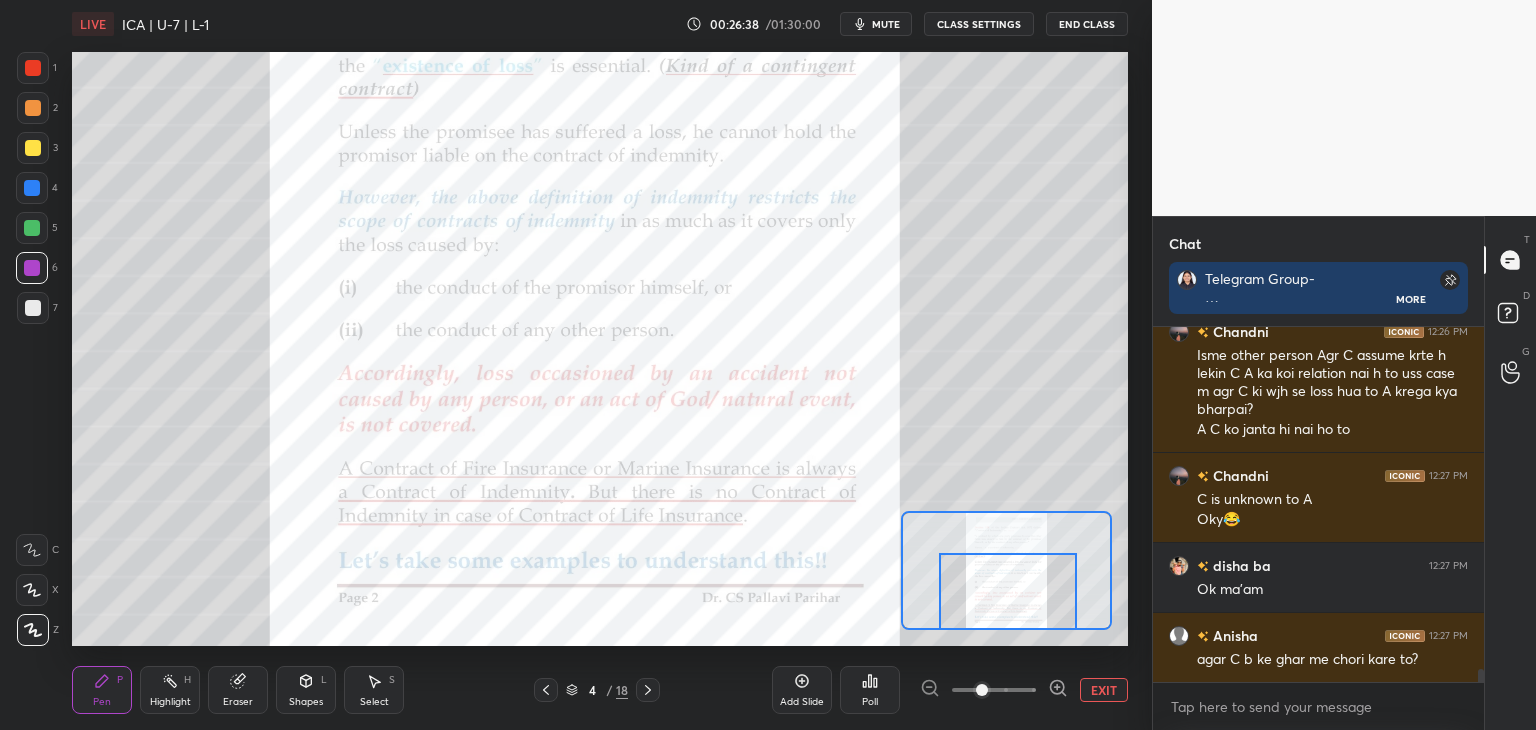 click at bounding box center [32, 188] 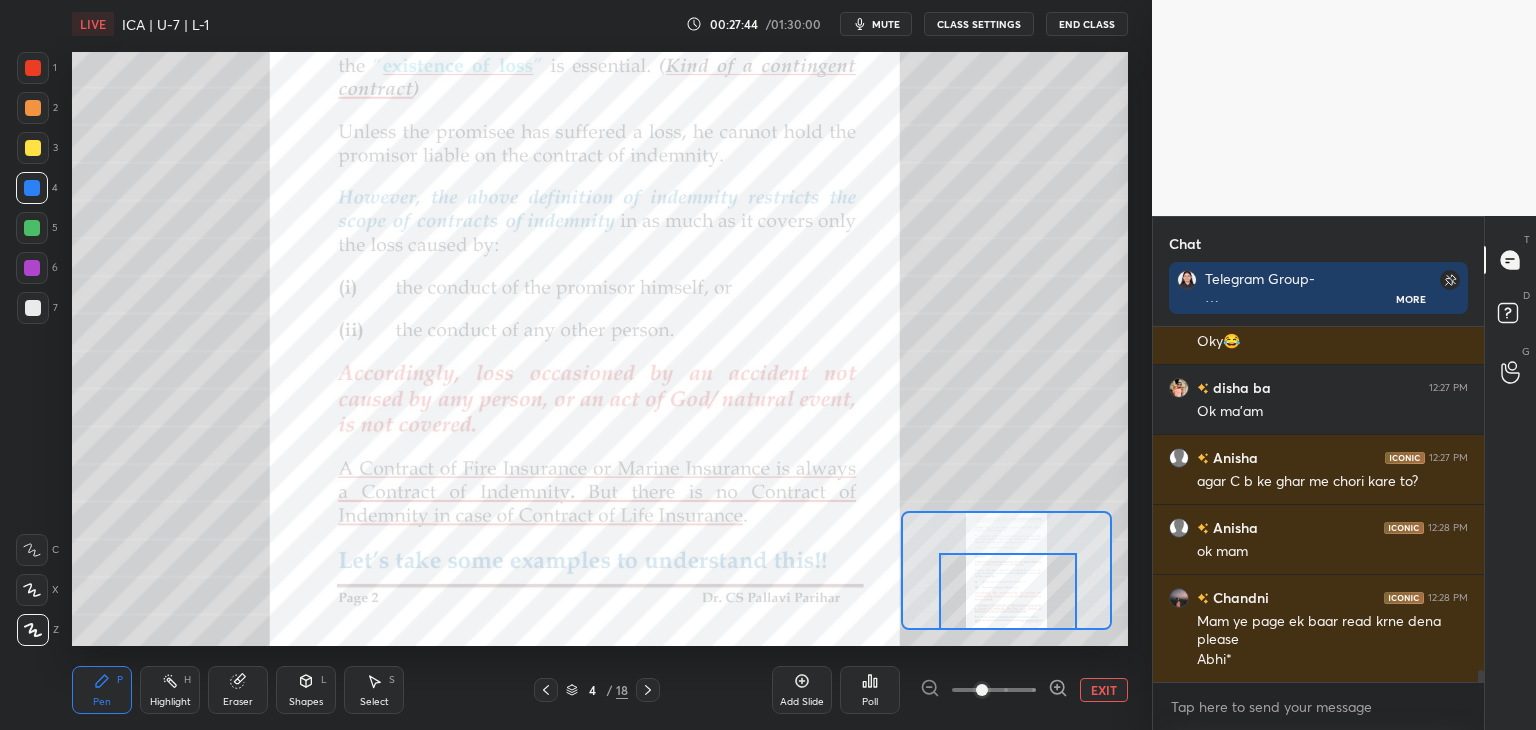 scroll, scrollTop: 9918, scrollLeft: 0, axis: vertical 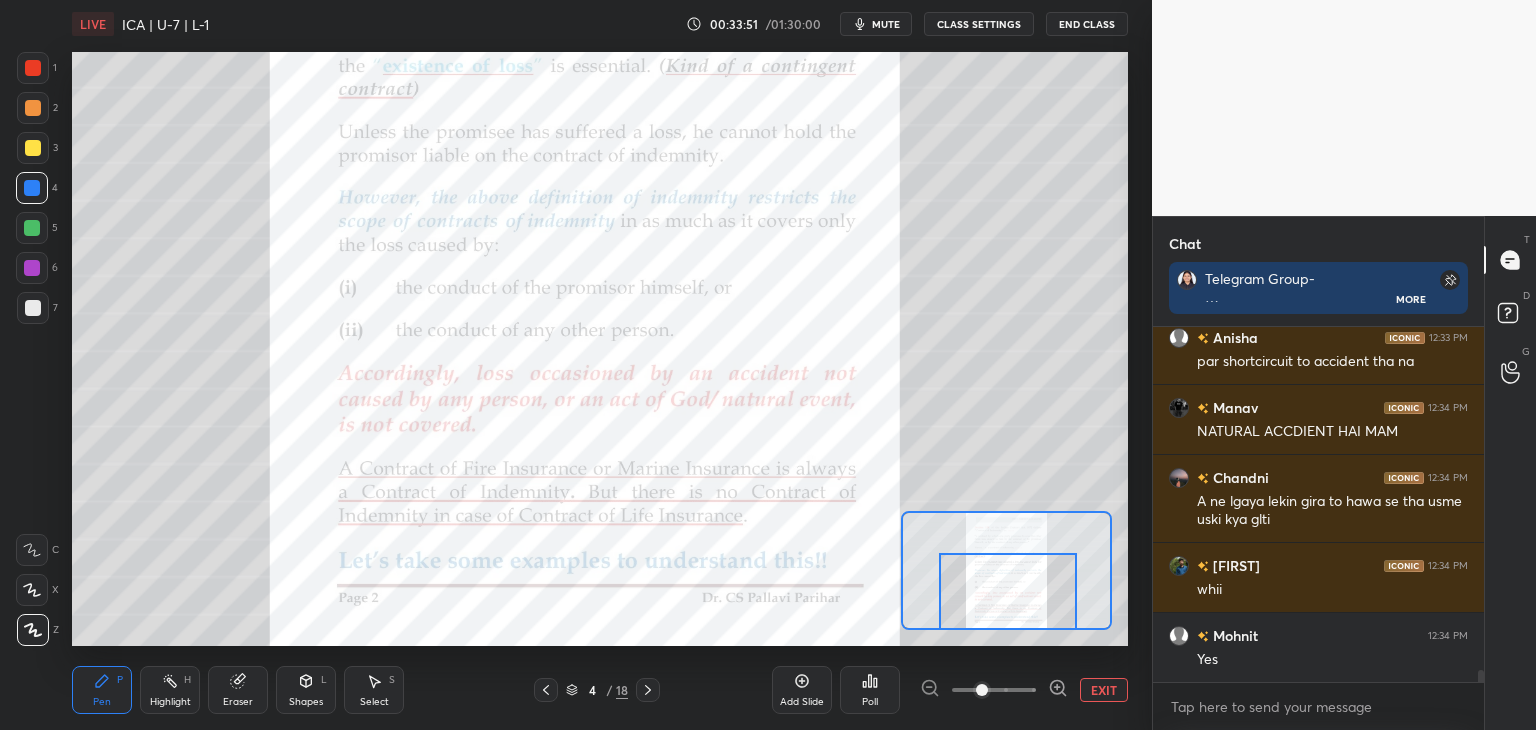 click on "Chat Telegram Group-
https://t.me/+x8IKM9l47kg2Y2Jl More Priyangshu 12:33 PM fencing toh a n lagya tha na b k plot m na wo lgata na wo fence girta isiliye compensation toh dena padega chahe hawa se gira ho kyuki plot b ka tha or loss a k action se hua Anisha 12:33 PM par shortcircuit to accident tha na Manav 12:34 PM NATURAL ACCDIENT HAI MAM Chandni 12:34 PM A ne lgaya lekin gira to hawa se tha usme uski kya glti Garv 12:34 PM whii Mohnit 12:34 PM Yes JUMP TO LATEST Enable hand raising Enable raise hand to speak to learners. Once enabled, chat will be turned off temporarily. Enable x   introducing Raise a hand with a doubt Now learners can raise their hand along with a doubt  How it works? Doubts asked by learners will show up here NEW DOUBTS ASKED No one has raised a hand yet Can't raise hand Looks like educator just invited you to speak. Please wait before you can raise your hand again. Got it T Messages (T) D Doubts (D) G Raise Hand (G)" at bounding box center (1344, 473) 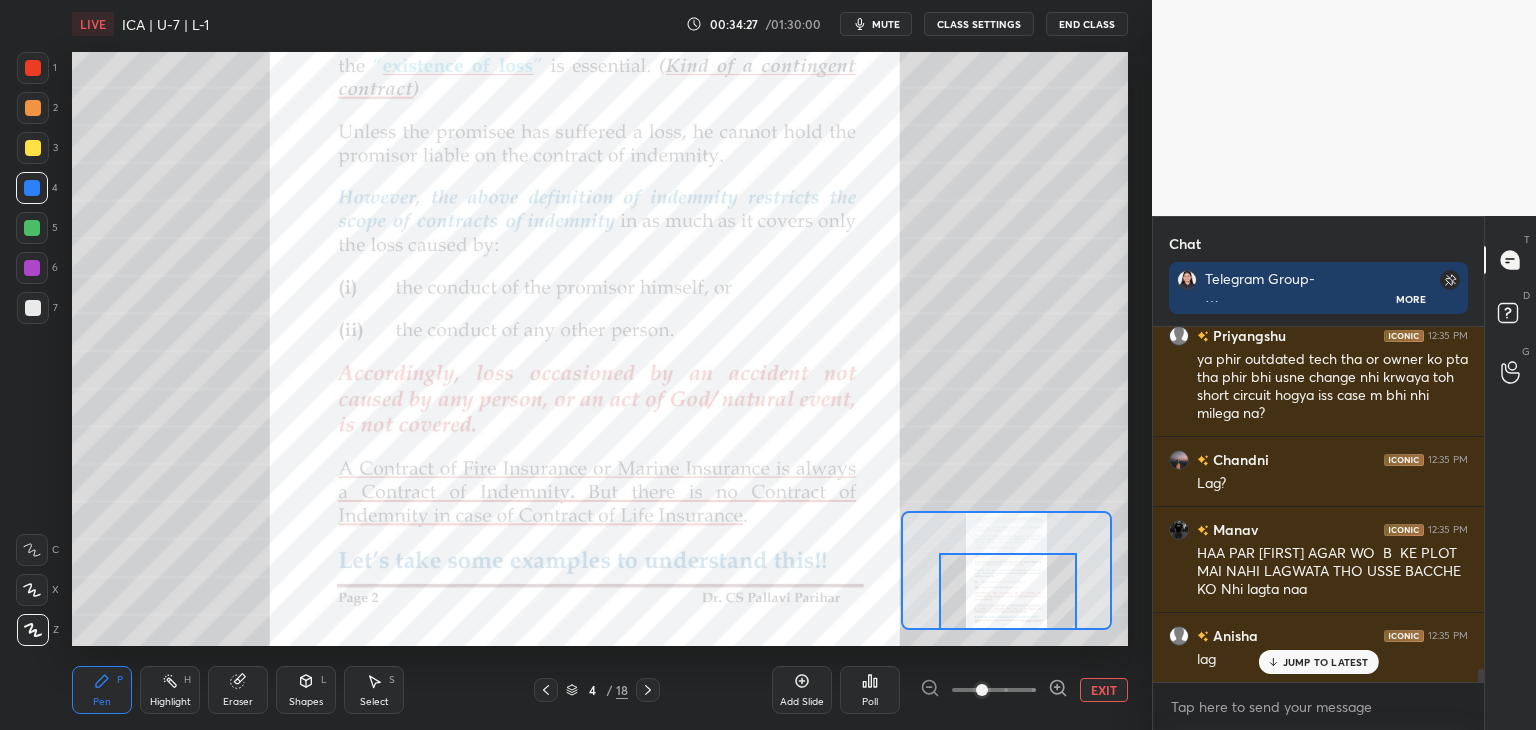 scroll, scrollTop: 10828, scrollLeft: 0, axis: vertical 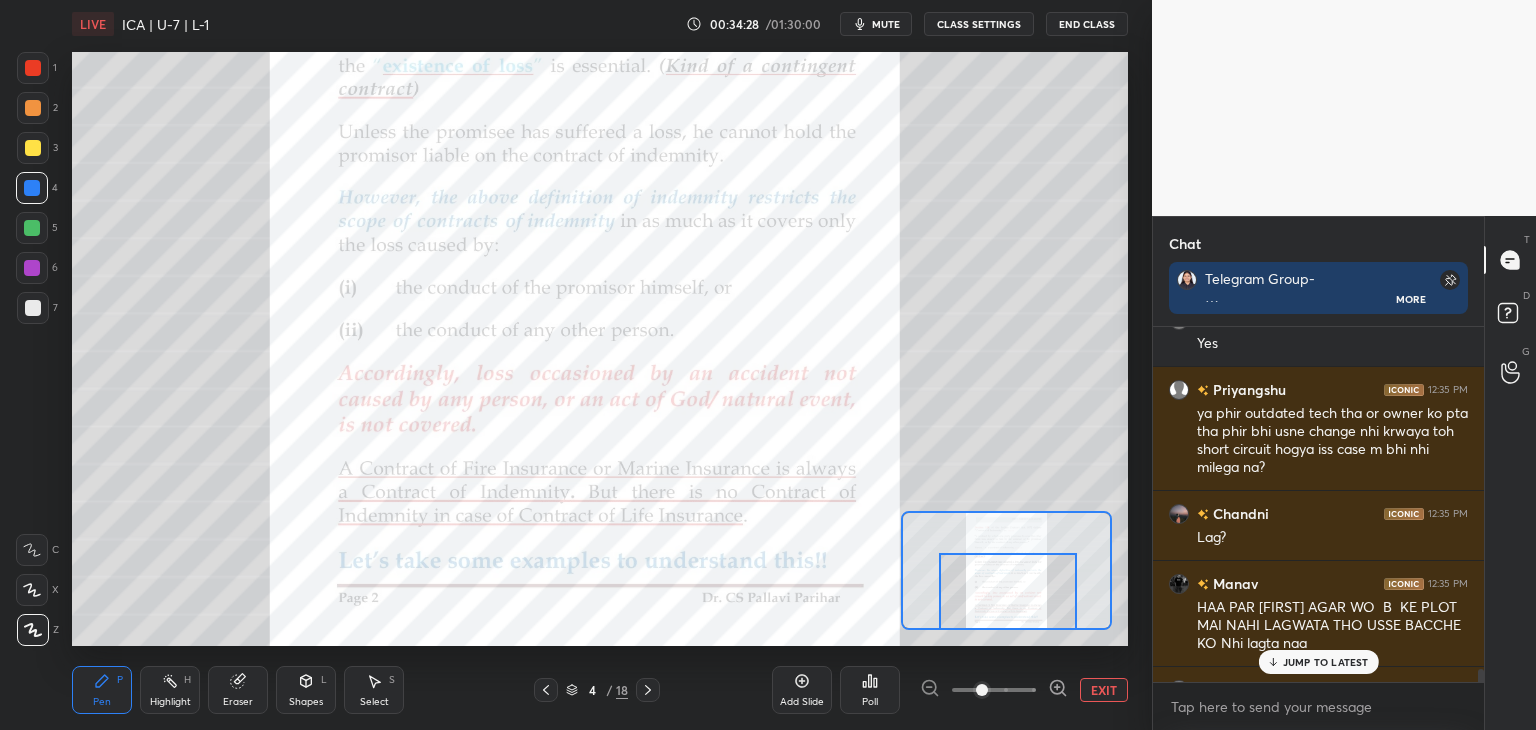 drag, startPoint x: 1482, startPoint y: 674, endPoint x: 1489, endPoint y: 686, distance: 13.892444 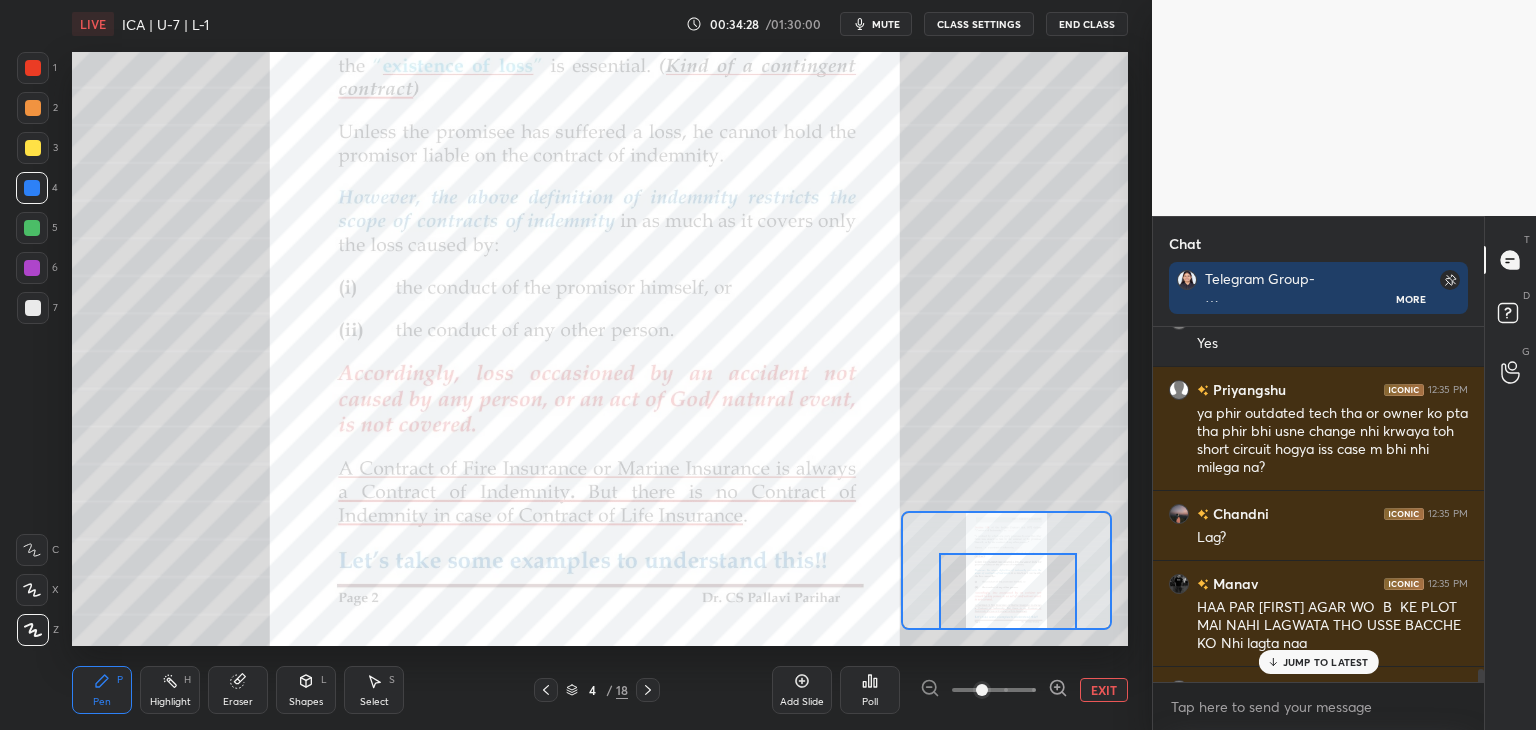 click on "Chat Telegram Group-
https://t.me/+x8IKM9l47kg2Y2Jl More Khushboo  joined Garv 12:31 PM phir mam pehle wle example pr tez hawa se fencing giri thi toh phir A paise kyu dega woh bhi toh natural event hoga Chandni 12:32 PM Me yhi likh rhi thi 😂 pranjal 12:32 PM jese OO MY GOOD movie mai hua tha DASMIT 12:32 PM OMG MOVIE Priyangshu 12:33 PM fencing toh a n lagya tha na b k plot m na wo lgata na wo fence girta isiliye compensation toh dena padega chahe hawa se gira ho kyuki plot b ka tha or loss a k action se hua Anisha 12:33 PM par shortcircuit to accident tha na Manav 12:34 PM NATURAL ACCDIENT HAI MAM Chandni 12:34 PM A ne lgaya lekin gira to hawa se tha usme uski kya glti Garv 12:34 PM whii Mohnit 12:34 PM Yes Priyangshu 12:35 PM ya phir outdated tech tha or owner ko pta tha phir bhi usne change nhi krwaya toh short circuit hogya iss case m bhi nhi milega na? Chandni 12:35 PM Lag? Manav 12:35 PM HAA PAR CHANDNI AGAR WO  B  KE PLOT MAI NAHI LAGWATA THO USSE BACCHE KO Nhi lagta naa Anisha 12:35 PM lag x" at bounding box center [1344, 473] 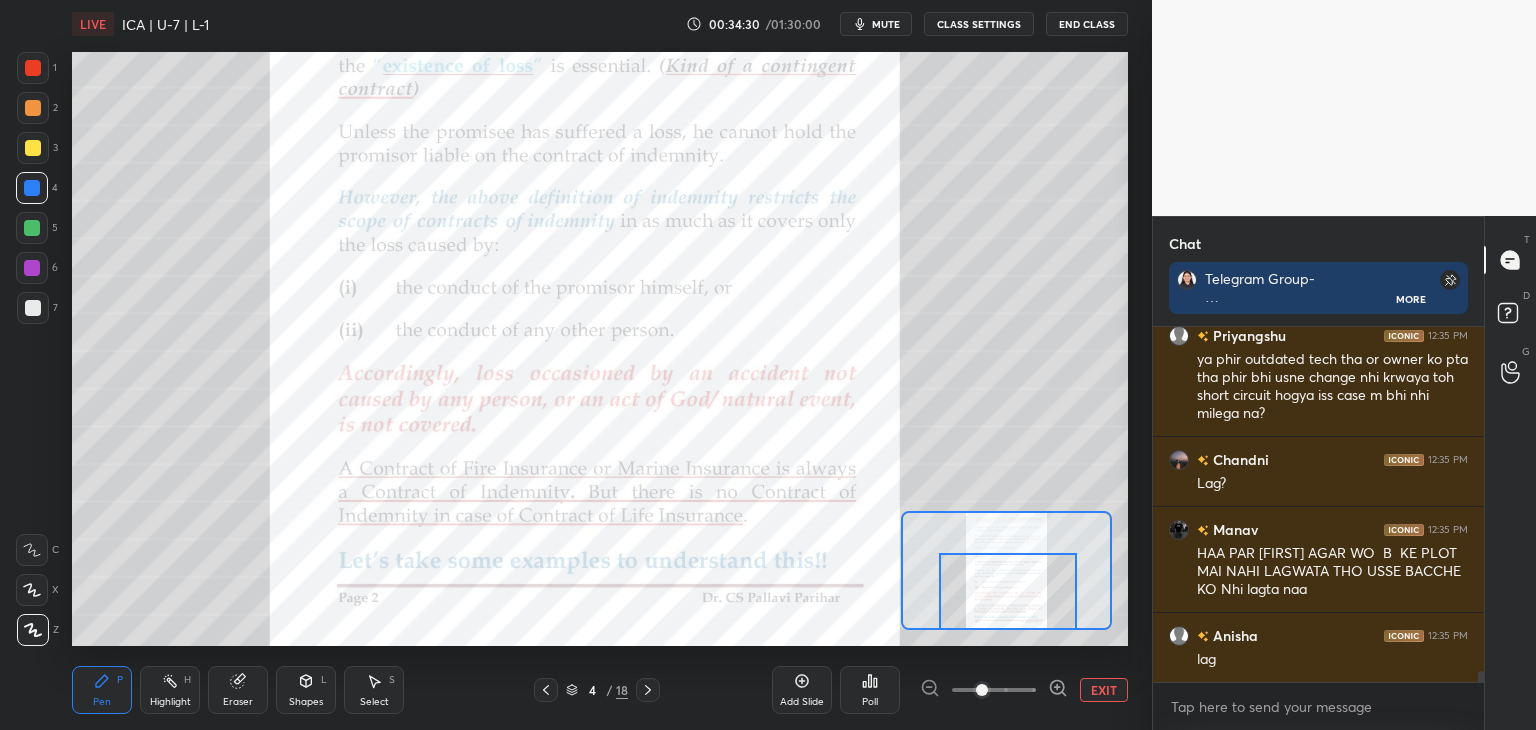 scroll, scrollTop: 10952, scrollLeft: 0, axis: vertical 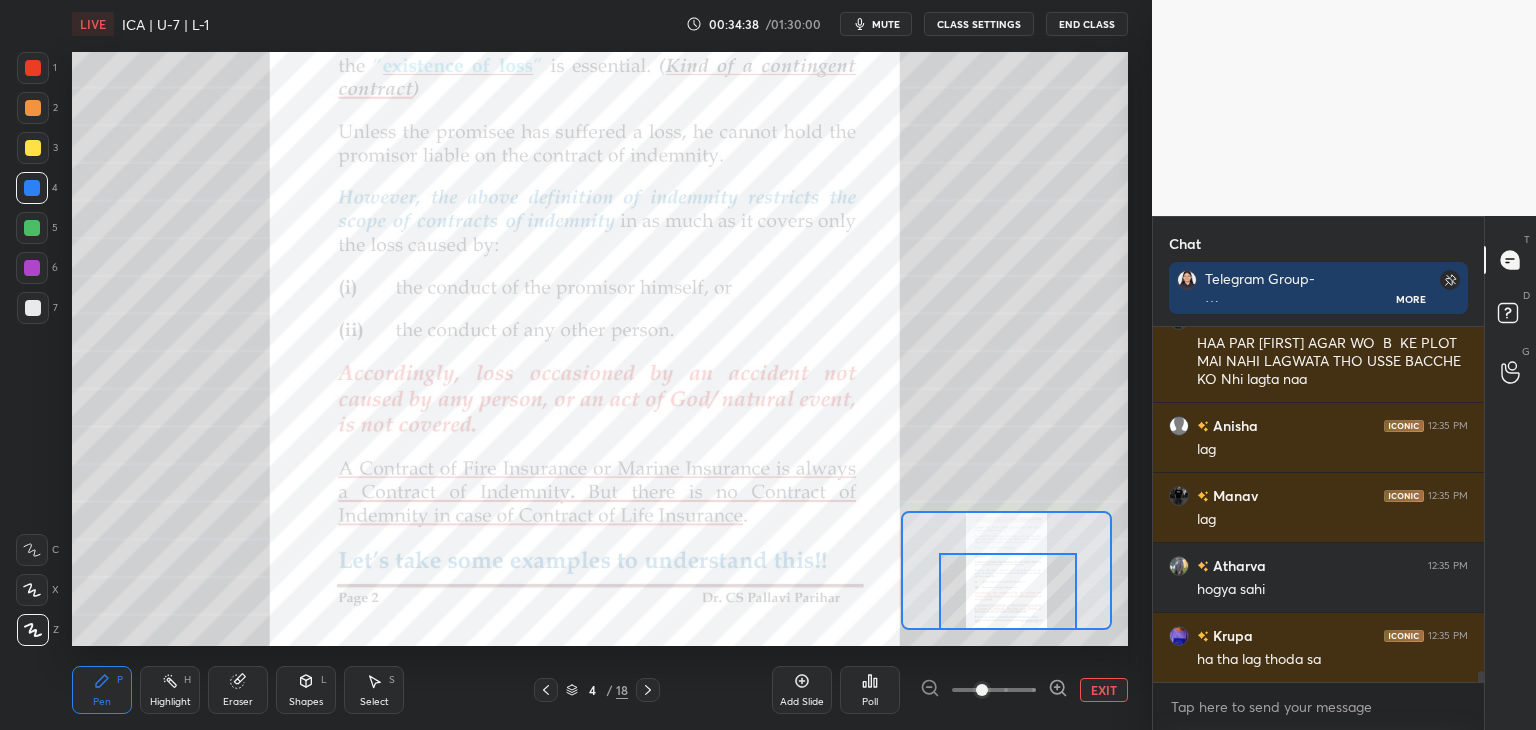 drag, startPoint x: 1479, startPoint y: 677, endPoint x: 1481, endPoint y: 704, distance: 27.073973 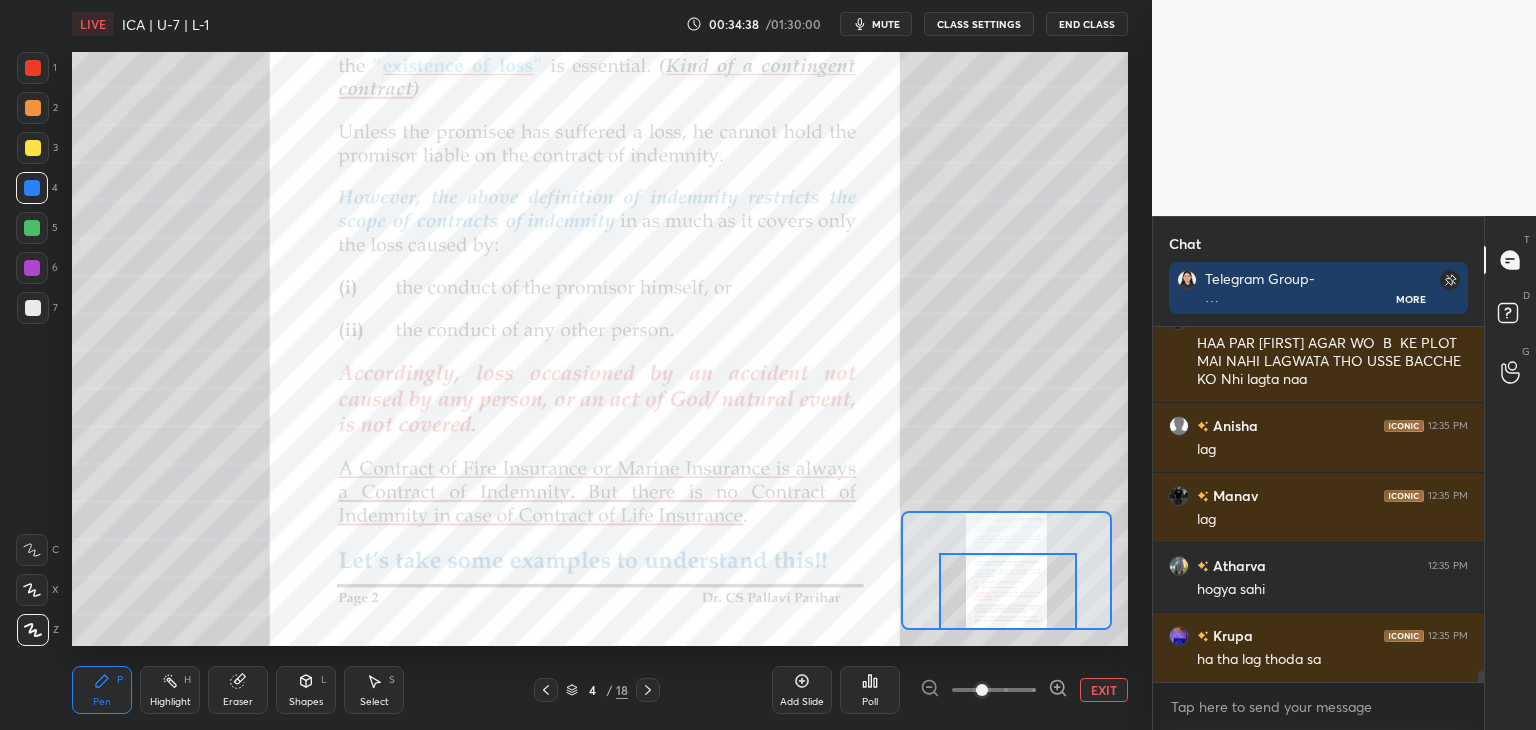 click on "Chandni 12:35 PM Lag? Manav 12:35 PM HAA PAR CHANDNI AGAR WO B KE PLOT MAI NAHI LAGWATA THO USSE BACCHE KO Nhi lagta naa Anisha 12:35 PM lag Manav 12:35 PM lag Atharva 12:35 PM hogya sahi Krupa 12:35 PM ha tha lag thoda sa JUMP TO LATEST Enable hand raising Enable raise hand to speak to learners. Once enabled, chat will be turned off temporarily. Enable x" at bounding box center [1318, 528] 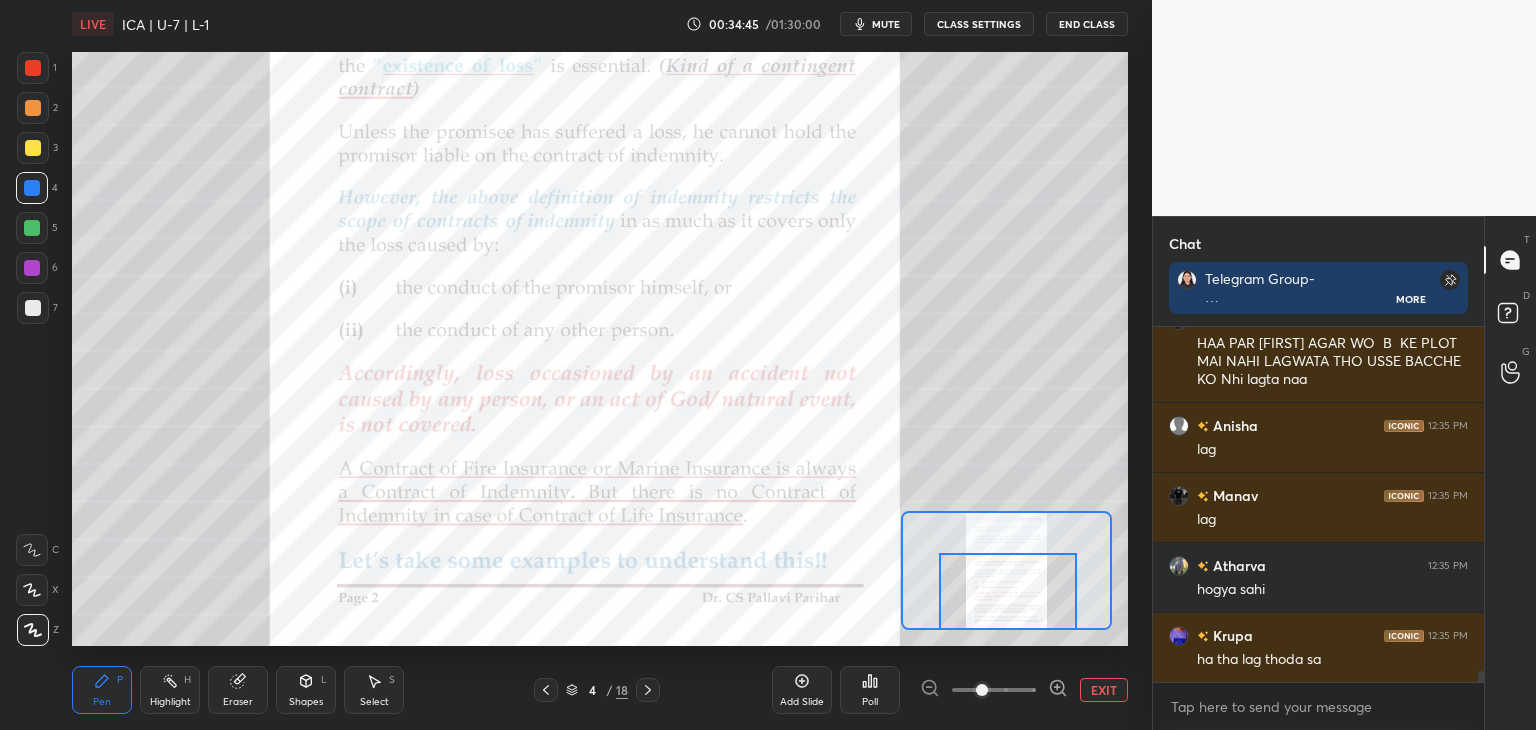 click on "EXIT" at bounding box center (1104, 690) 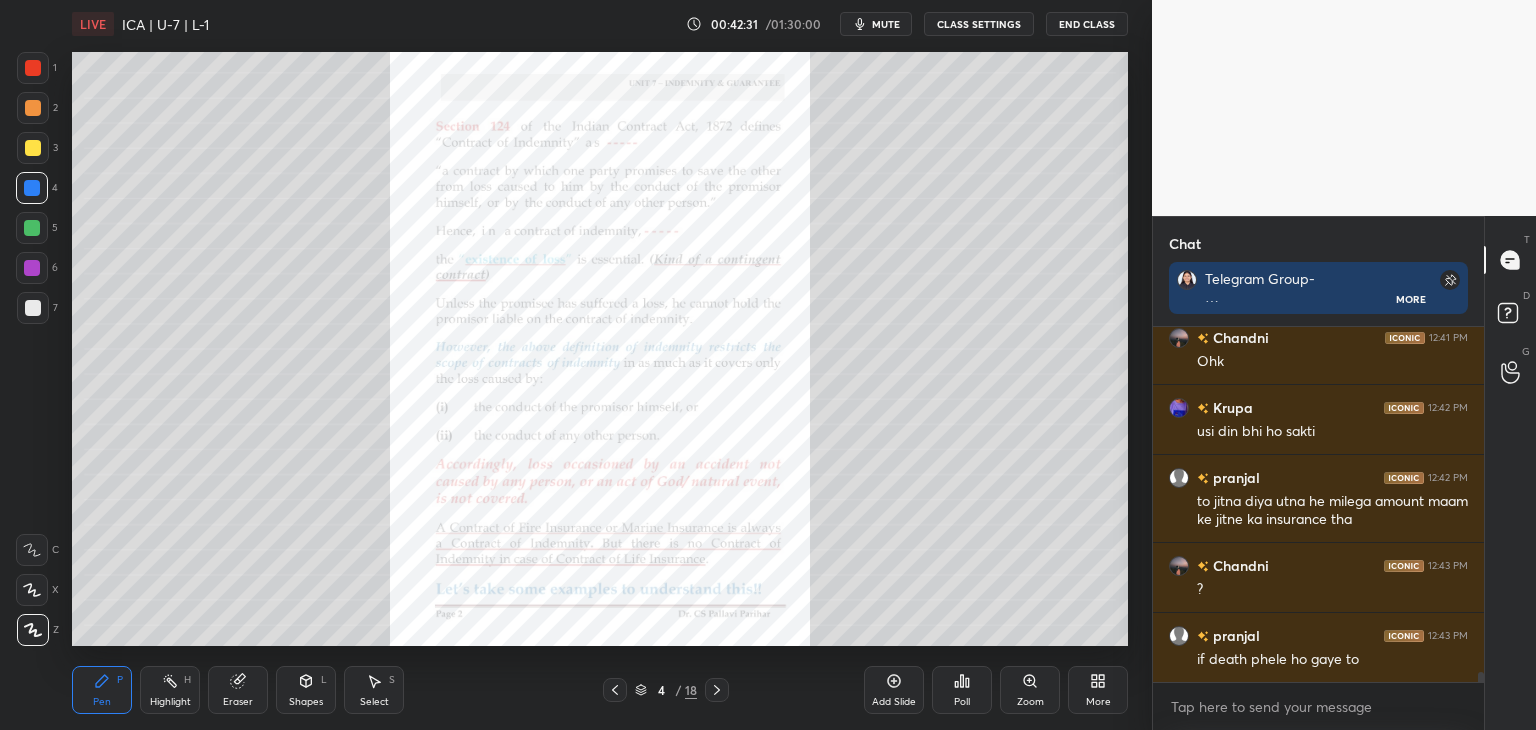 scroll, scrollTop: 11780, scrollLeft: 0, axis: vertical 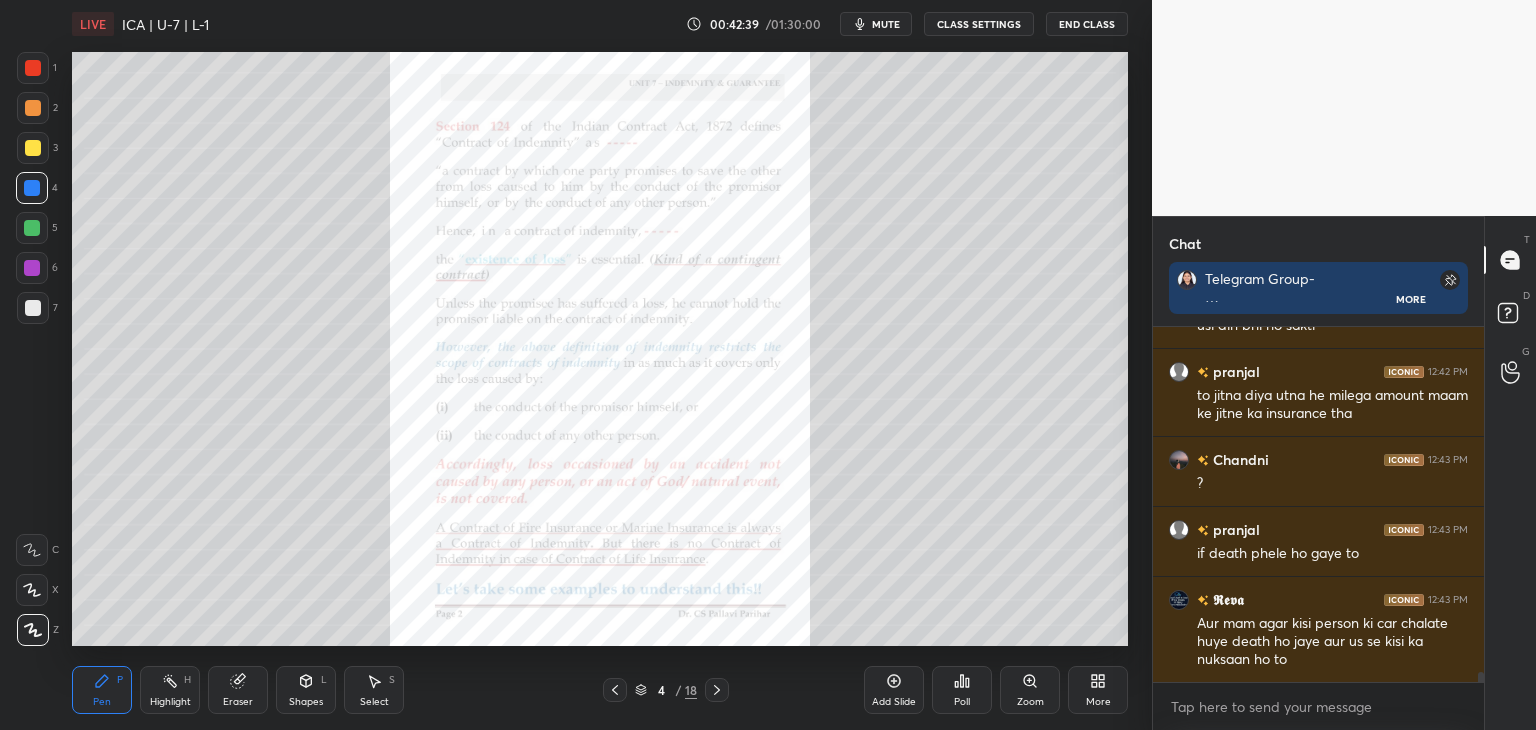 click on "Zoom" at bounding box center [1030, 690] 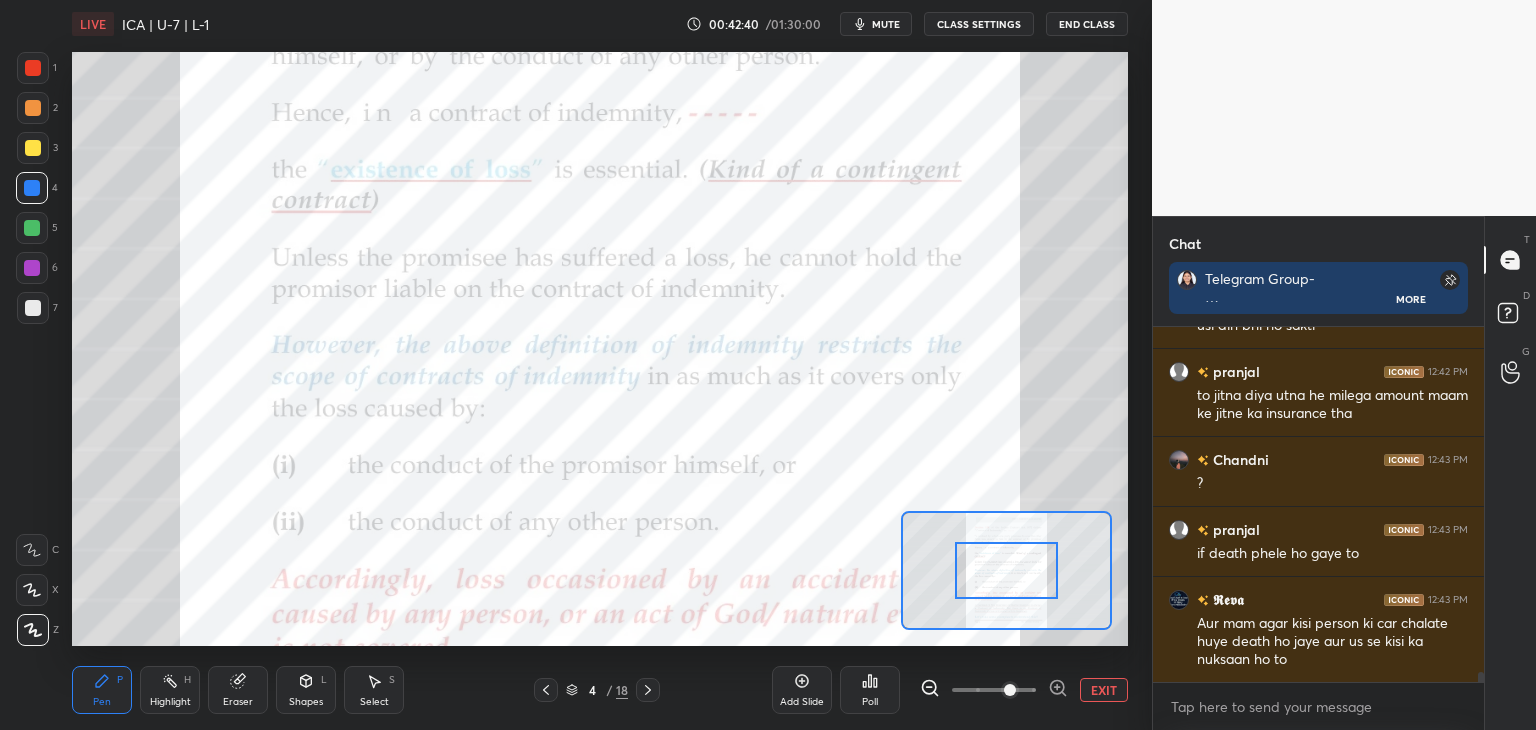 click at bounding box center (1010, 690) 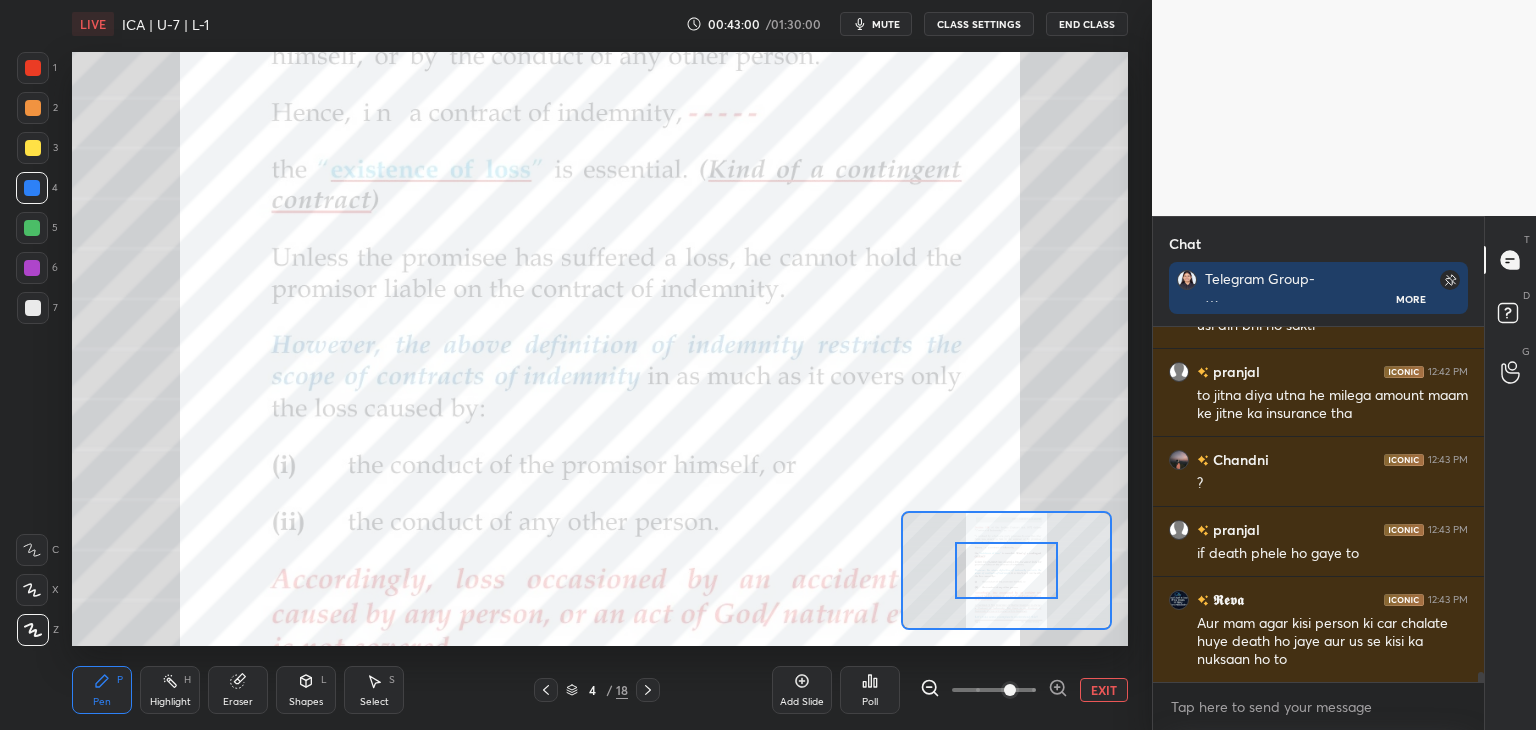 scroll, scrollTop: 11868, scrollLeft: 0, axis: vertical 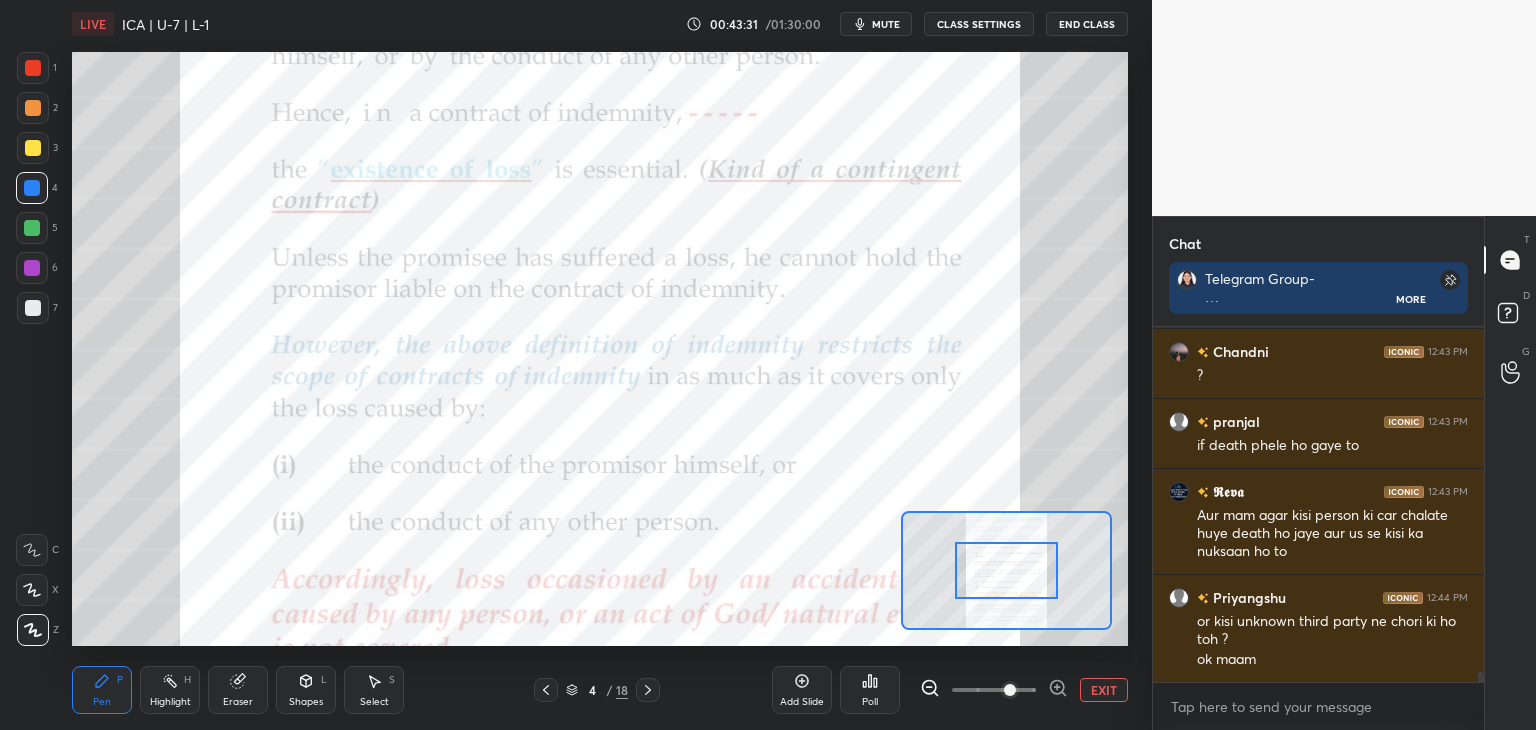 drag, startPoint x: 1483, startPoint y: 677, endPoint x: 1484, endPoint y: 687, distance: 10.049875 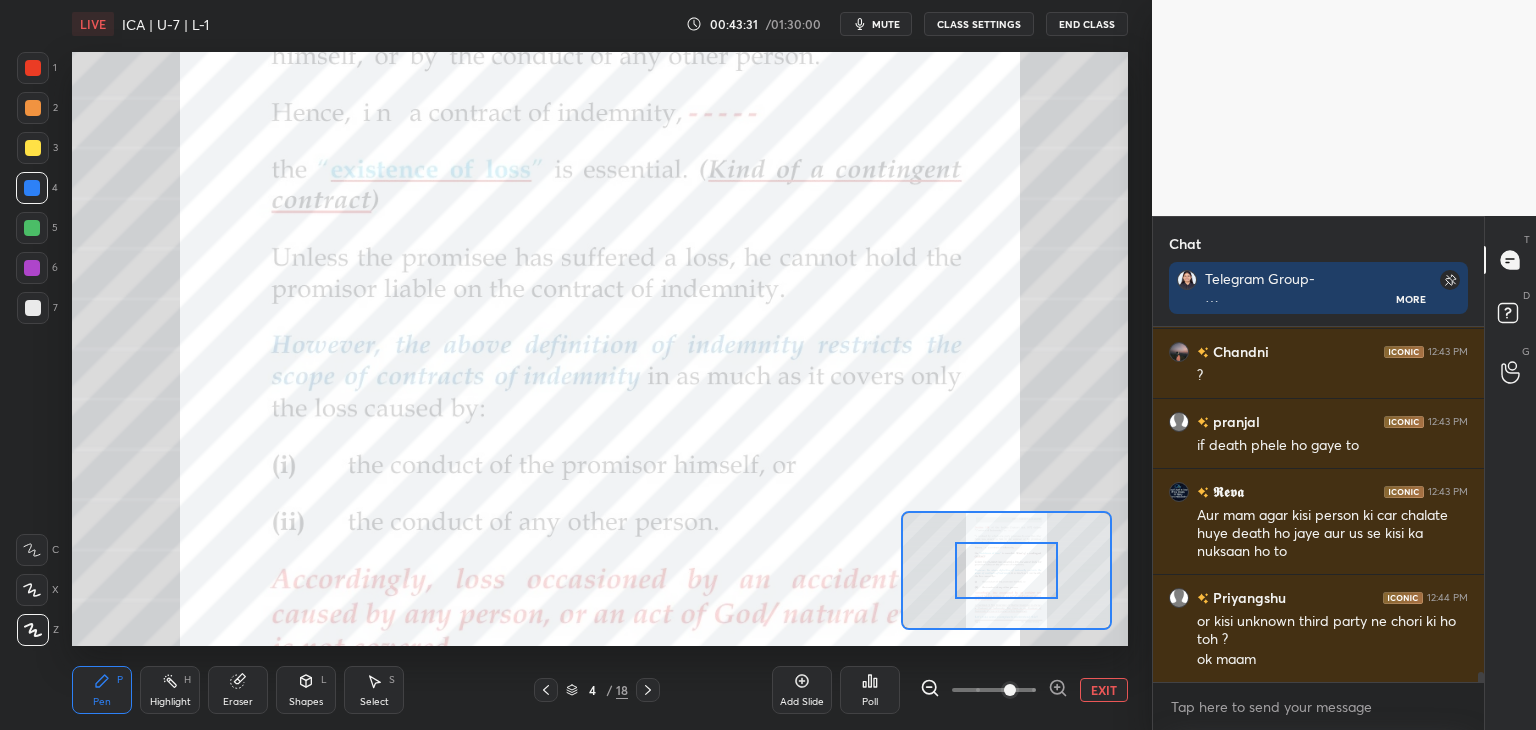 click on "[FIRST] 12:42 PM usi din bhi ho sakti [FIRST] 12:42 PM to jitna diya utna he milega amount maam ke jitne ka insurance tha [FIRST] 12:43 PM ? [FIRST] 12:43 PM if death phele ho gaye to [FIRST] 12:43 PM Aur mam agar kisi person ki car chalate huye death ho jaye aur us se kisi ka nuksaan ho to [FIRST] 12:44 PM or kisi unknown third party ne chori ki ho toh ? ok maam JUMP TO LATEST Enable hand raising Enable raise hand to speak to learners. Once enabled, chat will be turned off temporarily. Enable x" at bounding box center [1318, 528] 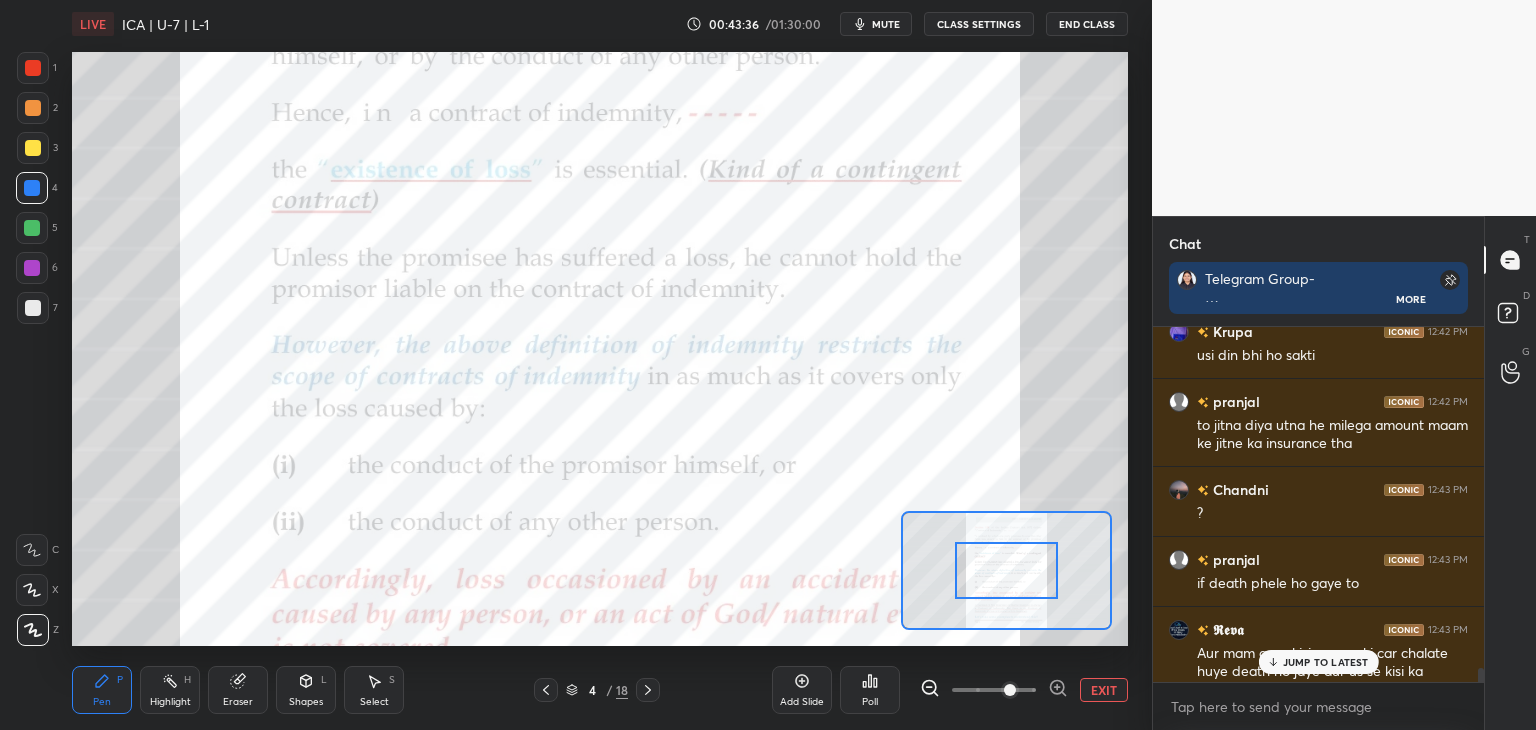 scroll, scrollTop: 11888, scrollLeft: 0, axis: vertical 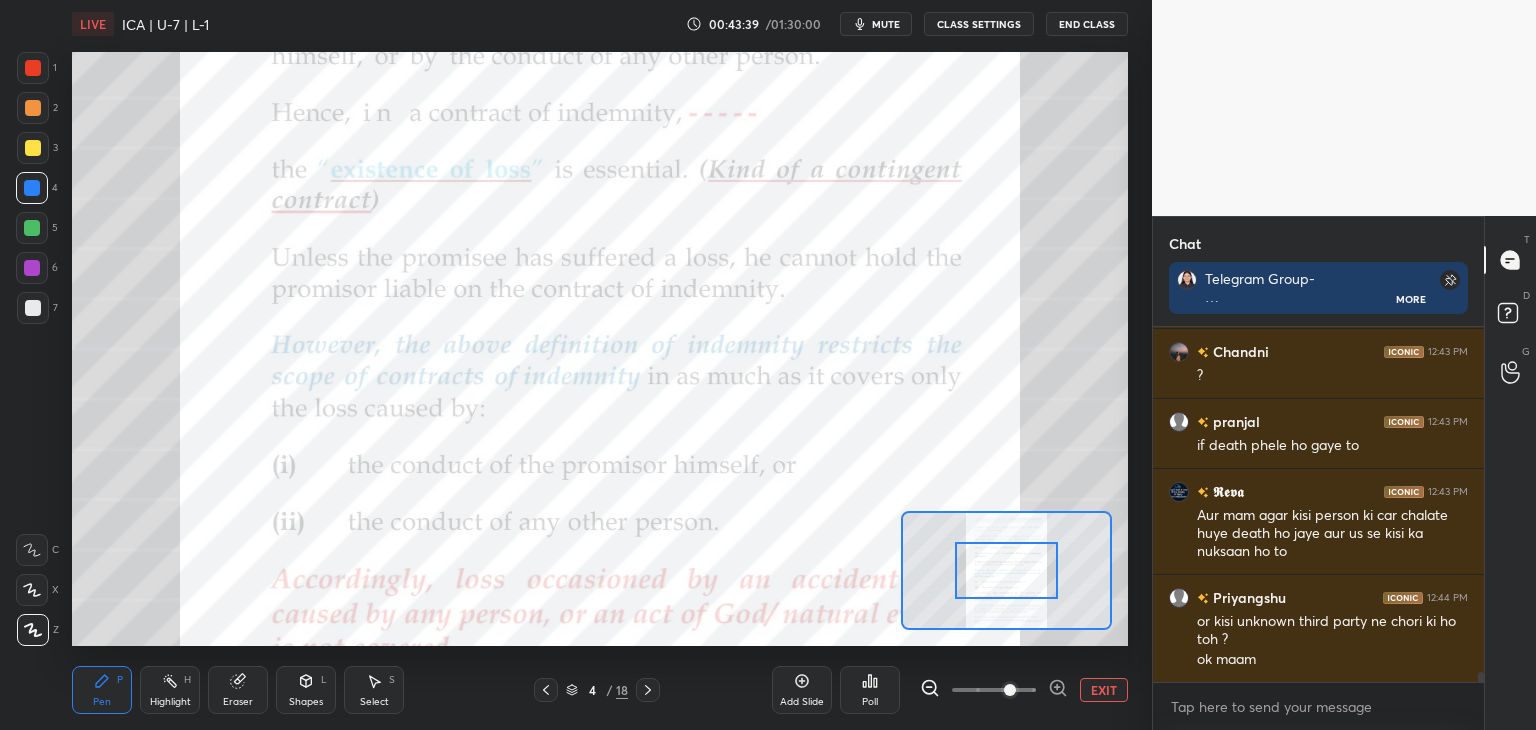 click on "[FIRST] 12:42 PM usi din bhi ho sakti [FIRST] 12:42 PM to jitna diya utna he milega amount maam ke jitne ka insurance tha [FIRST] 12:43 PM ? [FIRST] 12:43 PM if death phele ho gaye to [FIRST] 12:43 PM Aur mam agar kisi person ki car chalate huye death ho jaye aur us se kisi ka nuksaan ho to [FIRST] 12:44 PM or kisi unknown third party ne chori ki ho toh ? ok maam JUMP TO LATEST Enable hand raising Enable raise hand to speak to learners. Once enabled, chat will be turned off temporarily. Enable x" at bounding box center (1318, 528) 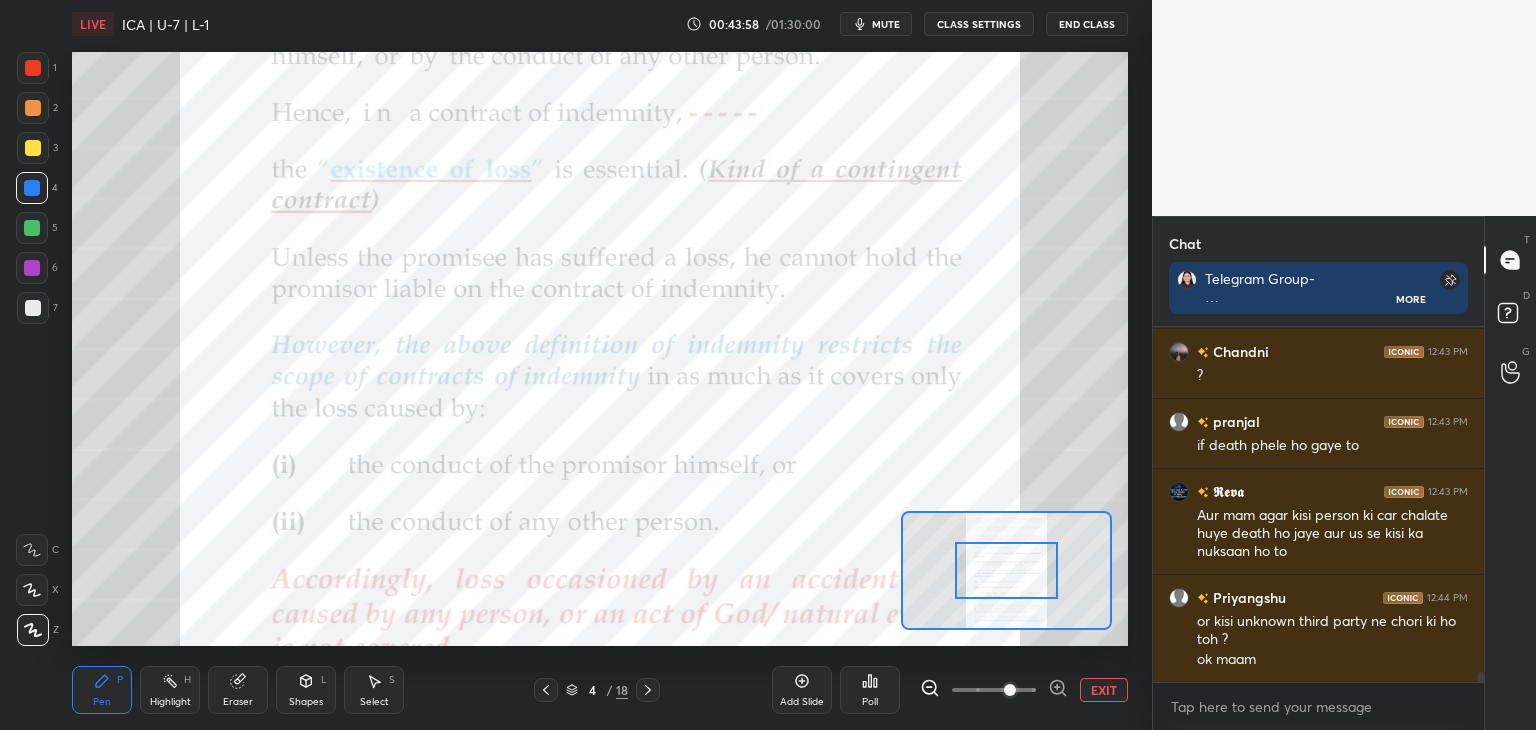 scroll, scrollTop: 11958, scrollLeft: 0, axis: vertical 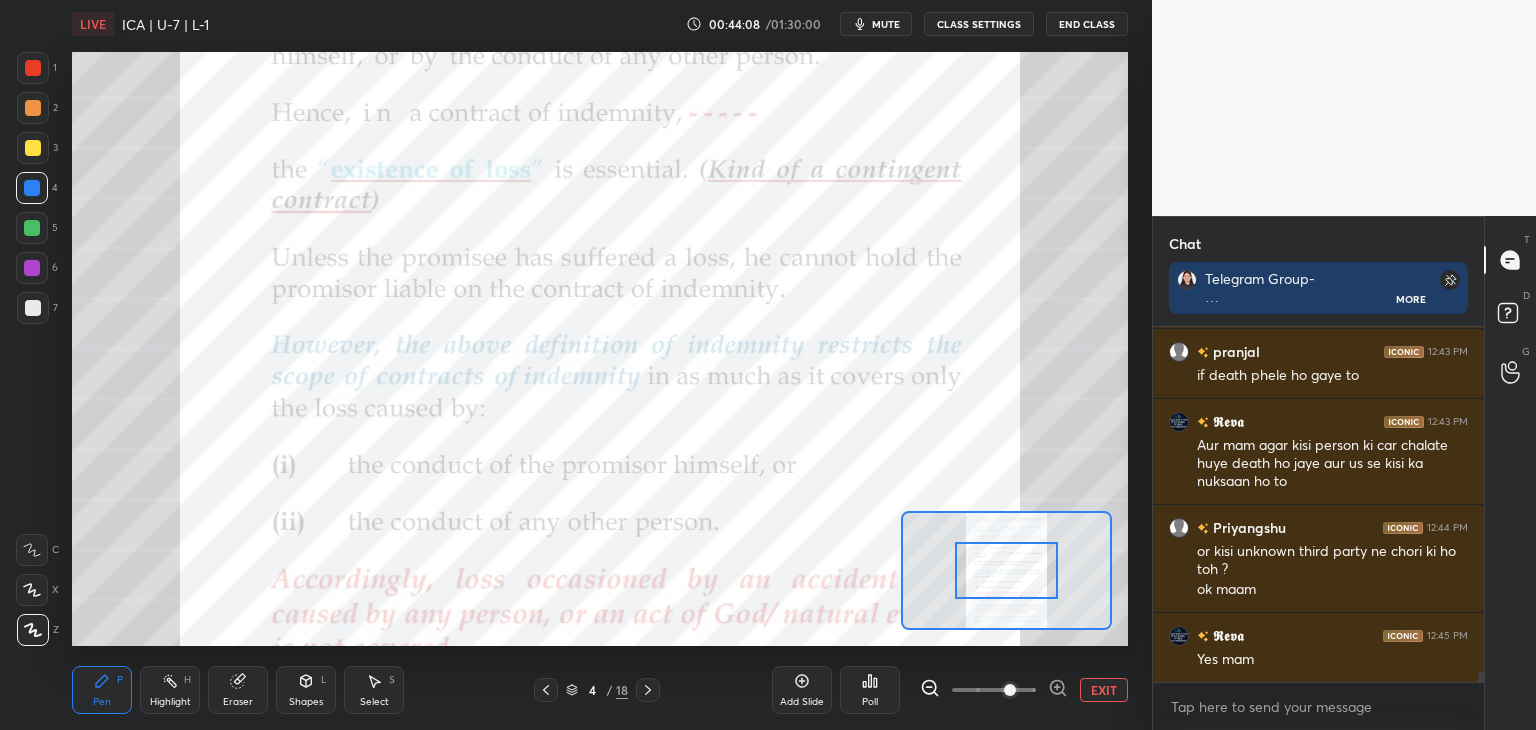 click on "EXIT" at bounding box center [1104, 690] 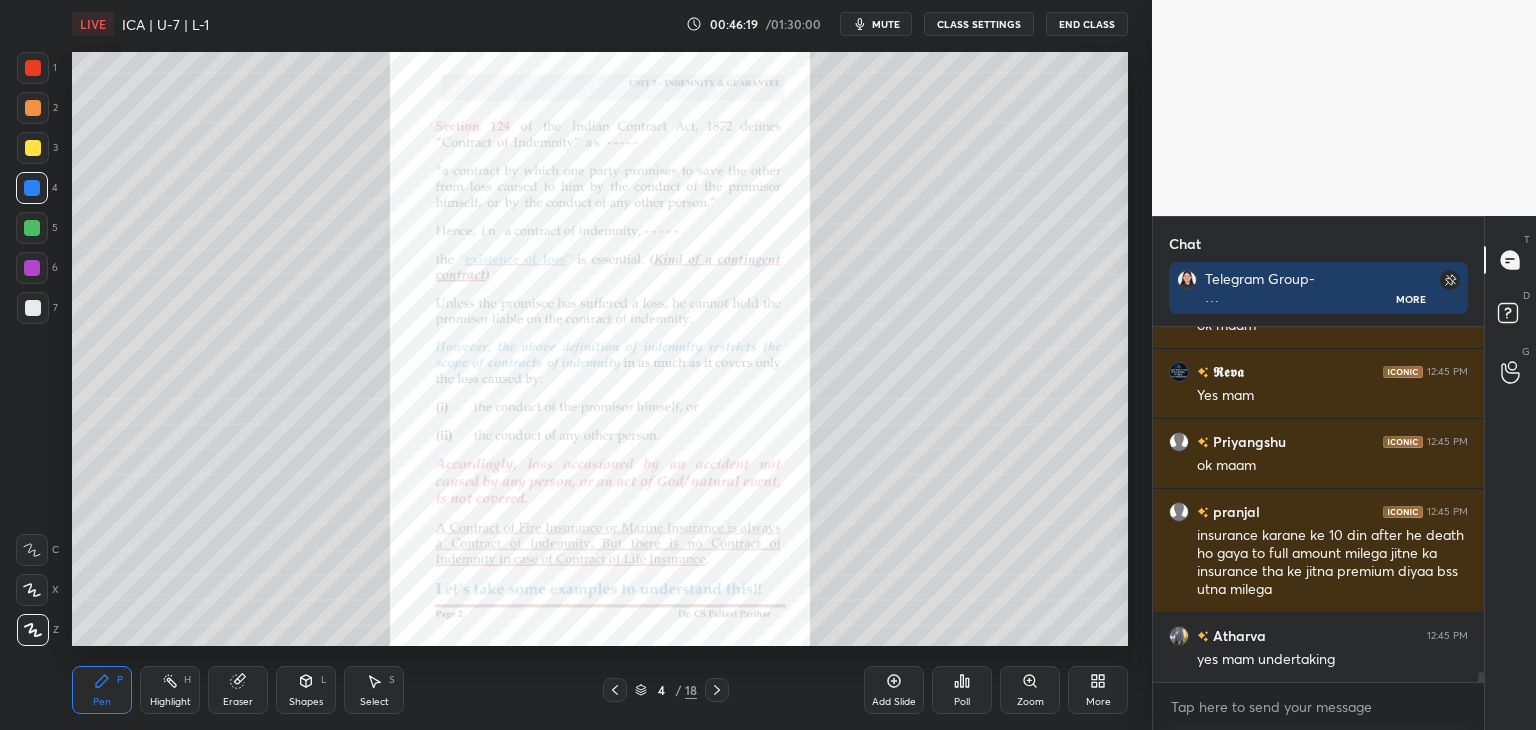 scroll, scrollTop: 12292, scrollLeft: 0, axis: vertical 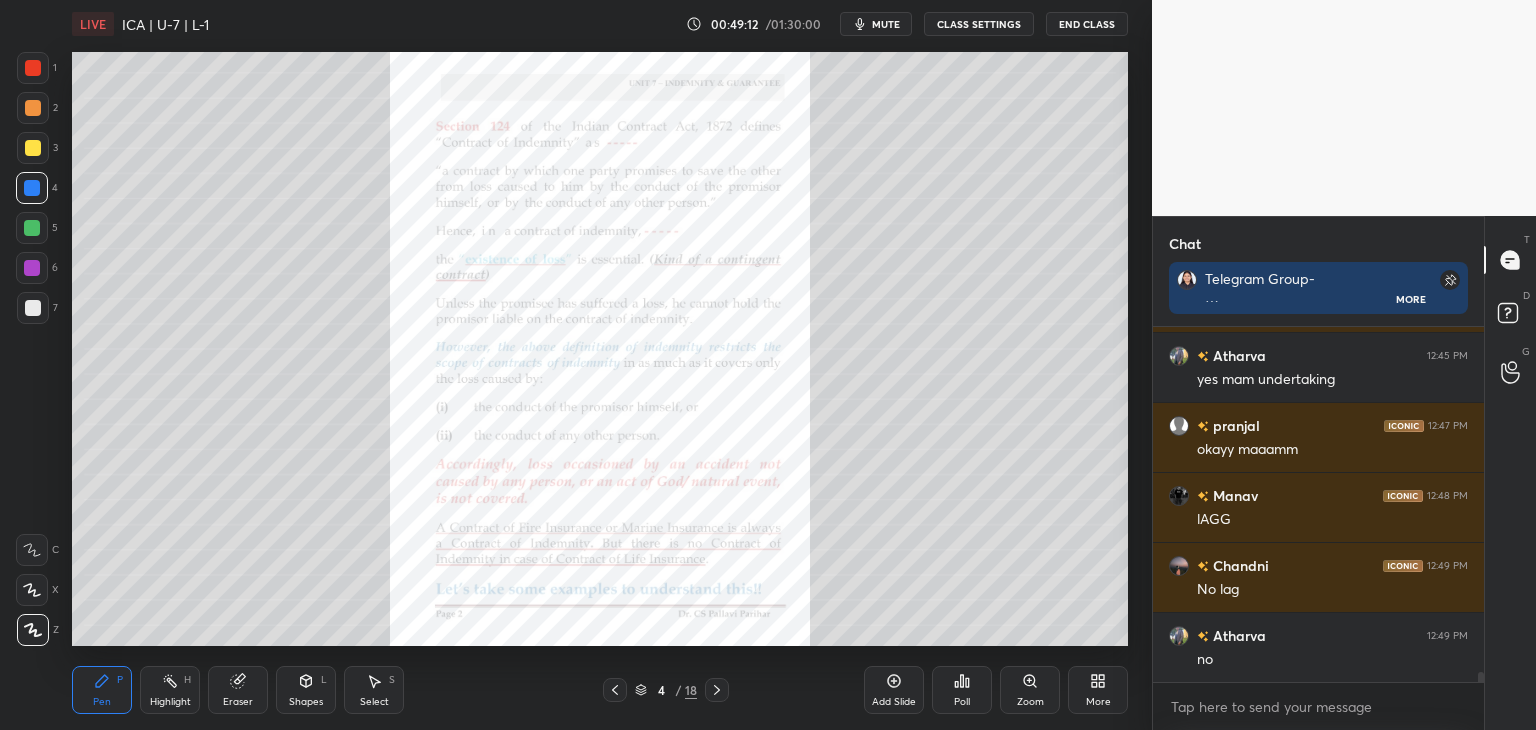 click 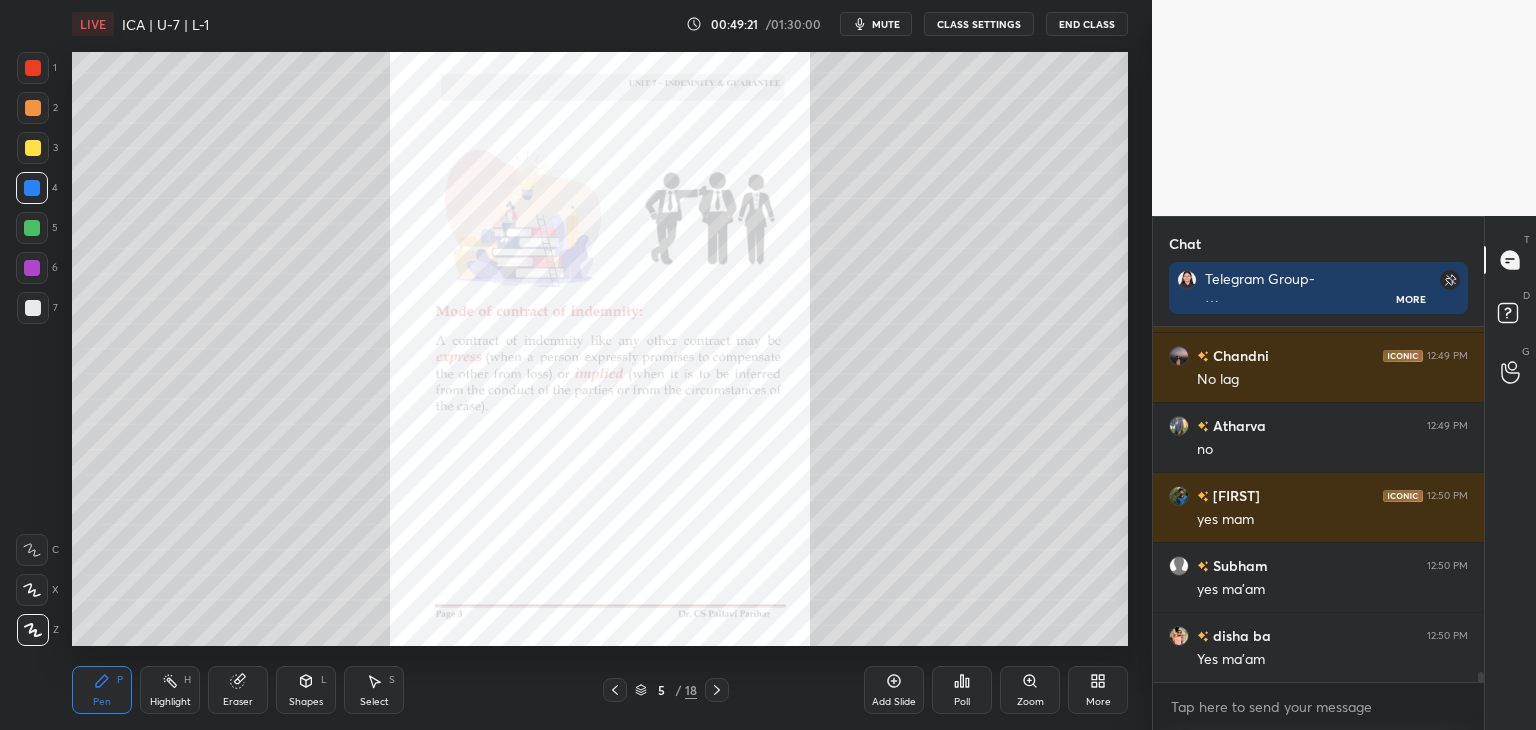 scroll, scrollTop: 12782, scrollLeft: 0, axis: vertical 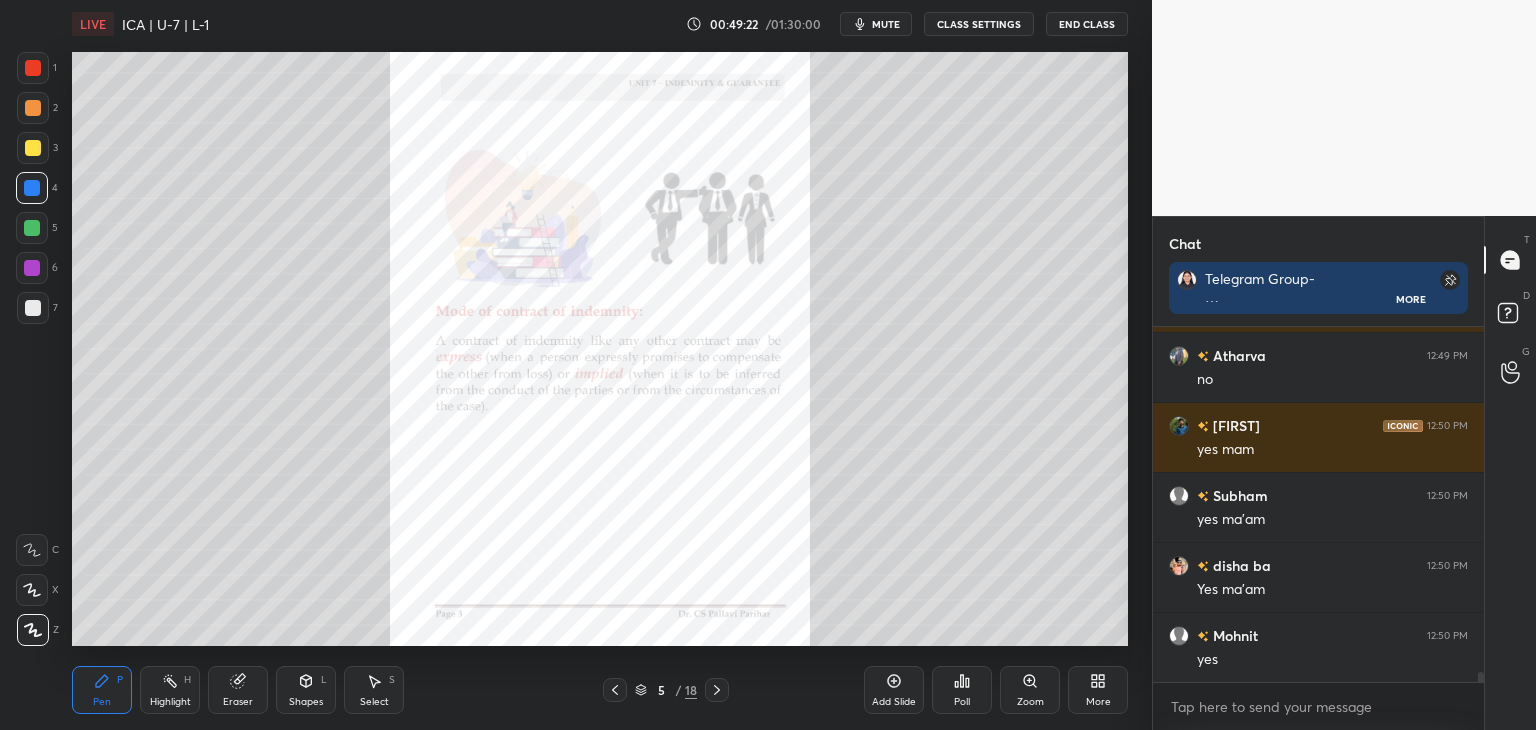 click at bounding box center [33, 148] 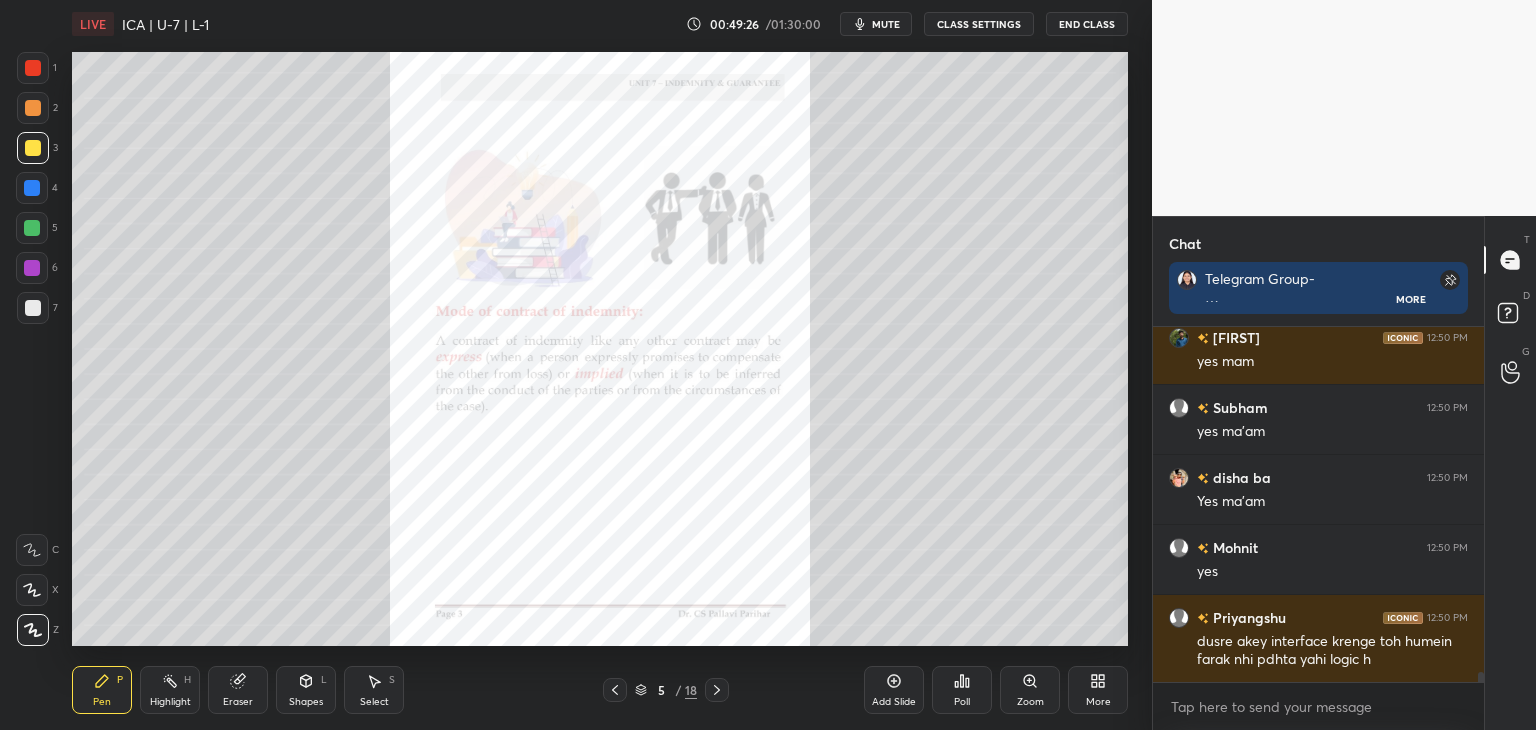 scroll, scrollTop: 12940, scrollLeft: 0, axis: vertical 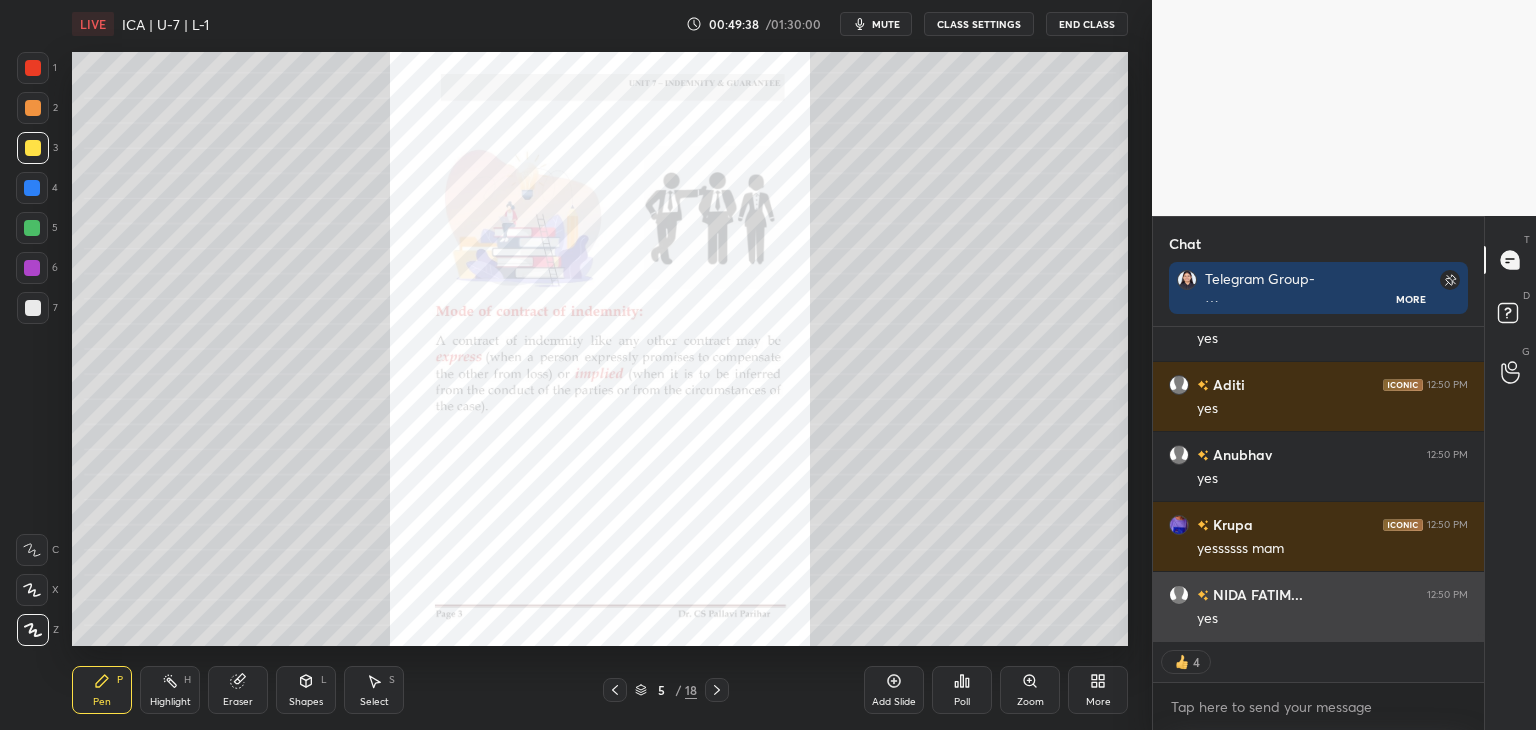 drag, startPoint x: 1319, startPoint y: 625, endPoint x: 1368, endPoint y: 627, distance: 49.0408 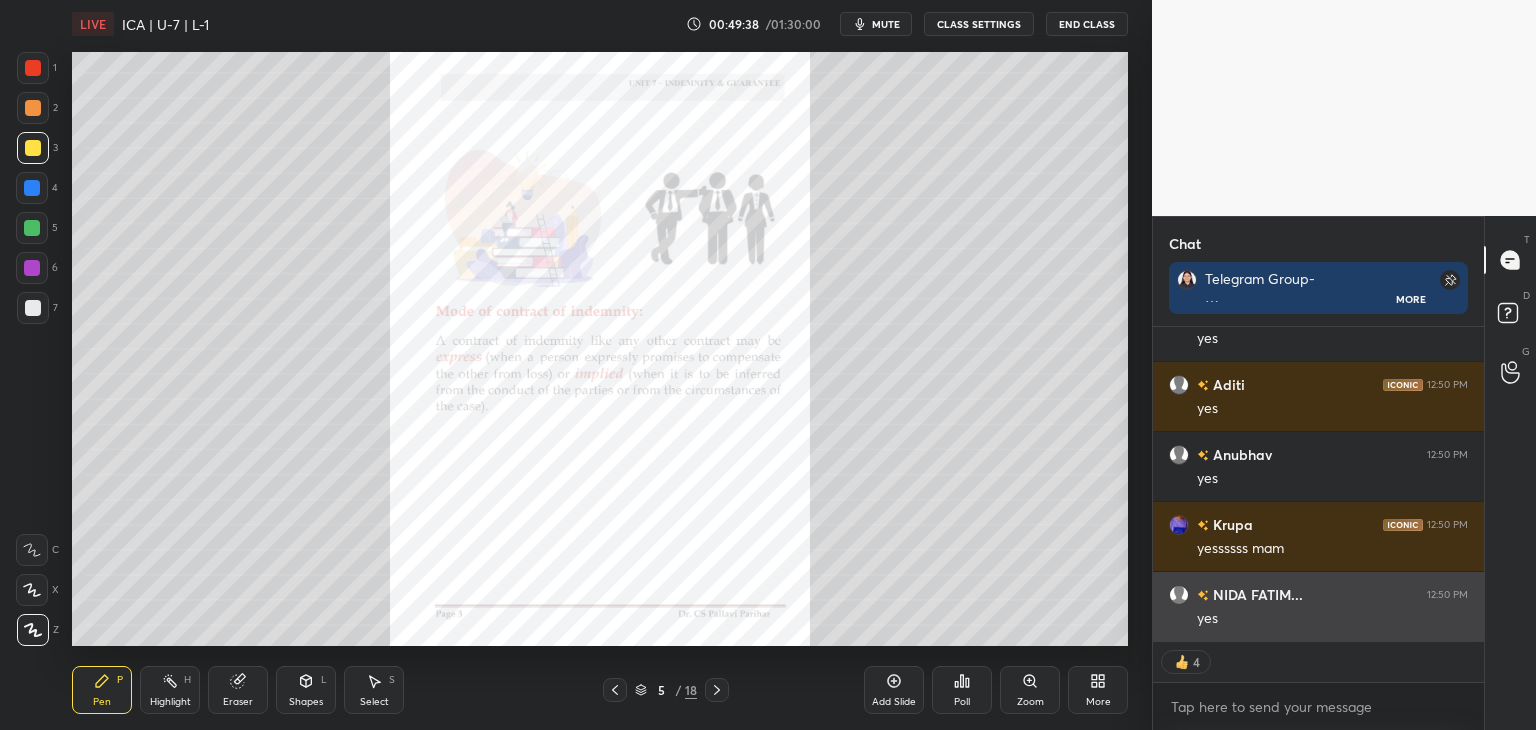 click on "[FIRST] 12:50 PM Yes mamm [FIRST] 12:50 PM yes [FIRST] 12:50 PM yes [FIRST] 12:50 PM yes [FIRST] 12:50 PM yessssss mam" at bounding box center (1318, 484) 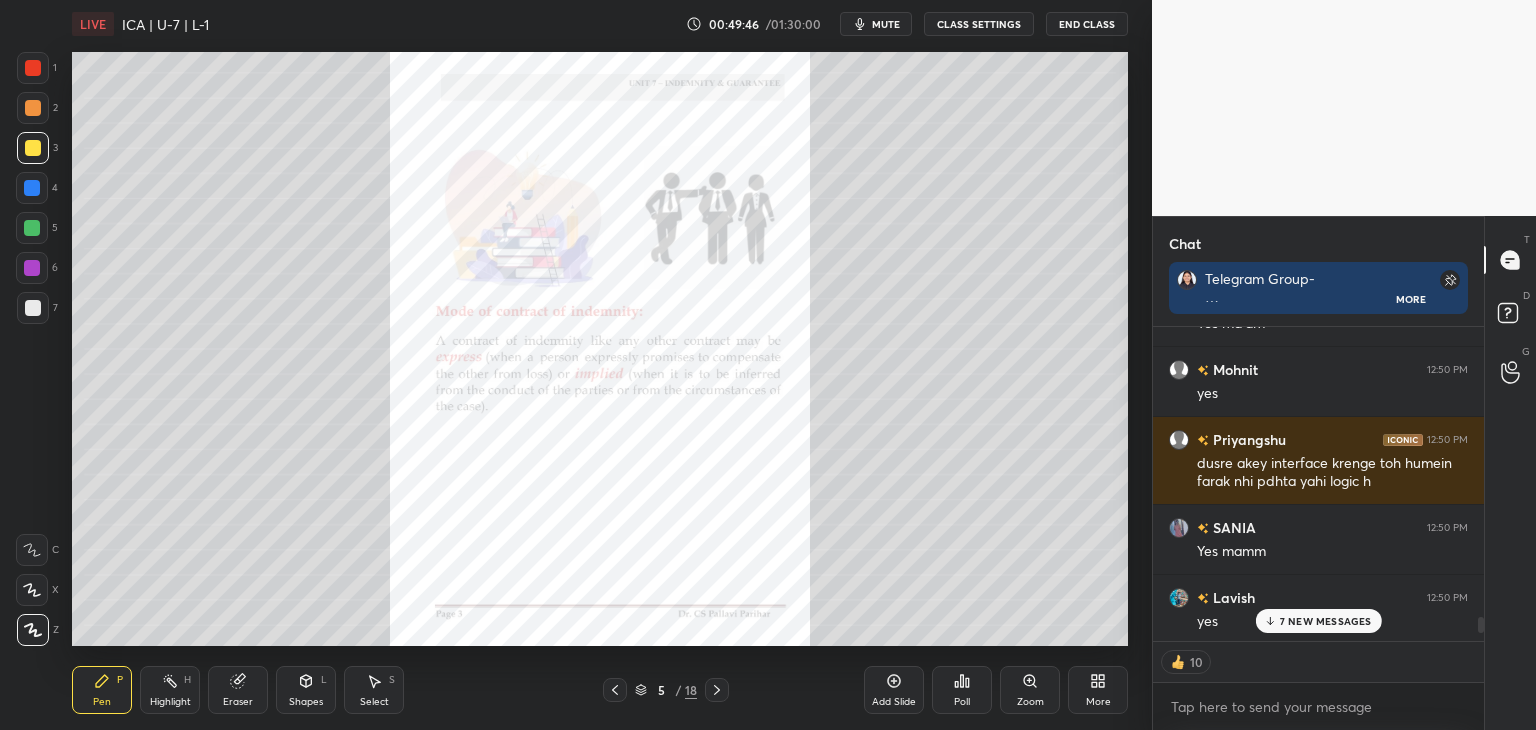 scroll, scrollTop: 13095, scrollLeft: 0, axis: vertical 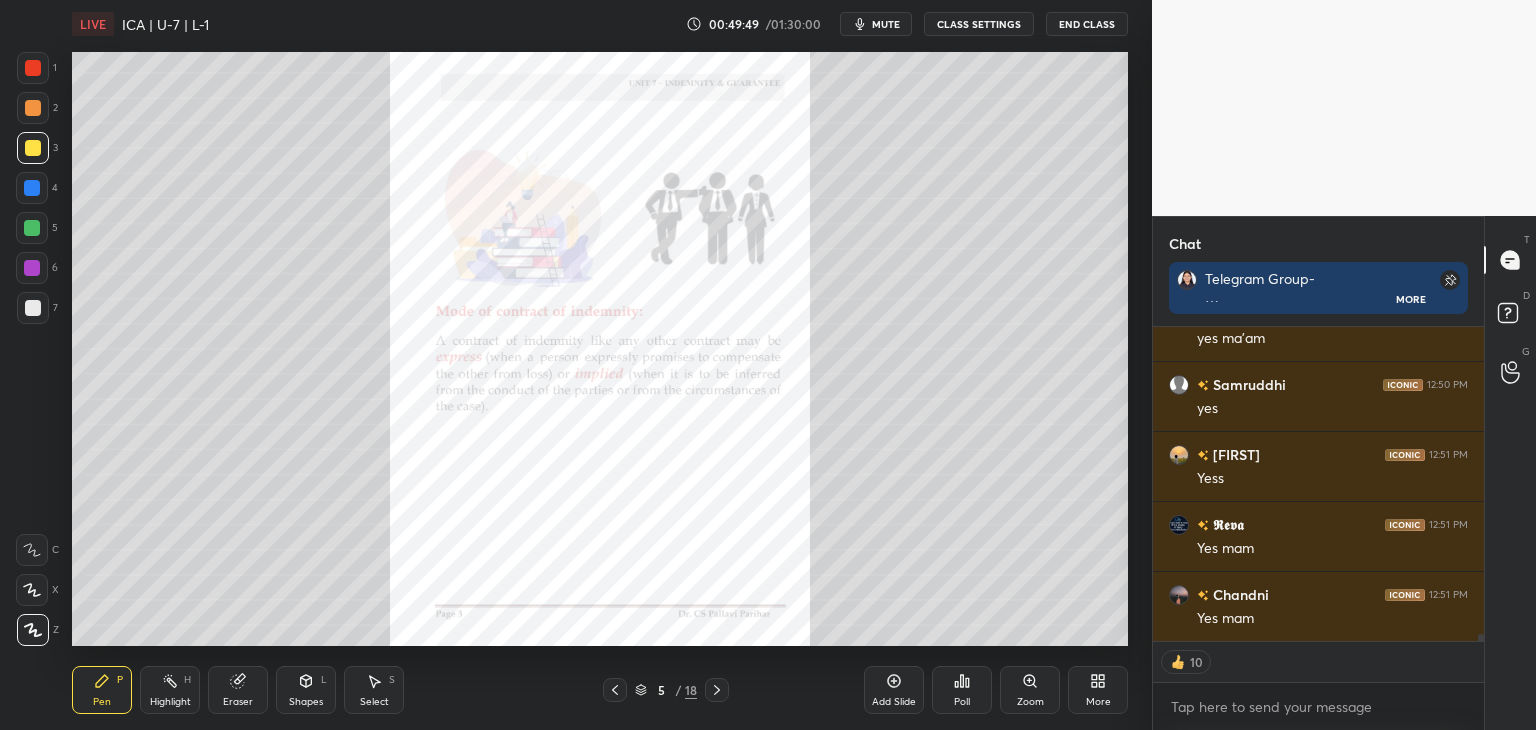 drag, startPoint x: 1481, startPoint y: 637, endPoint x: 1468, endPoint y: 679, distance: 43.965897 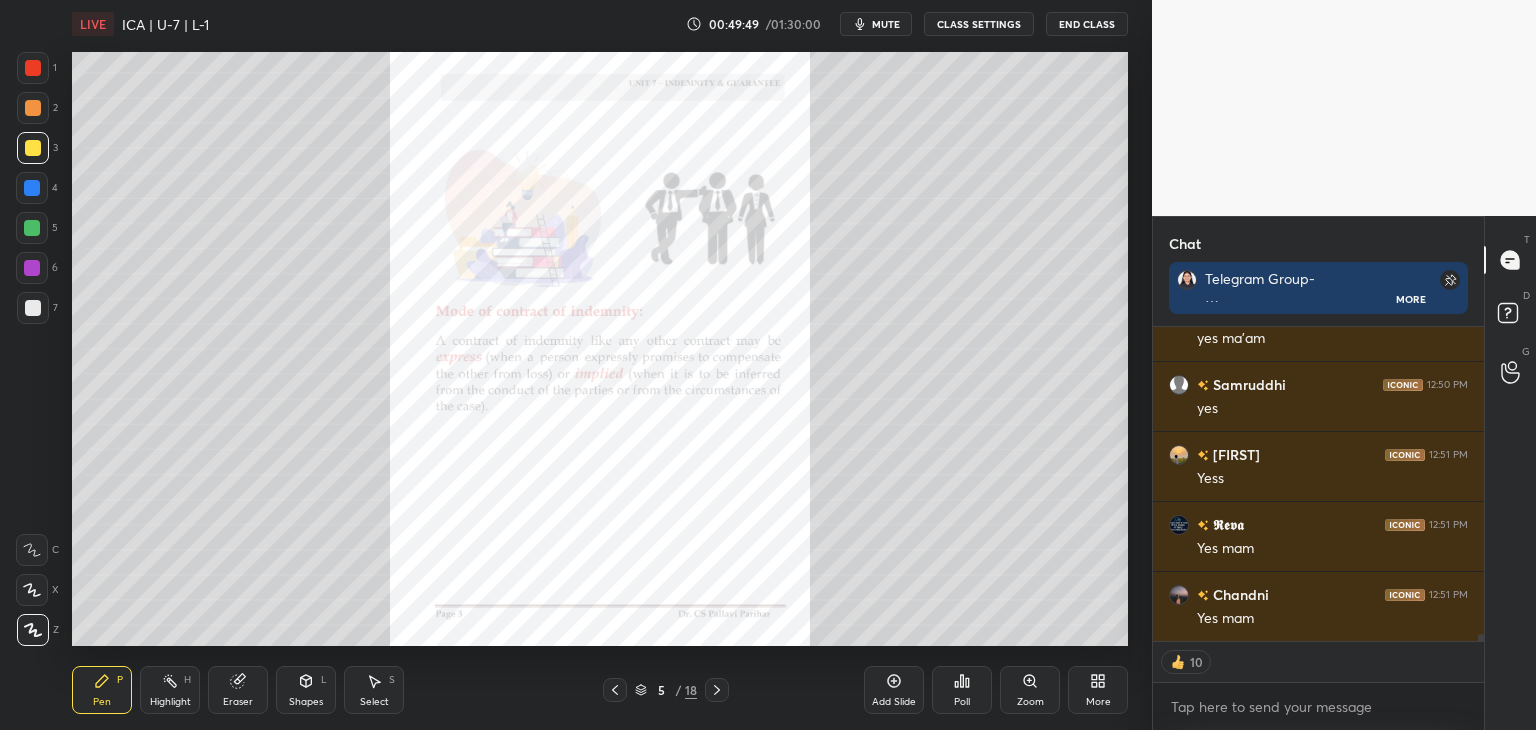 click on "[FIRST] 12:50 PM yes mam [FIRST] 12:50 PM yes ma'am [FIRST] 12:50 PM yes [FIRST] 12:51 PM Yess [FIRST] 12:51 PM Yes mam [FIRST] 12:51 PM Yes mam JUMP TO LATEST 10 Enable hand raising Enable raise hand to speak to learners. Once enabled, chat will be turned off temporarily. Enable x" at bounding box center [1318, 528] 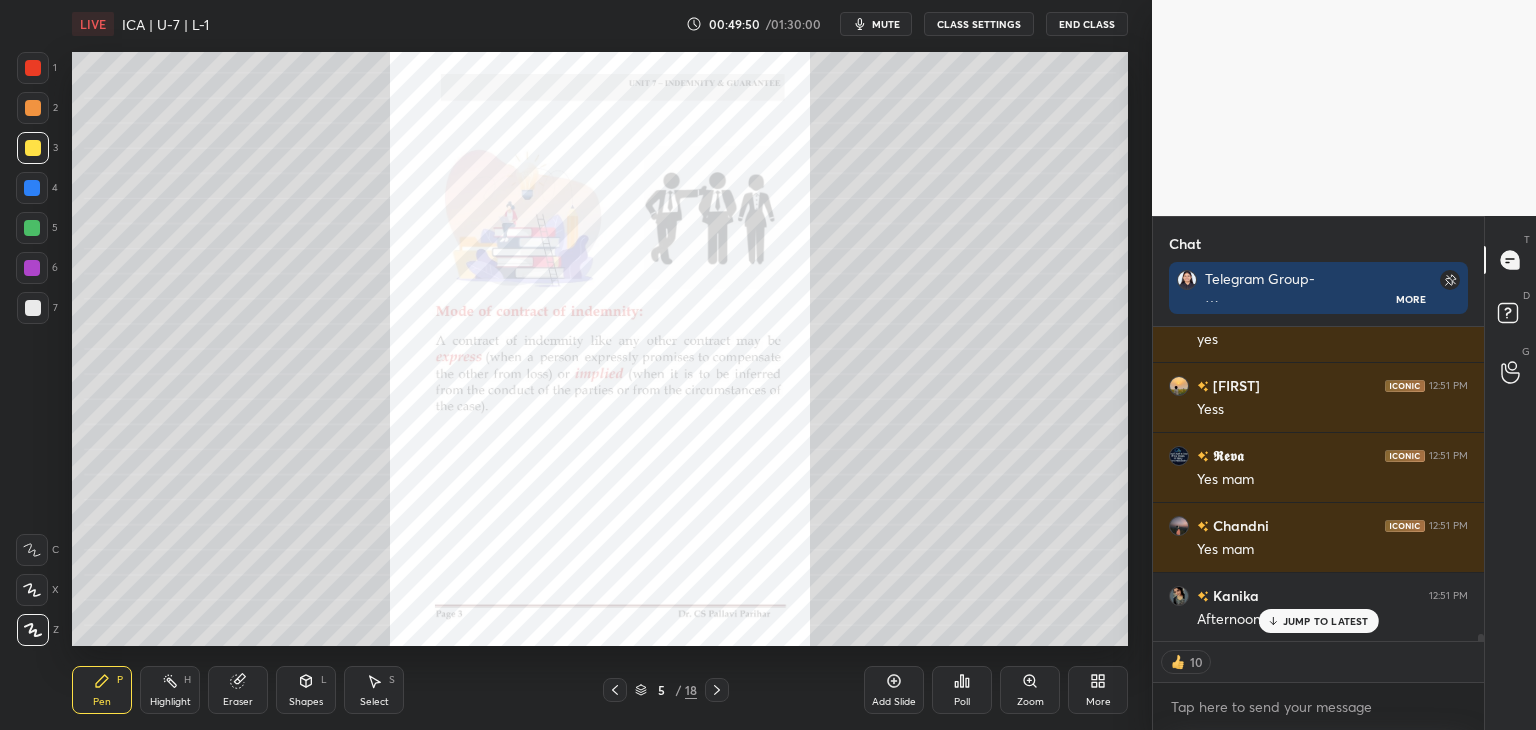 scroll, scrollTop: 14188, scrollLeft: 0, axis: vertical 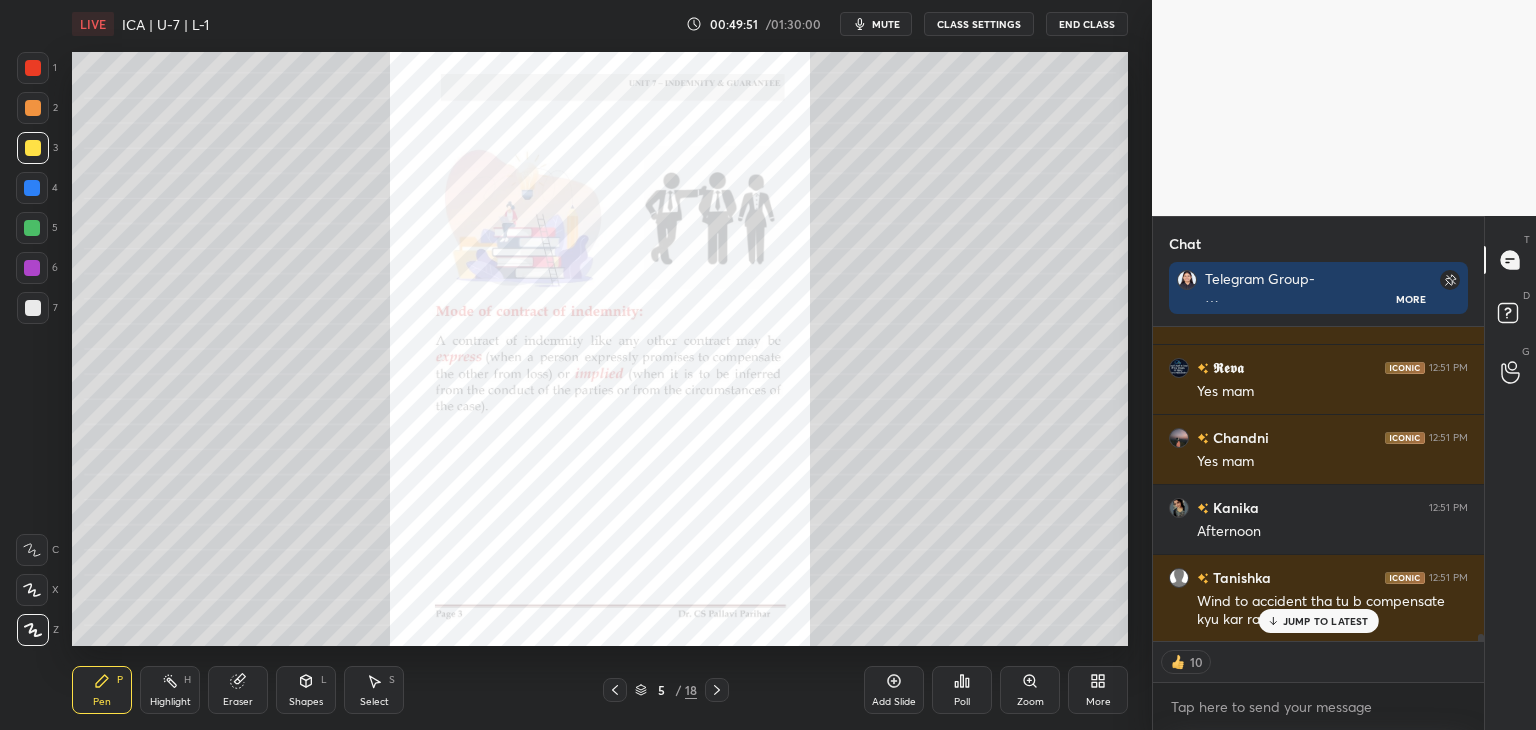 click on "JUMP TO LATEST" at bounding box center [1326, 621] 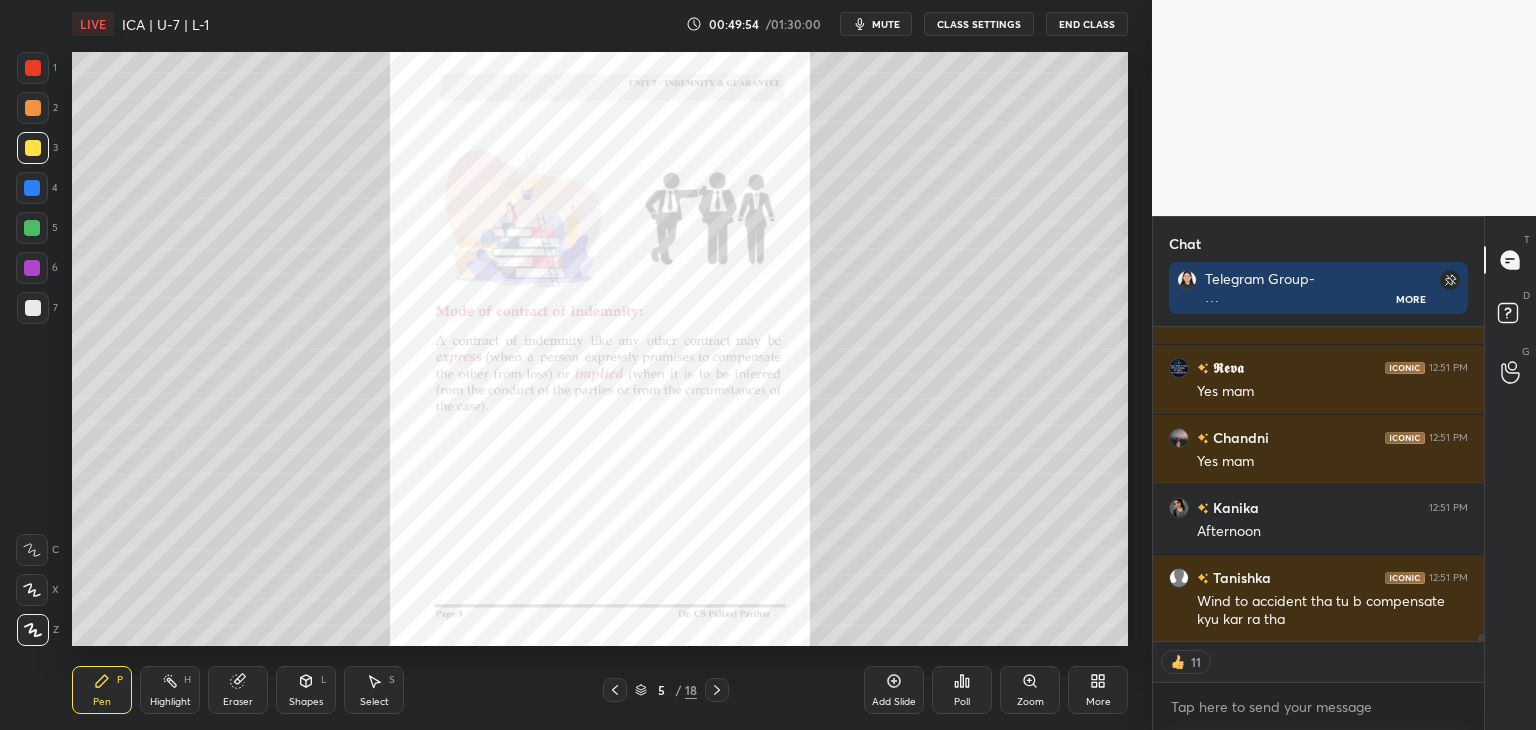 scroll, scrollTop: 14259, scrollLeft: 0, axis: vertical 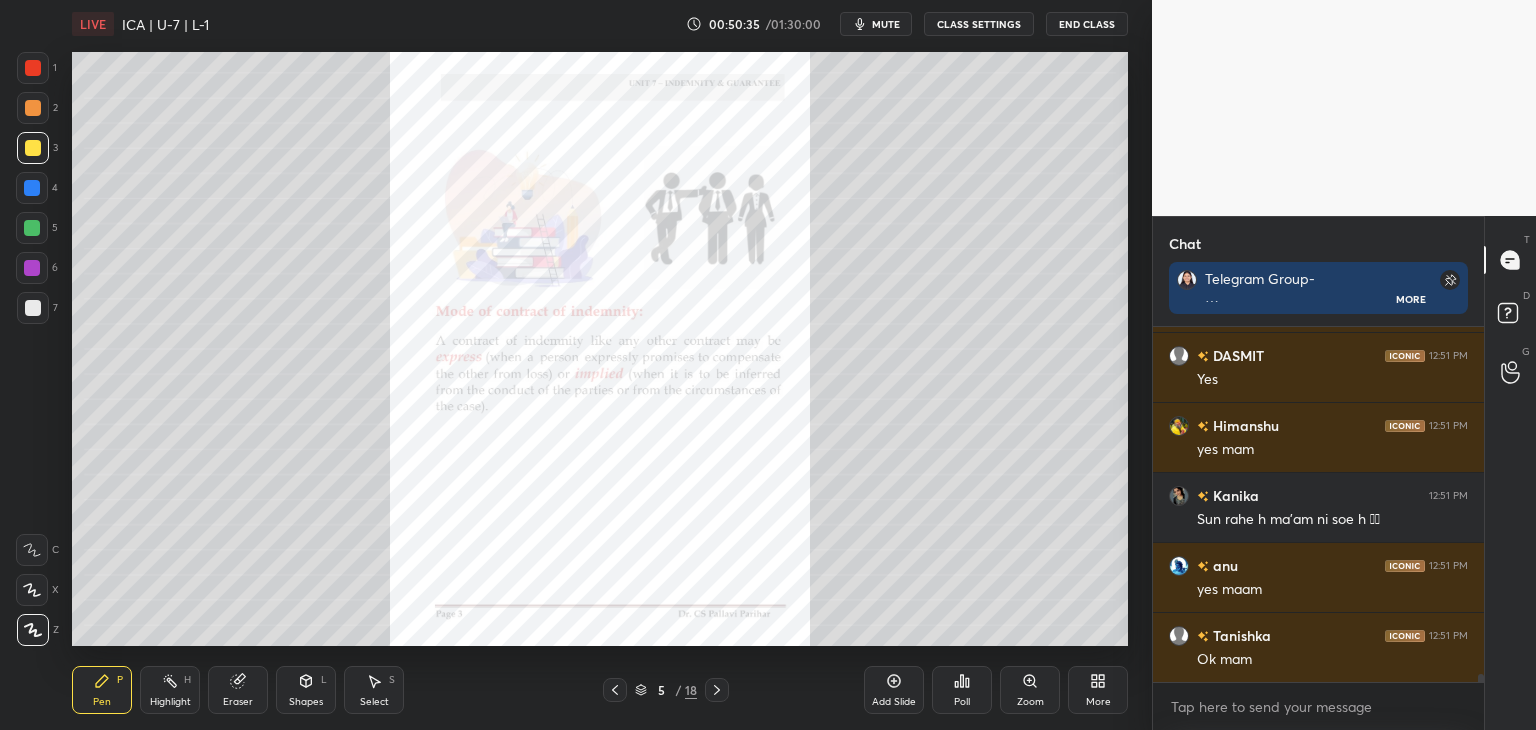 click at bounding box center (32, 268) 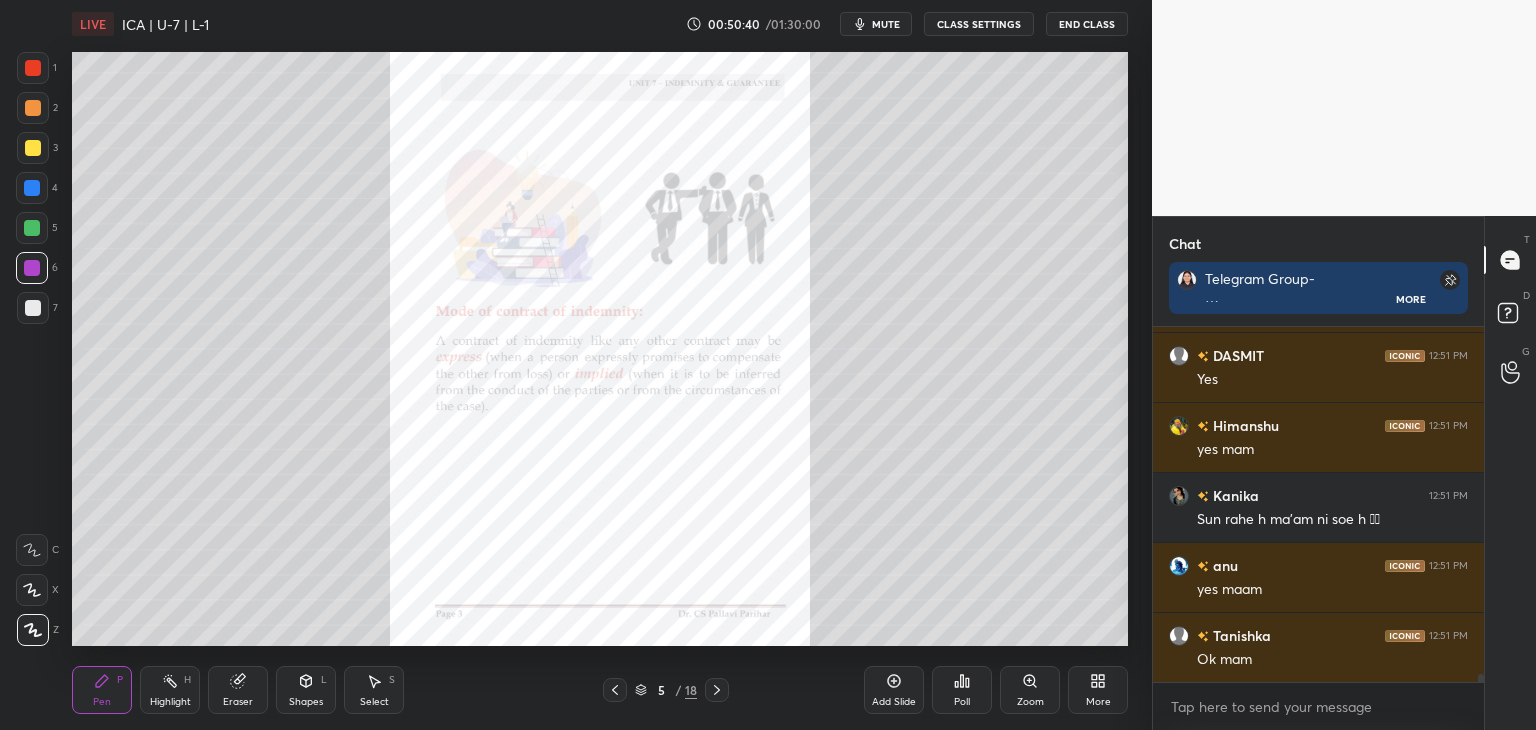 scroll, scrollTop: 14568, scrollLeft: 0, axis: vertical 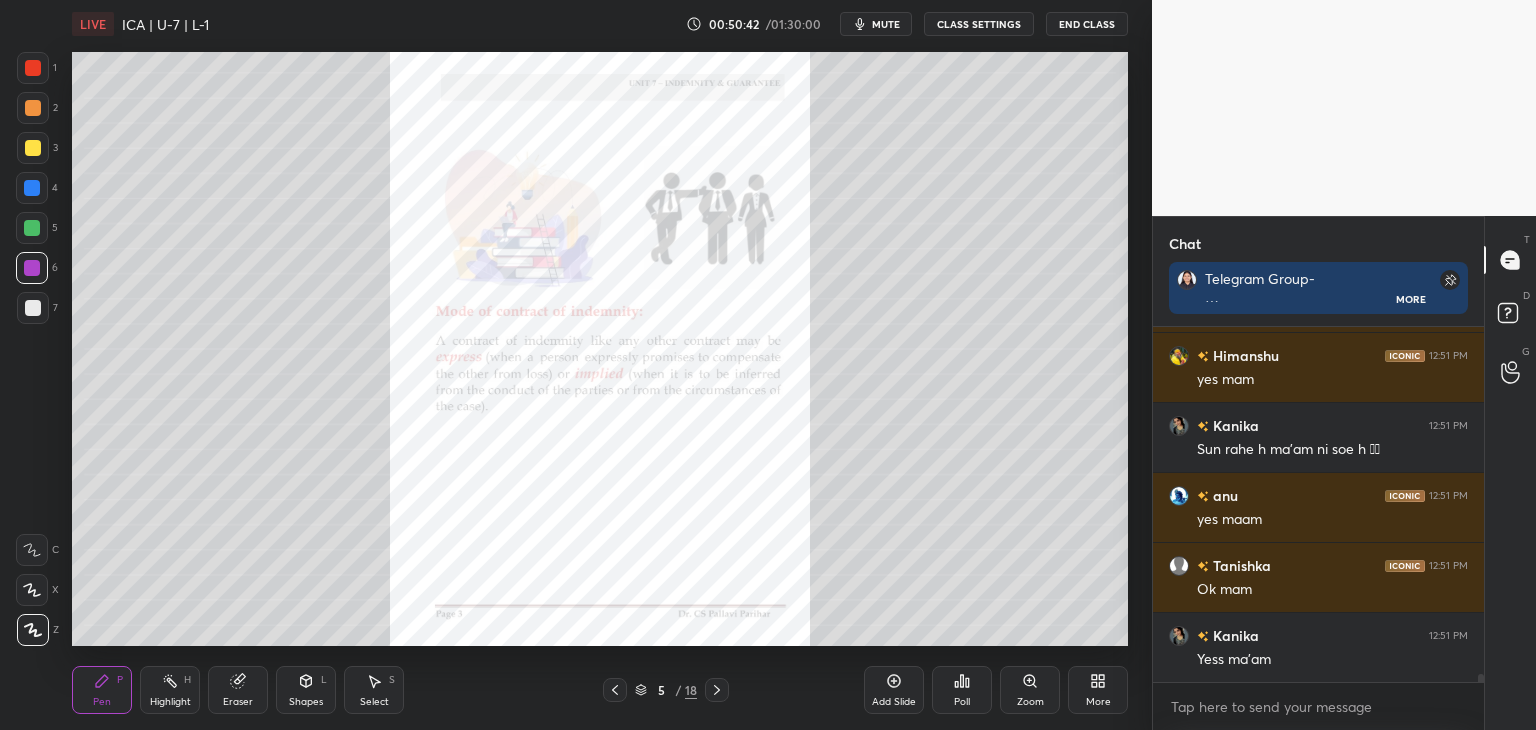 drag, startPoint x: 30, startPoint y: 309, endPoint x: 59, endPoint y: 317, distance: 30.083218 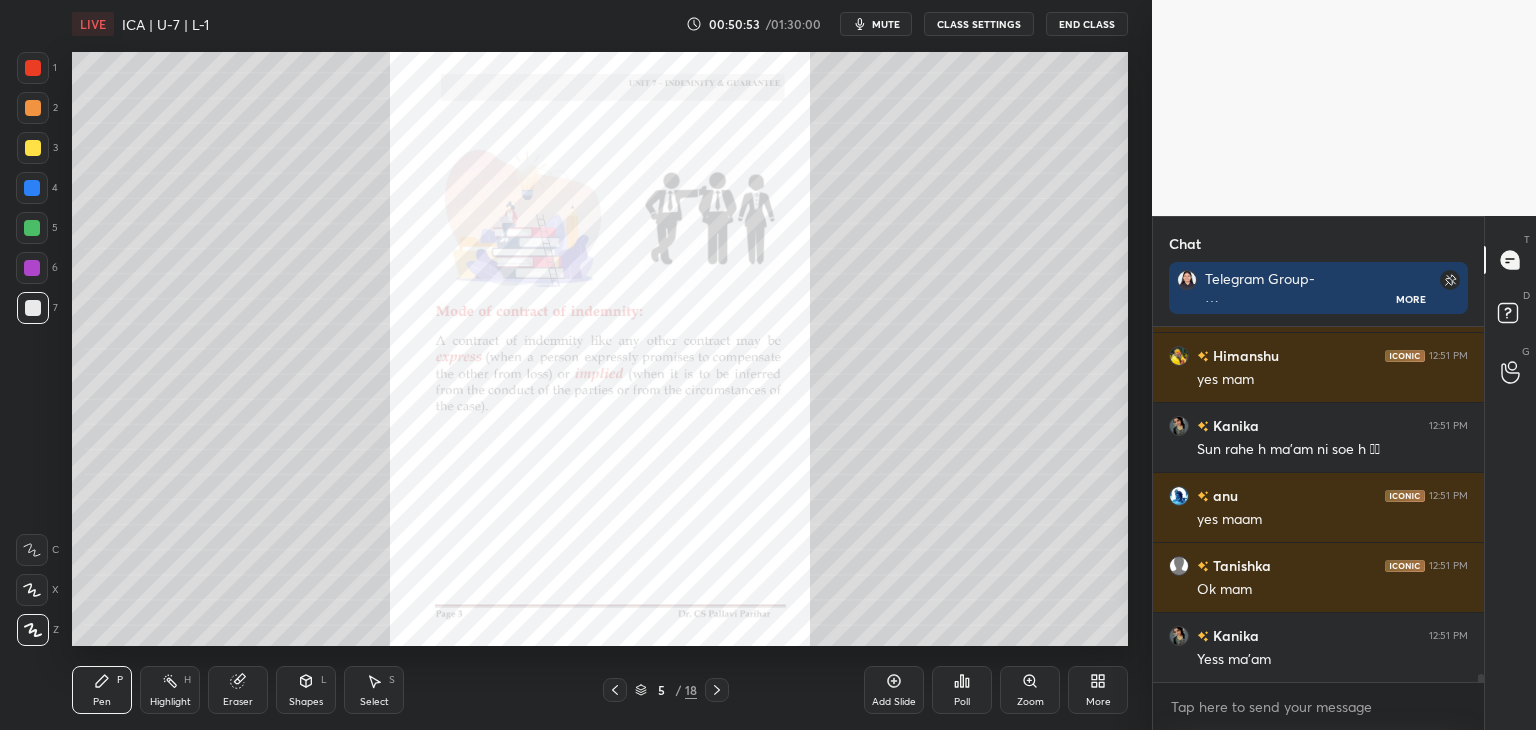 scroll, scrollTop: 14638, scrollLeft: 0, axis: vertical 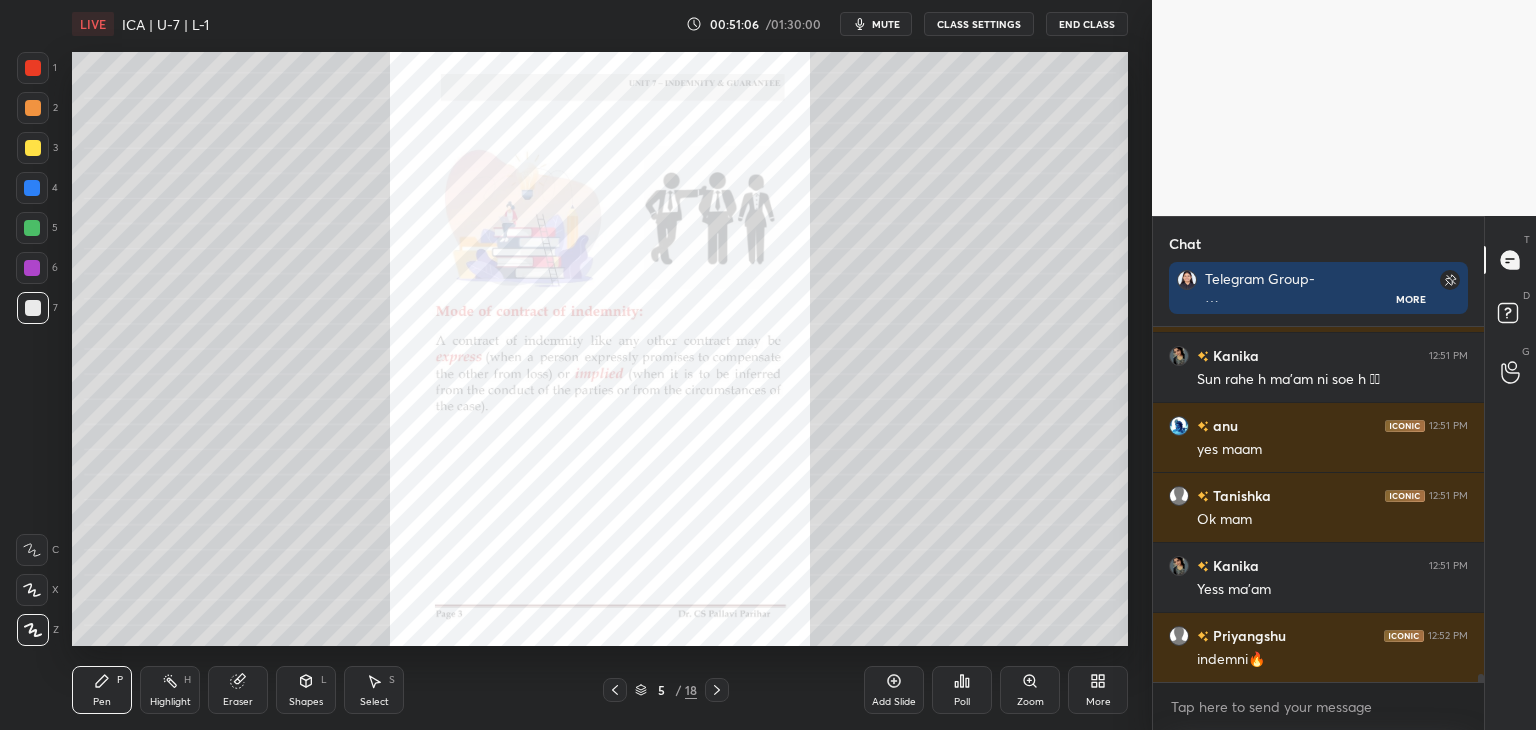 click at bounding box center (32, 268) 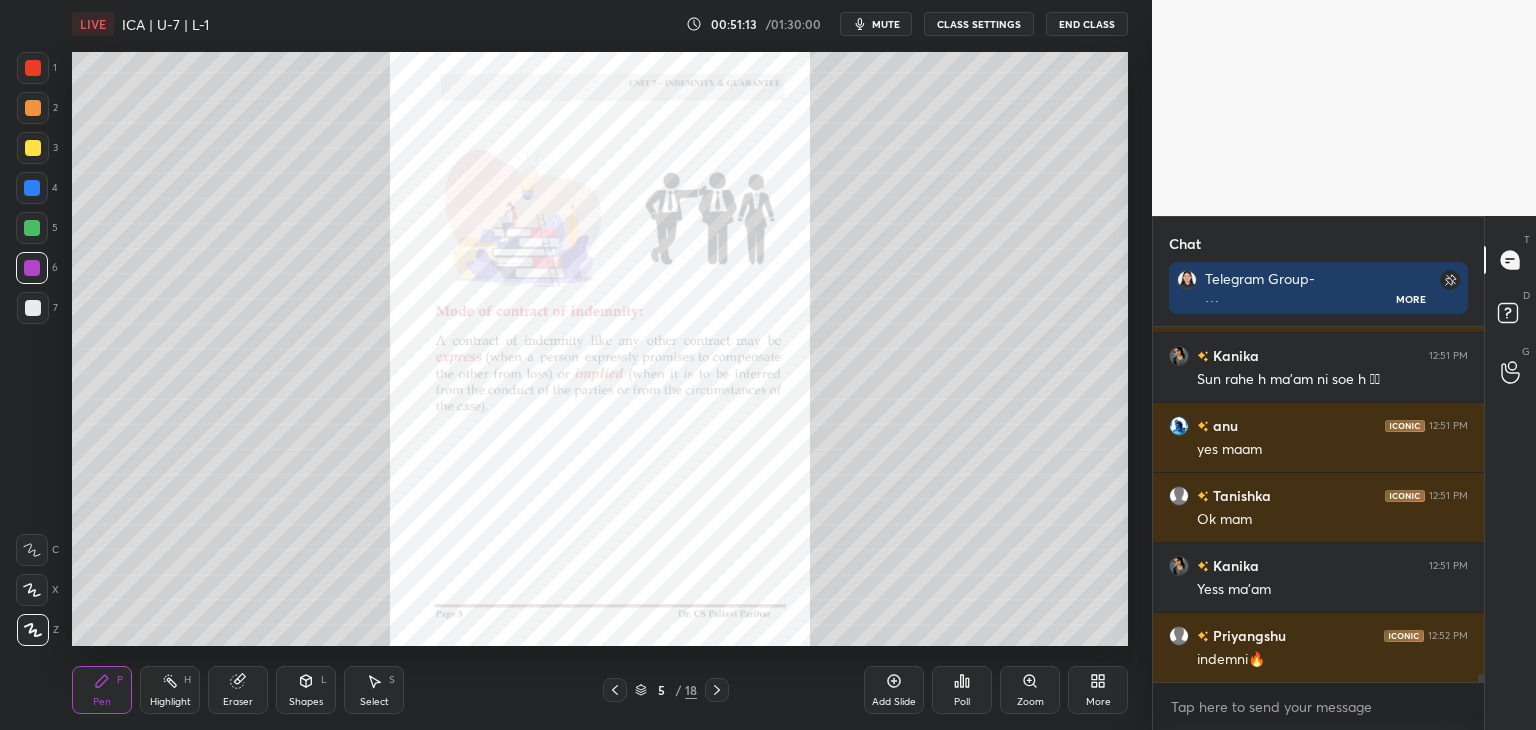 click at bounding box center [33, 308] 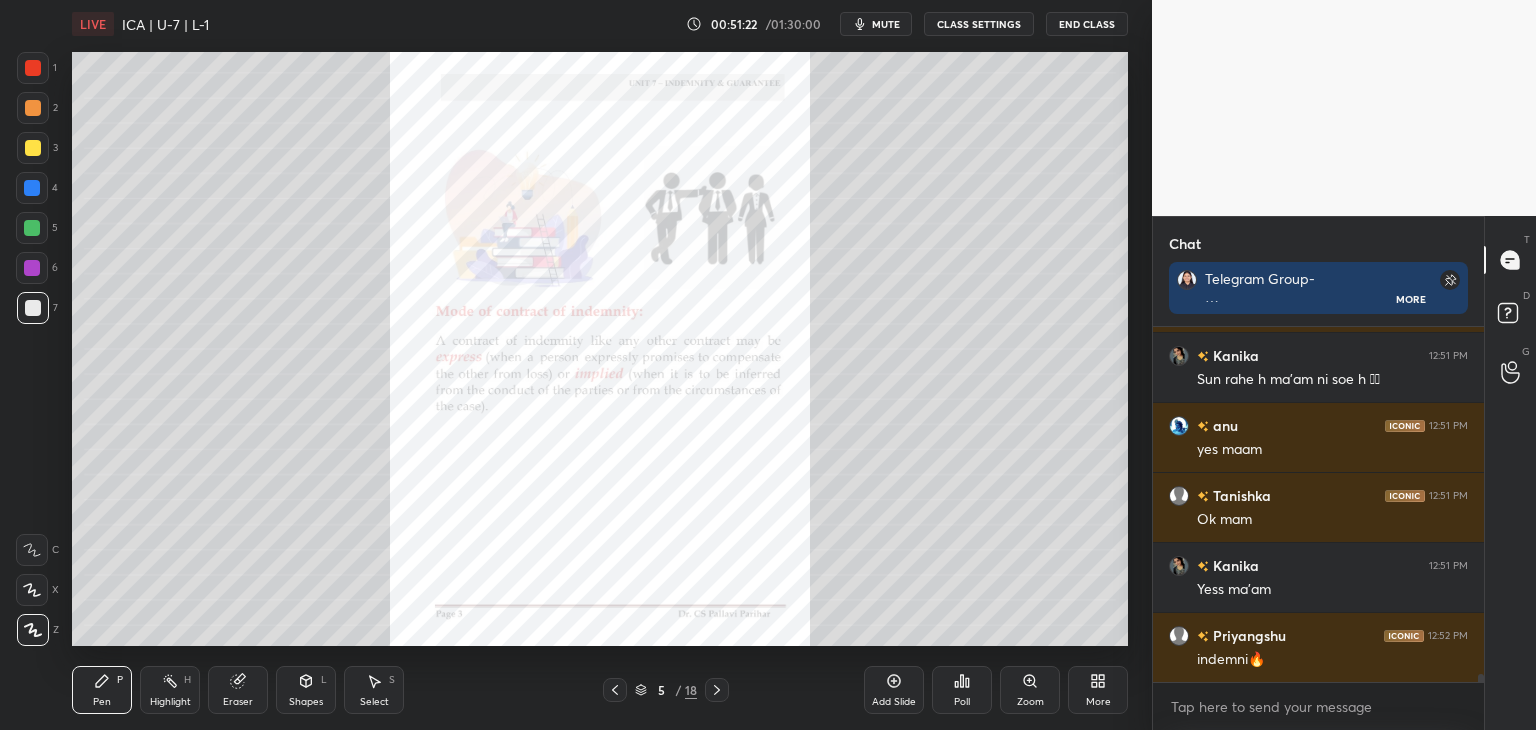scroll, scrollTop: 14708, scrollLeft: 0, axis: vertical 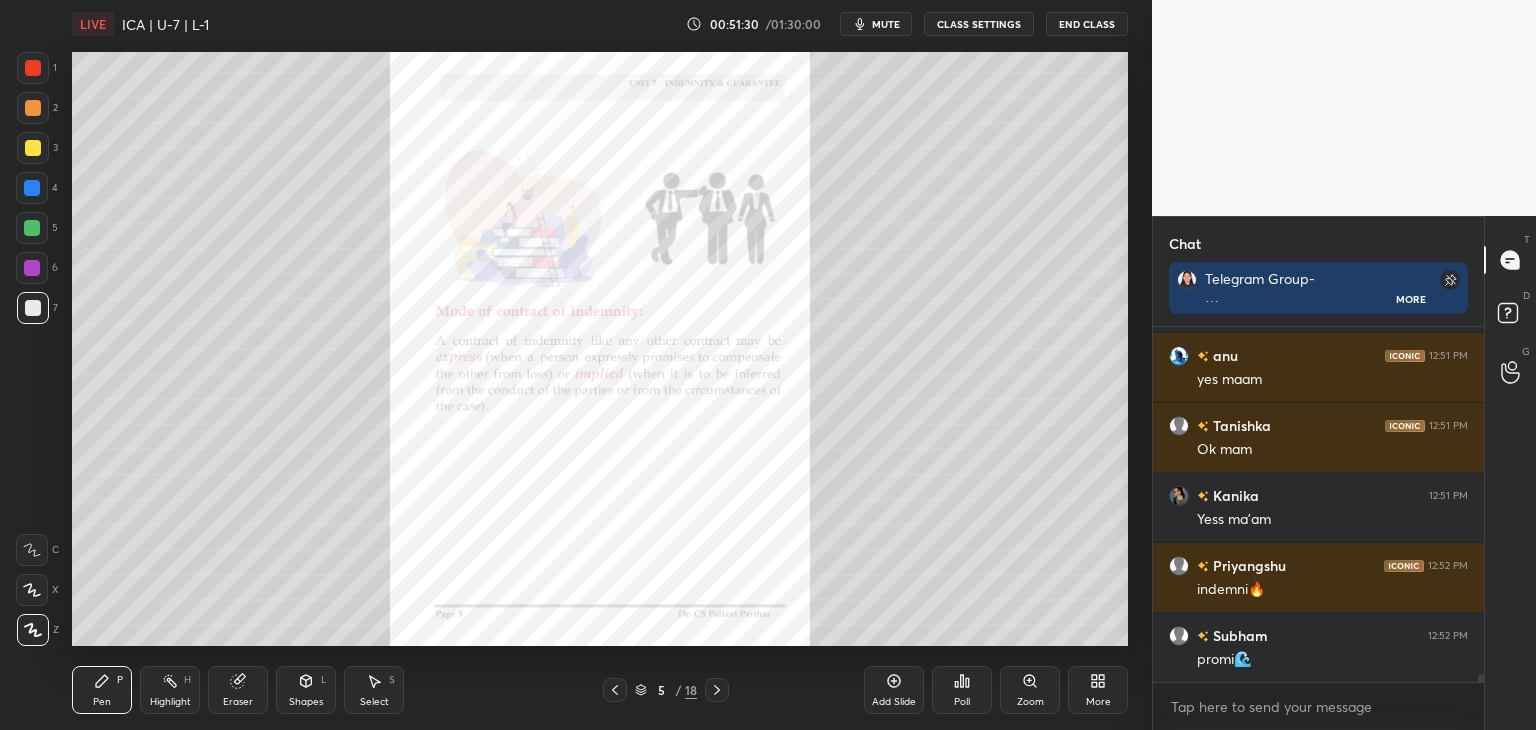 drag, startPoint x: 31, startPoint y: 271, endPoint x: 53, endPoint y: 273, distance: 22.090721 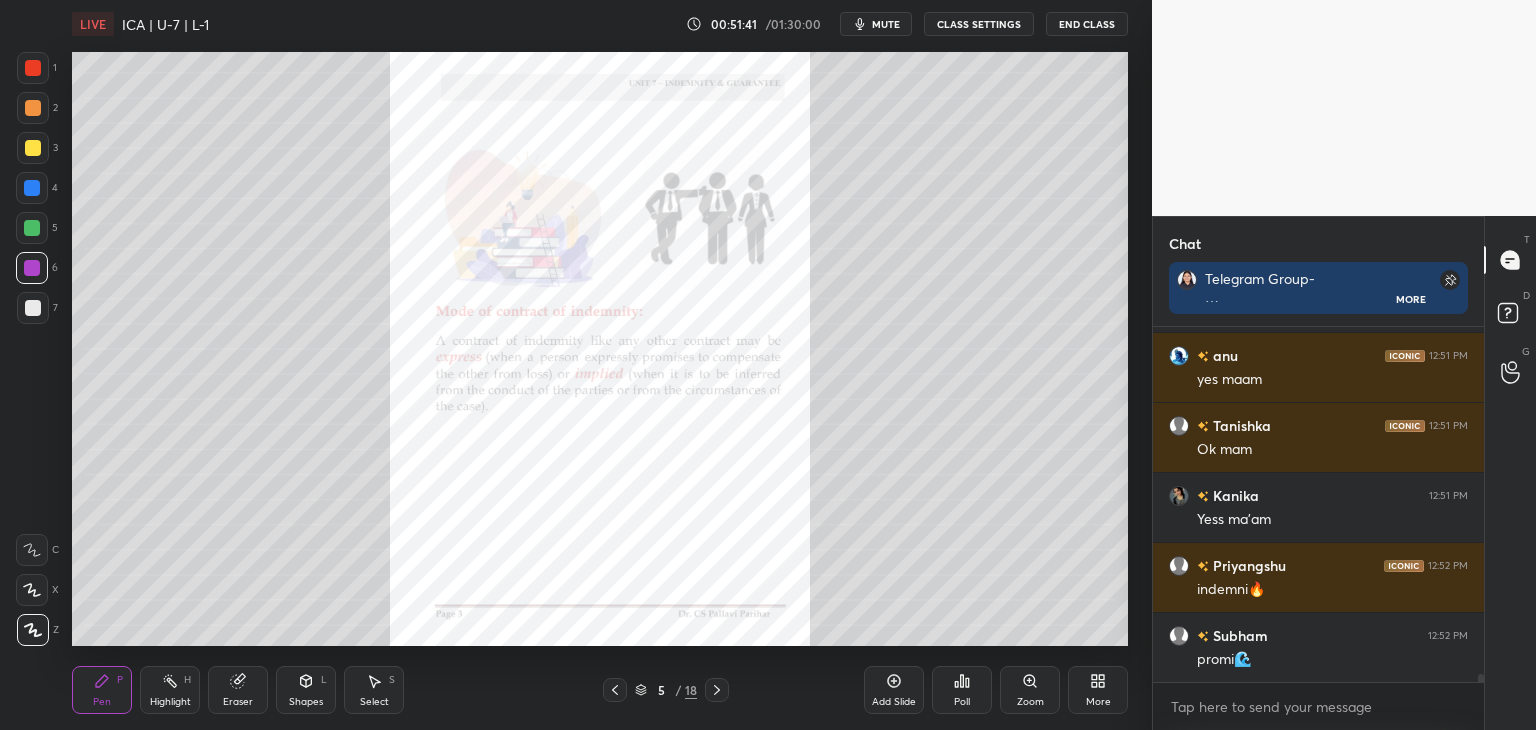 drag, startPoint x: 30, startPoint y: 299, endPoint x: 52, endPoint y: 282, distance: 27.802877 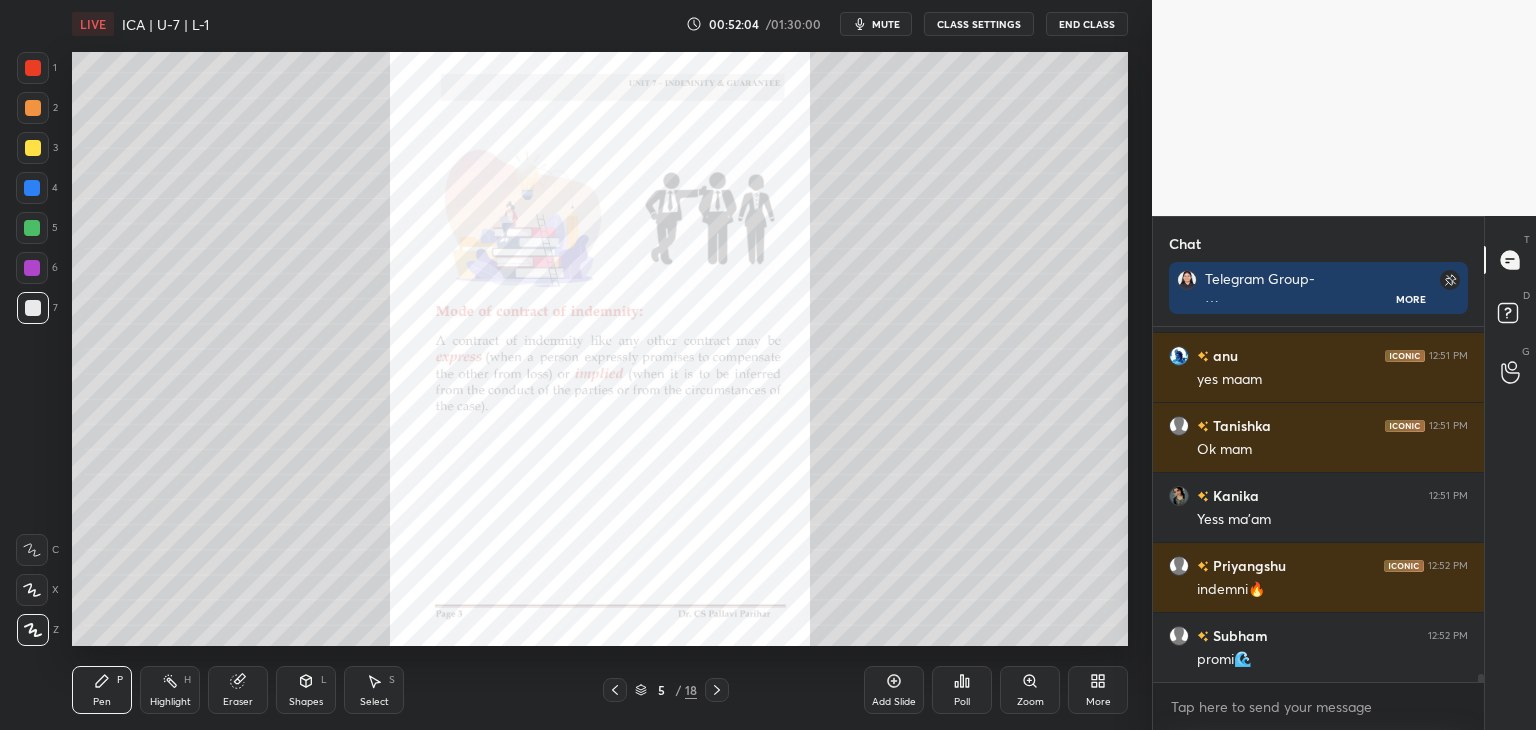 click 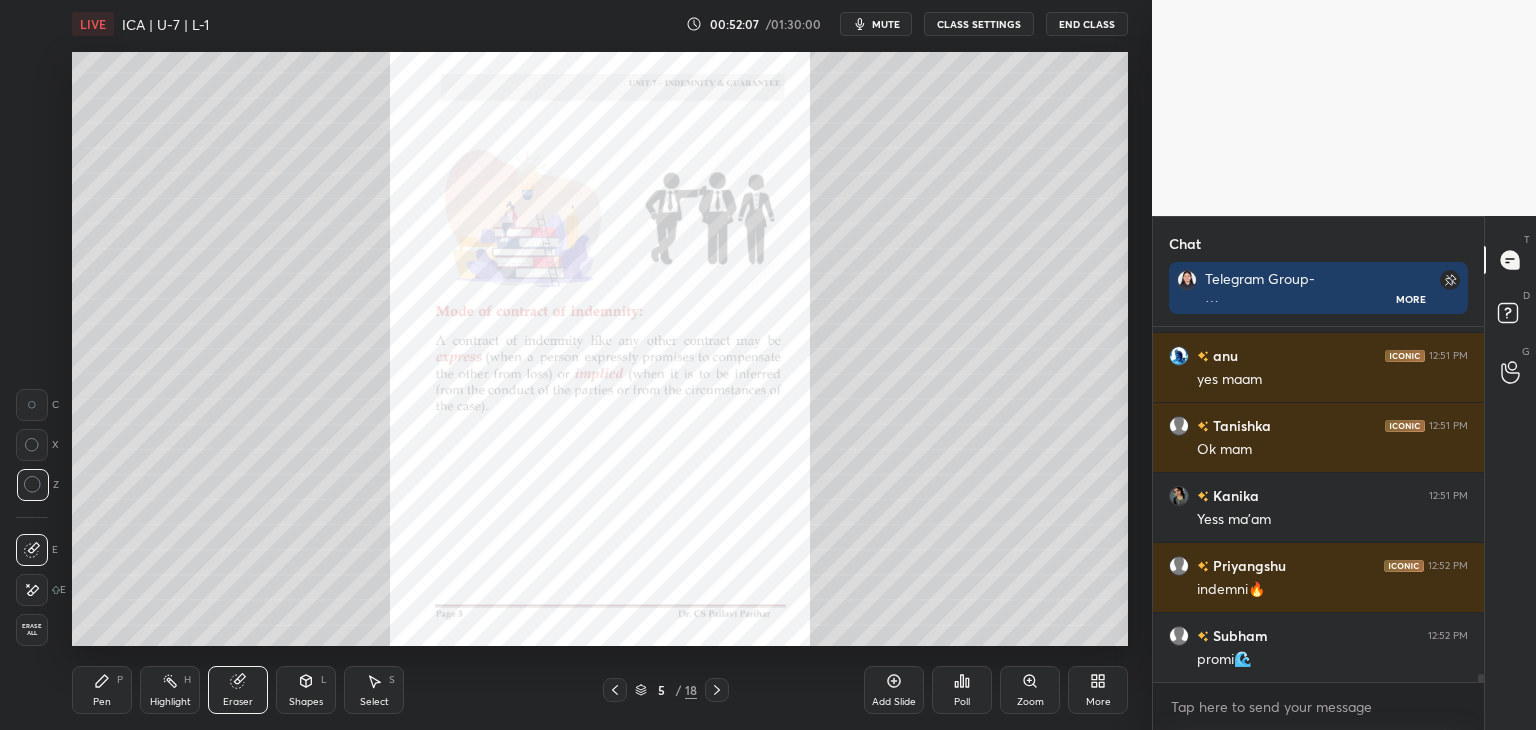 drag, startPoint x: 104, startPoint y: 694, endPoint x: 116, endPoint y: 691, distance: 12.369317 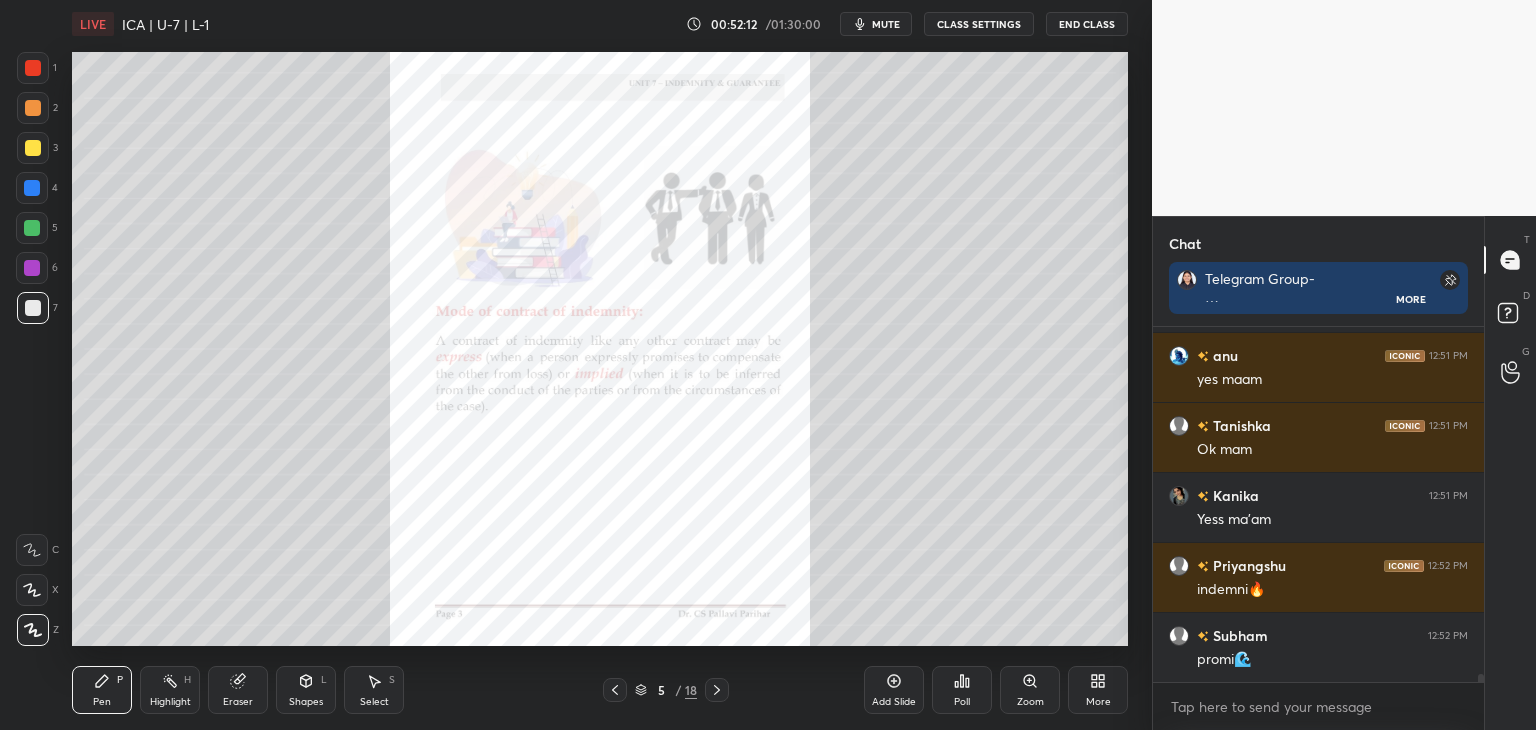 scroll, scrollTop: 14778, scrollLeft: 0, axis: vertical 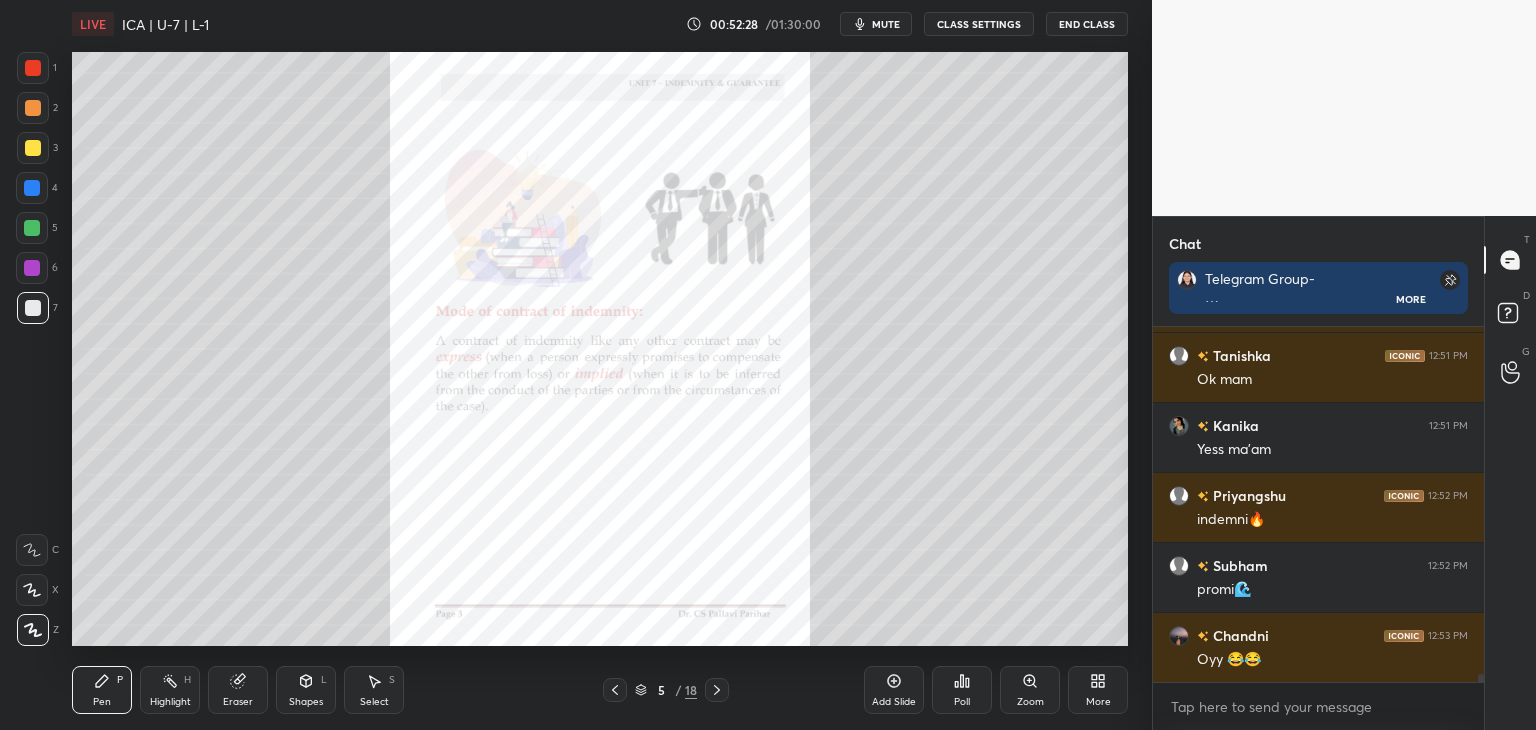 click at bounding box center [32, 268] 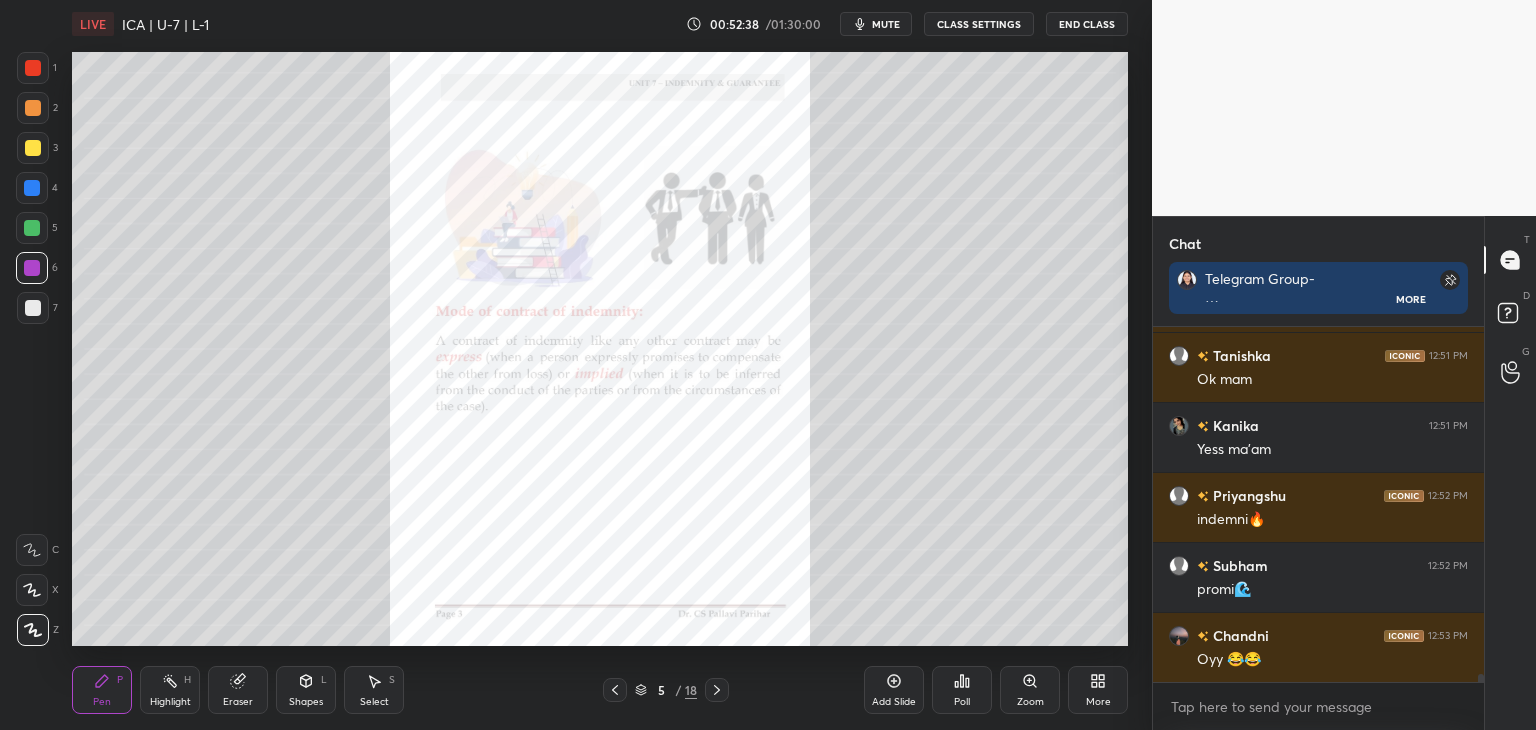 drag, startPoint x: 34, startPoint y: 309, endPoint x: 64, endPoint y: 315, distance: 30.594116 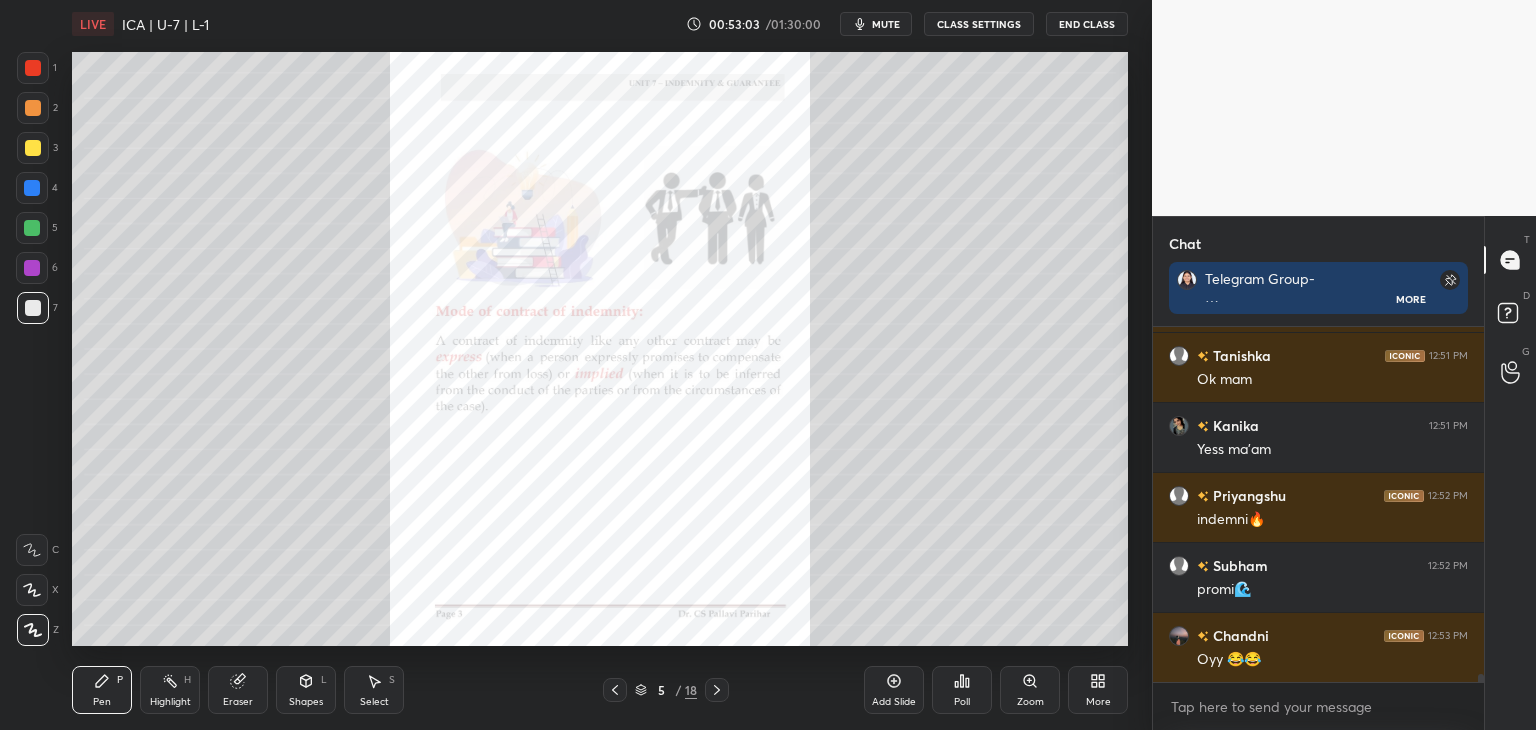 scroll, scrollTop: 14848, scrollLeft: 0, axis: vertical 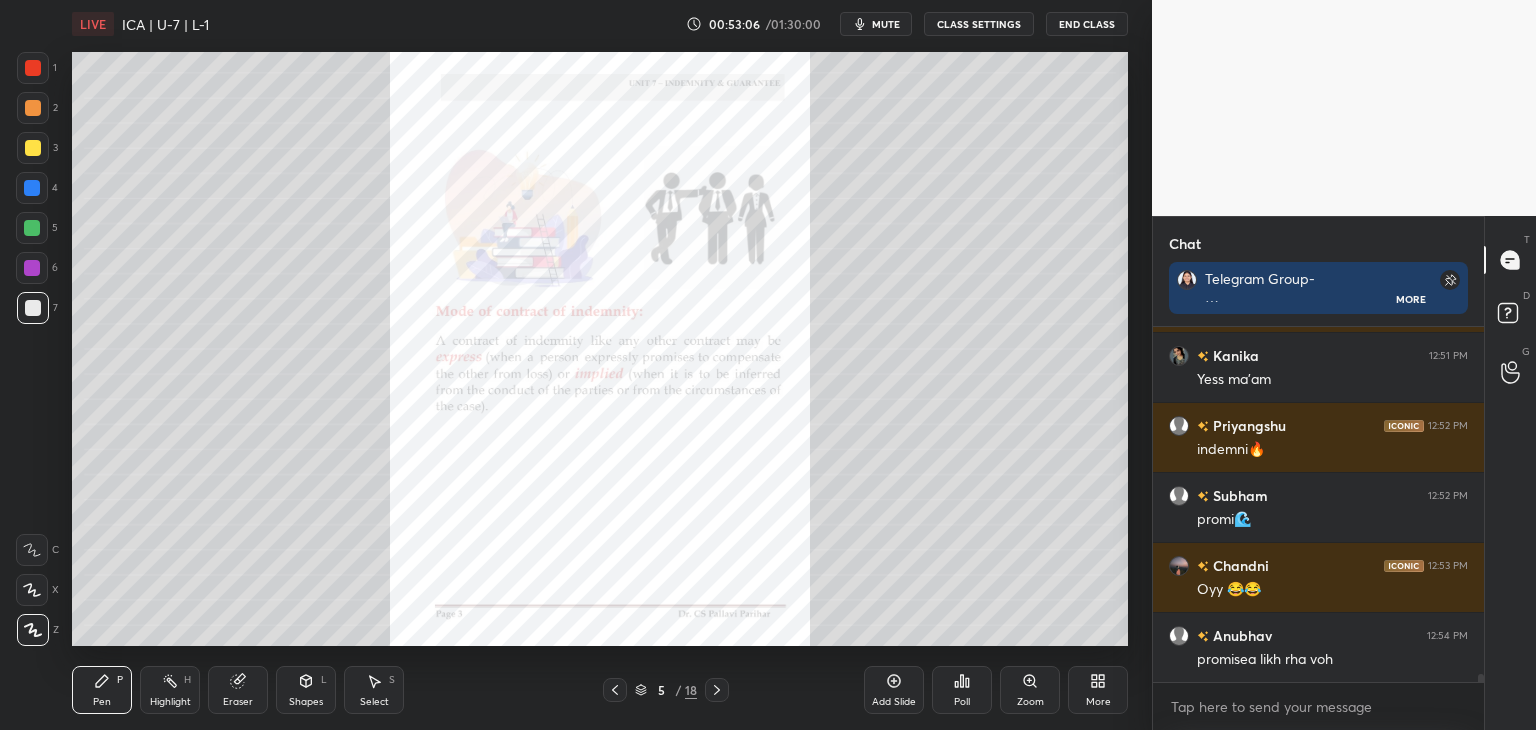 click at bounding box center [32, 188] 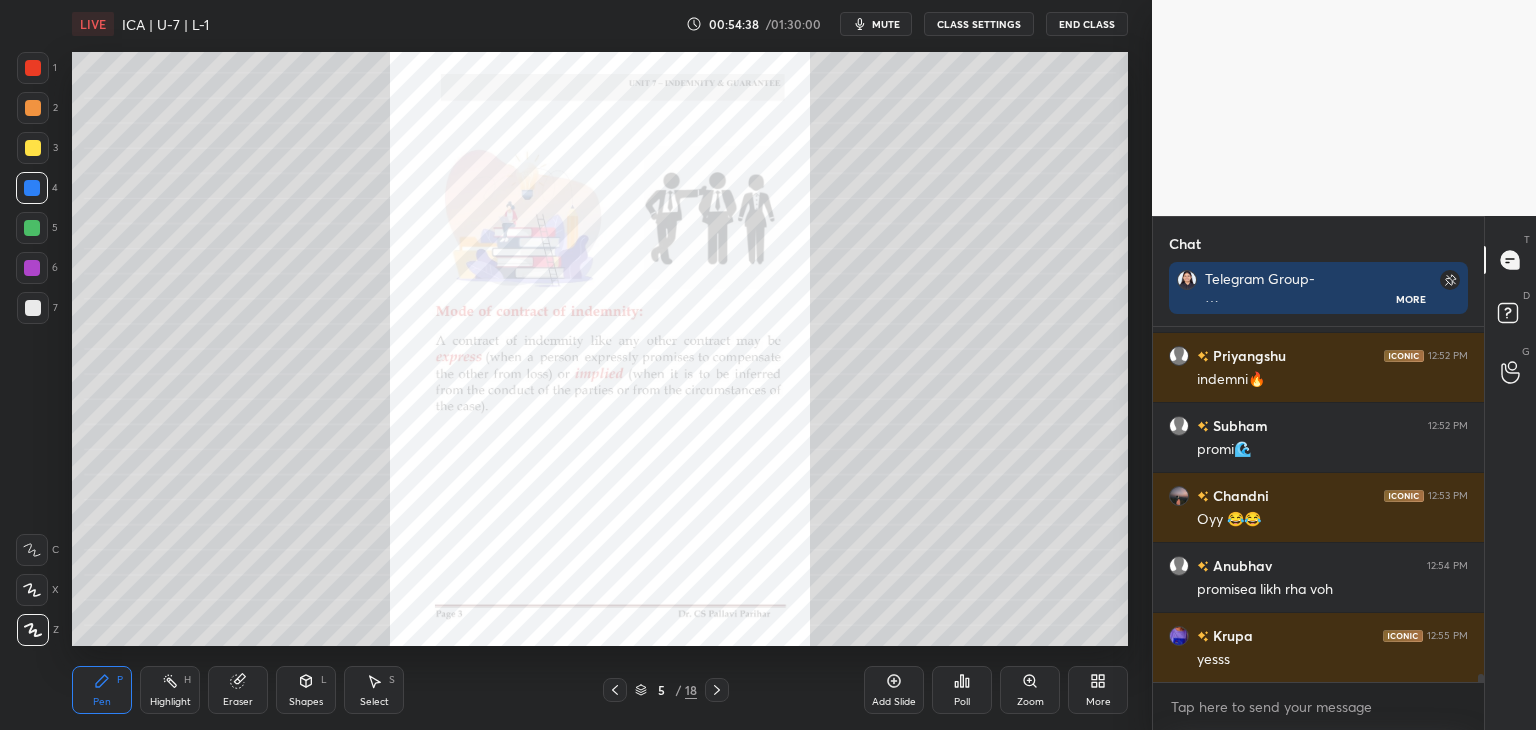 scroll, scrollTop: 14988, scrollLeft: 0, axis: vertical 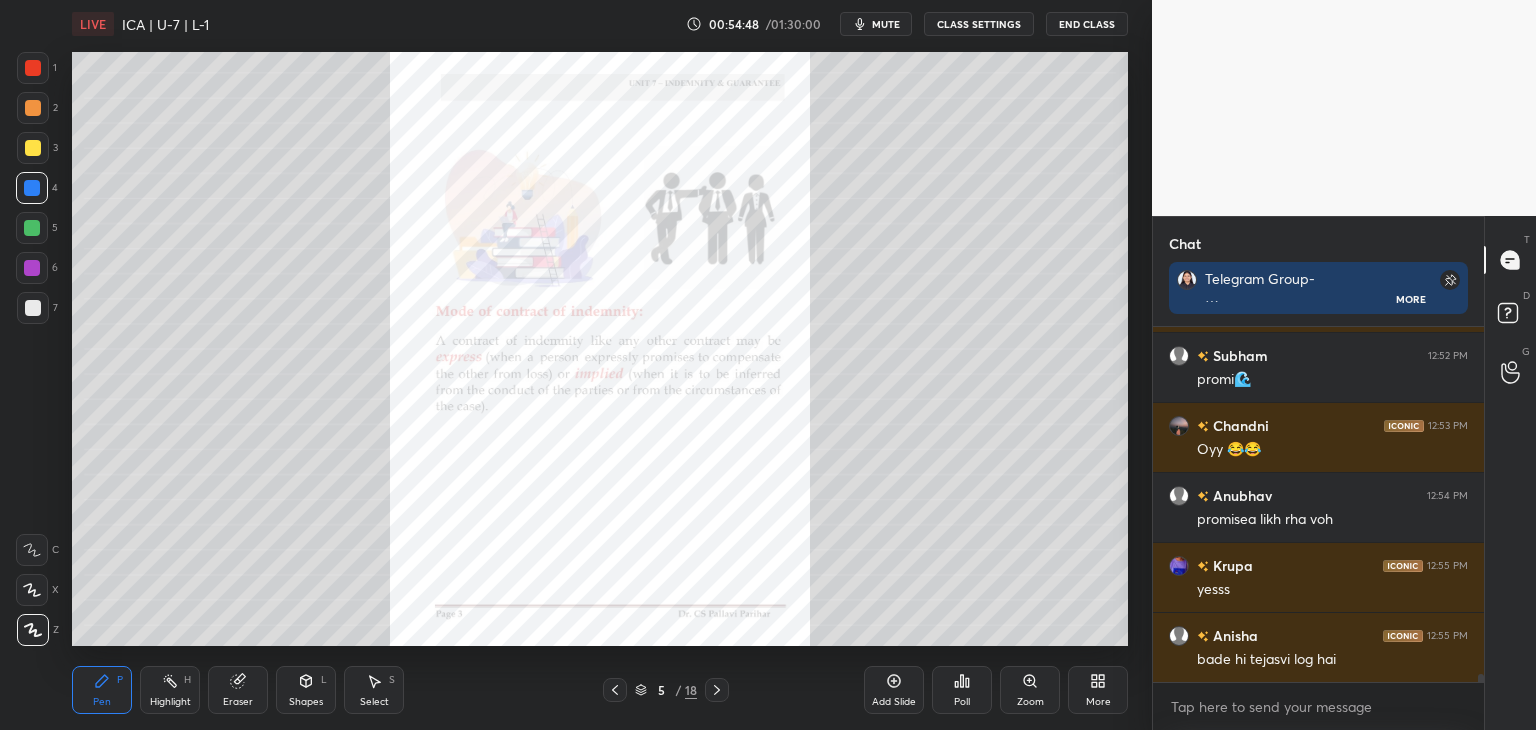 click 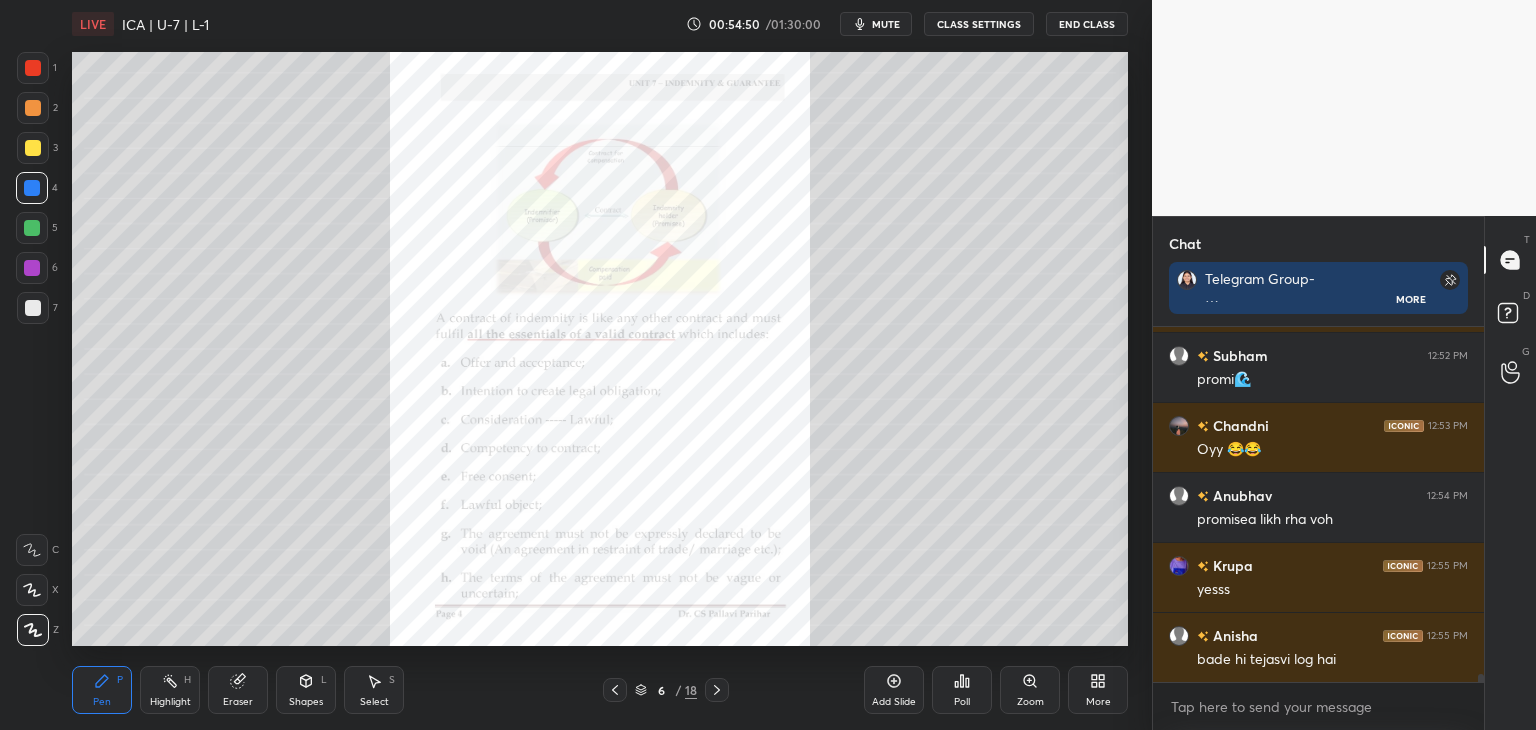 click on "Zoom" at bounding box center (1030, 690) 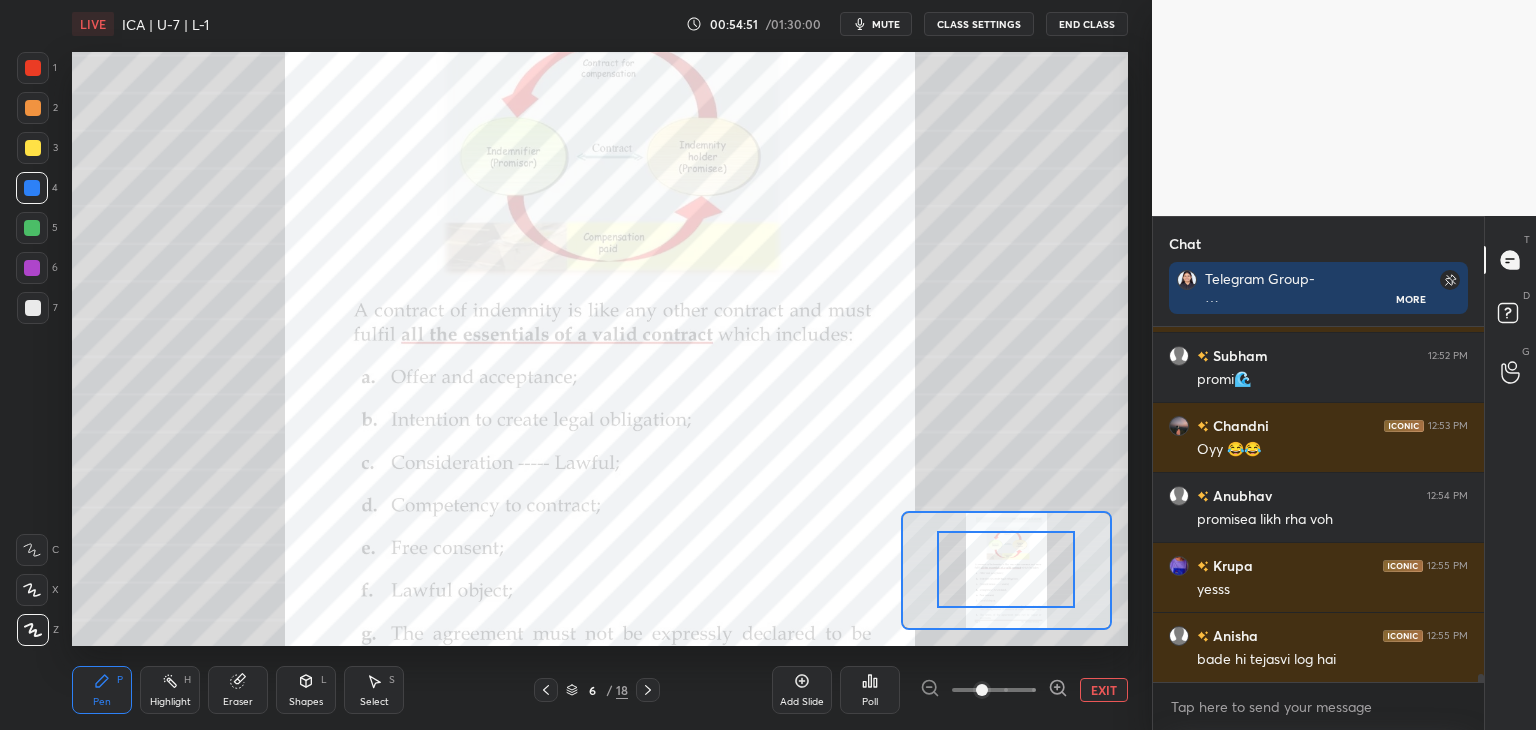 drag, startPoint x: 1031, startPoint y: 599, endPoint x: 1031, endPoint y: 586, distance: 13 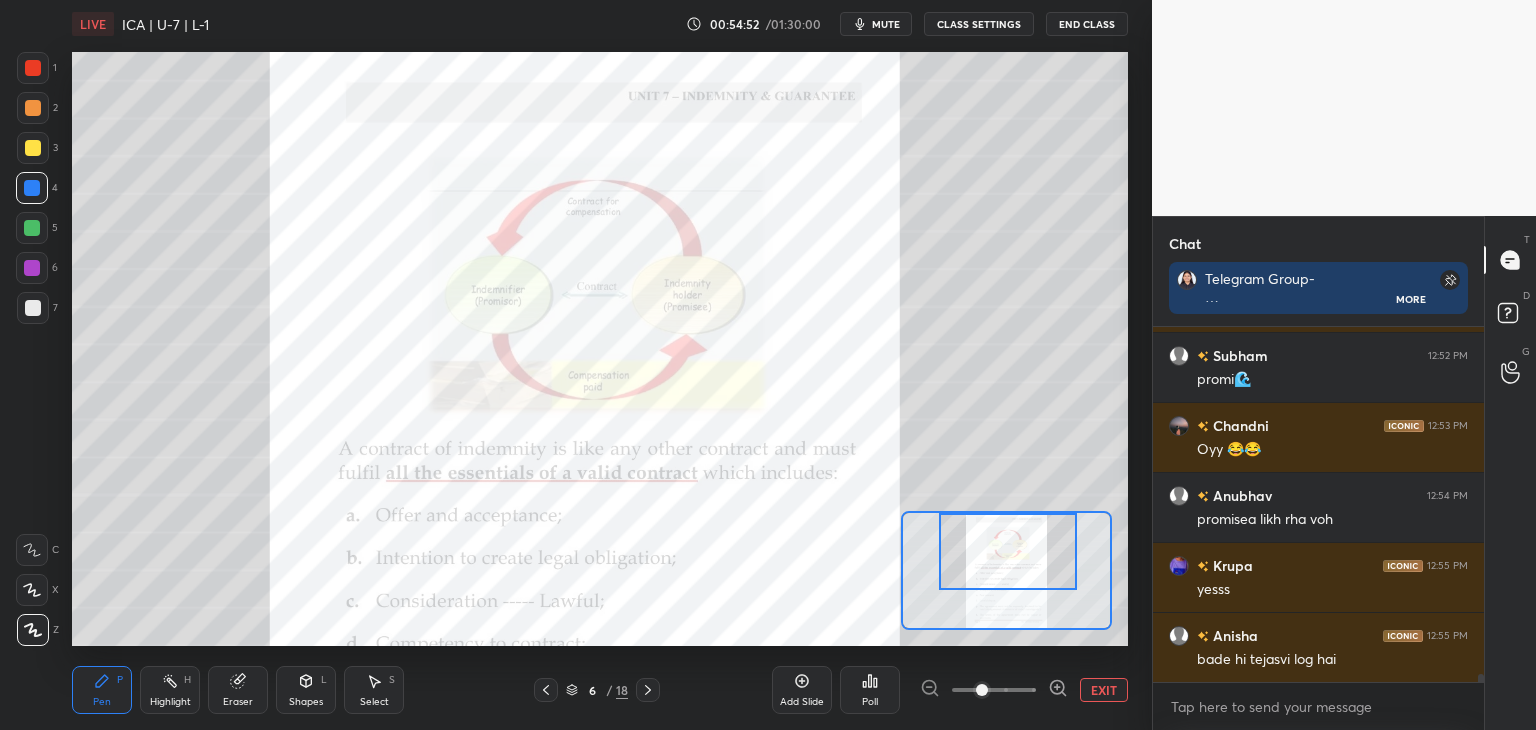 drag, startPoint x: 1038, startPoint y: 601, endPoint x: 1040, endPoint y: 583, distance: 18.110771 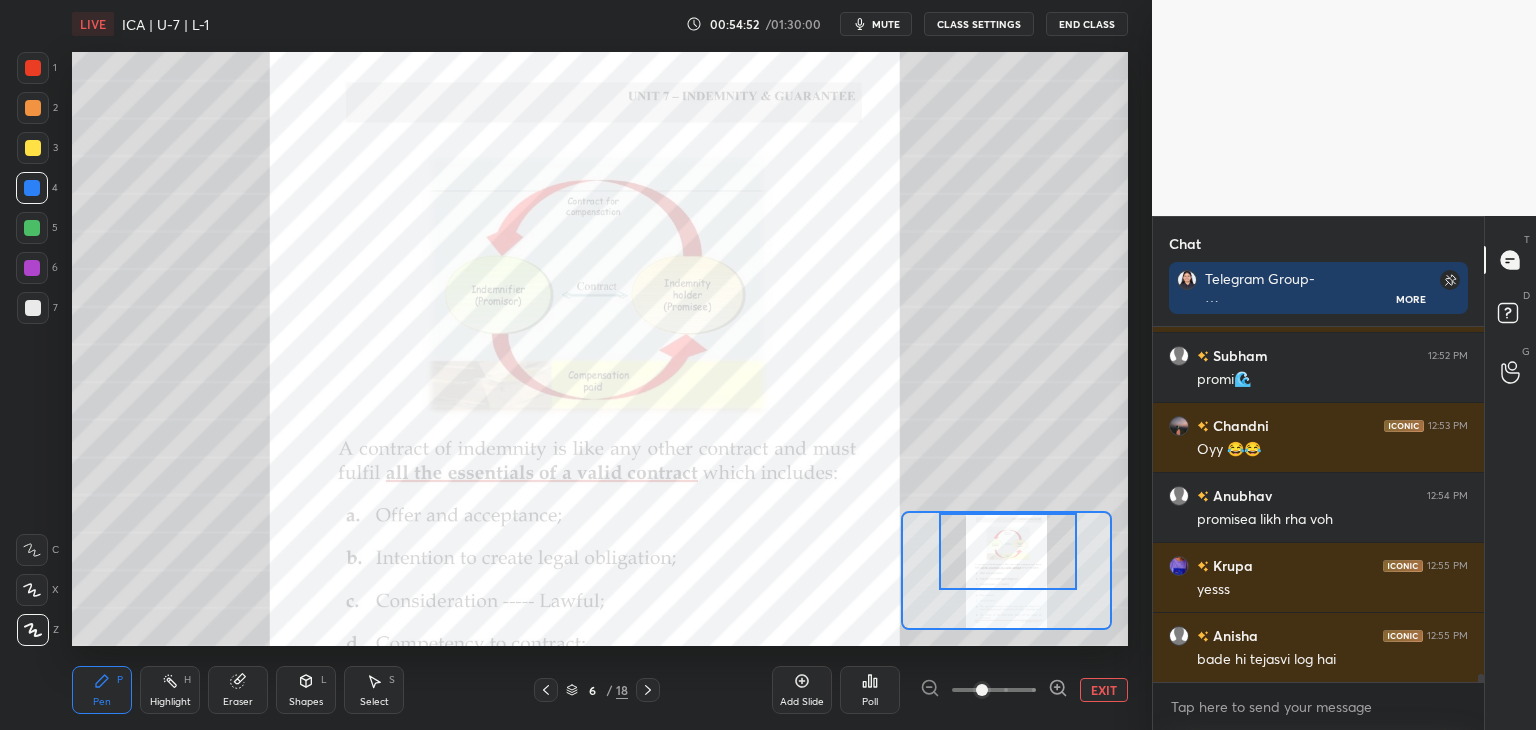 click at bounding box center [1008, 551] 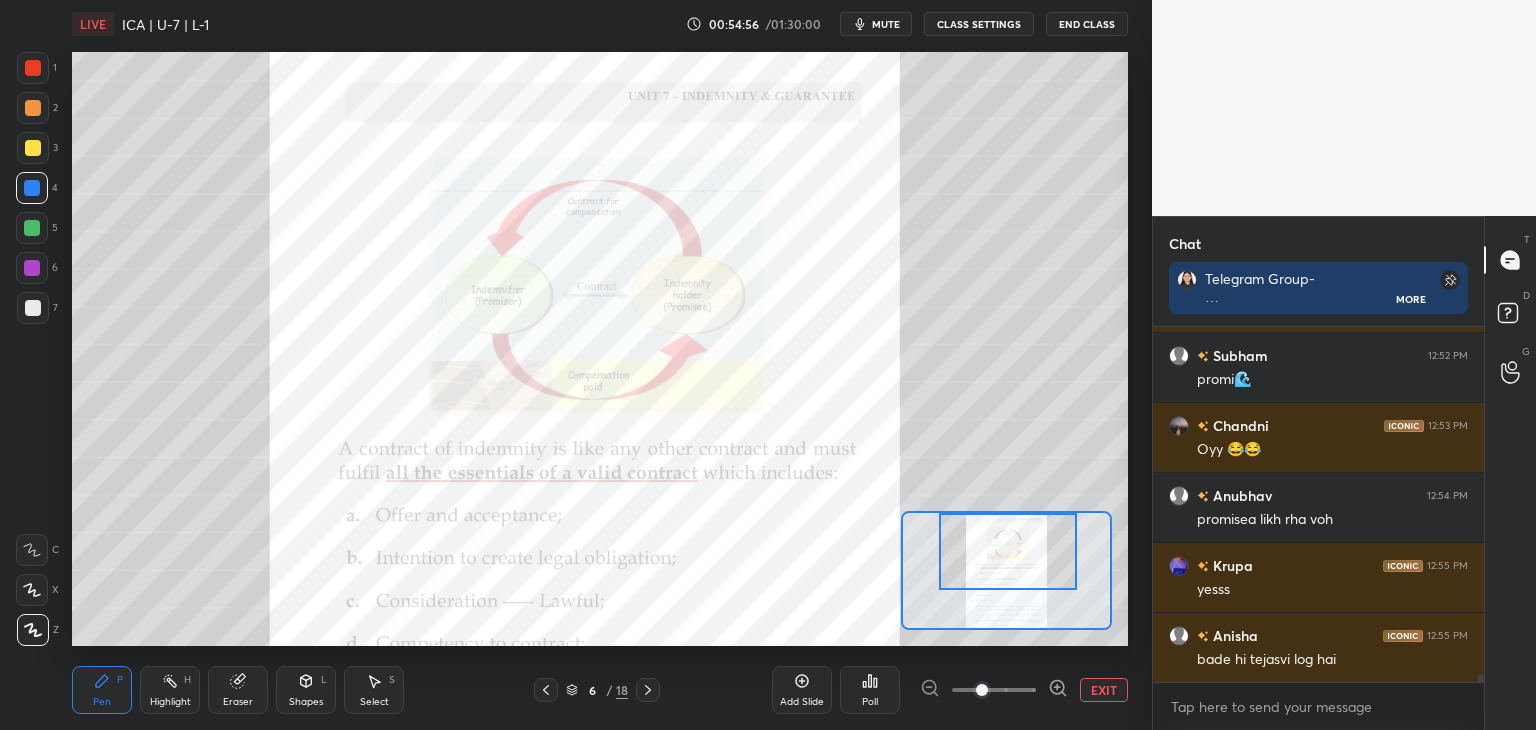 click at bounding box center (33, 68) 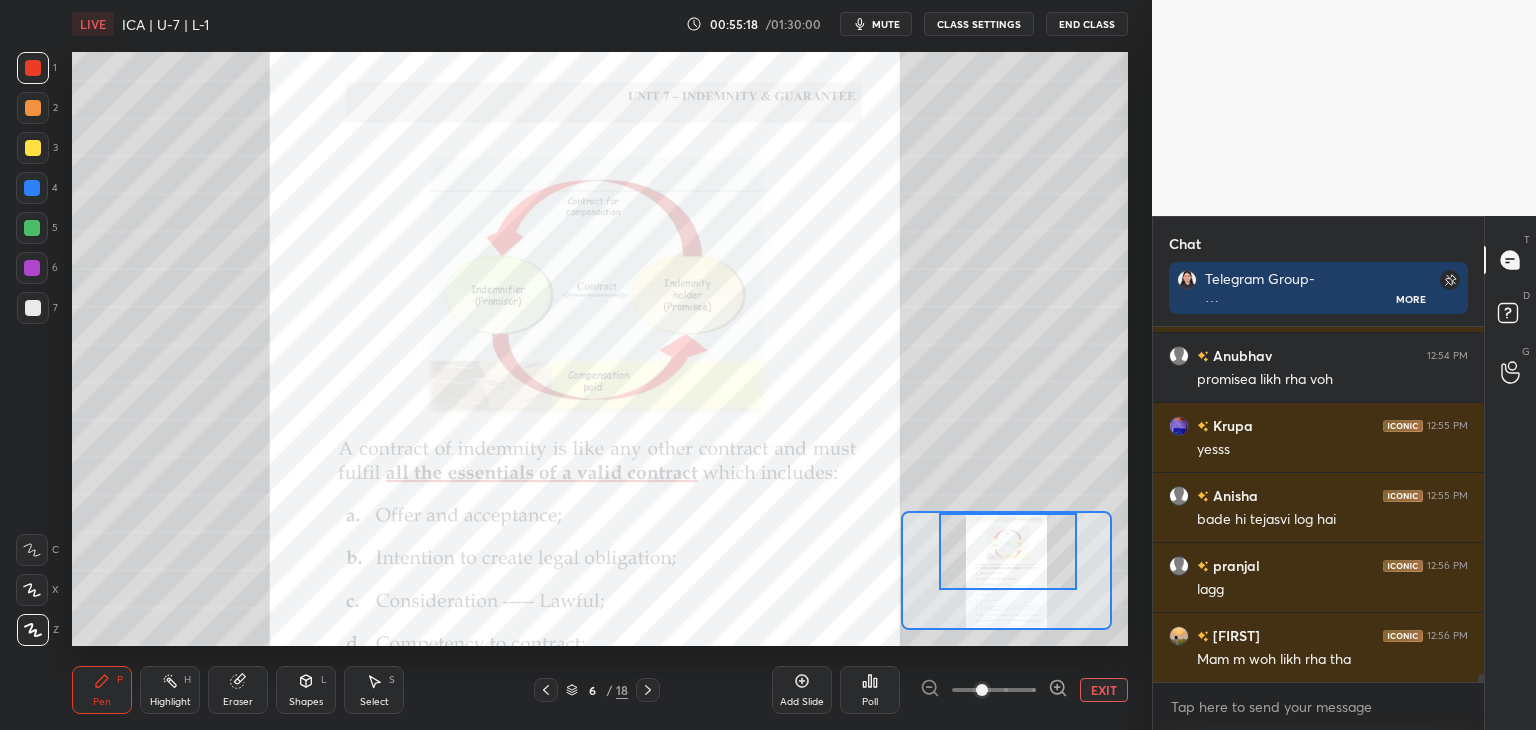 scroll, scrollTop: 15198, scrollLeft: 0, axis: vertical 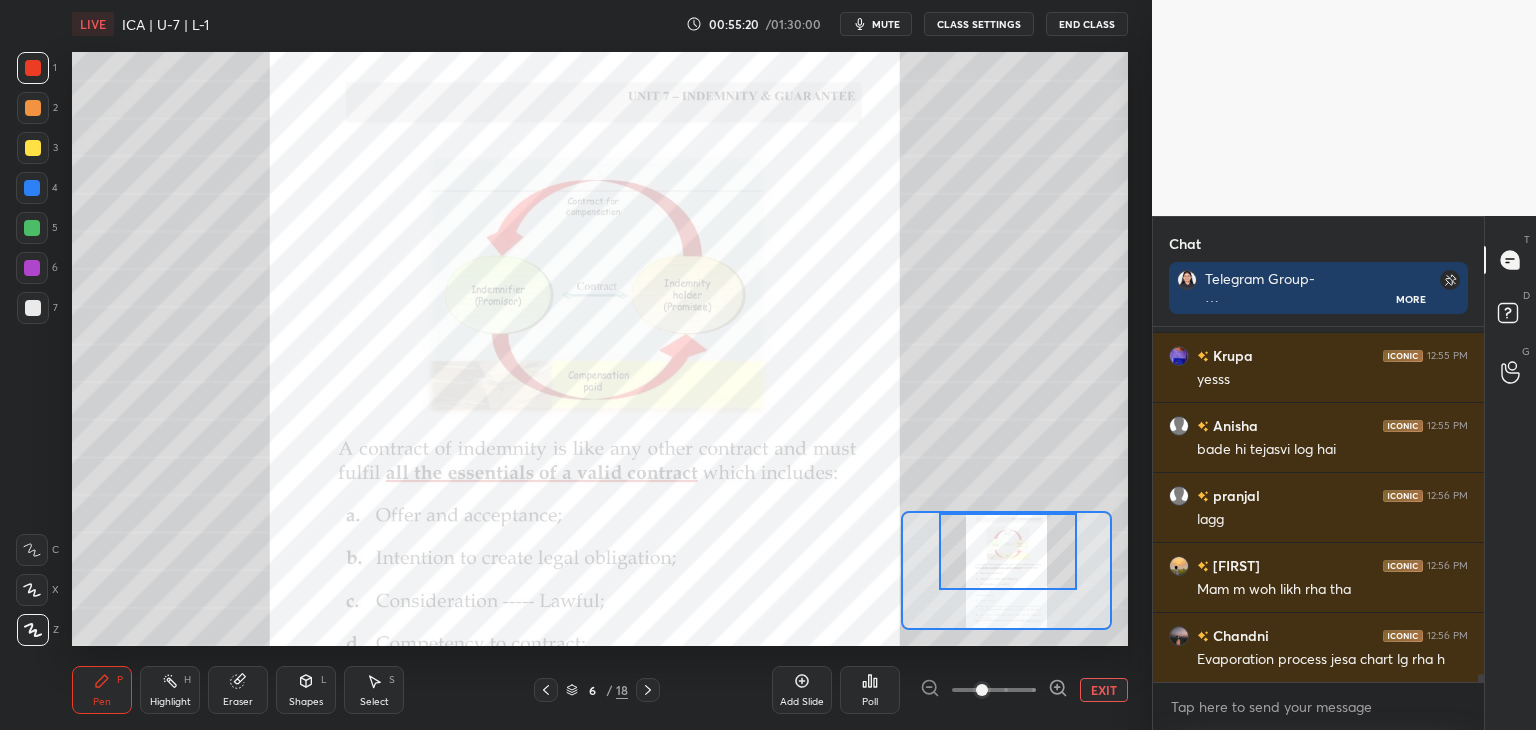 click at bounding box center (32, 188) 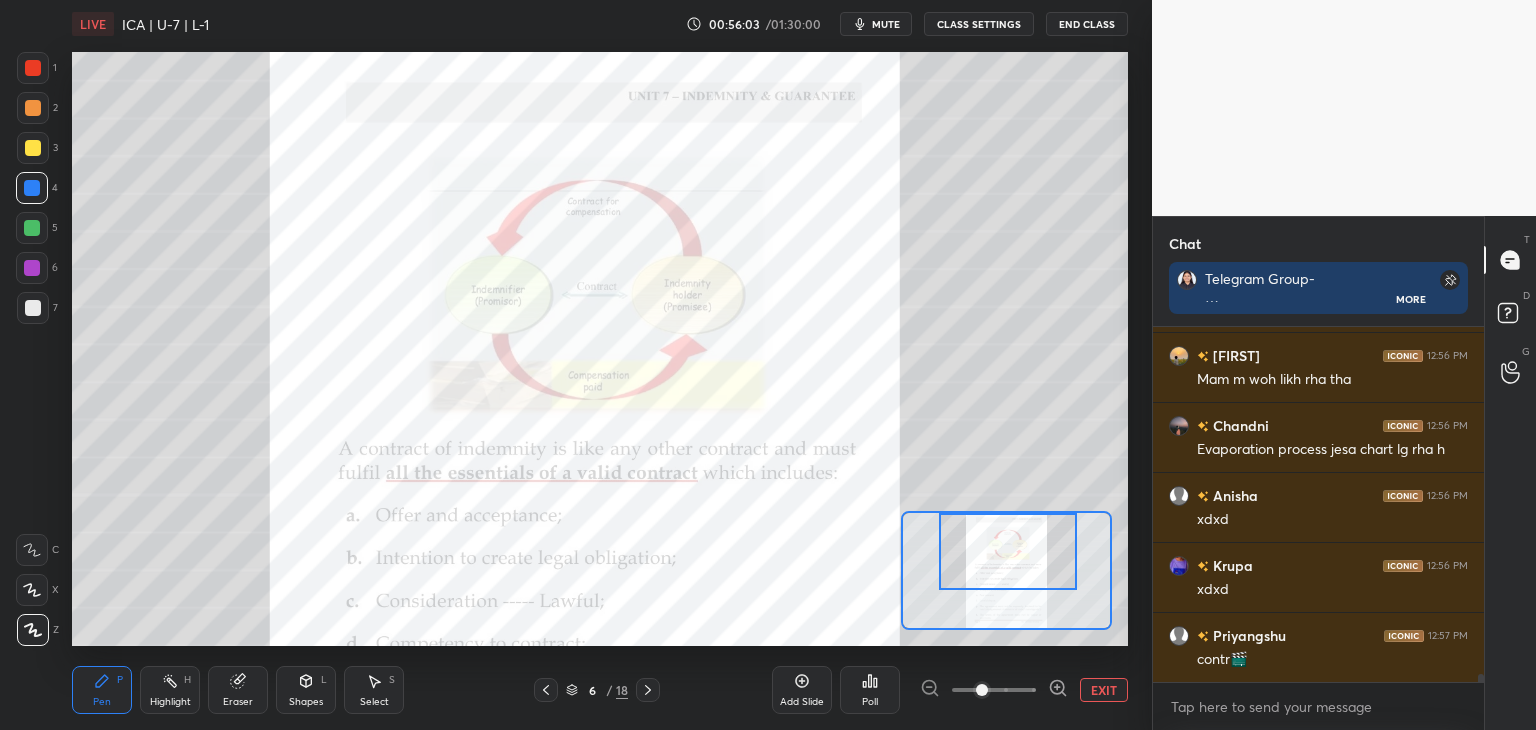 scroll, scrollTop: 15478, scrollLeft: 0, axis: vertical 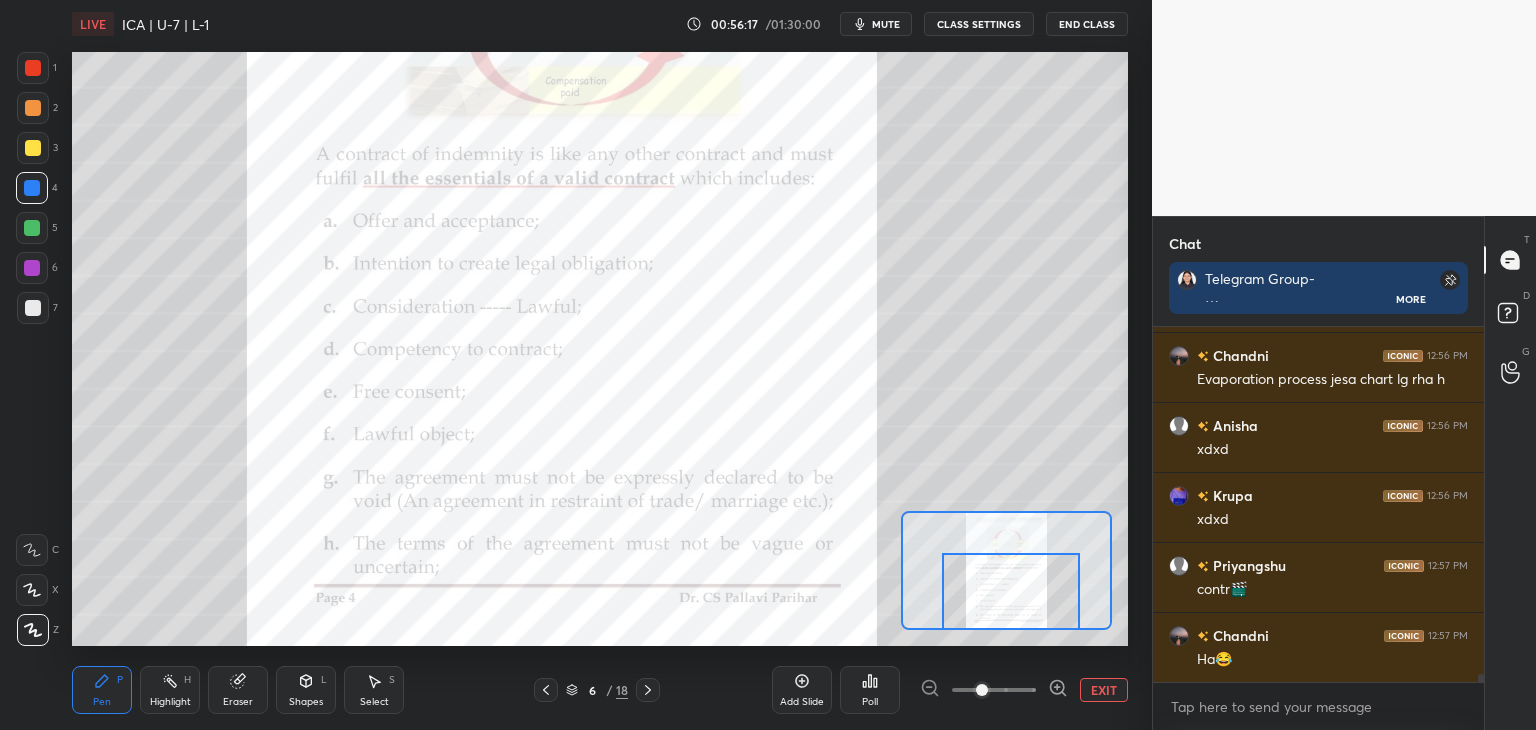 drag, startPoint x: 1025, startPoint y: 559, endPoint x: 1024, endPoint y: 597, distance: 38.013157 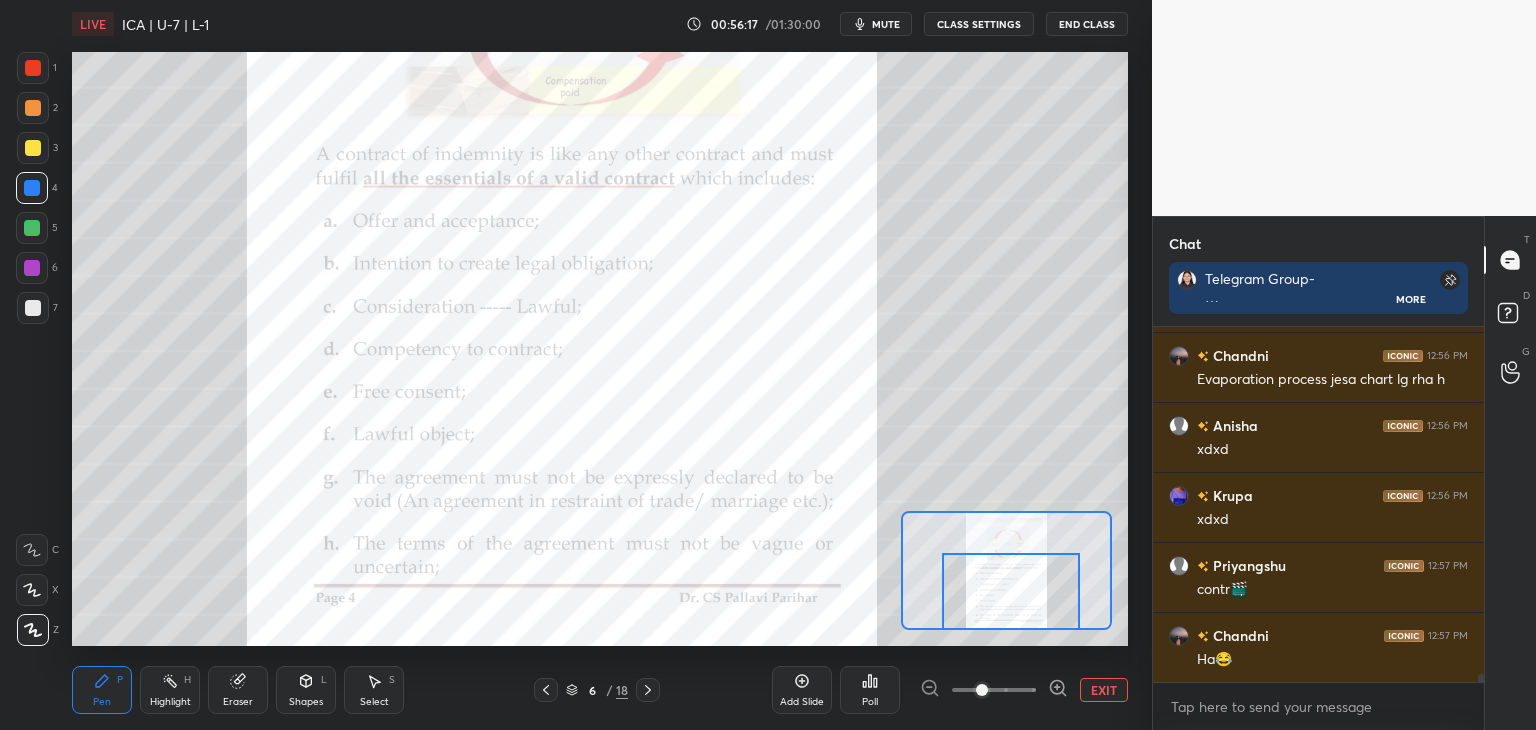 click at bounding box center [1011, 591] 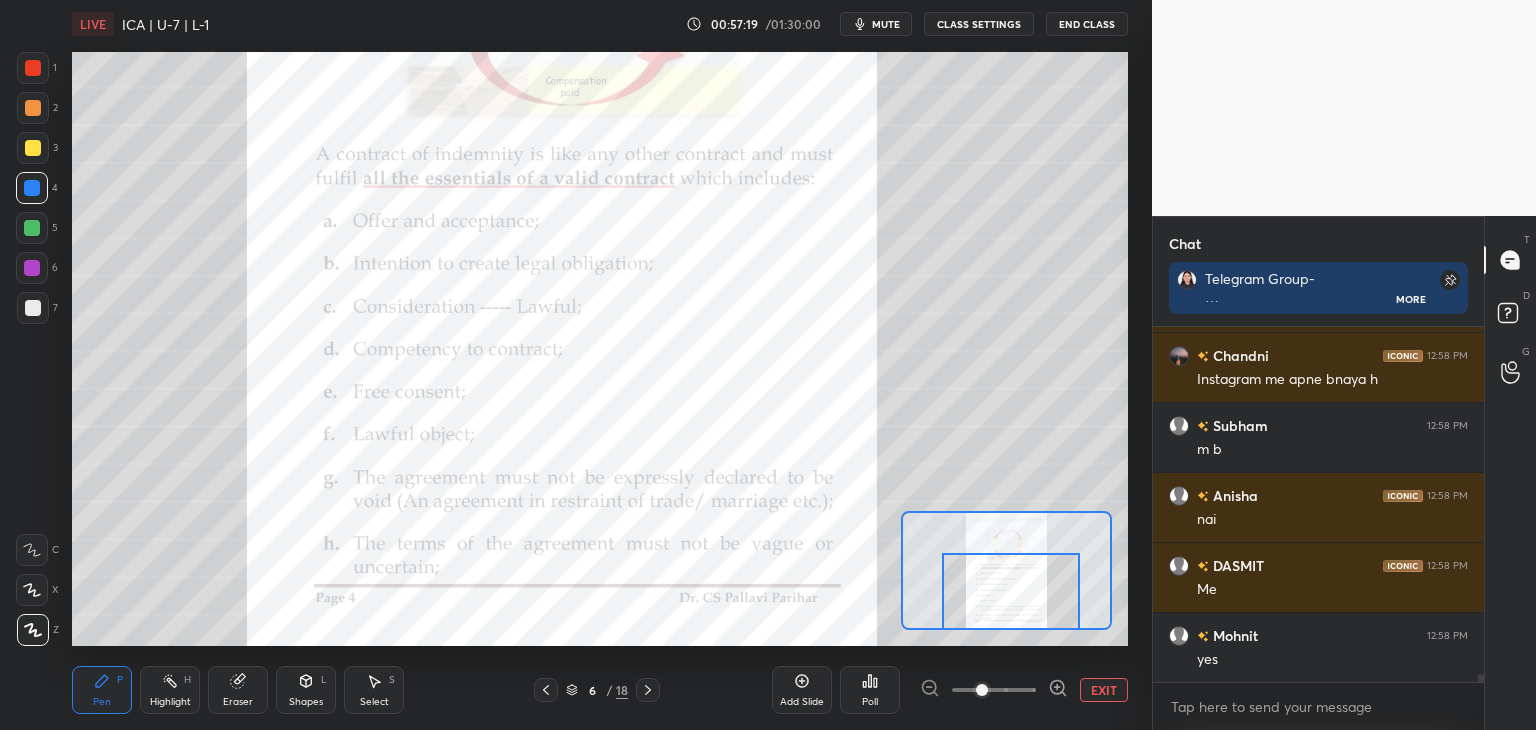 scroll, scrollTop: 16178, scrollLeft: 0, axis: vertical 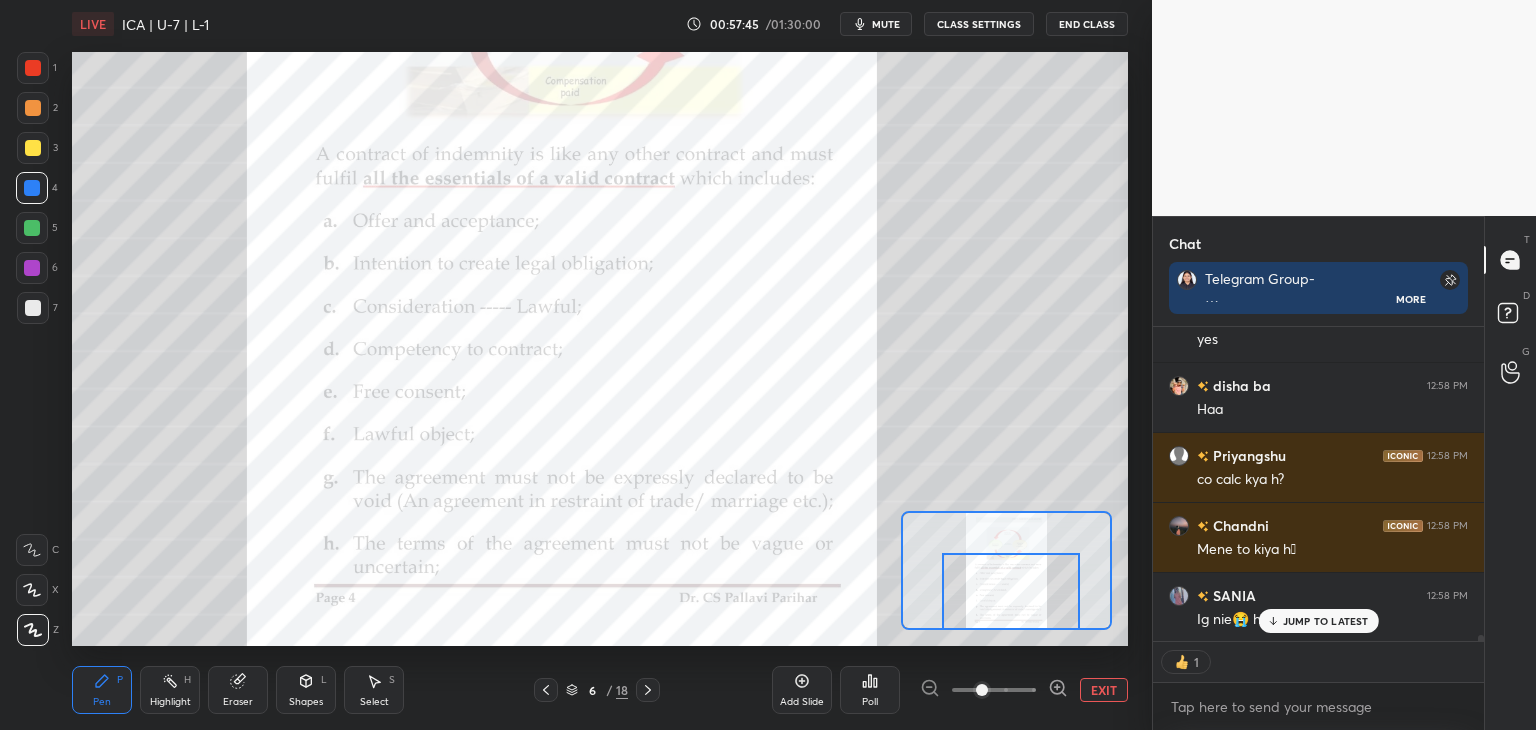 click 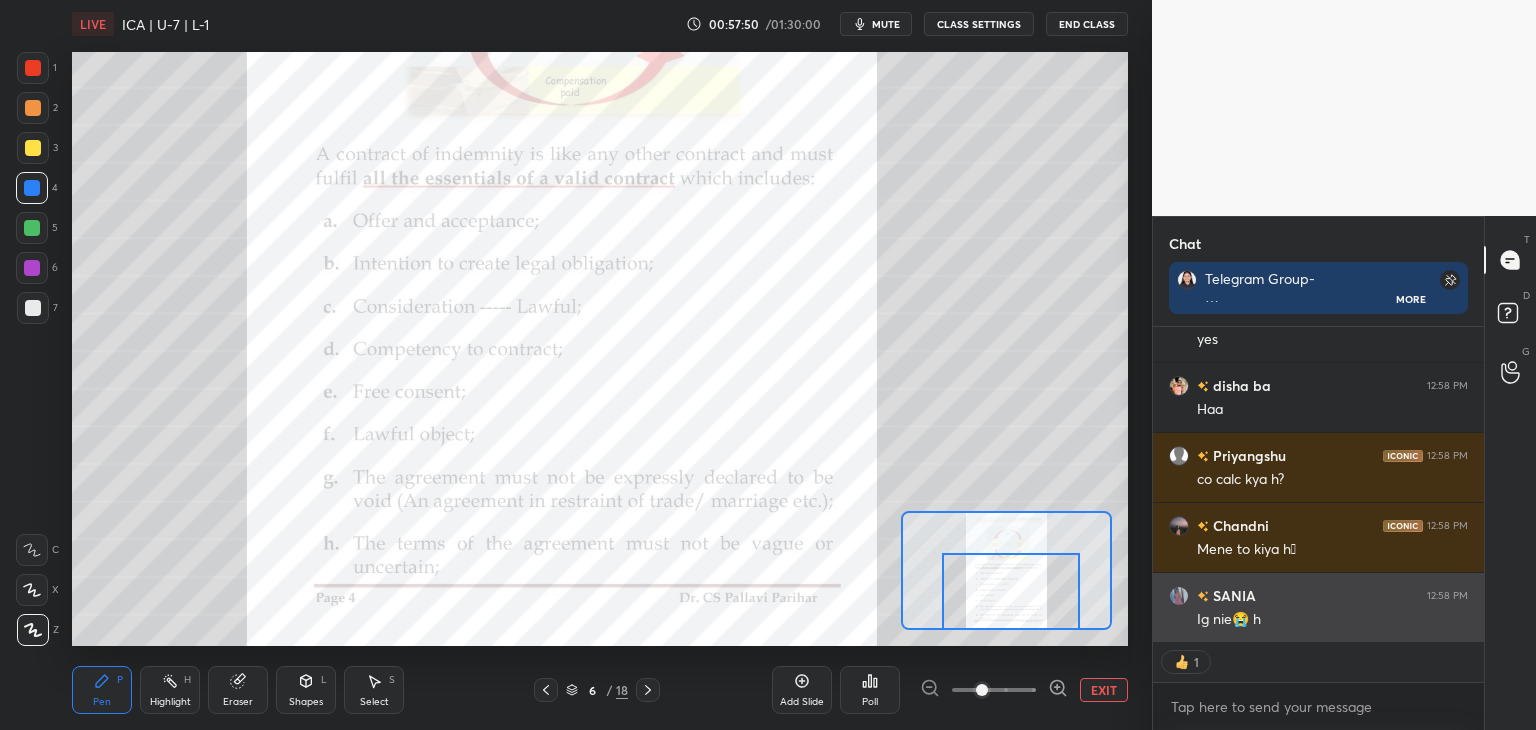 scroll, scrollTop: 16499, scrollLeft: 0, axis: vertical 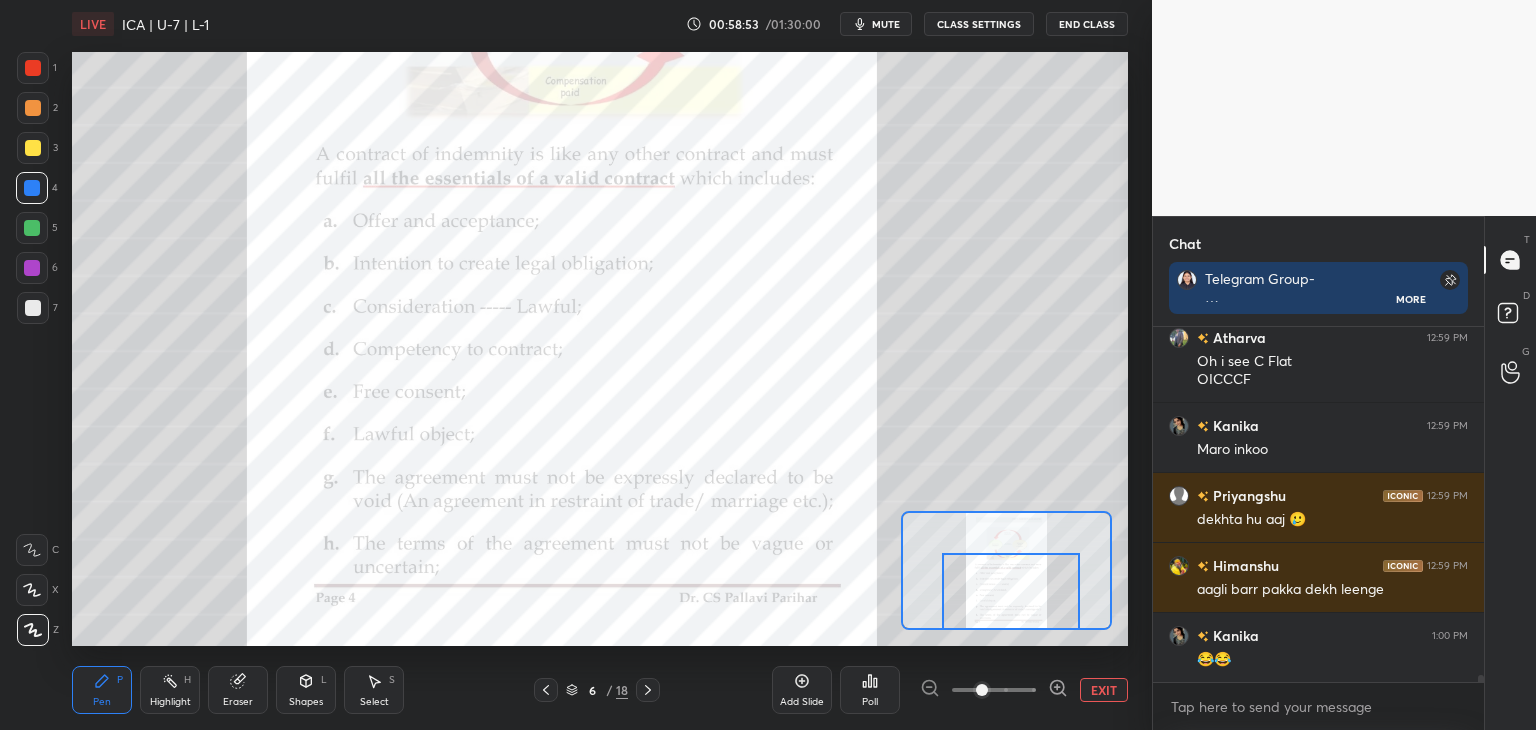 click 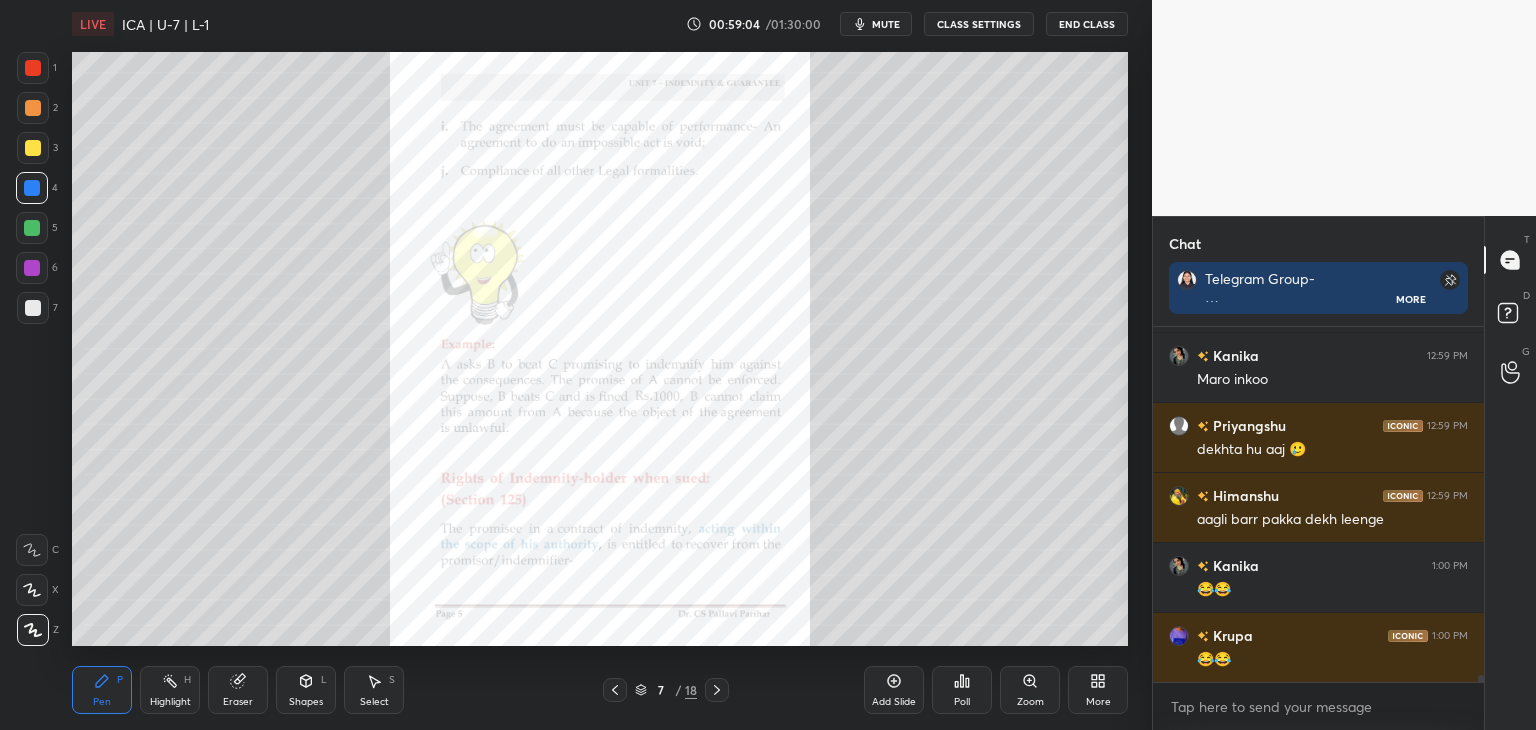 scroll, scrollTop: 17386, scrollLeft: 0, axis: vertical 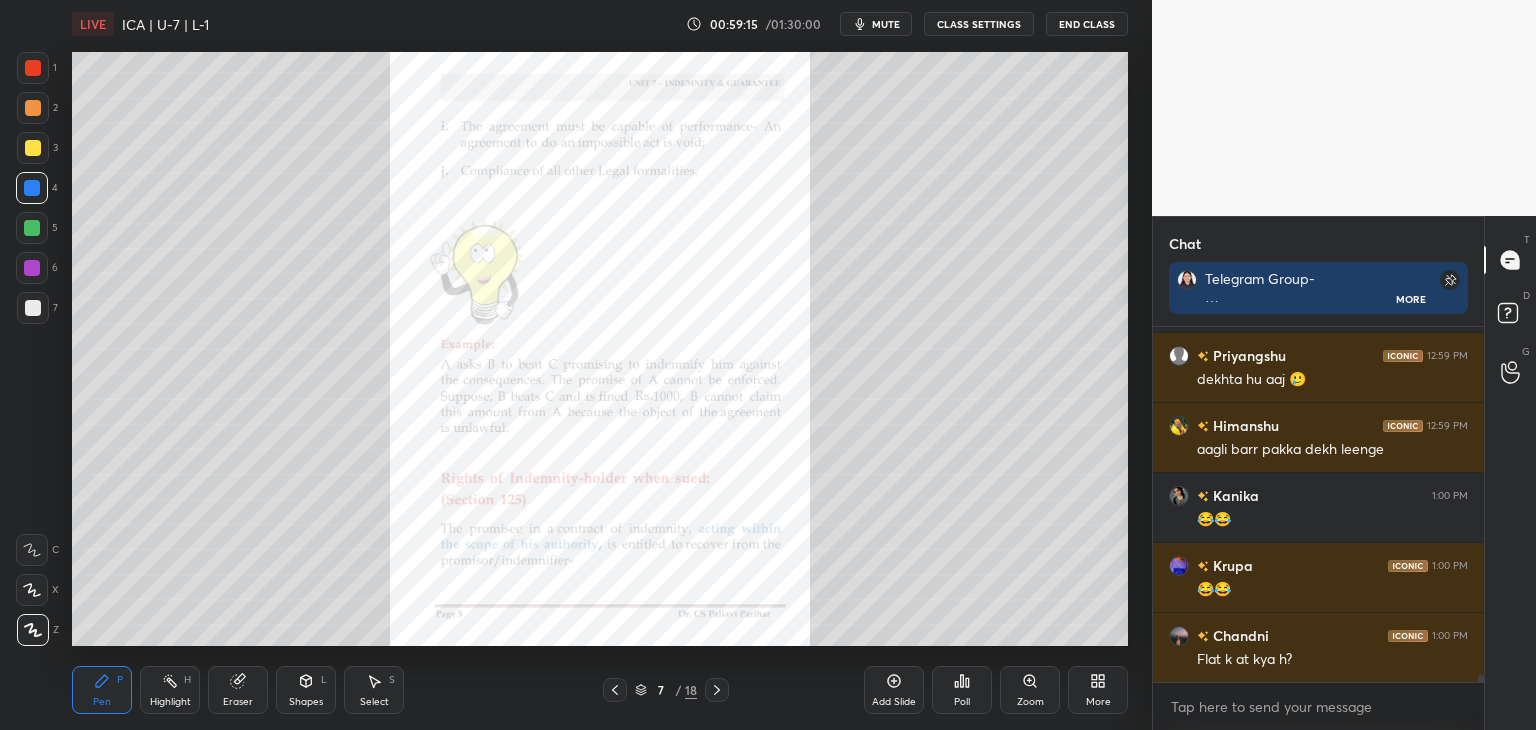 click 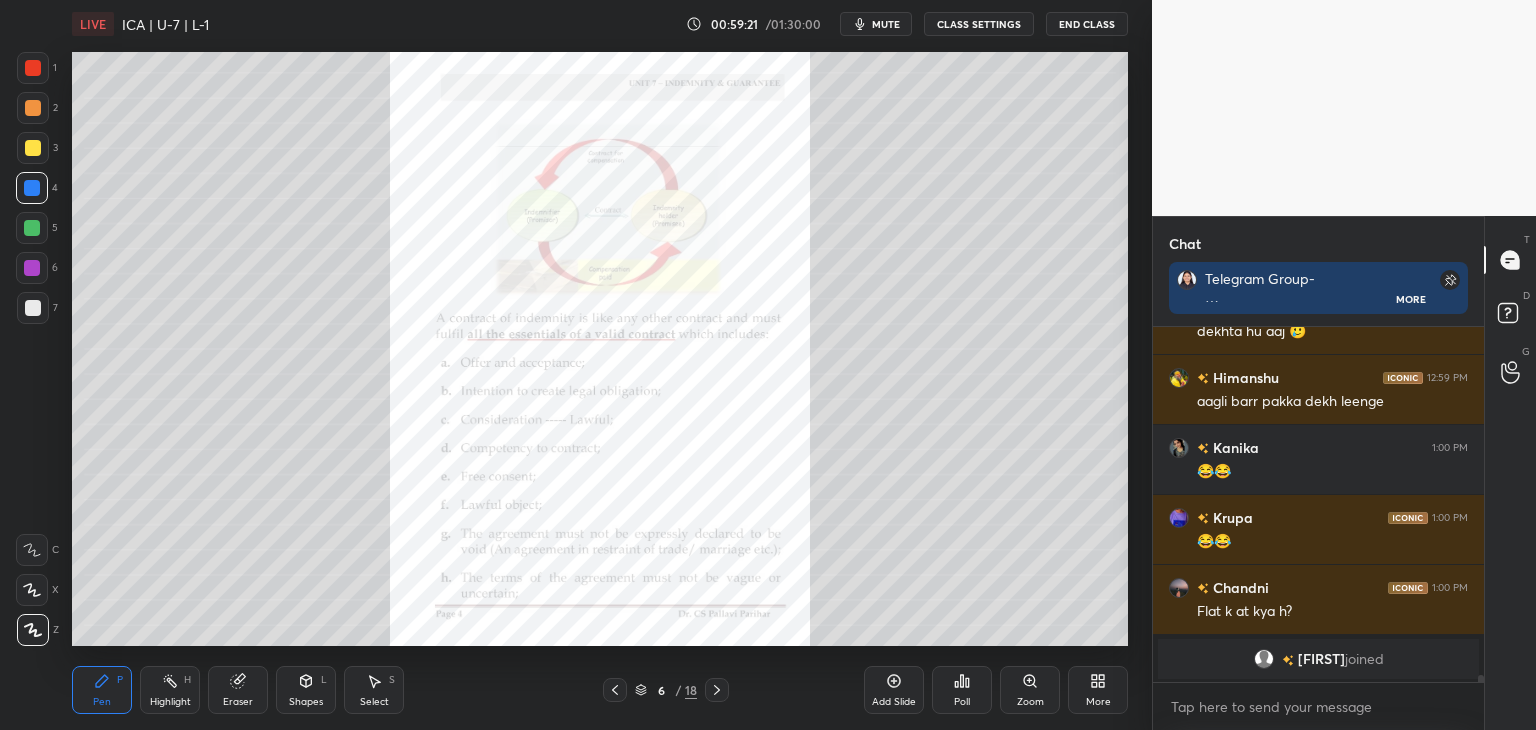 scroll, scrollTop: 15100, scrollLeft: 0, axis: vertical 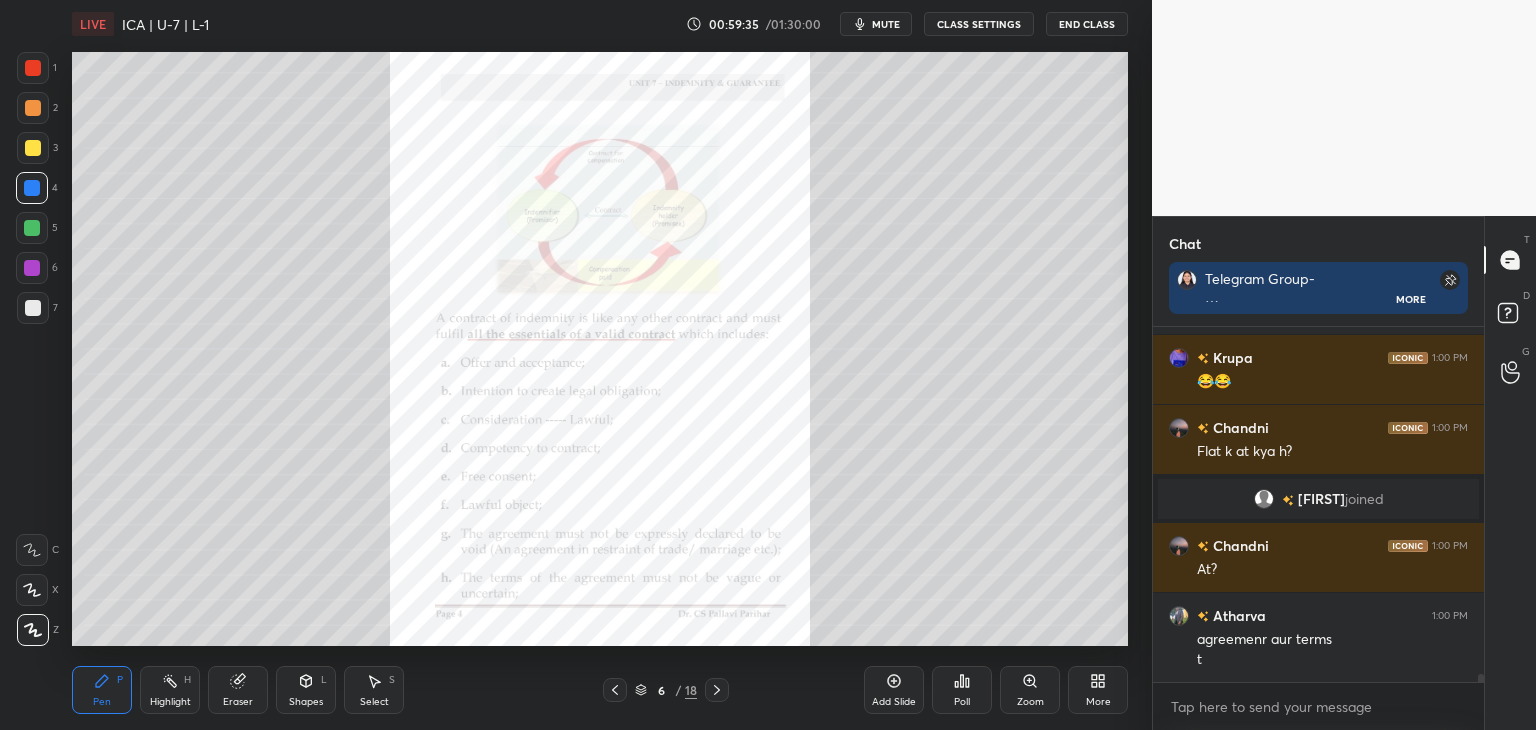 click on "Himanshu 12:59 PM aagli barr pakka dekh leenge Kanika 1:00 PM 😂😂 Krupa 1:00 PM 😂😂 Chandni 1:00 PM Flat k at kya h? Vedanshi joined Chandni 1:00 PM At? Atharva 1:00 PM agreemenr aur terms t JUMP TO LATEST Enable hand raising Enable raise hand to speak to learners. Once enabled, chat will be turned off temporarily. Enable x" at bounding box center [1318, 528] 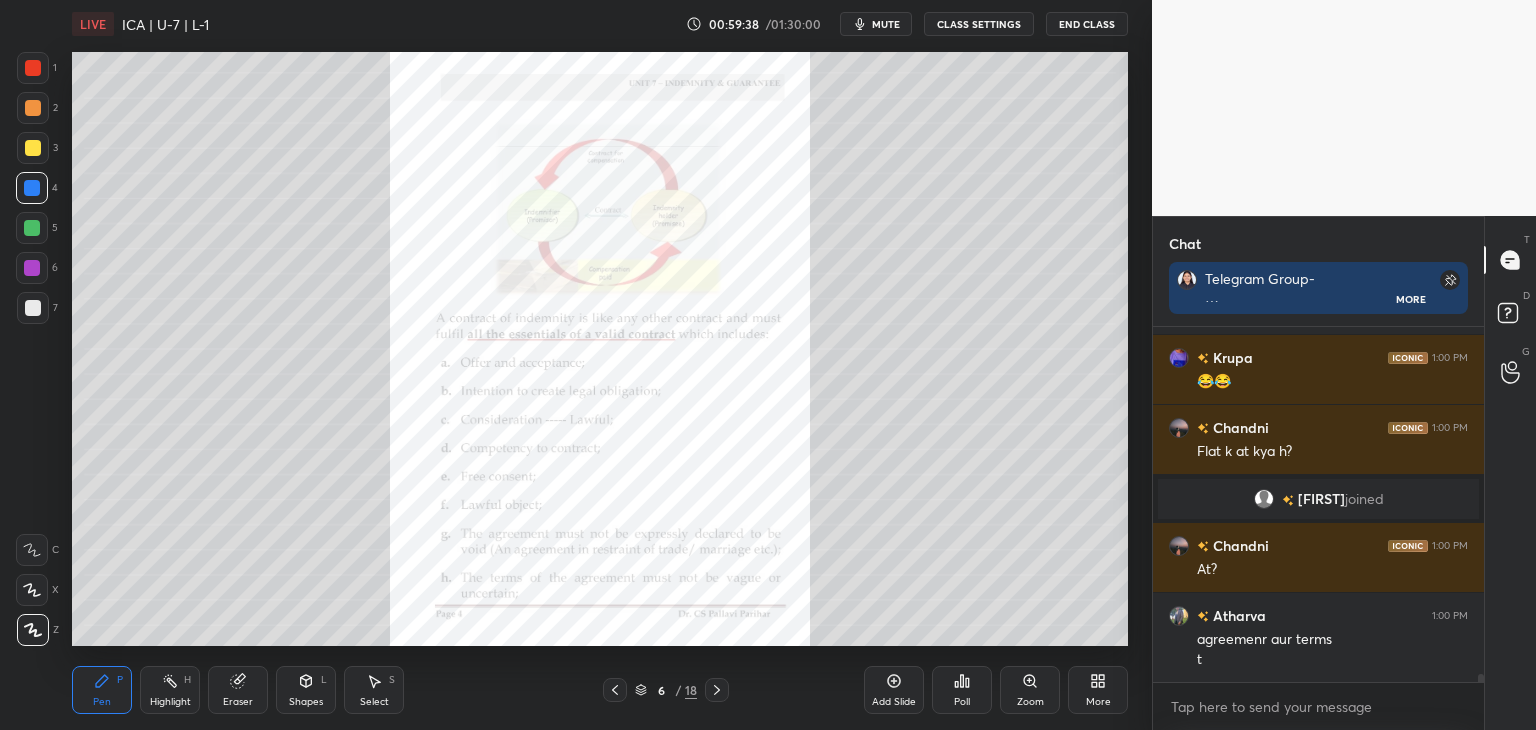 click 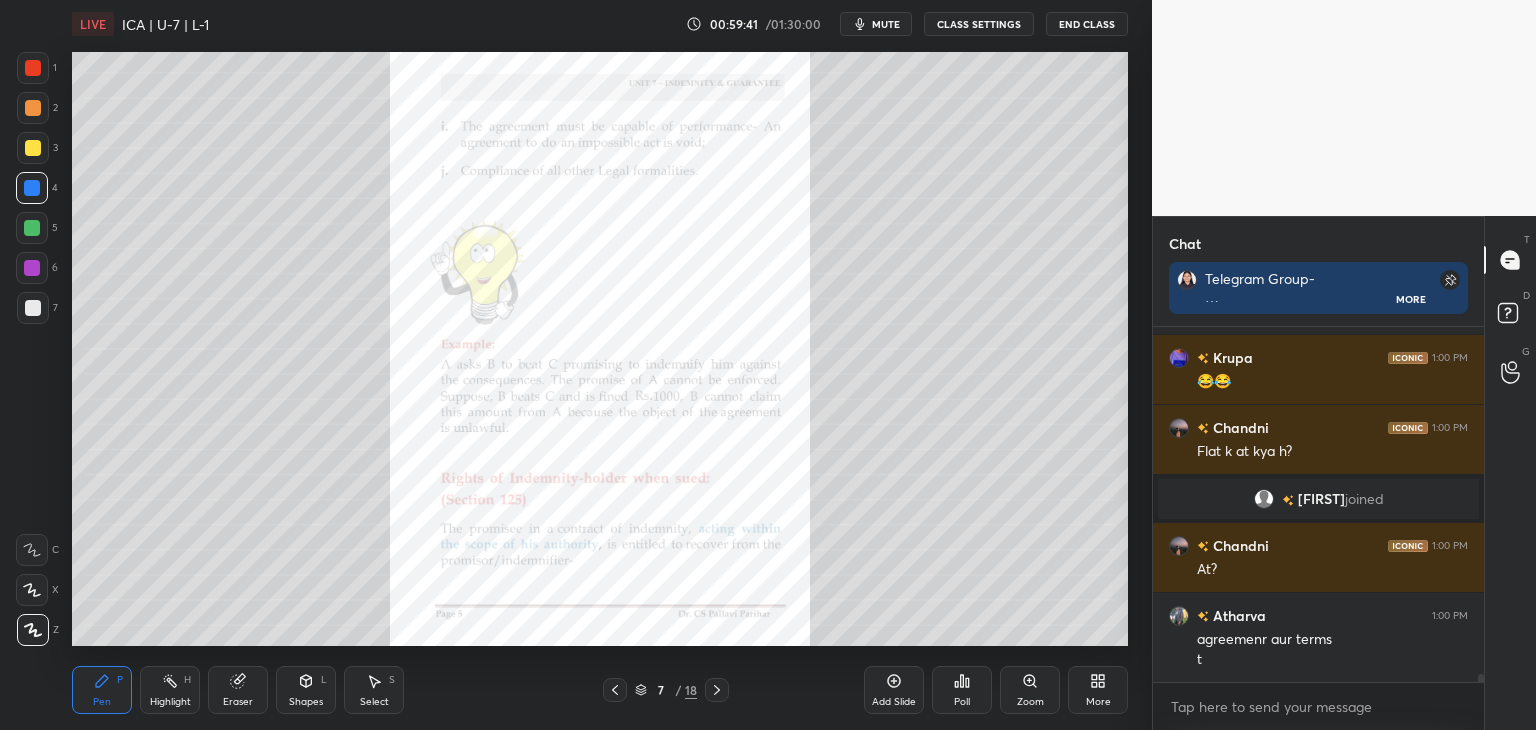 scroll, scrollTop: 15320, scrollLeft: 0, axis: vertical 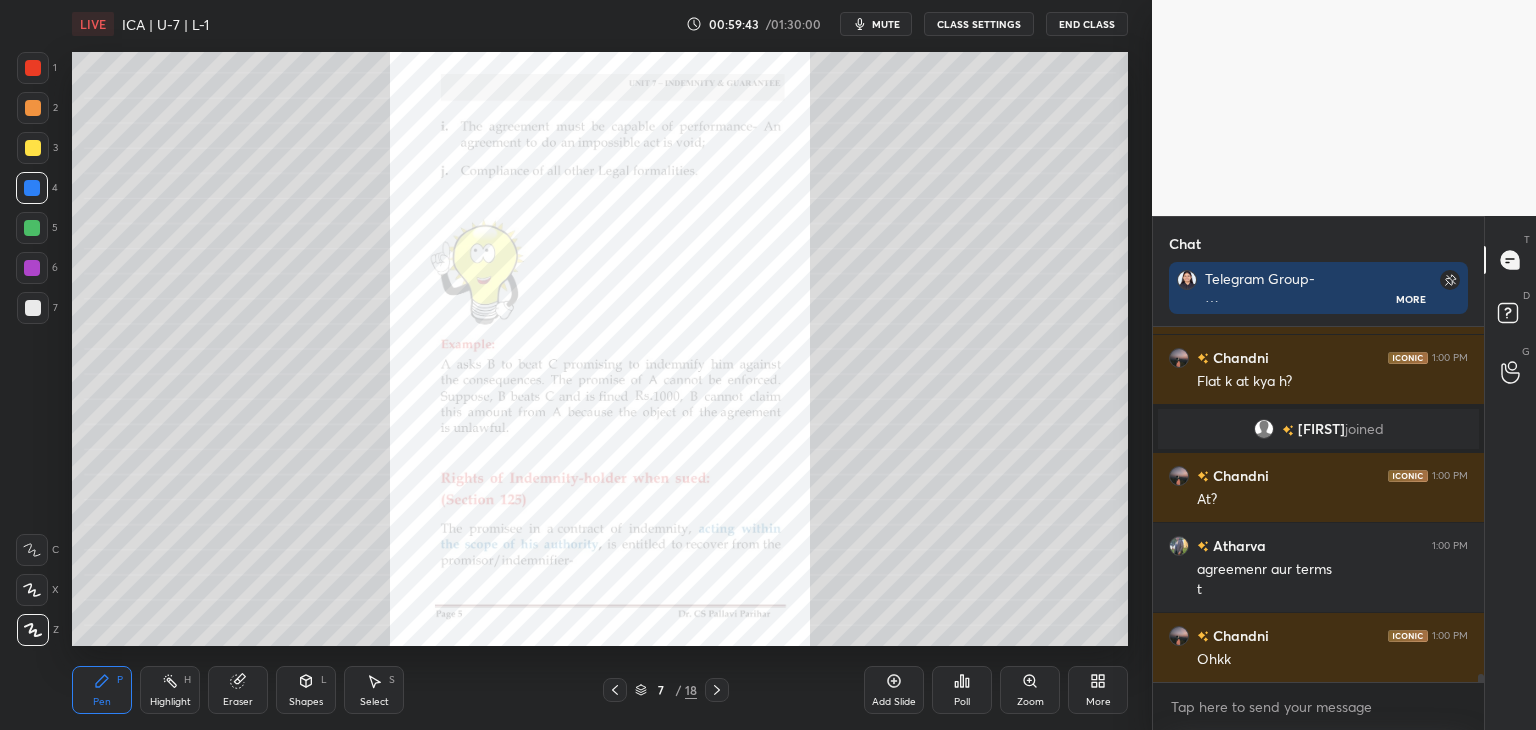 click on "Zoom" at bounding box center [1030, 690] 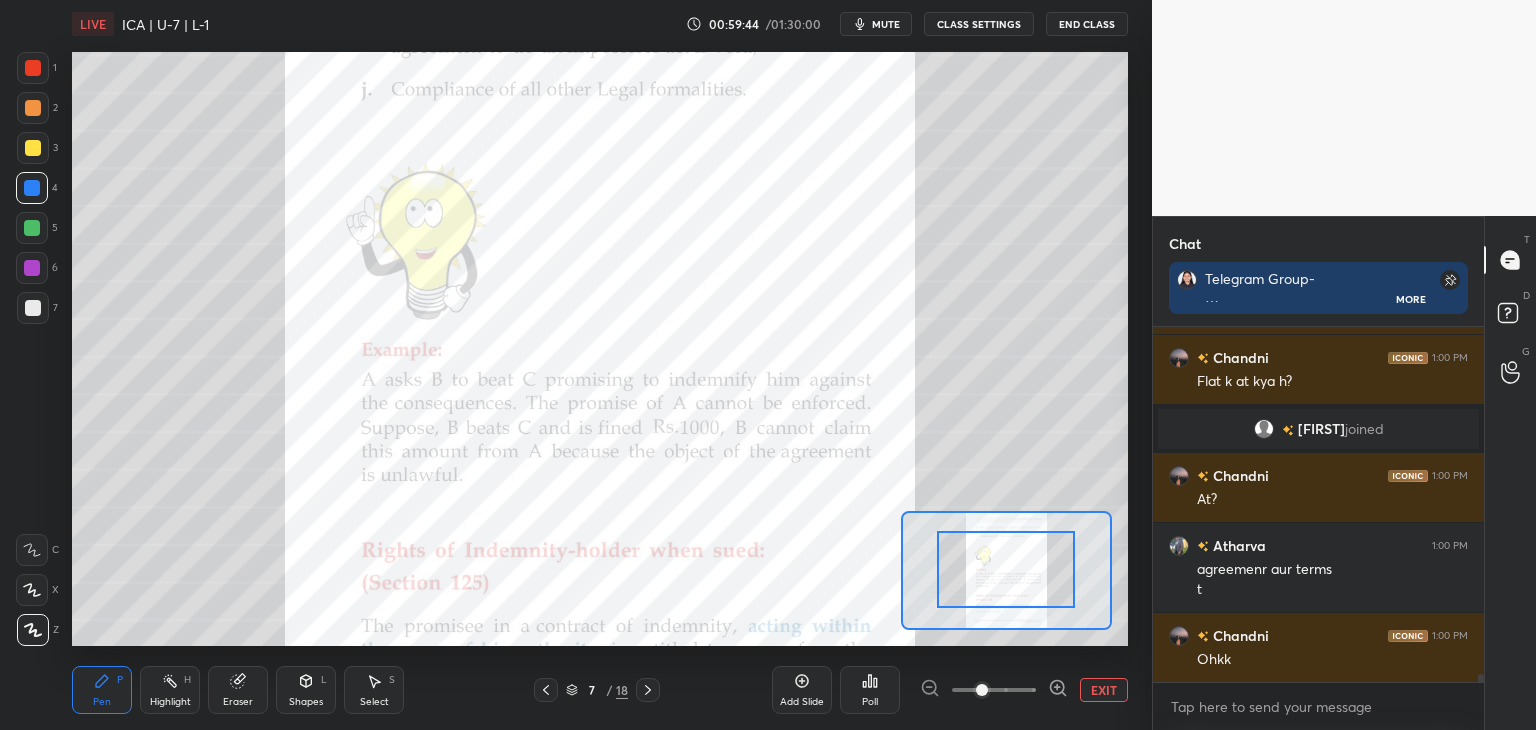 drag, startPoint x: 1036, startPoint y: 579, endPoint x: 1037, endPoint y: 589, distance: 10.049875 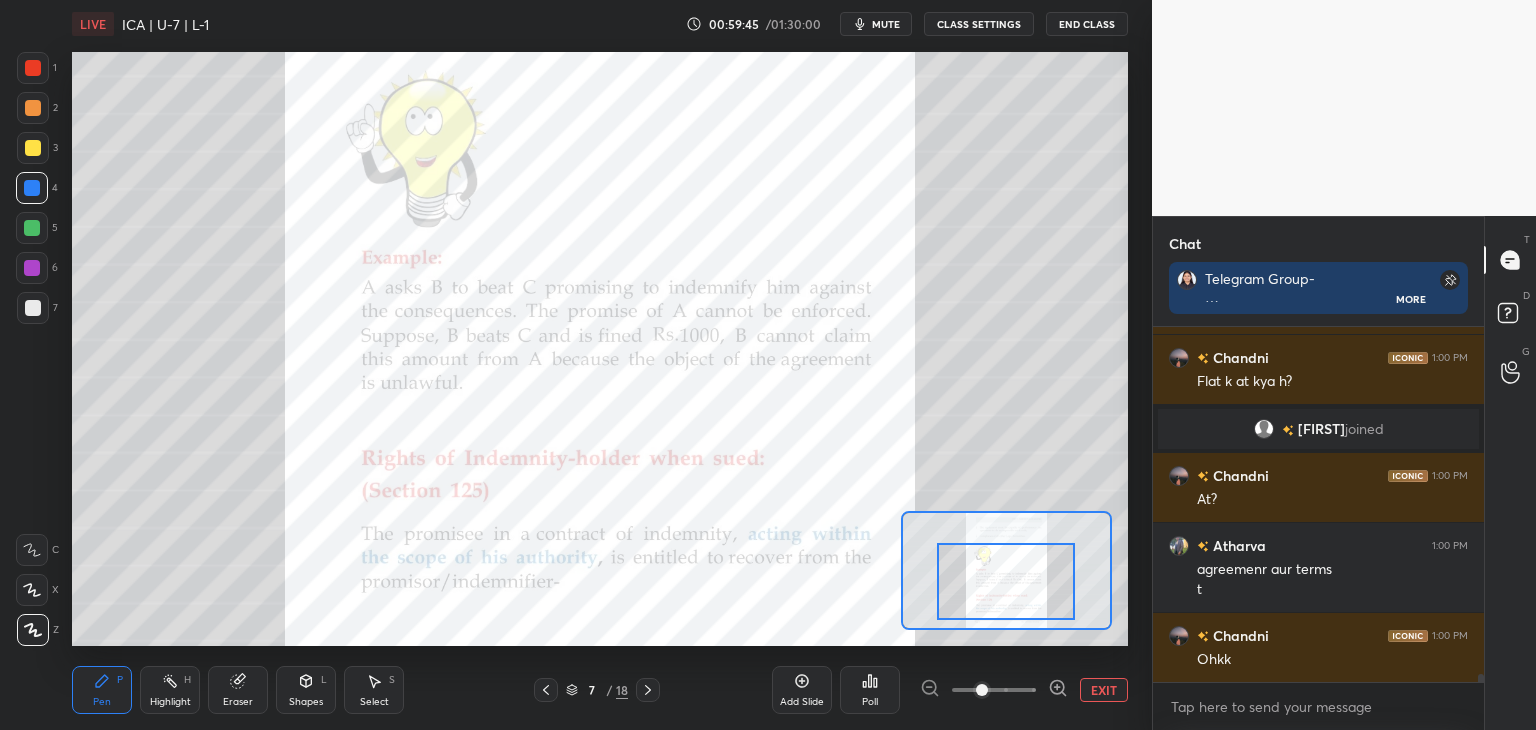 drag, startPoint x: 1041, startPoint y: 585, endPoint x: 1041, endPoint y: 597, distance: 12 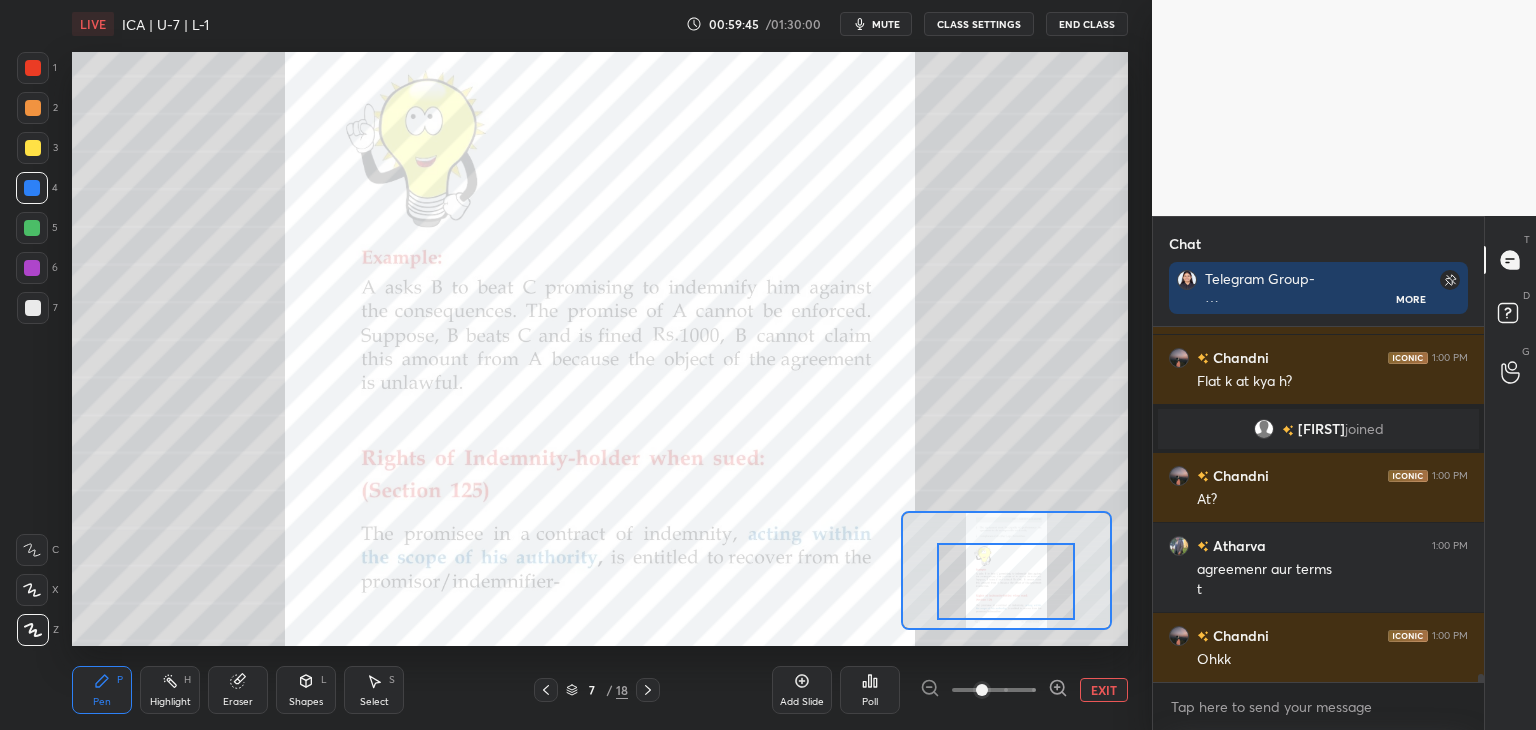 click at bounding box center [1006, 581] 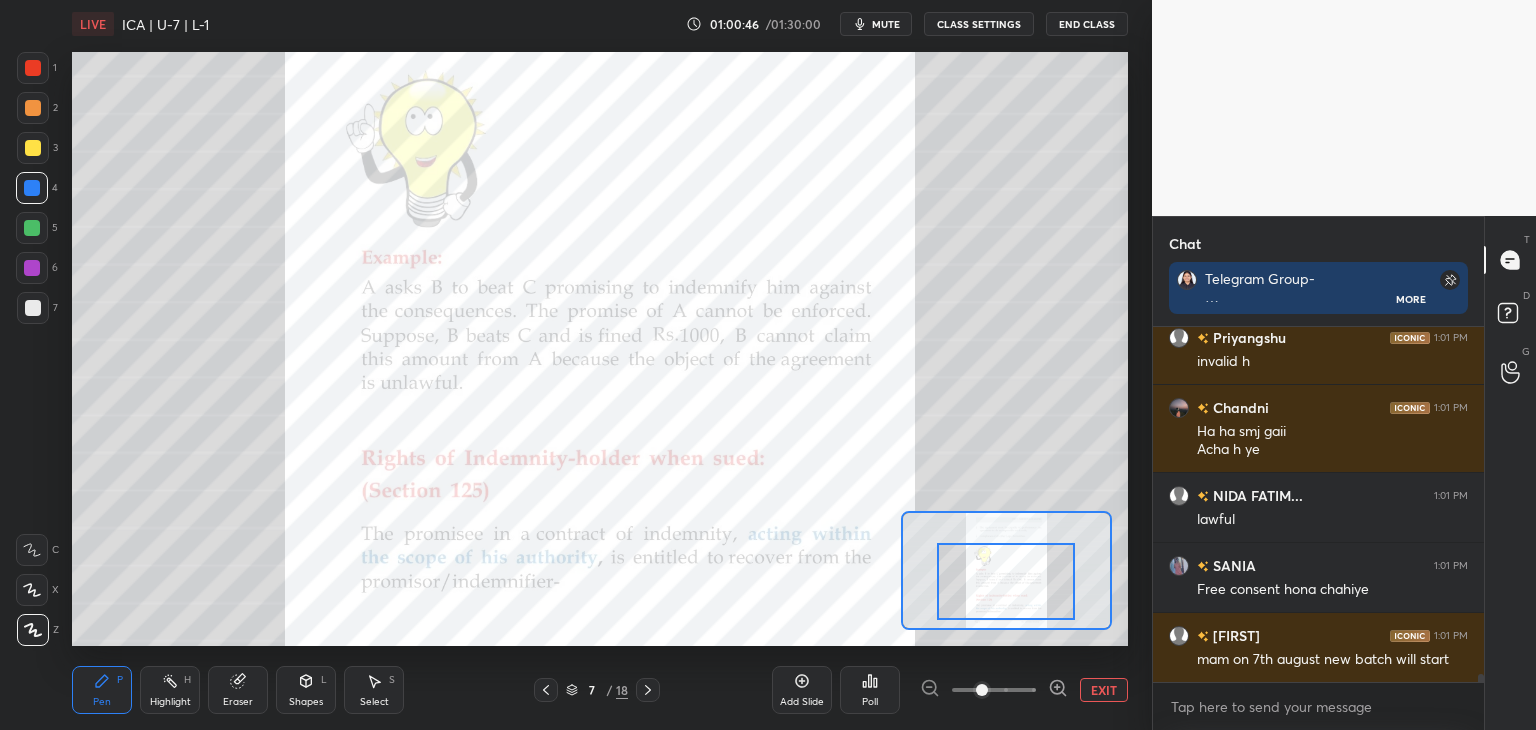 scroll, scrollTop: 15916, scrollLeft: 0, axis: vertical 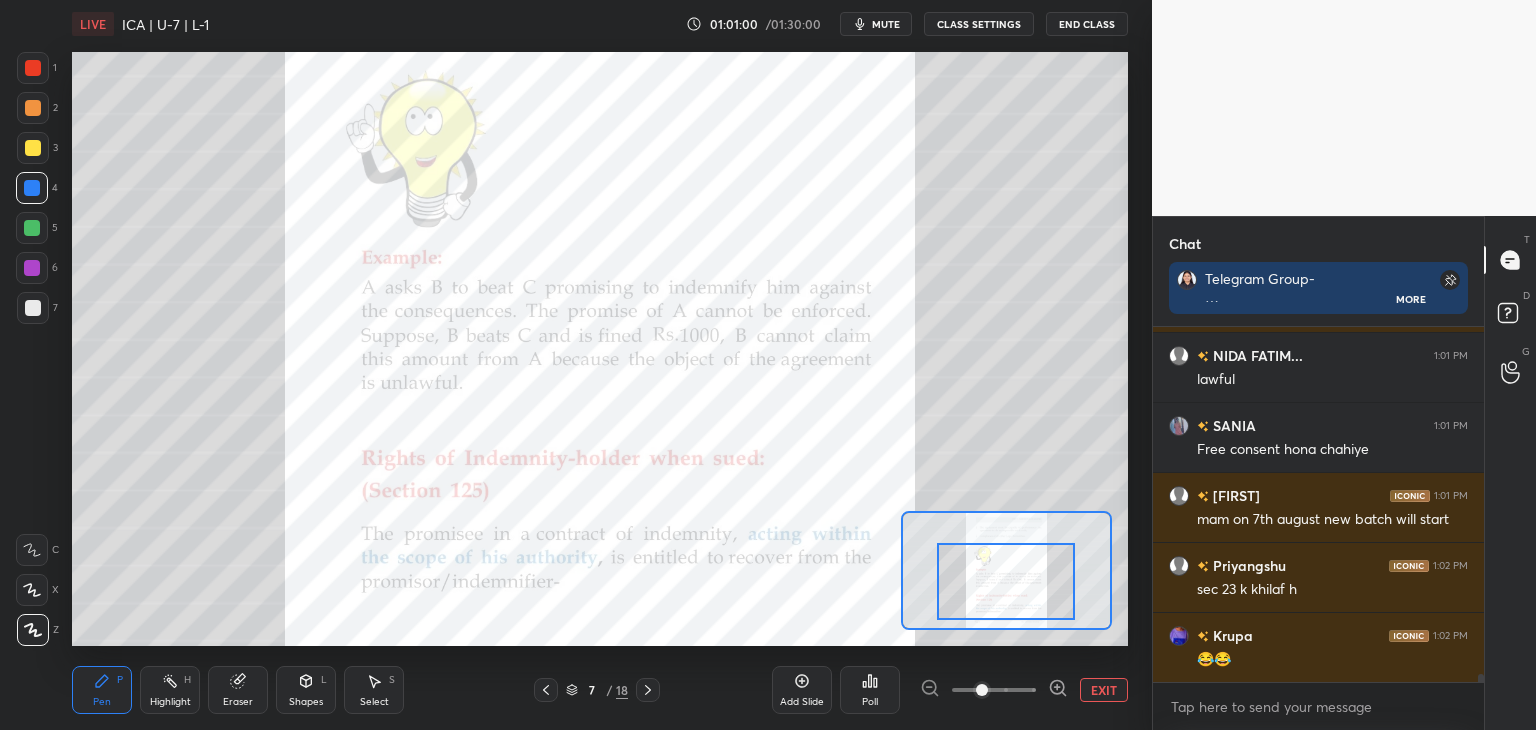 drag, startPoint x: 1478, startPoint y: 677, endPoint x: 1483, endPoint y: 695, distance: 18.681541 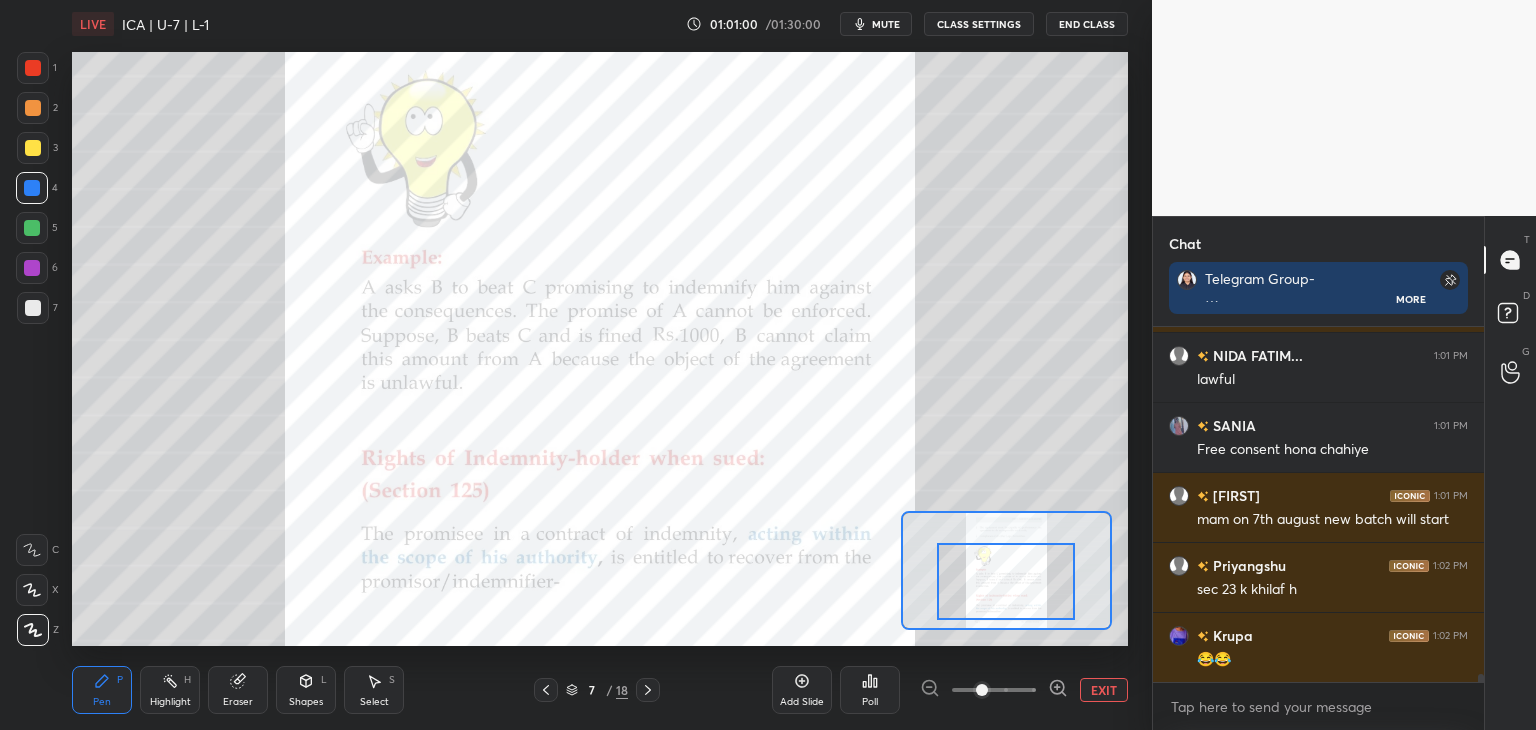 click on "Priyangshu 1:01 PM invalid h Chandni 1:01 PM Ha ha smj gaii
Acha h ye NIDA FATIM... 1:01 PM lawful SANIA 1:01 PM Free consent hona chahiye Vedanshi 1:01 PM mam on 7th august new batch will start Priyangshu 1:02 PM sec 23 k khilaf h Krupa 1:02 PM 😂😂 JUMP TO LATEST Enable hand raising Enable raise hand to speak to learners. Once enabled, chat will be turned off temporarily. Enable x" at bounding box center [1318, 528] 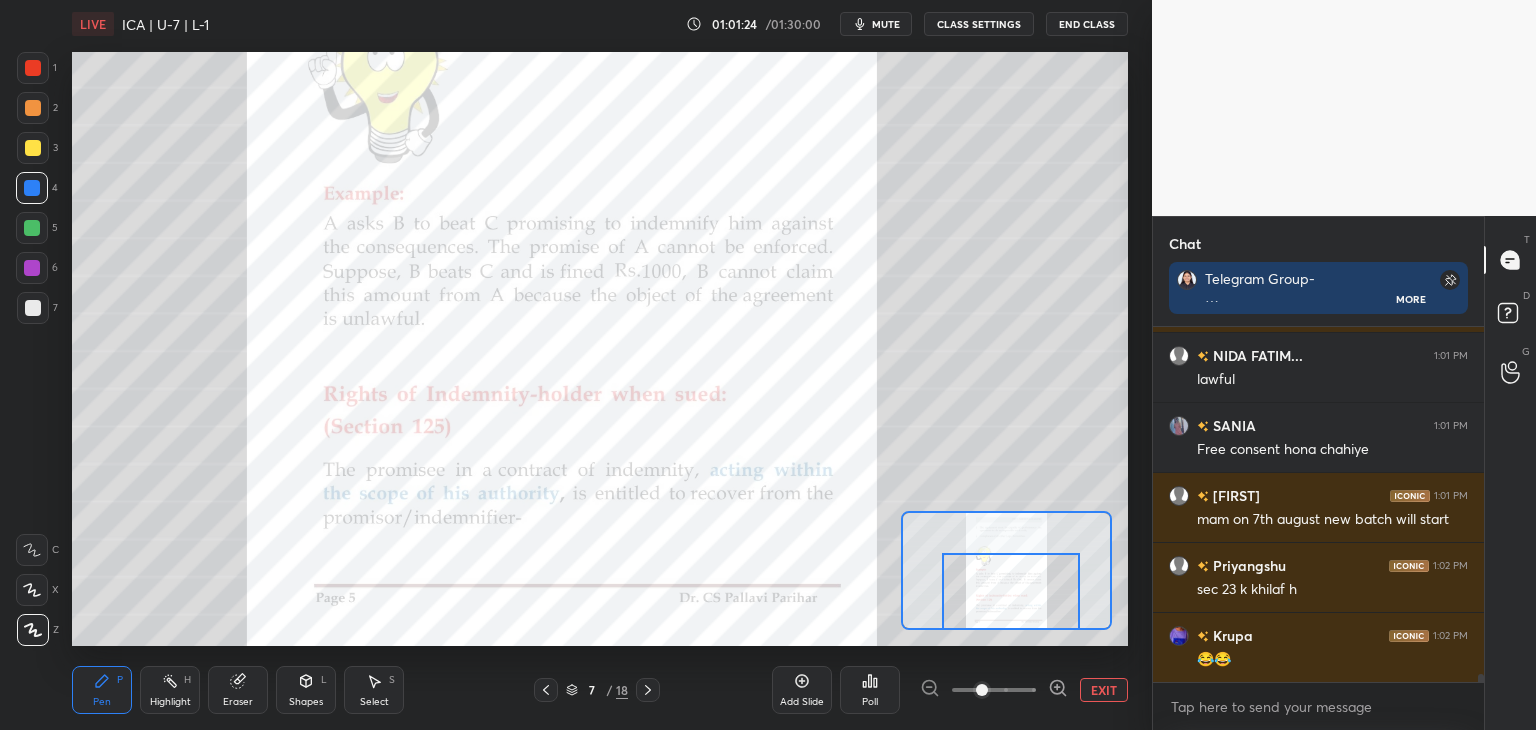 drag, startPoint x: 1003, startPoint y: 581, endPoint x: 1002, endPoint y: 600, distance: 19.026299 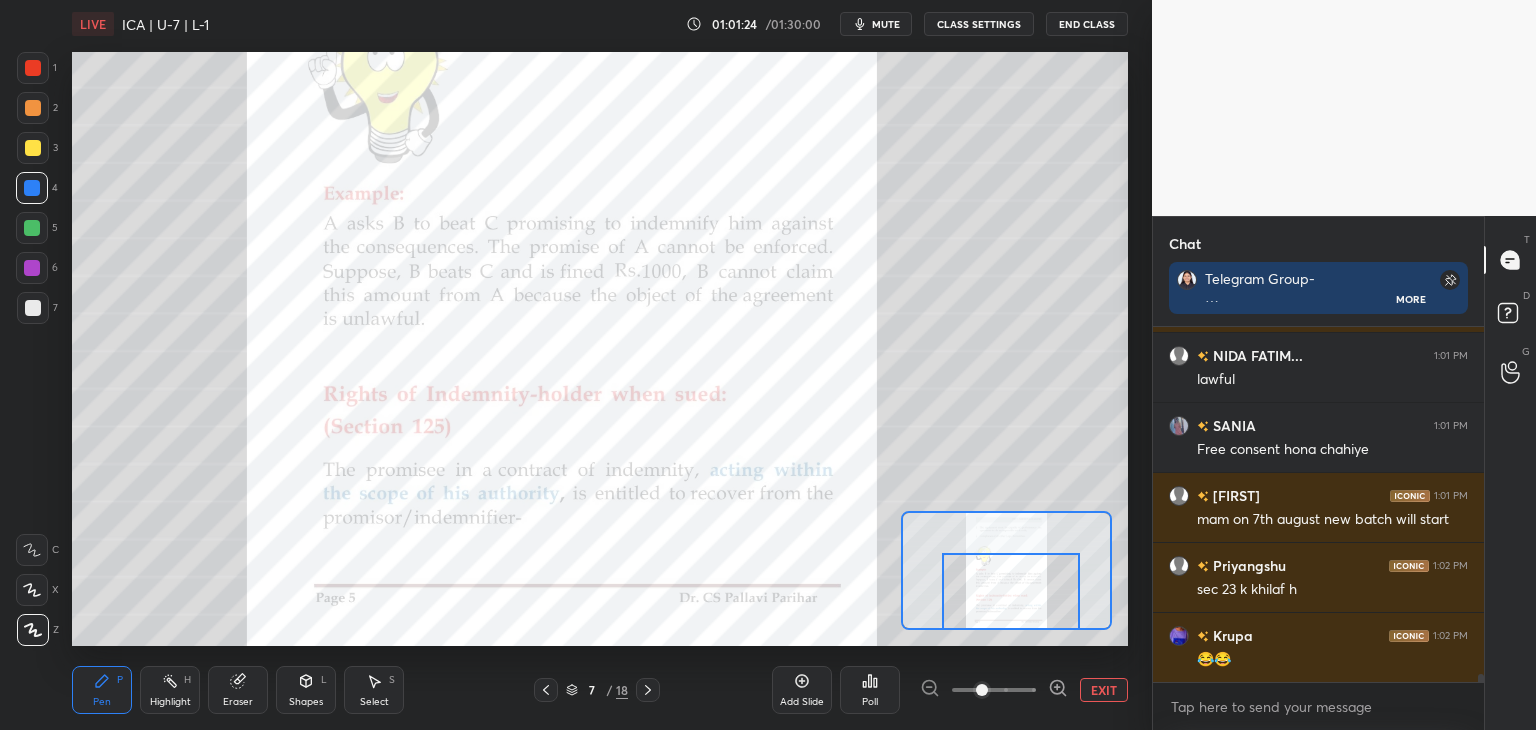 click at bounding box center (1011, 591) 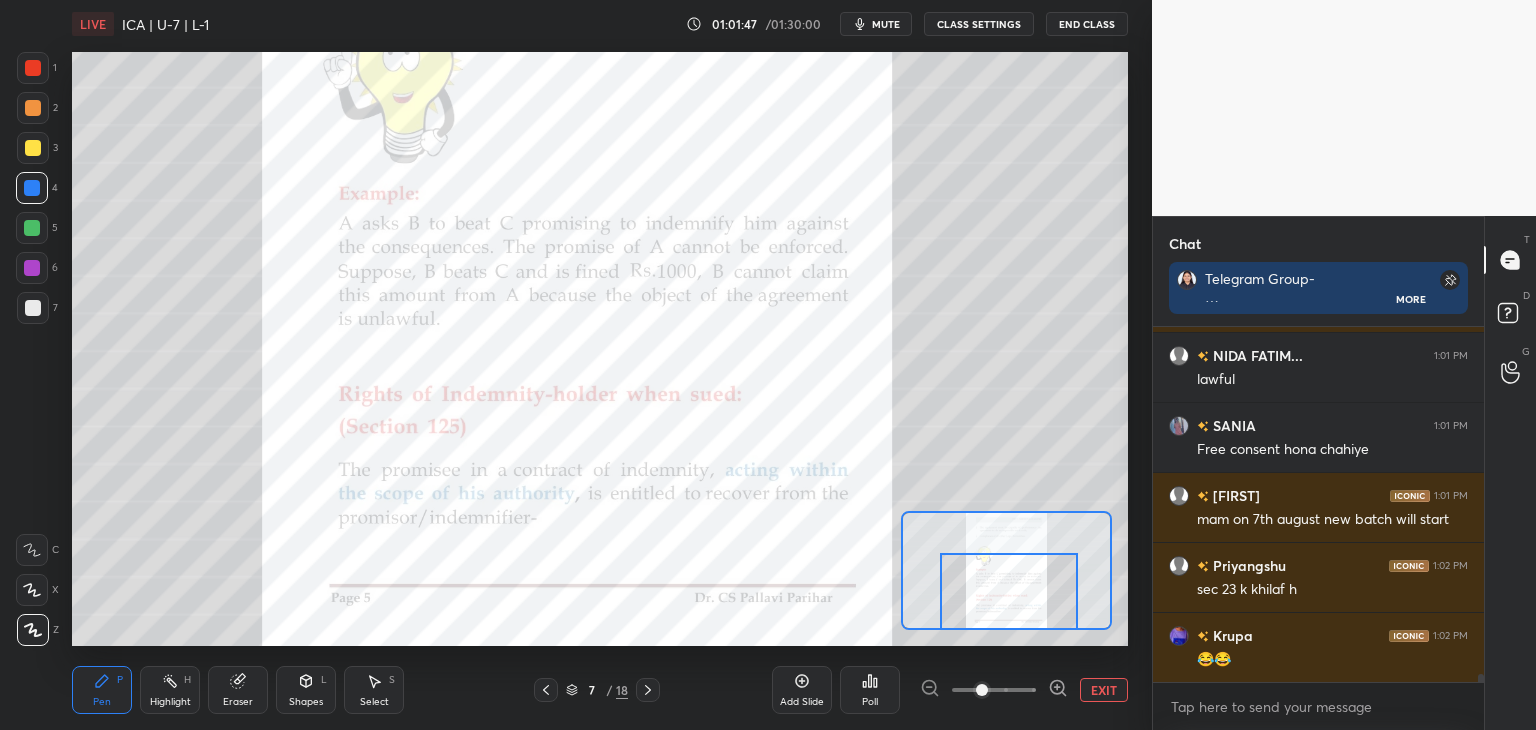 scroll, scrollTop: 16056, scrollLeft: 0, axis: vertical 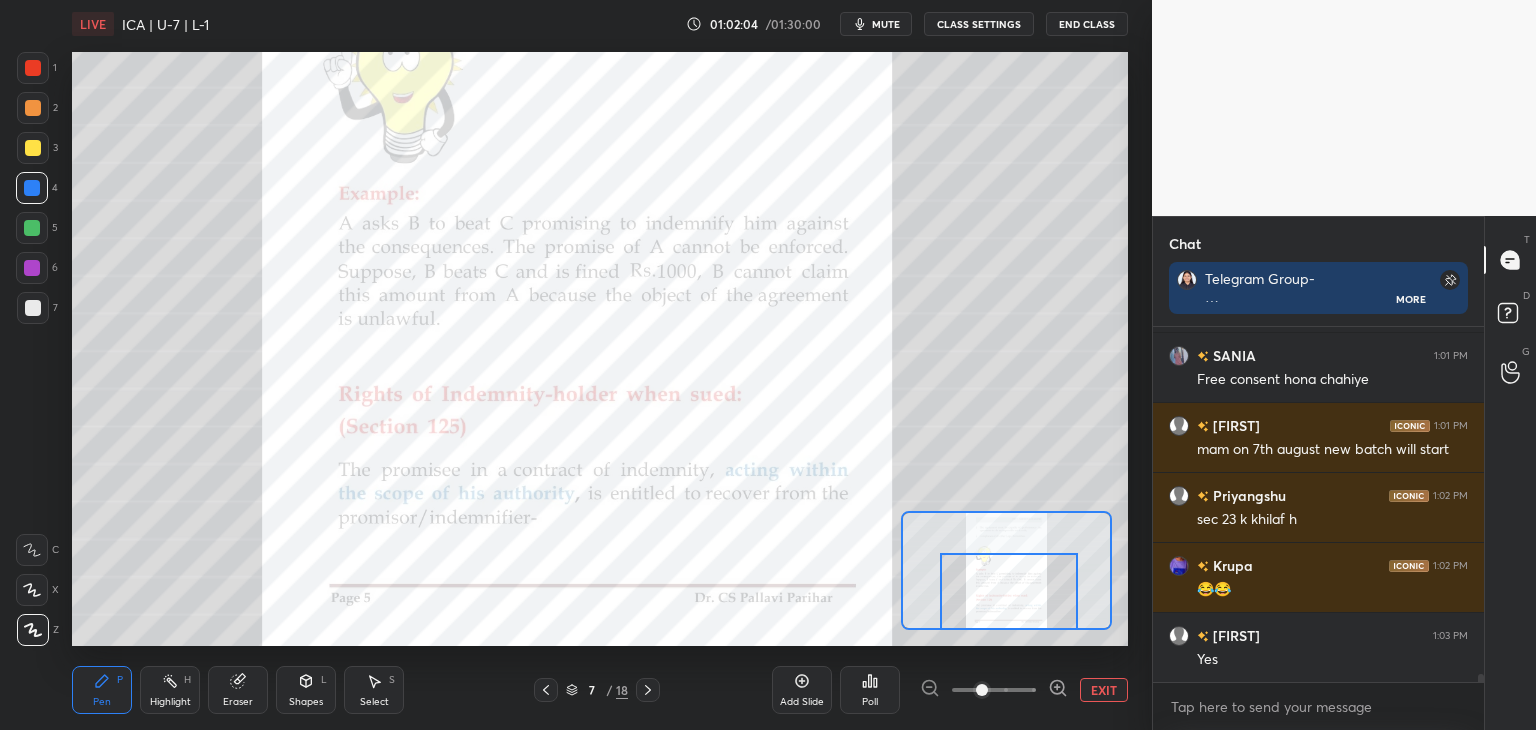 click 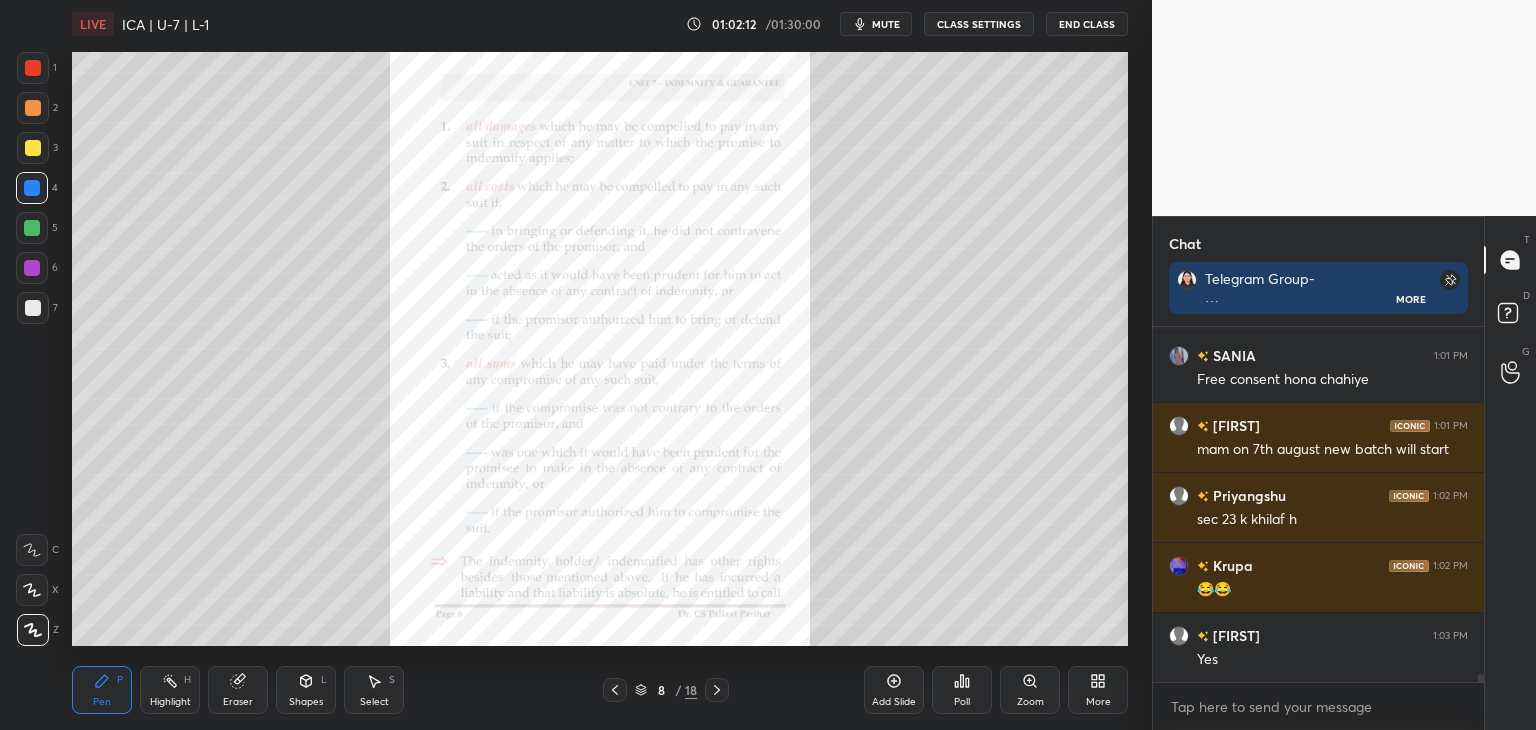 scroll, scrollTop: 16126, scrollLeft: 0, axis: vertical 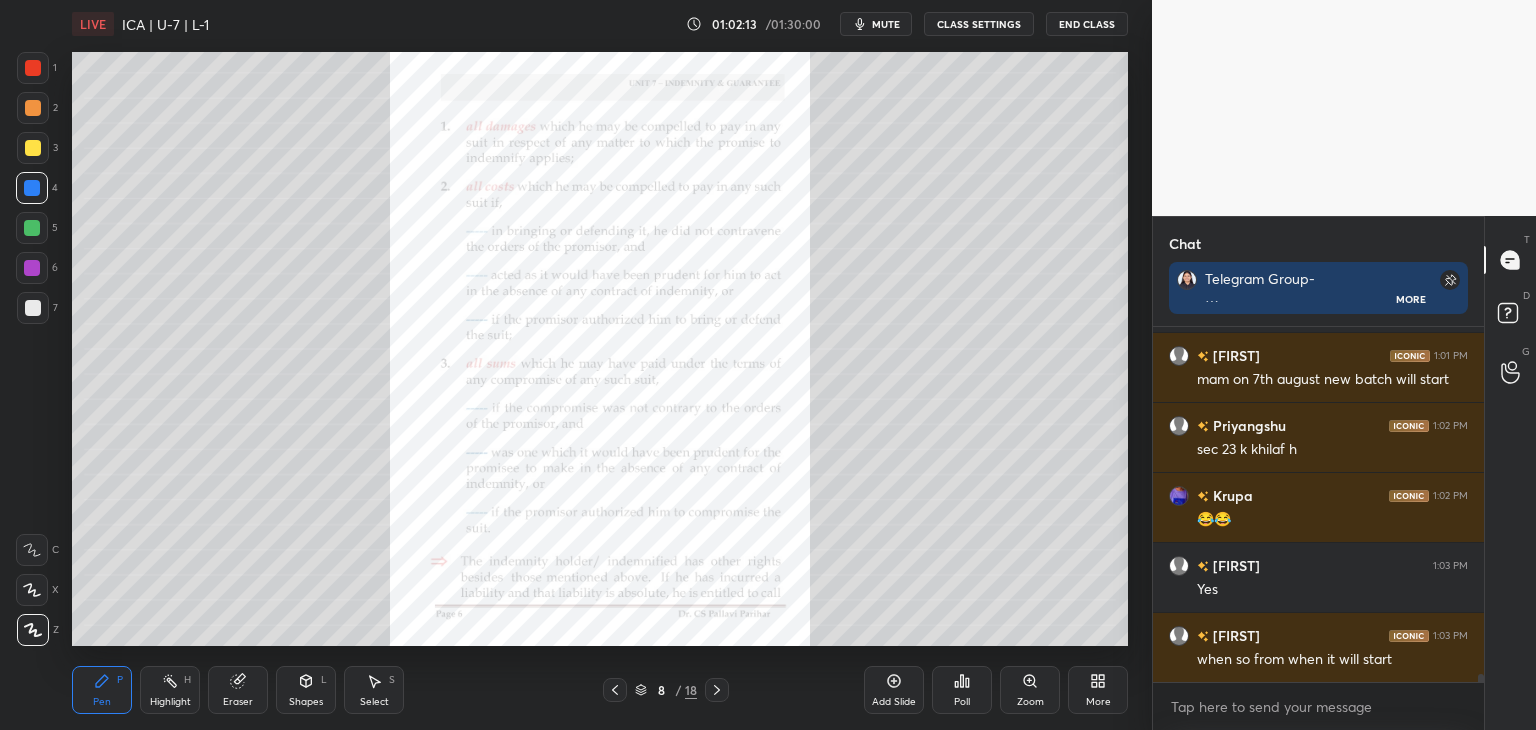 click on "Zoom" at bounding box center [1030, 690] 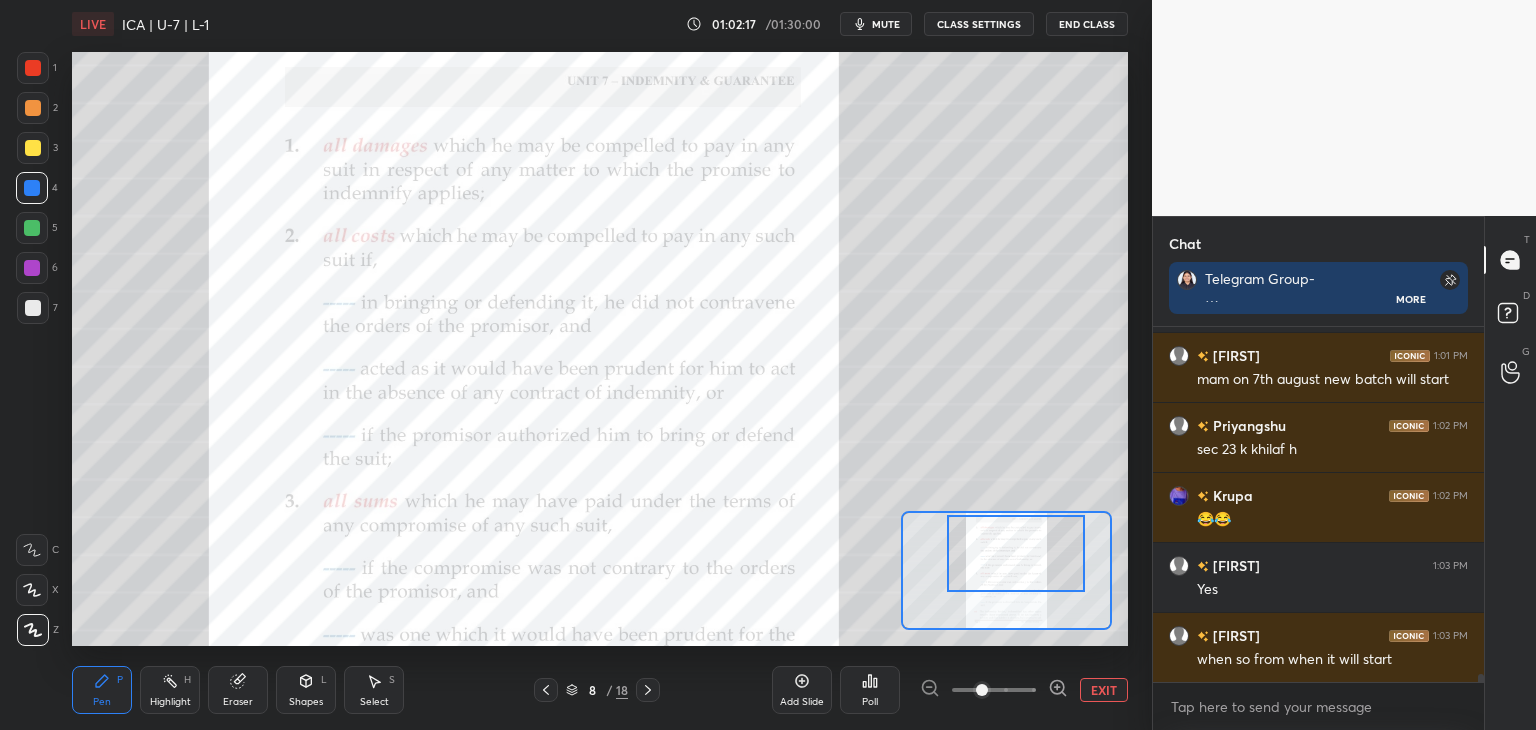 drag, startPoint x: 1044, startPoint y: 601, endPoint x: 1053, endPoint y: 585, distance: 18.35756 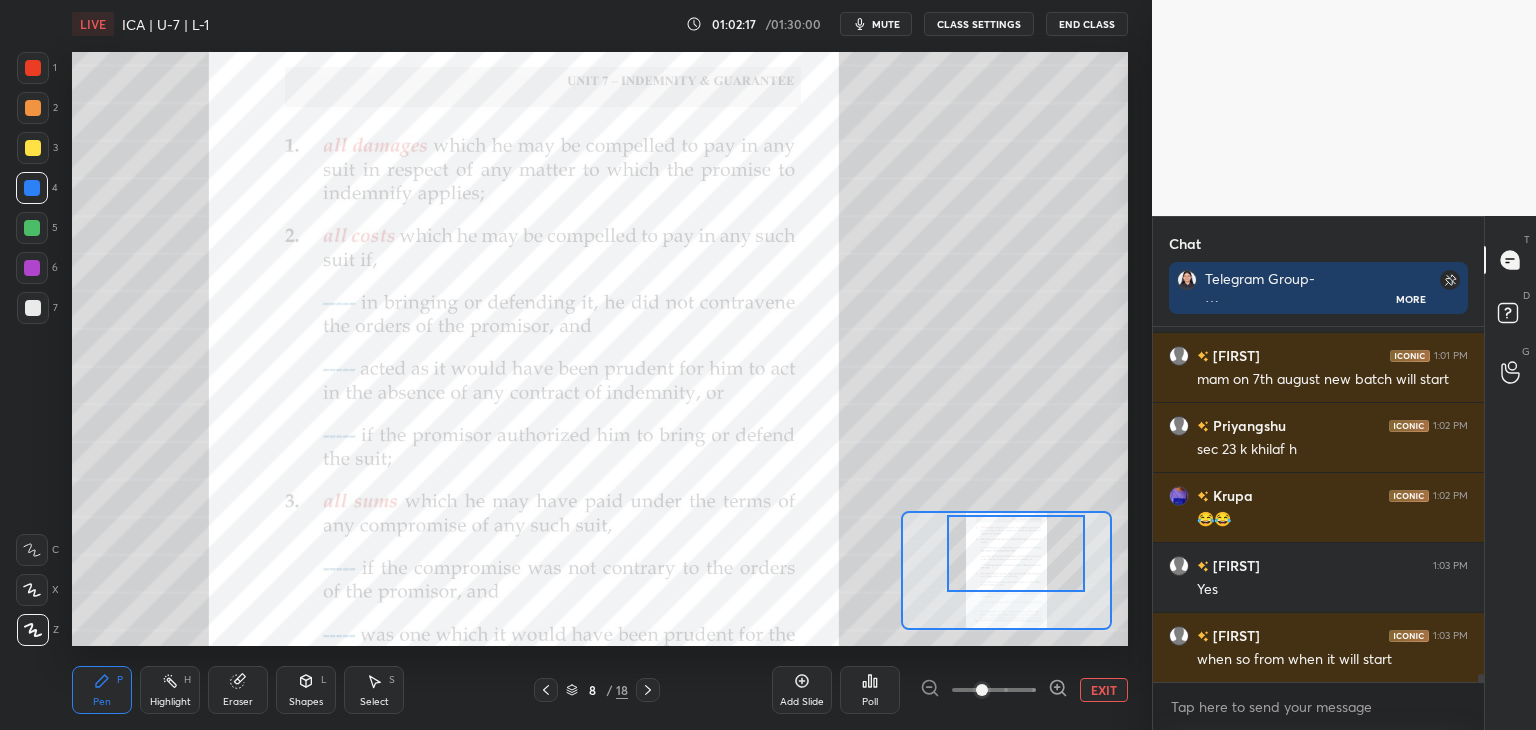 click at bounding box center (1016, 553) 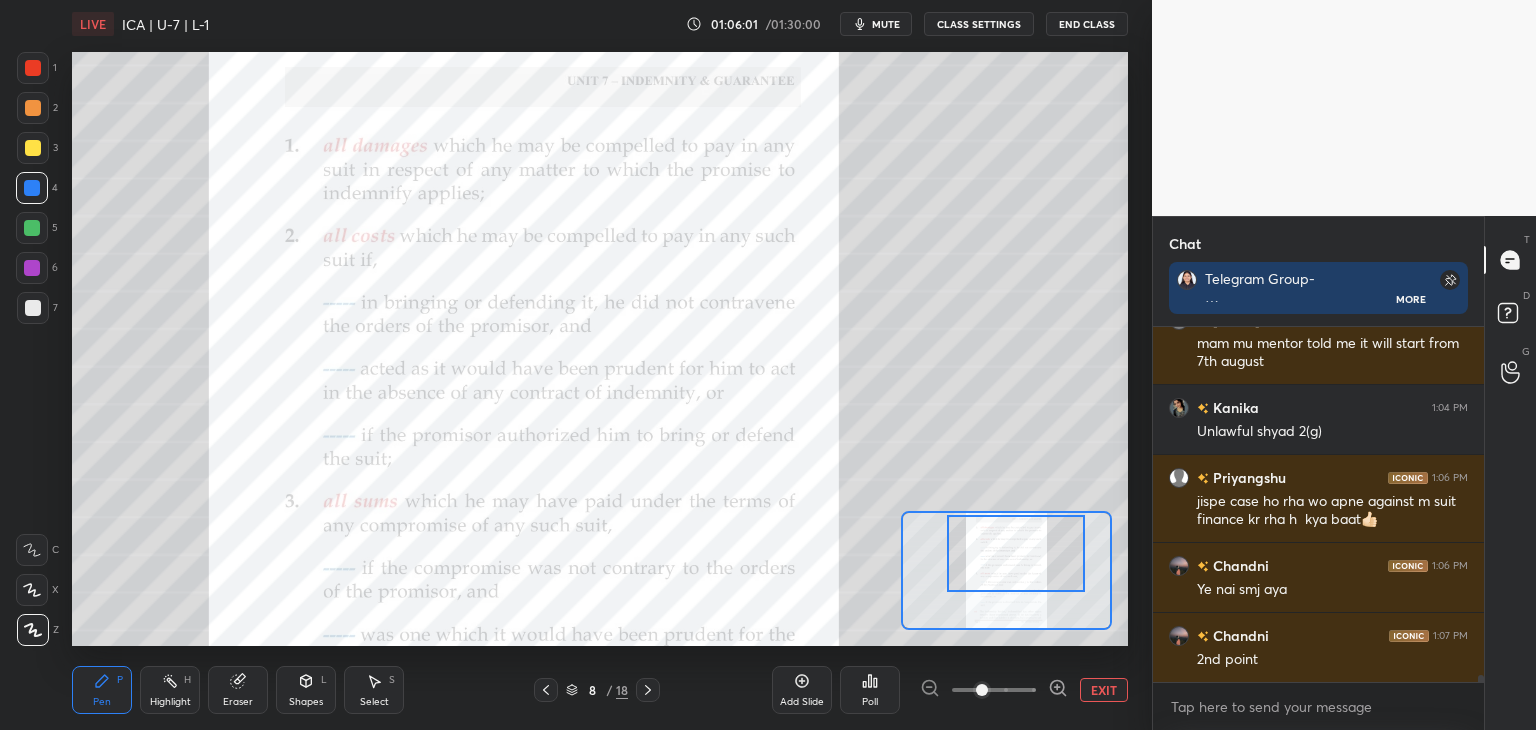 scroll, scrollTop: 16618, scrollLeft: 0, axis: vertical 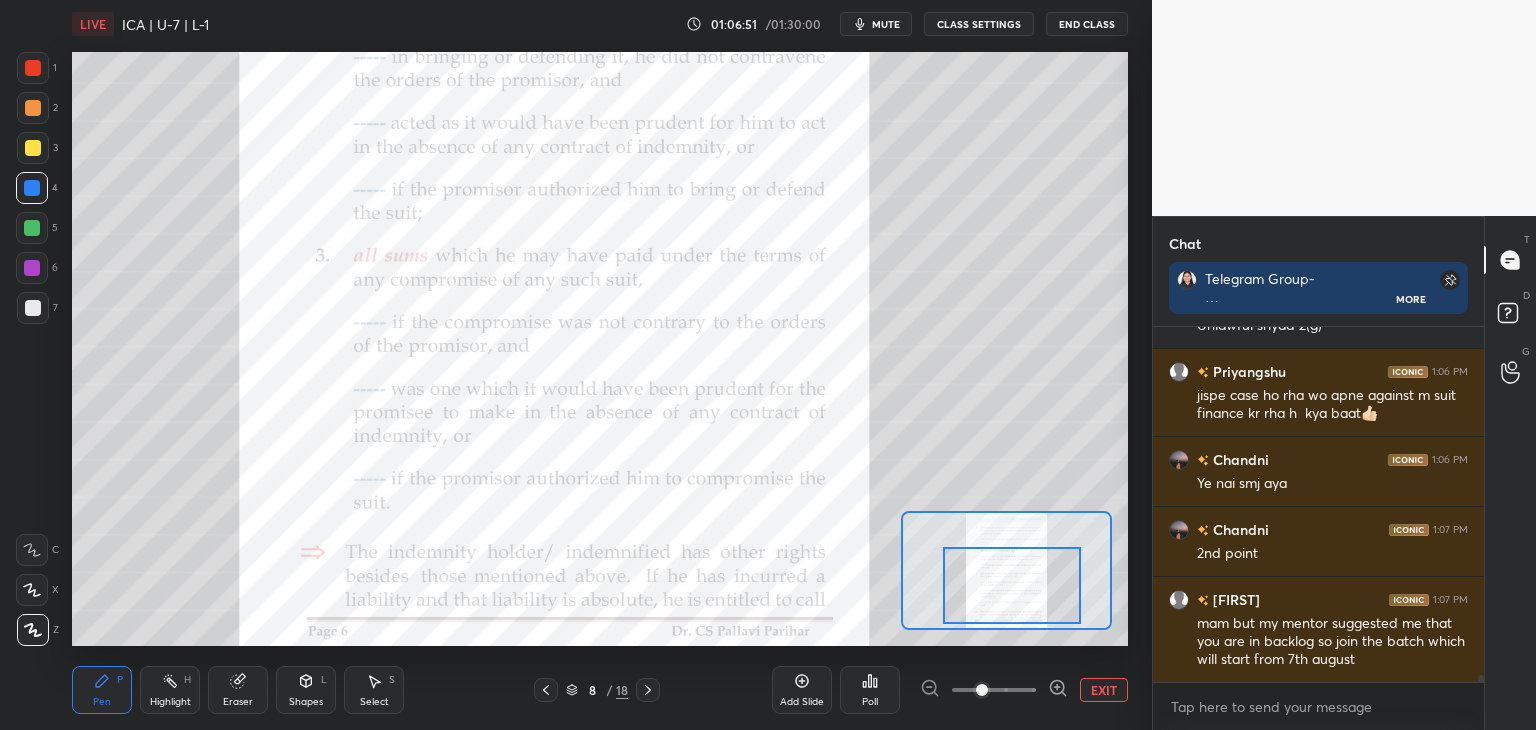 drag, startPoint x: 994, startPoint y: 564, endPoint x: 990, endPoint y: 596, distance: 32.24903 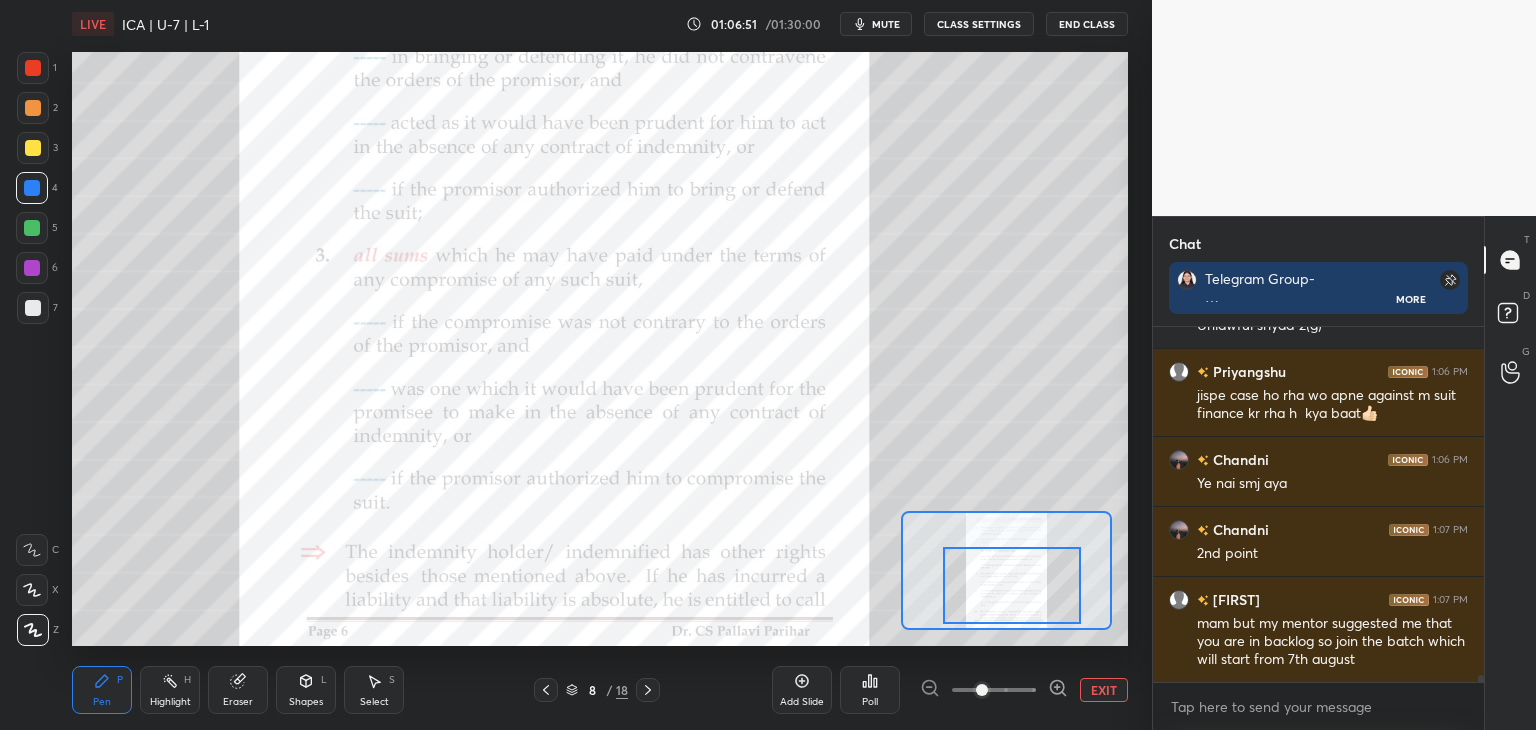 click at bounding box center (1012, 585) 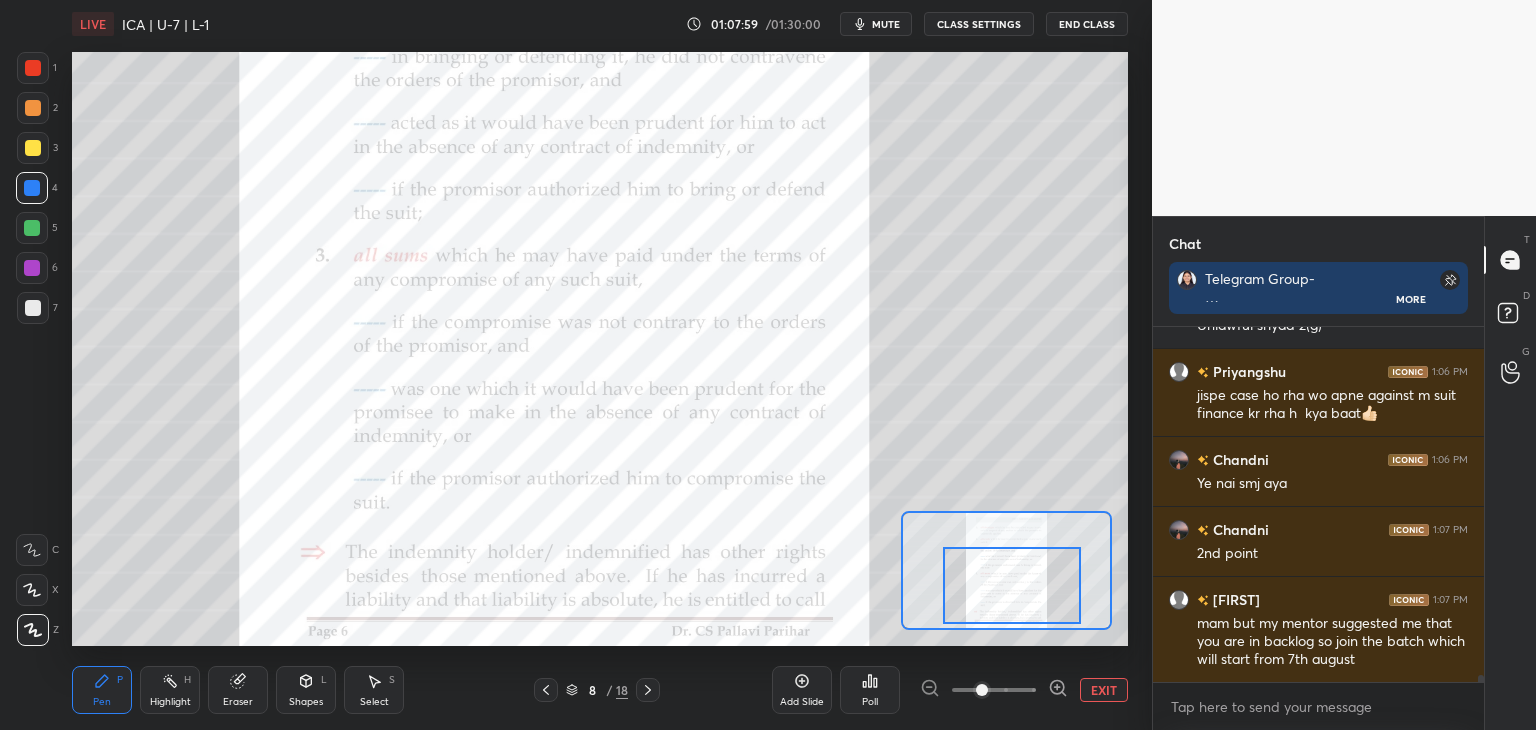 click on "EXIT" at bounding box center [1104, 690] 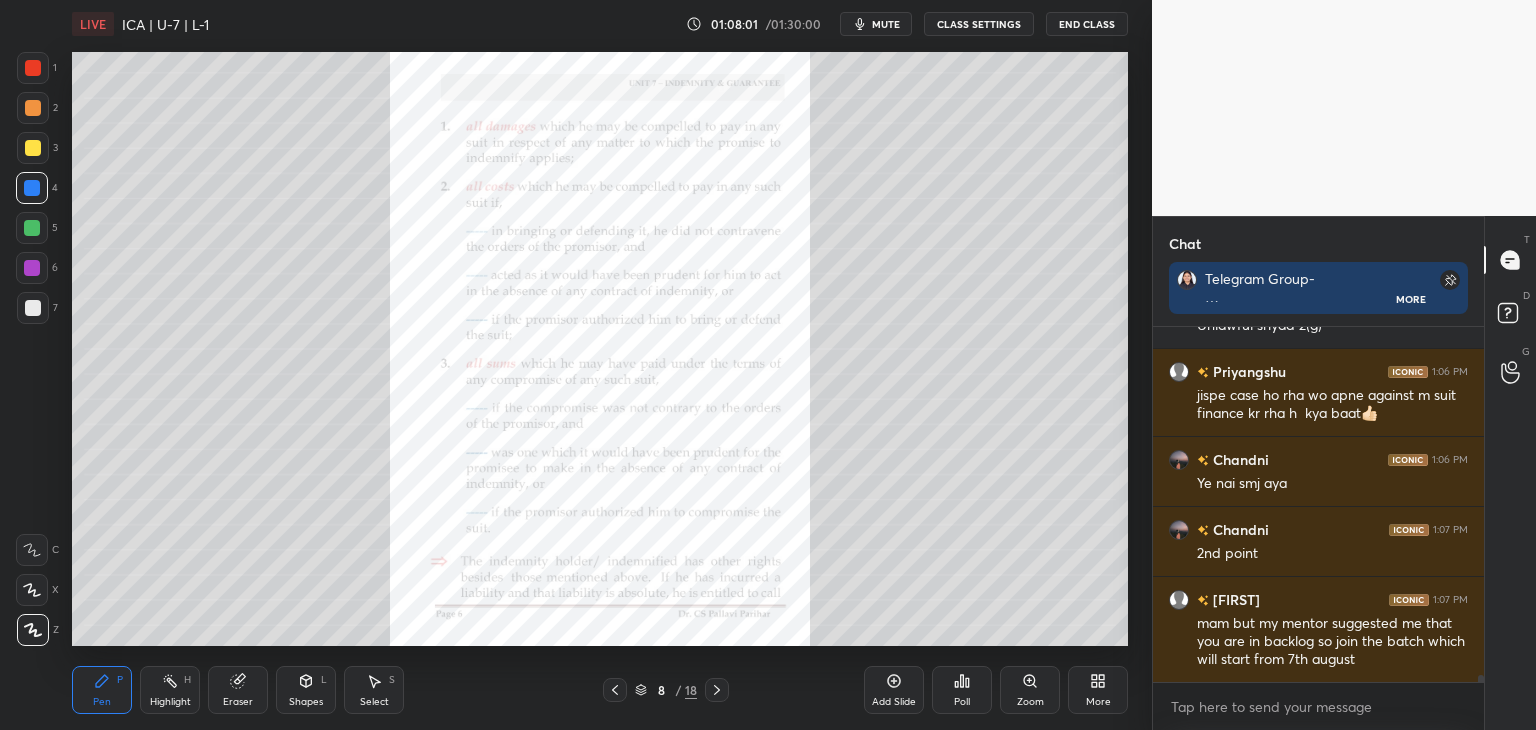 drag, startPoint x: 34, startPoint y: 148, endPoint x: 71, endPoint y: 153, distance: 37.336308 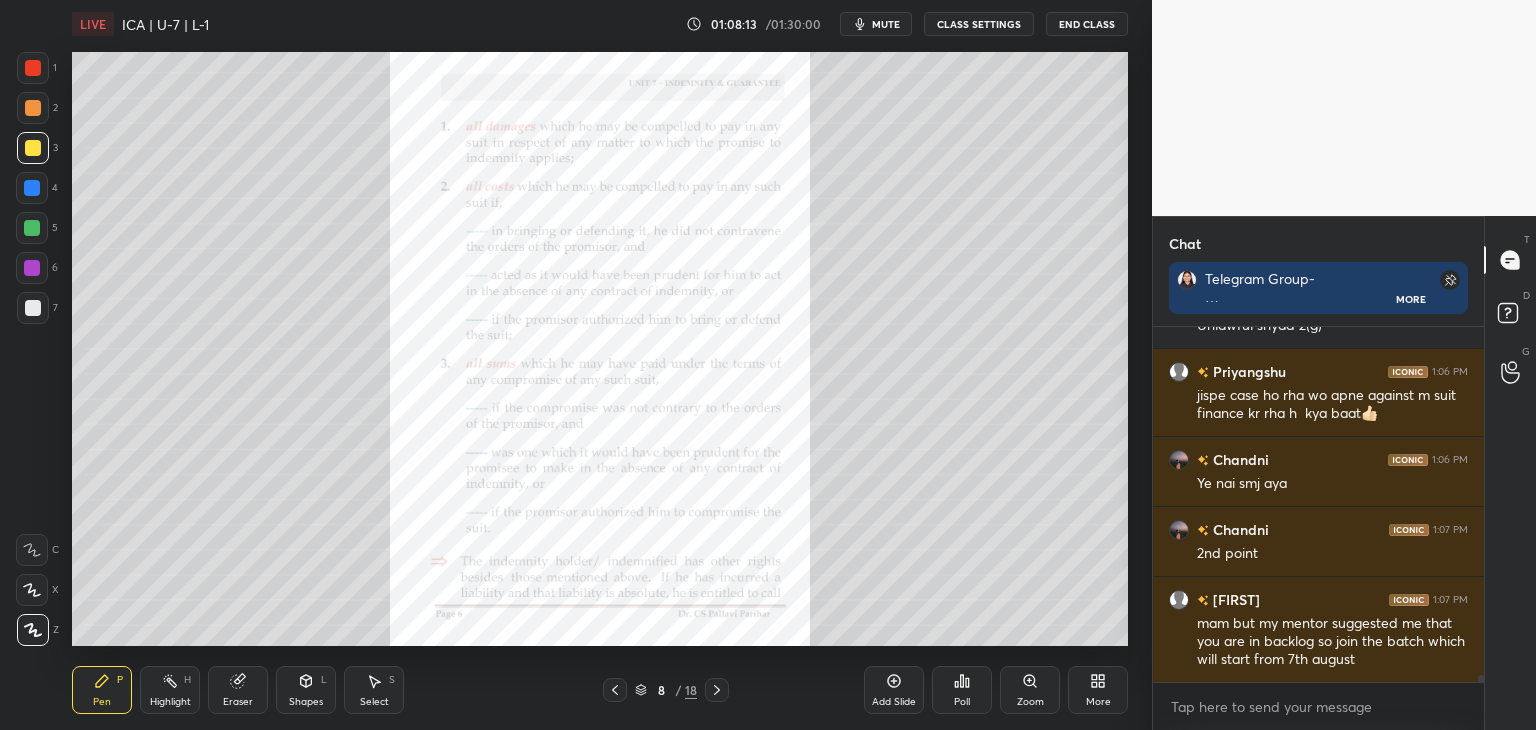 click at bounding box center [32, 228] 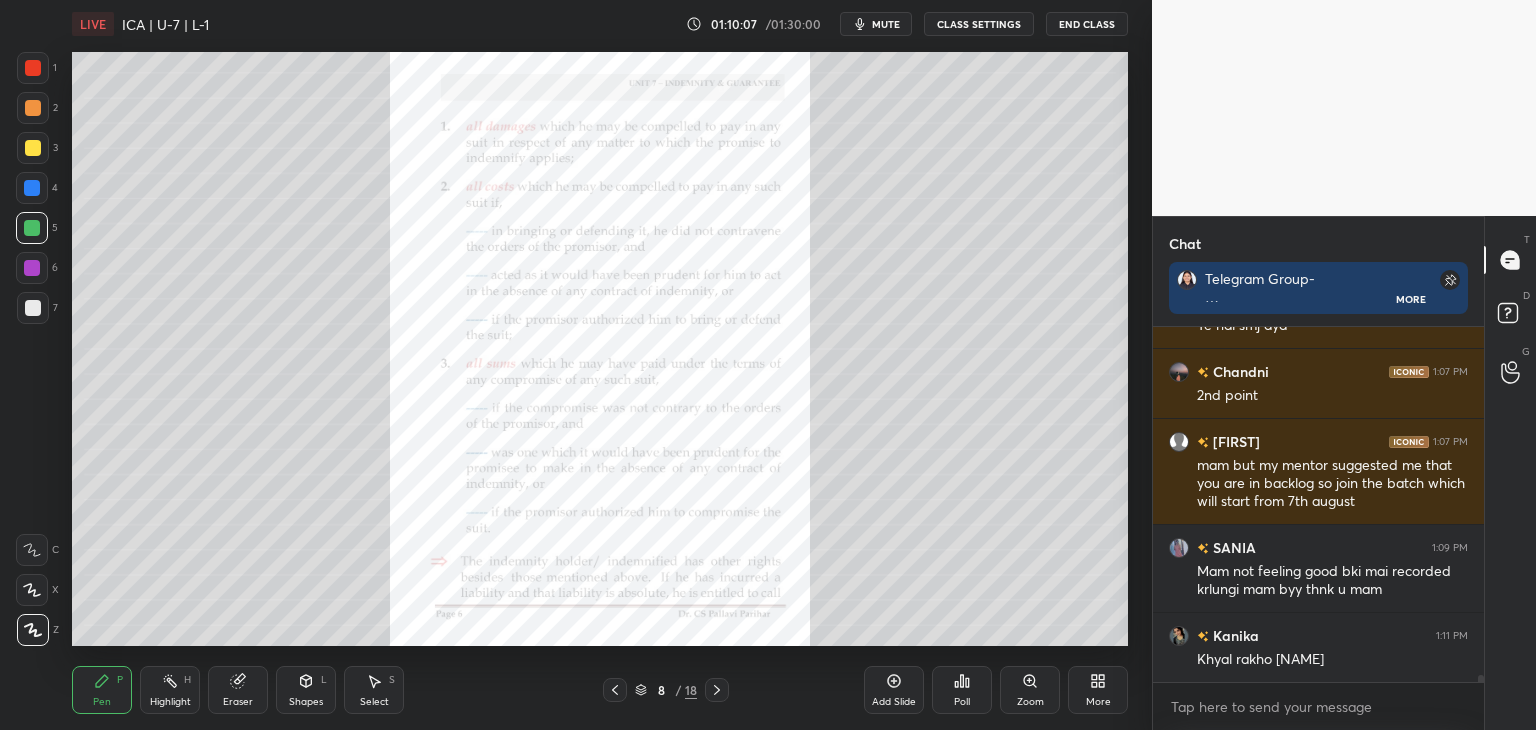 scroll, scrollTop: 16864, scrollLeft: 0, axis: vertical 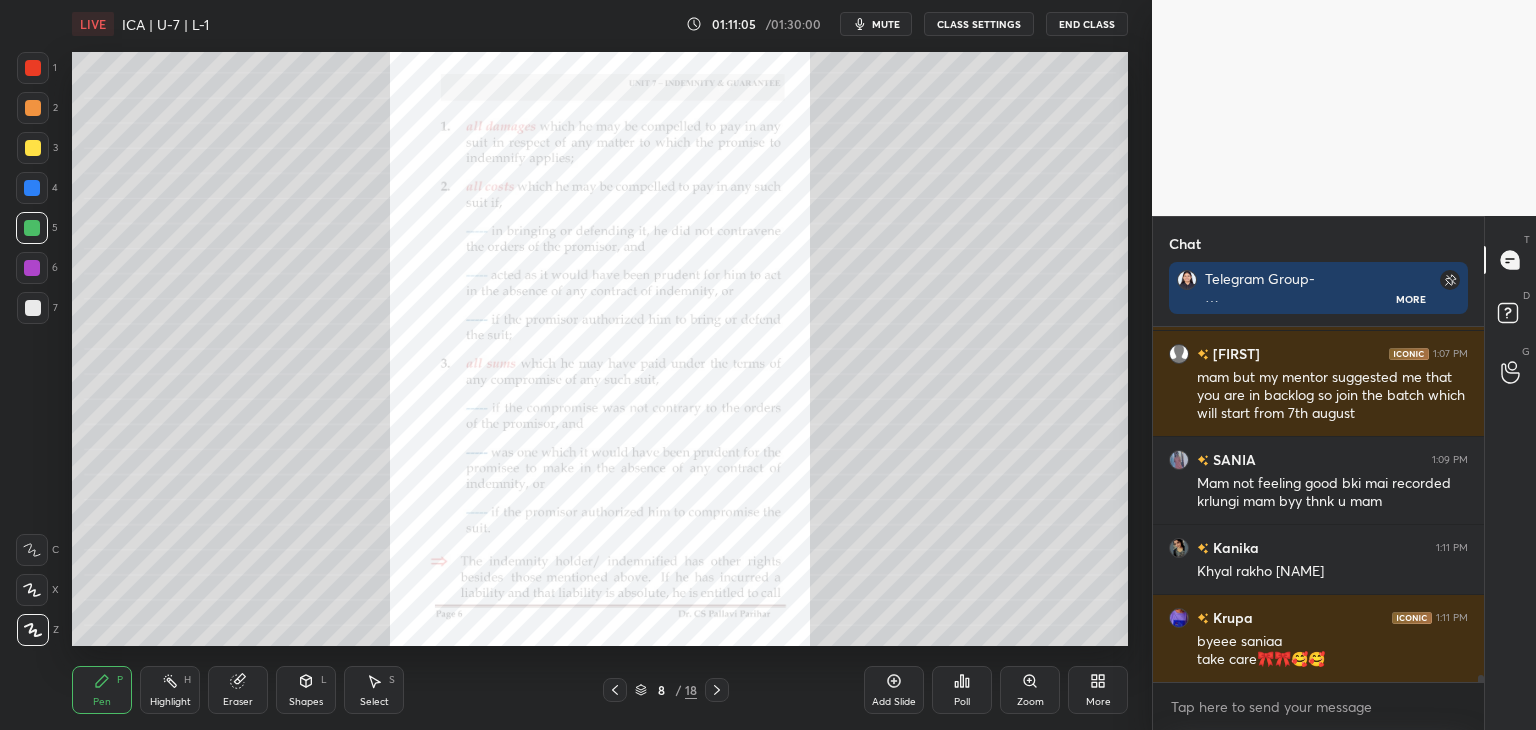 click 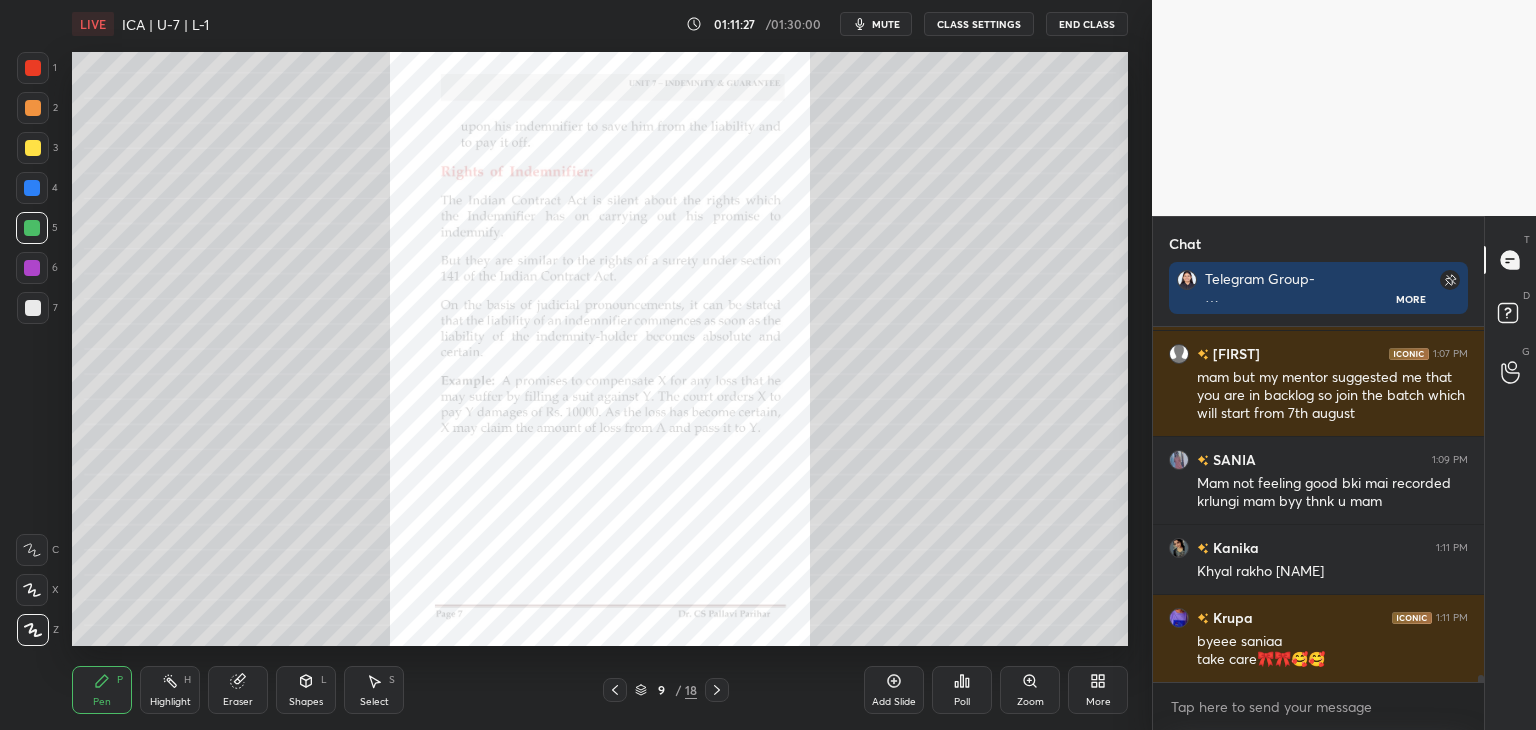 click on "Zoom" at bounding box center [1030, 690] 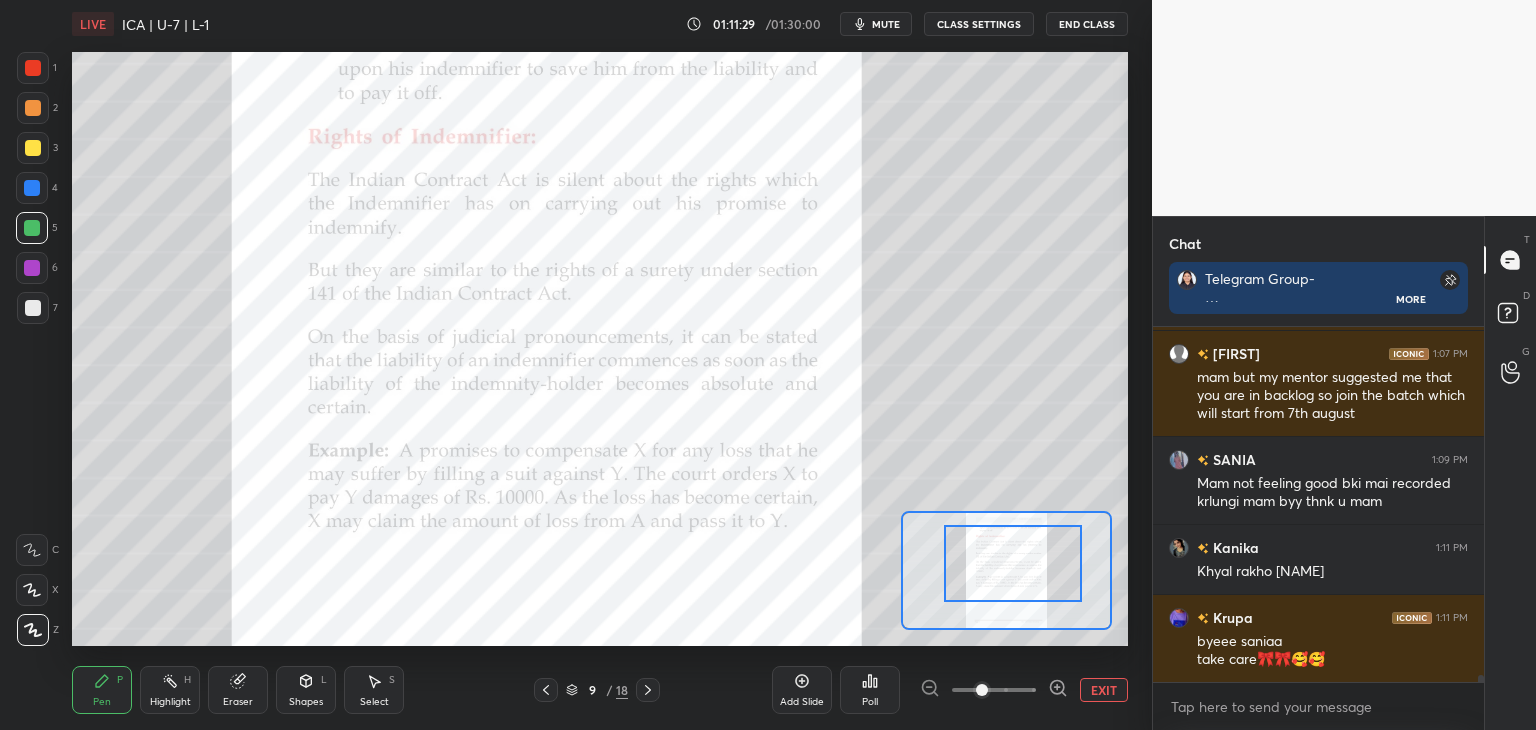 click at bounding box center (1013, 563) 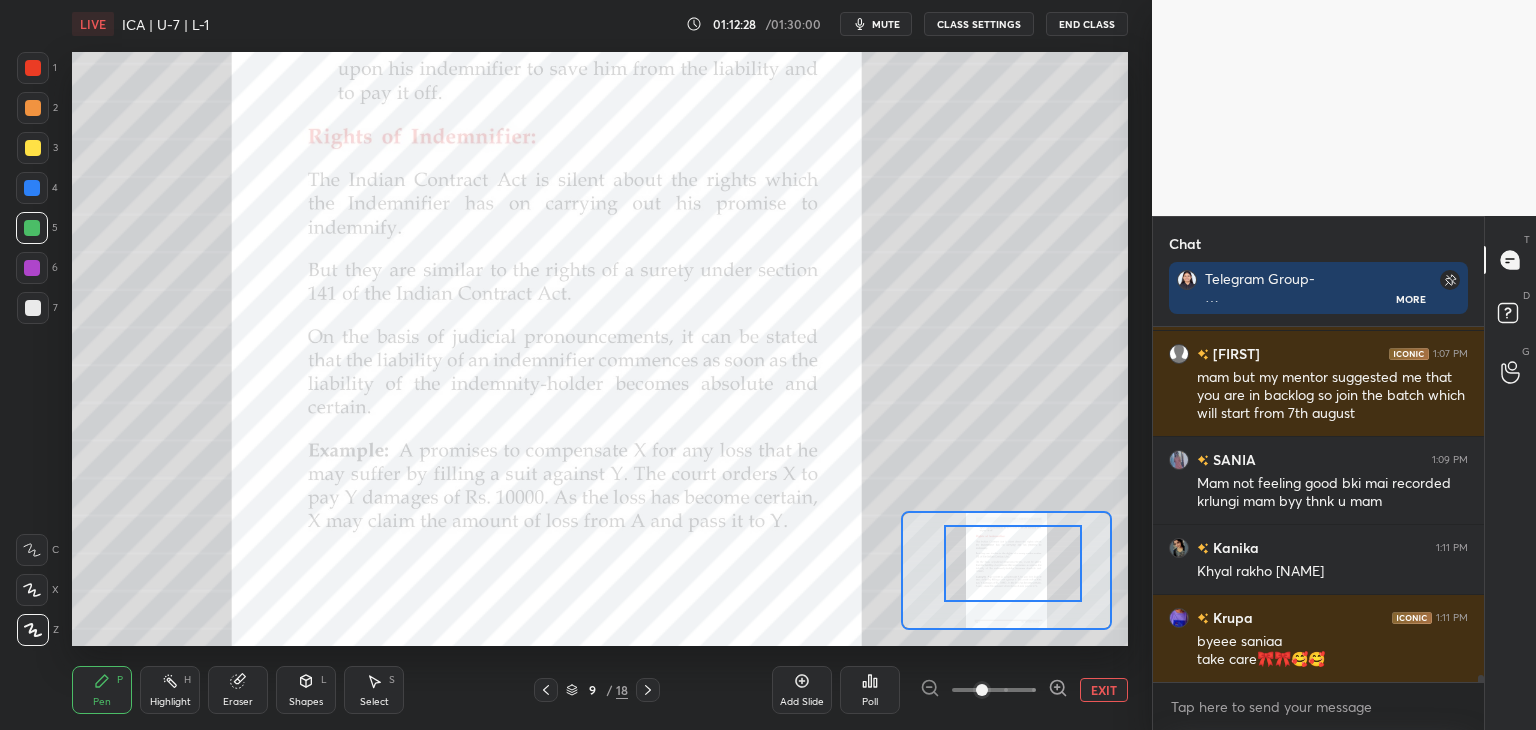 click 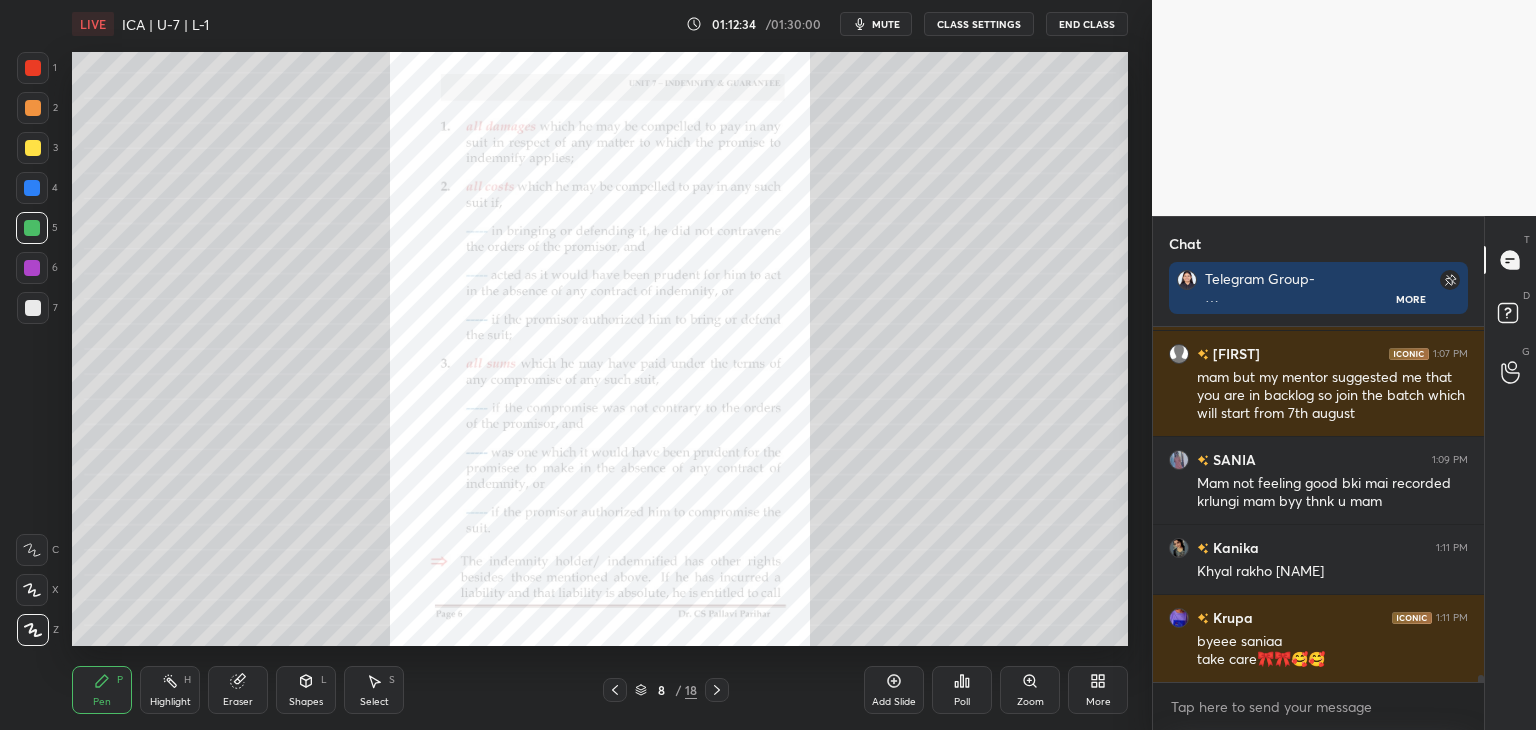 click 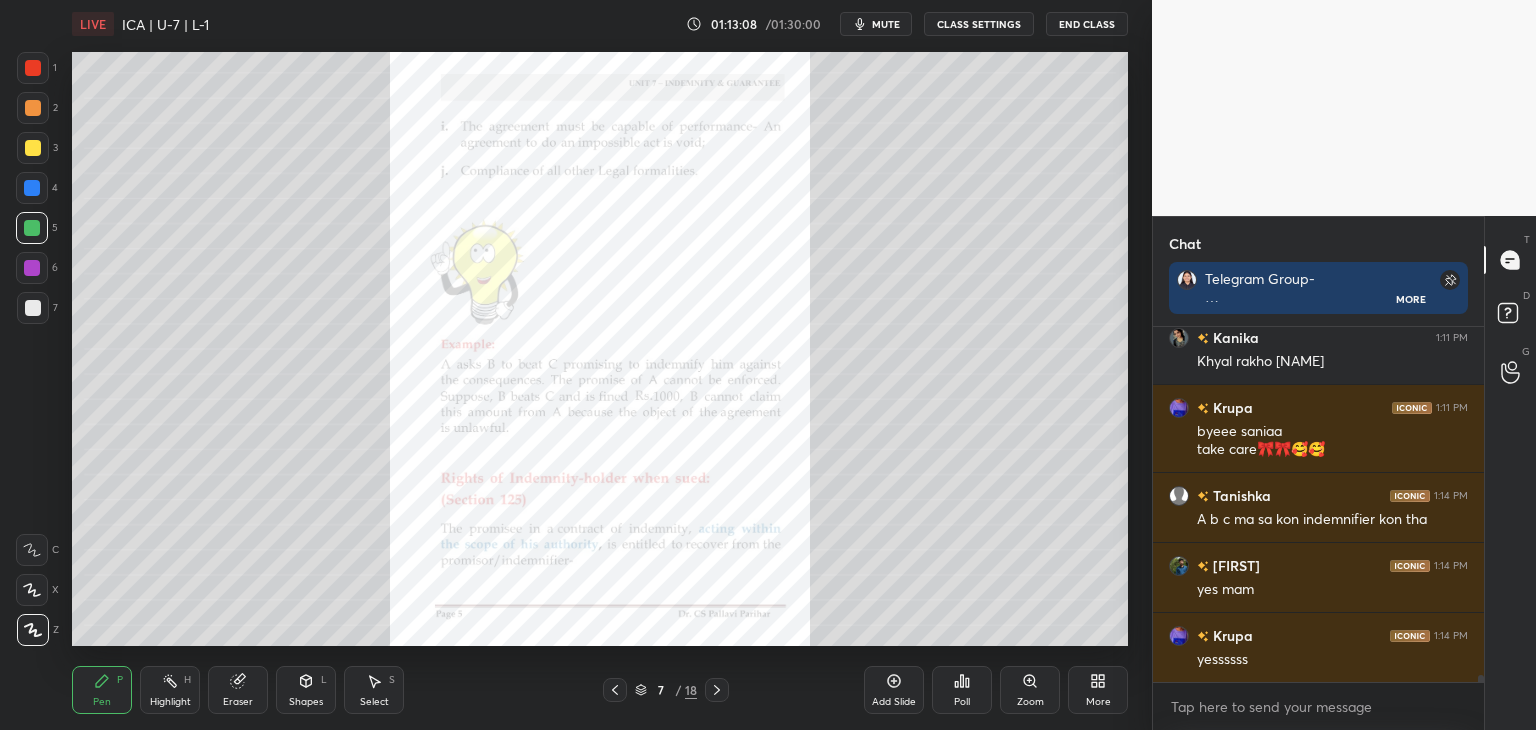 scroll, scrollTop: 17144, scrollLeft: 0, axis: vertical 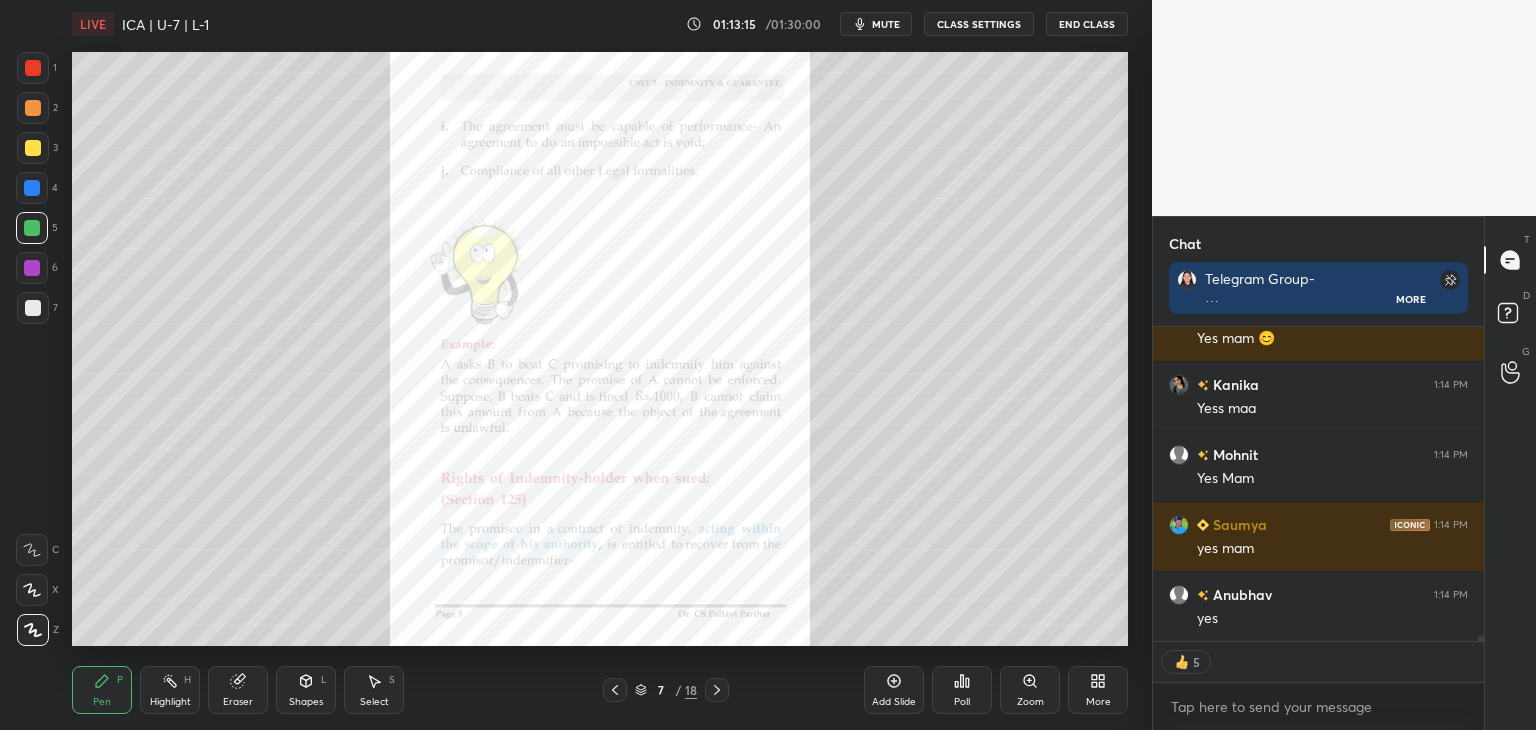 click 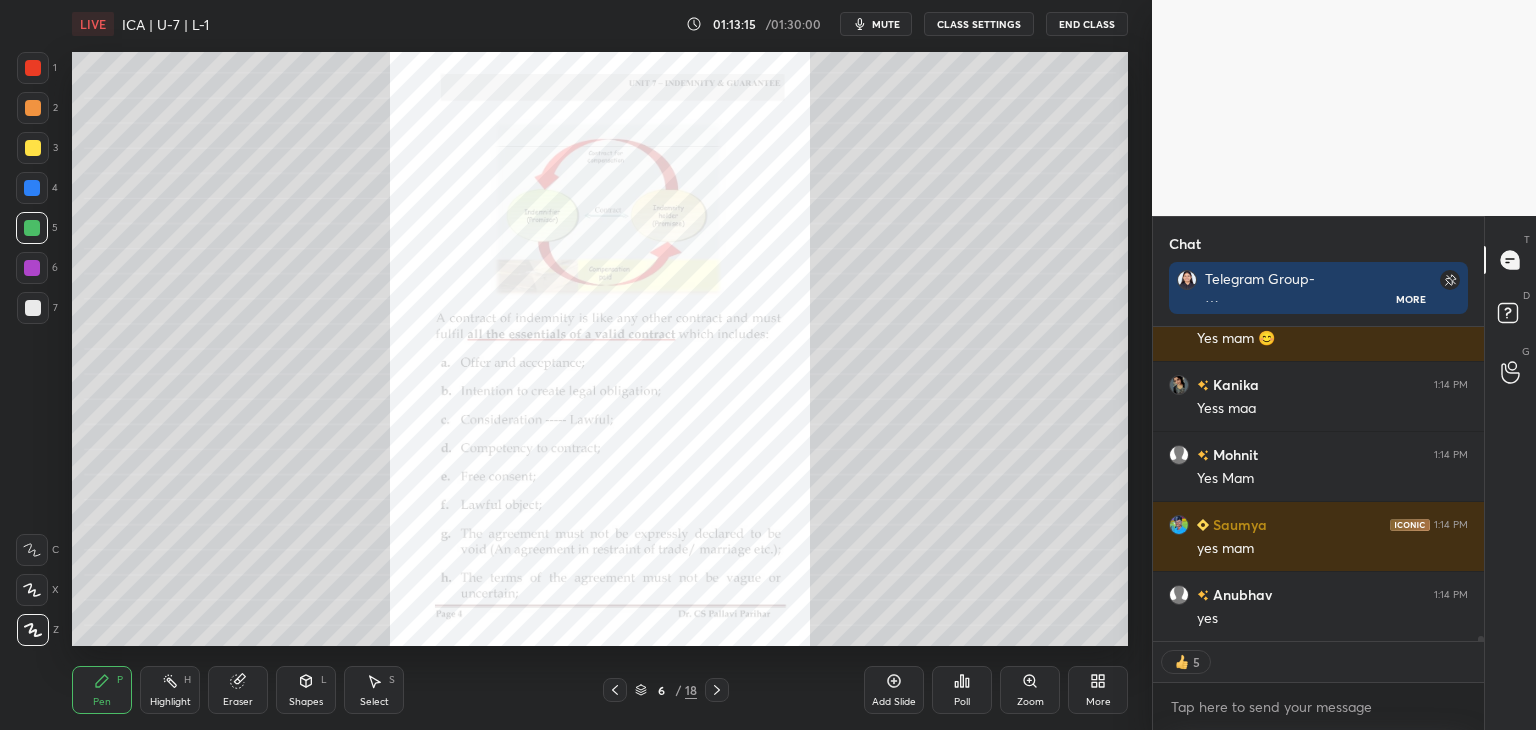 scroll, scrollTop: 17744, scrollLeft: 0, axis: vertical 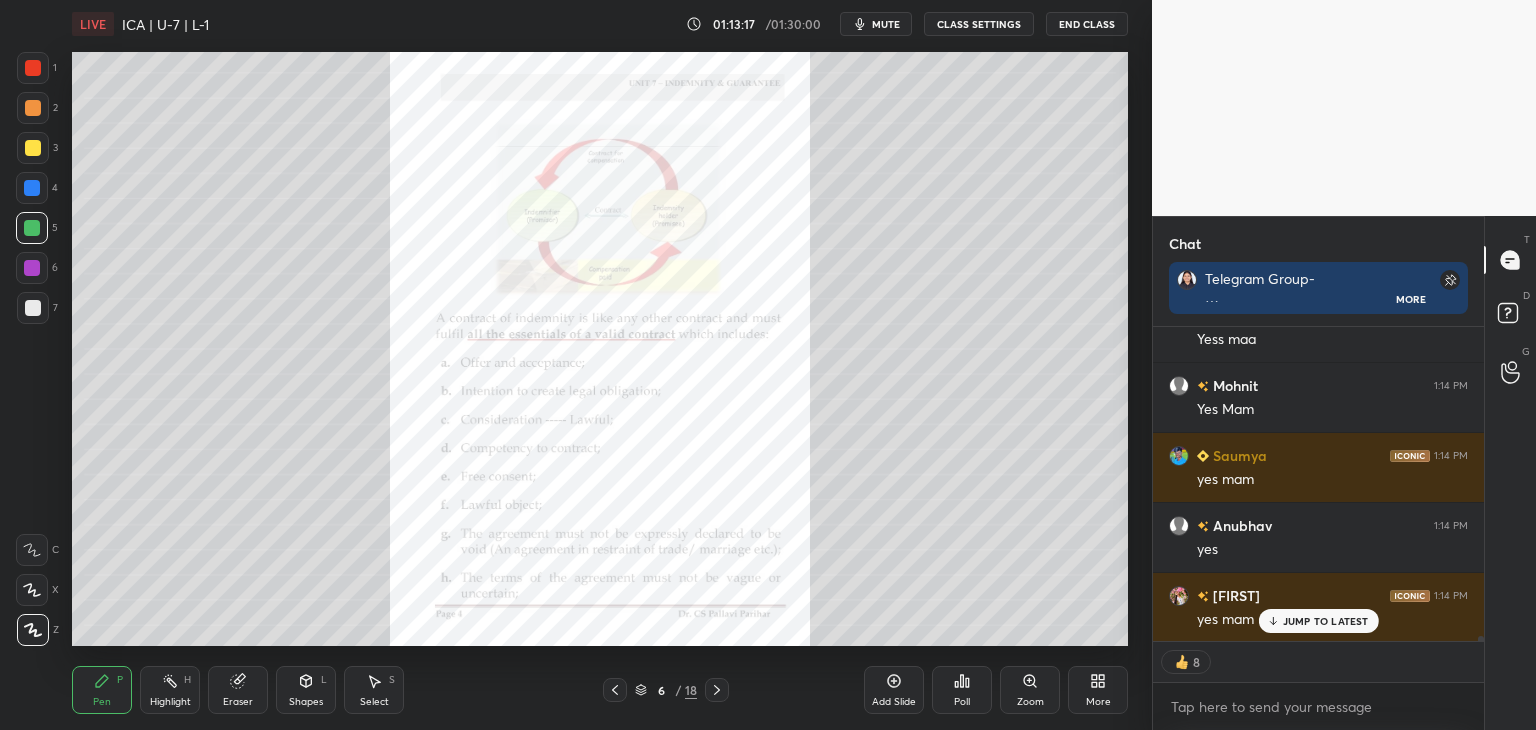 click 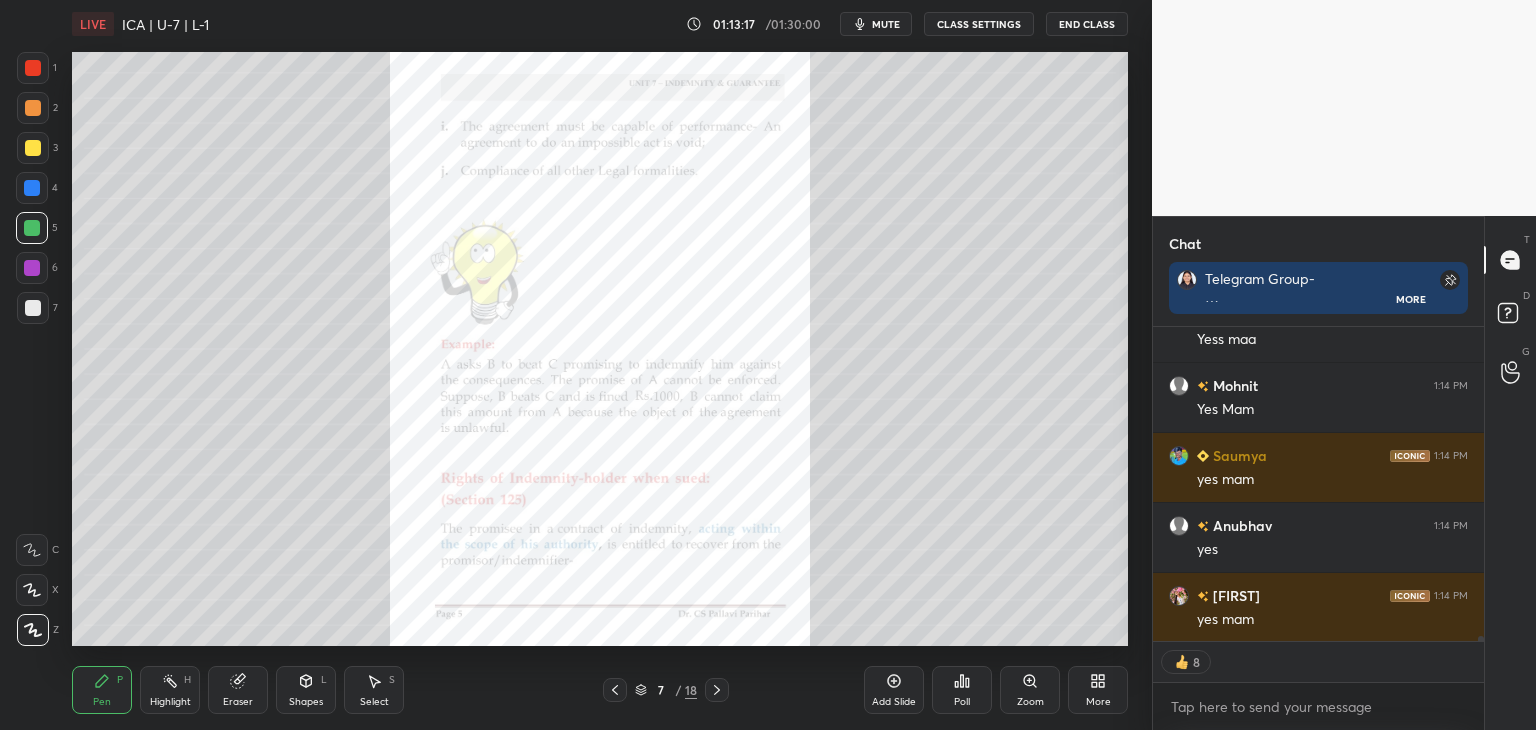 scroll, scrollTop: 17815, scrollLeft: 0, axis: vertical 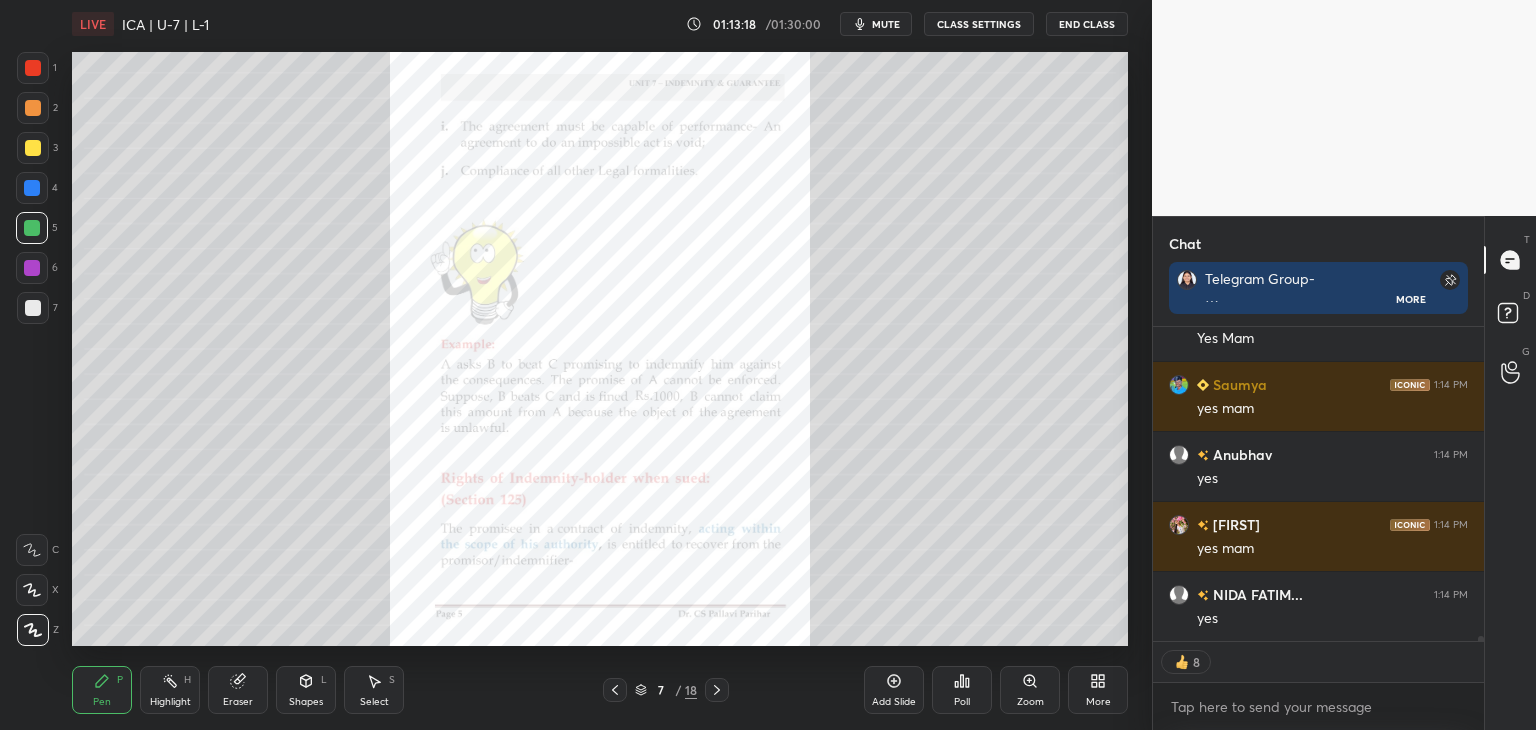 click 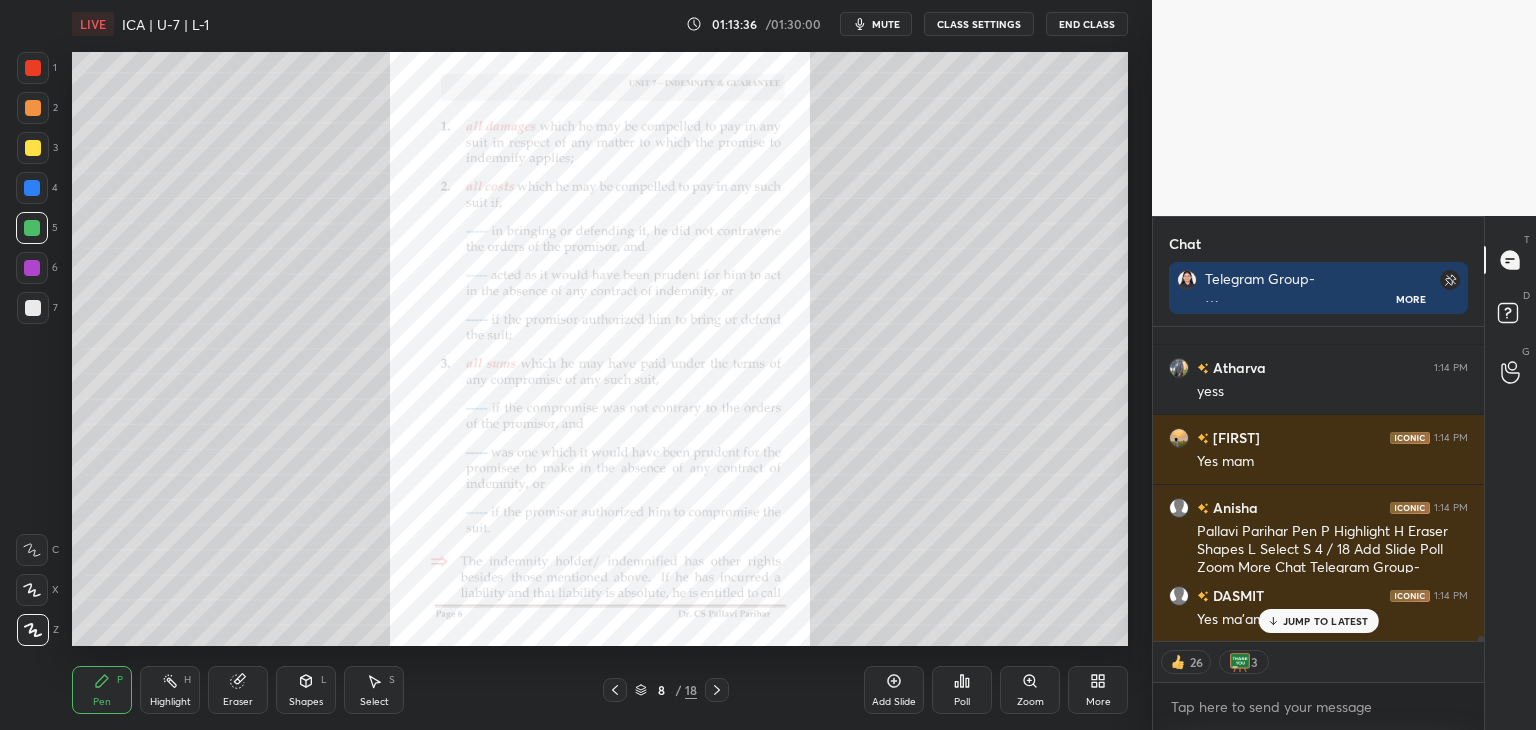 scroll, scrollTop: 18323, scrollLeft: 0, axis: vertical 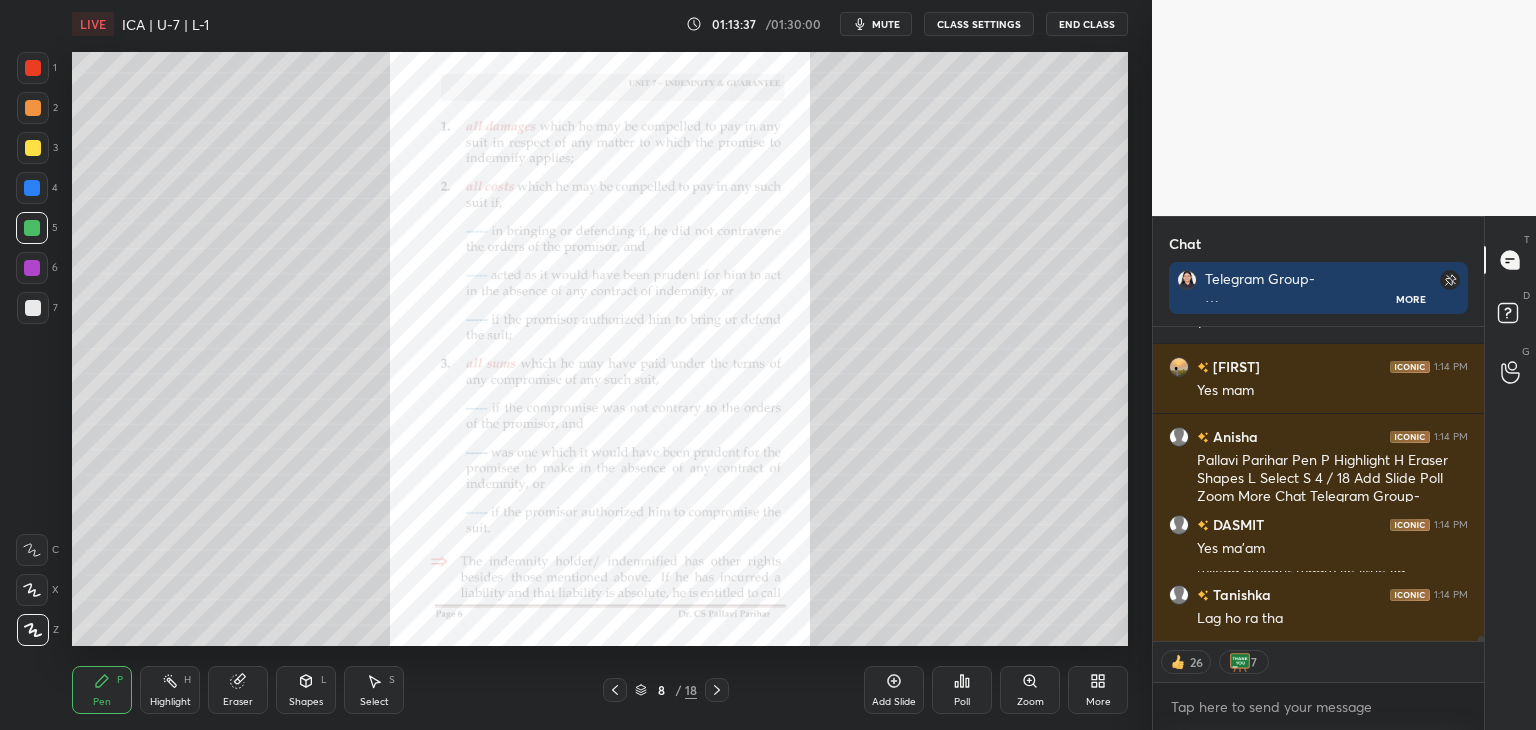 click 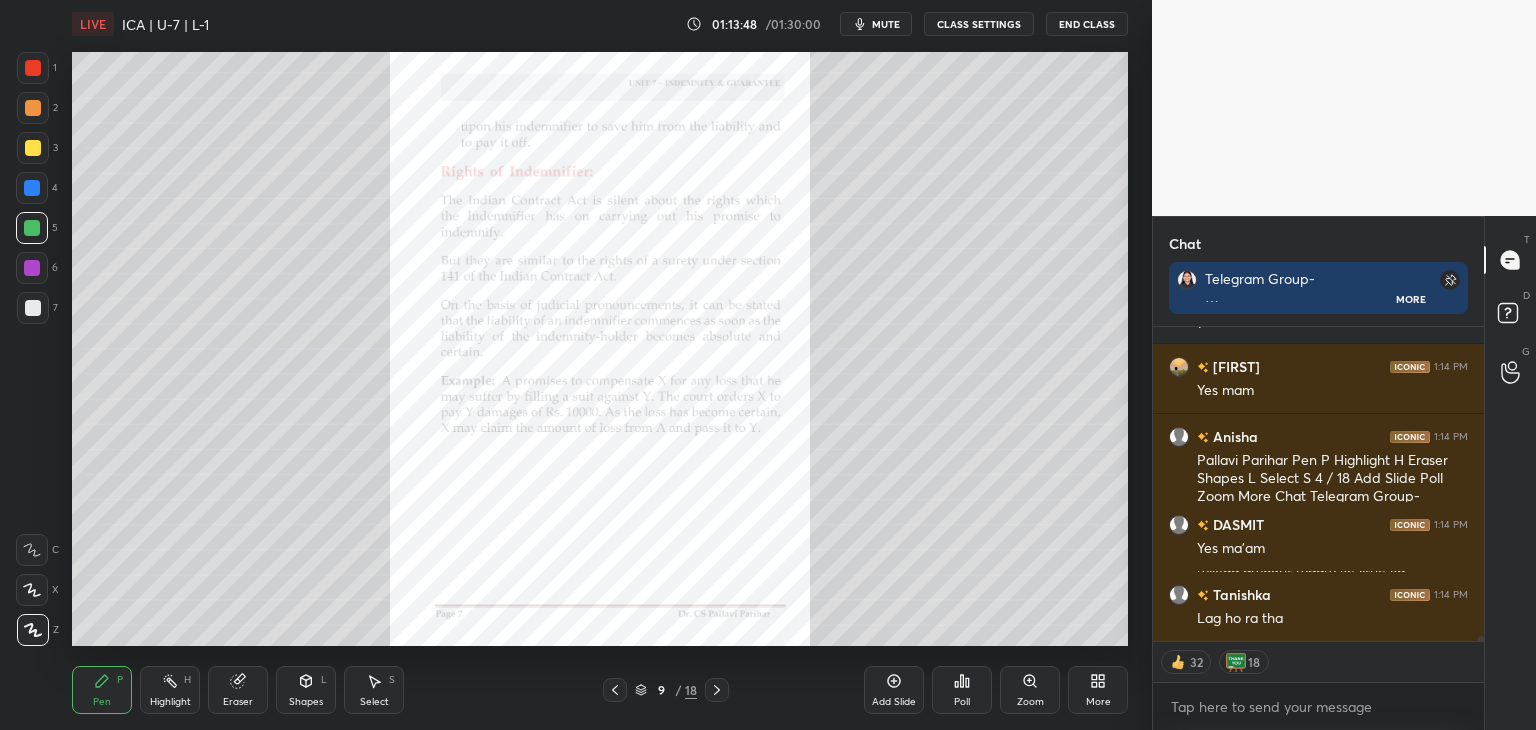 click 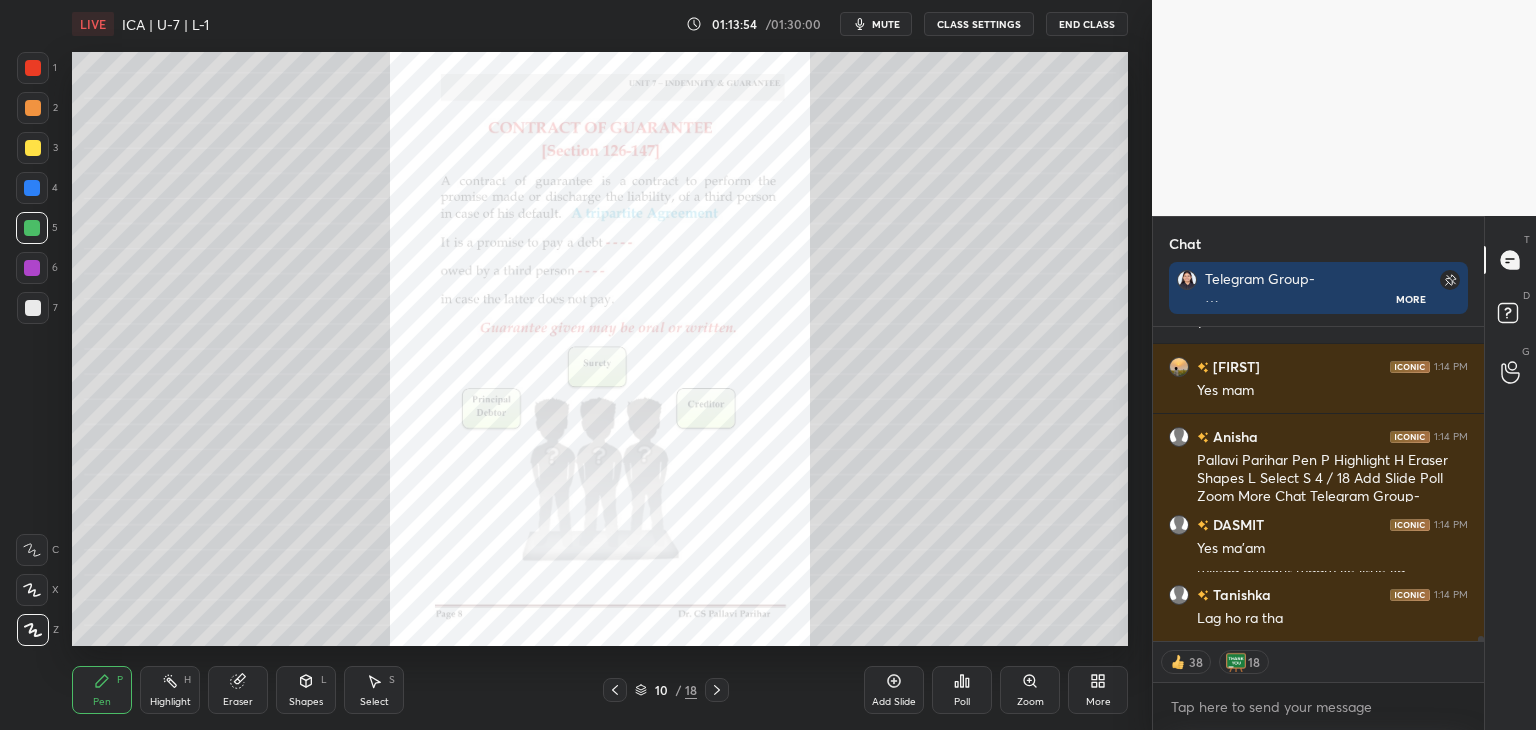click 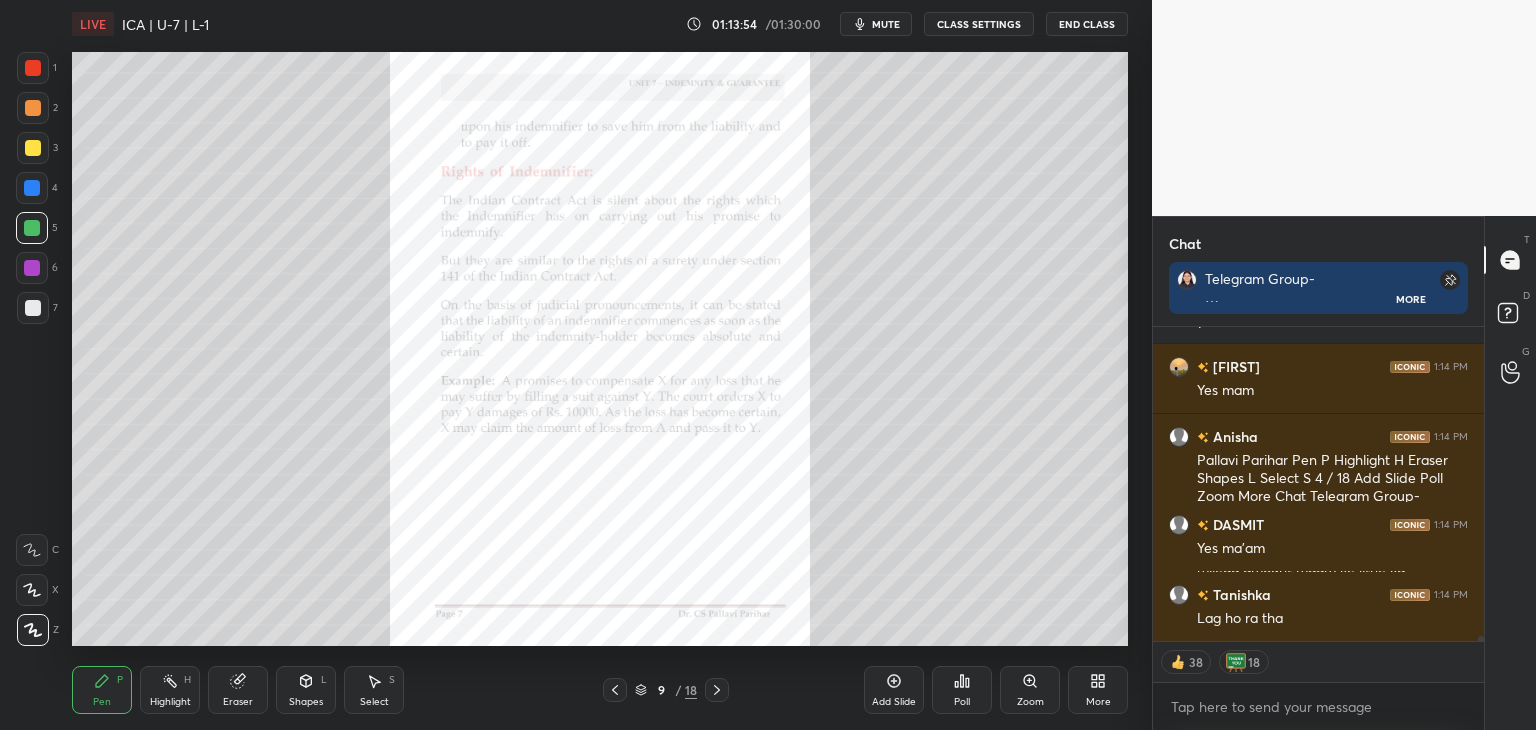 scroll, scrollTop: 18392, scrollLeft: 0, axis: vertical 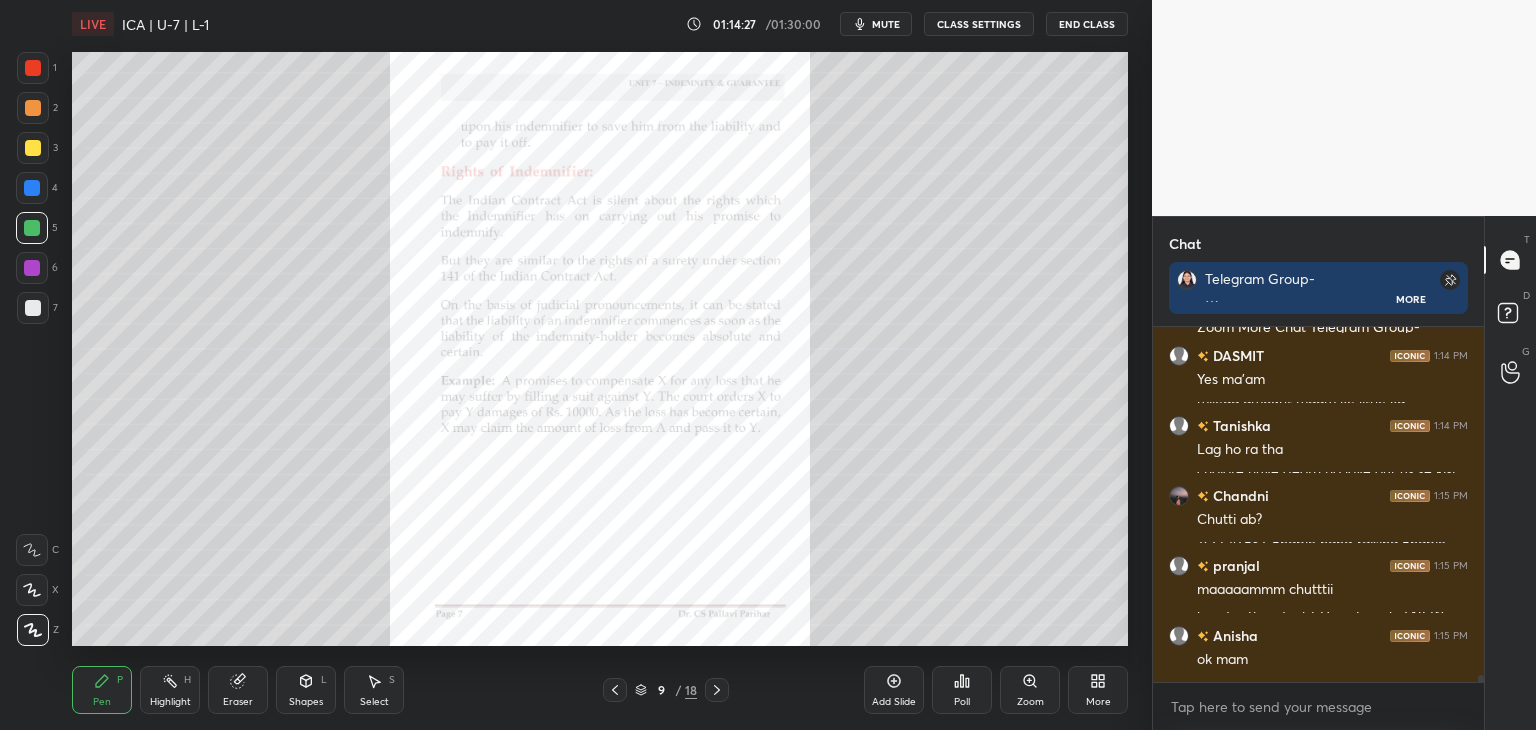 click at bounding box center (32, 268) 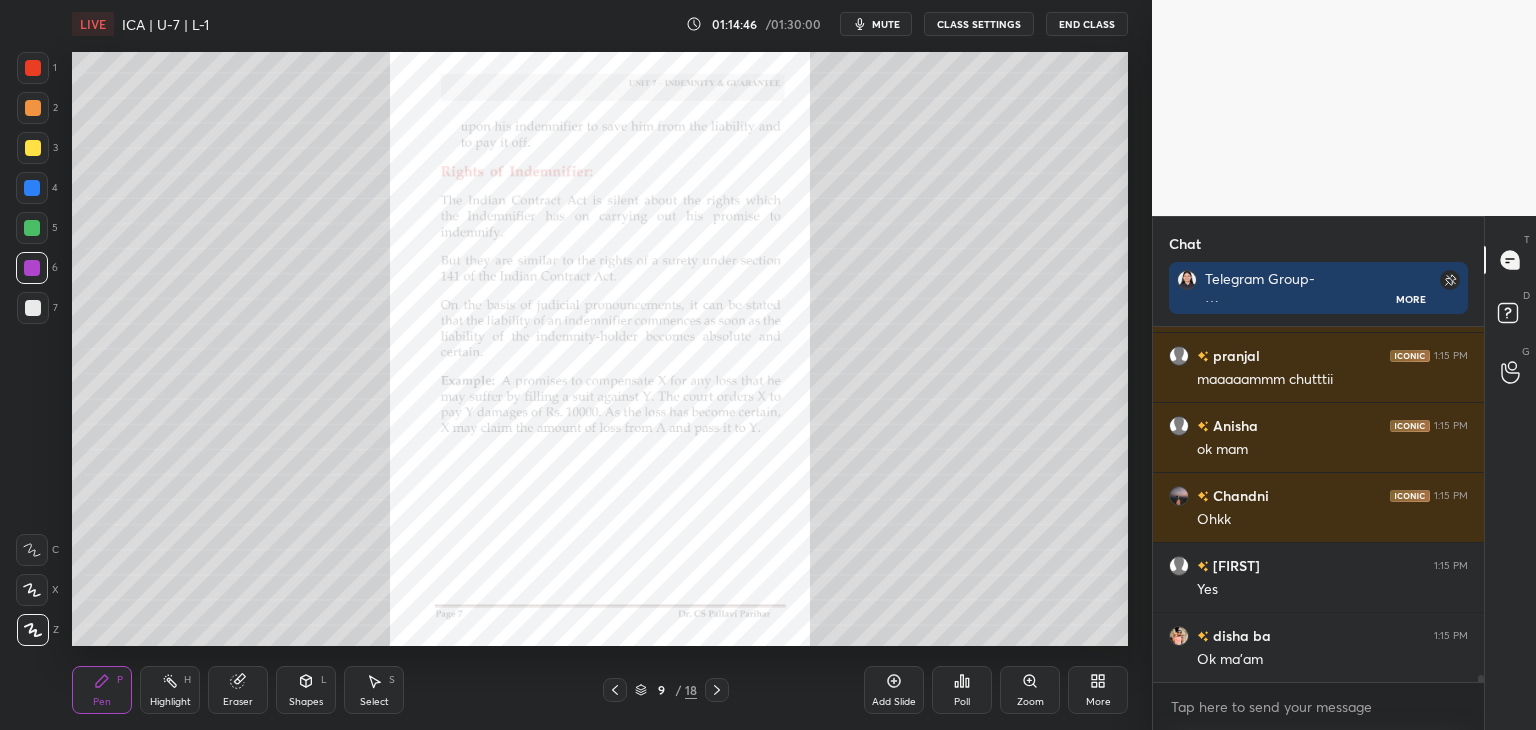 scroll, scrollTop: 18772, scrollLeft: 0, axis: vertical 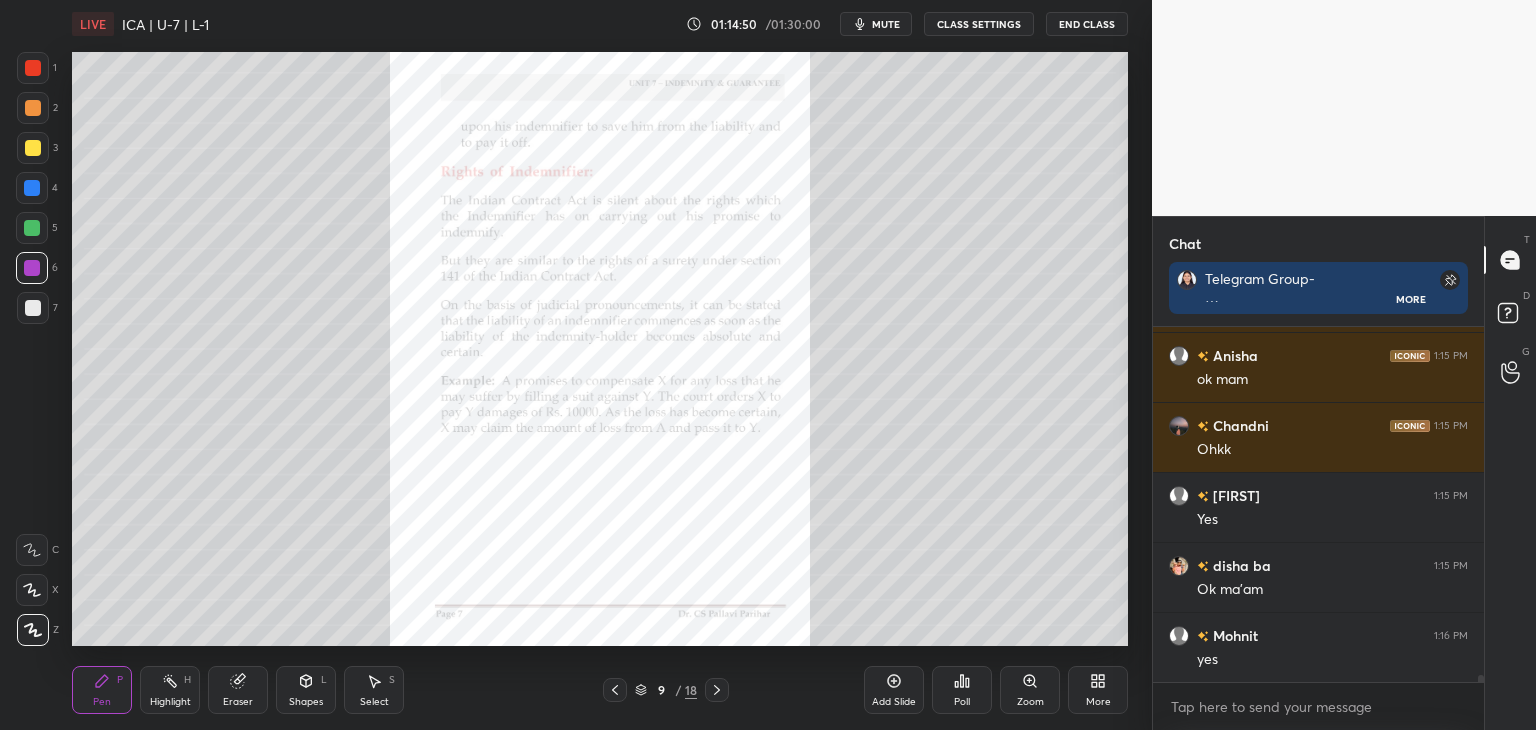 click at bounding box center [717, 690] 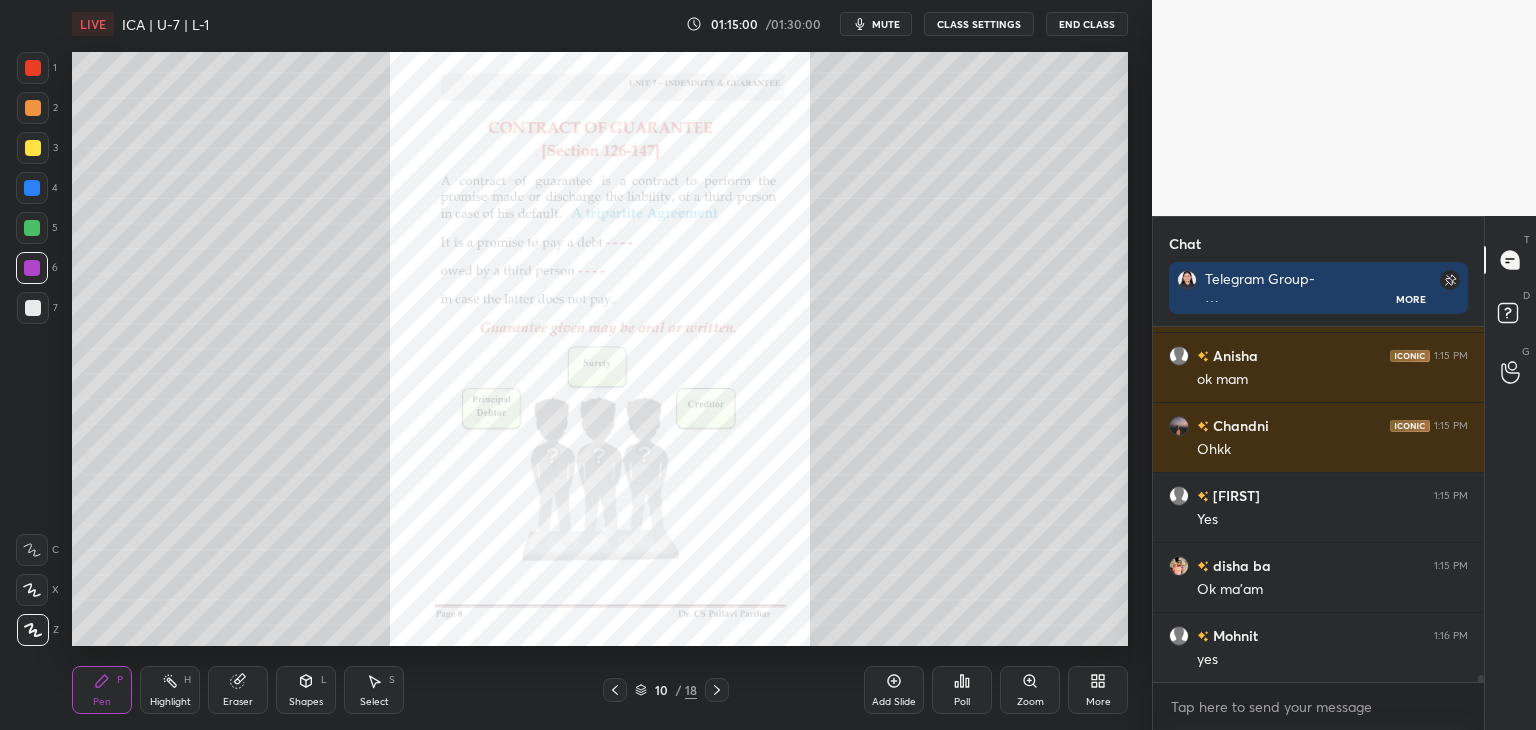 scroll, scrollTop: 18842, scrollLeft: 0, axis: vertical 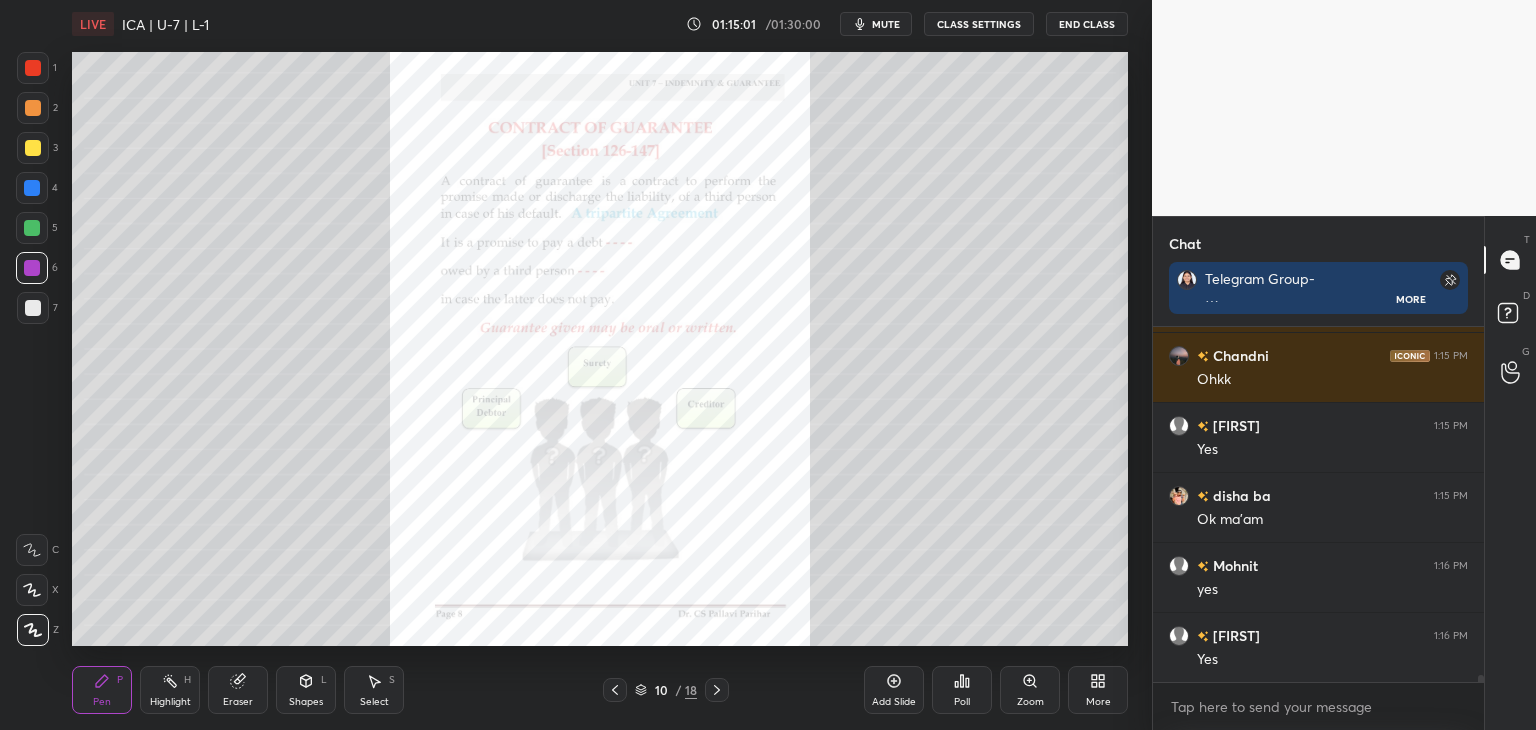 click 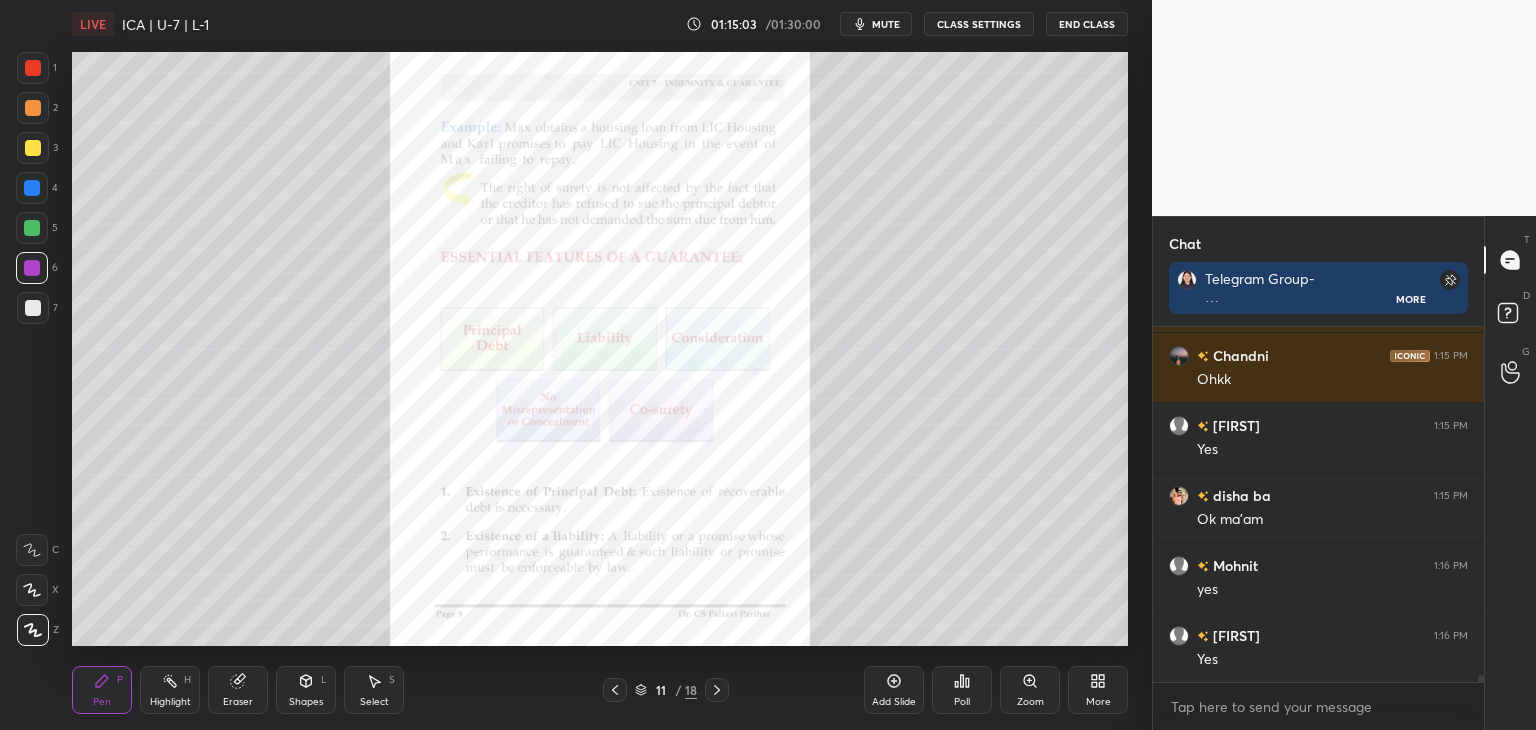 click 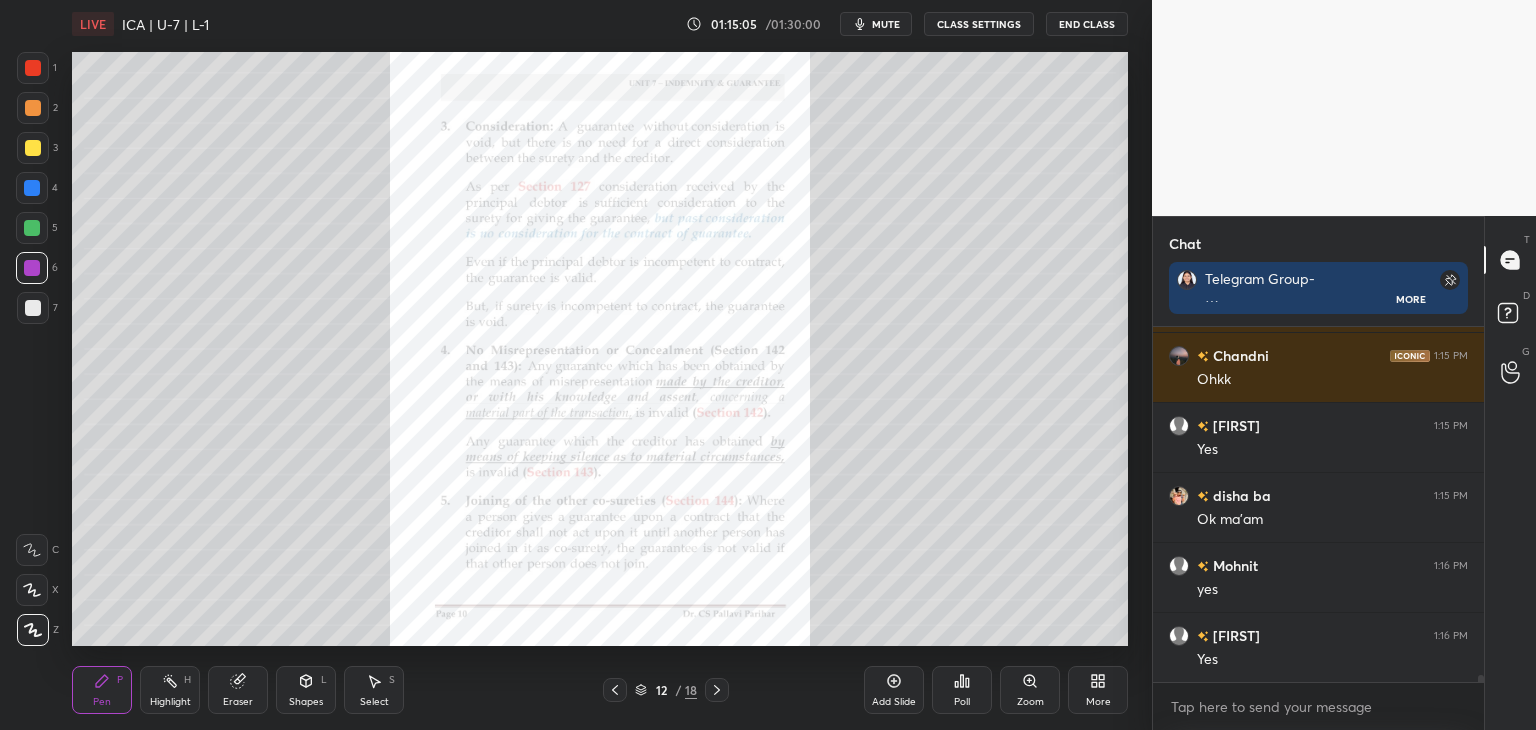 click 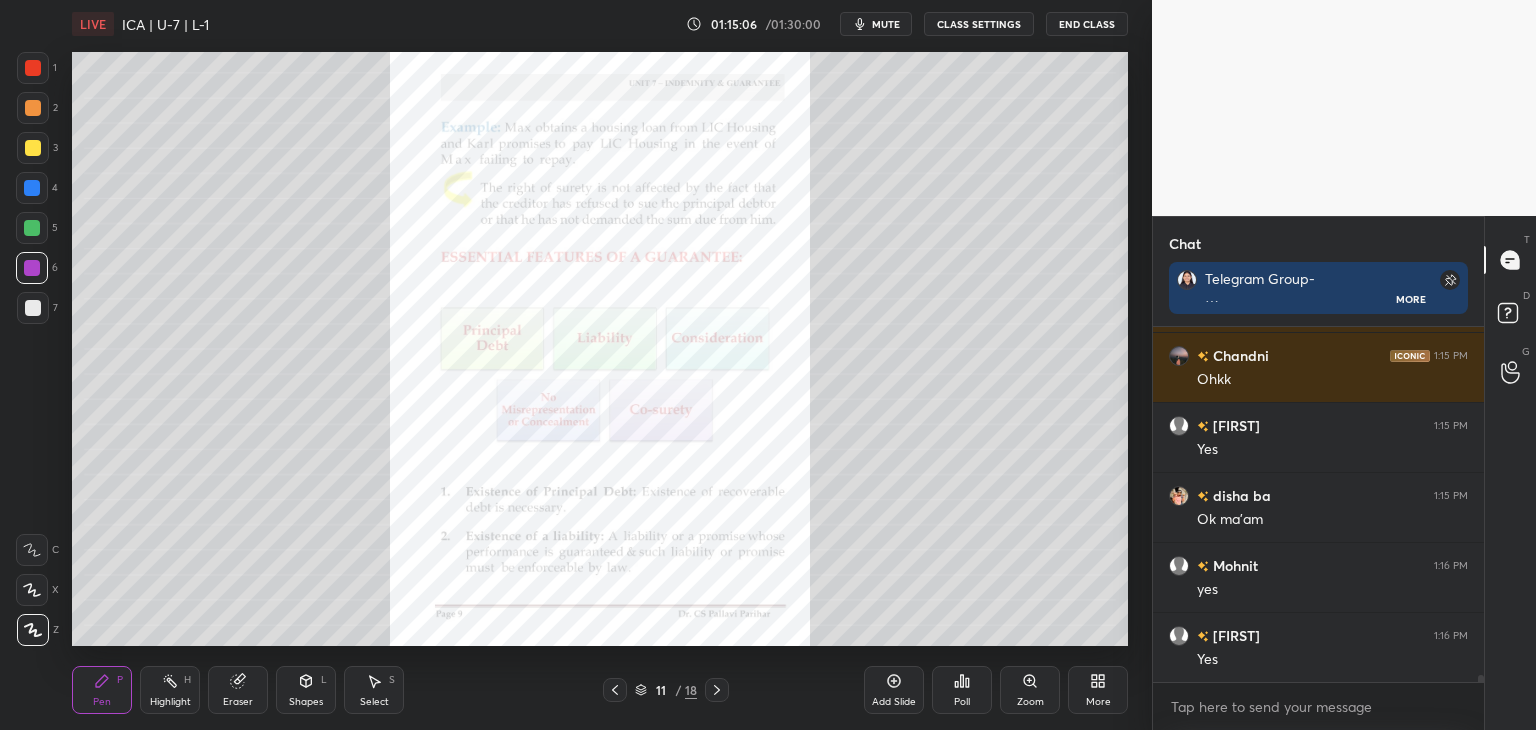 click 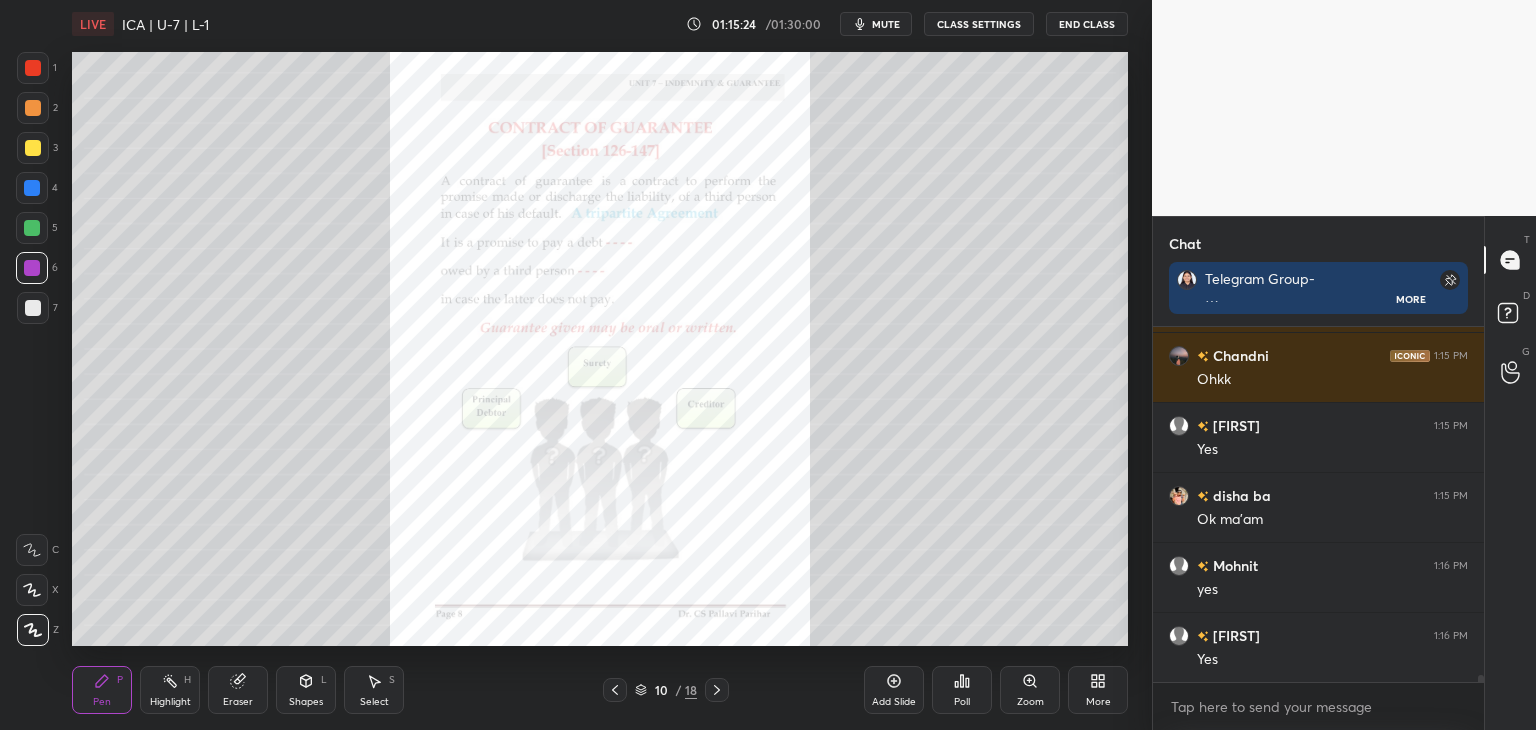 drag, startPoint x: 32, startPoint y: 187, endPoint x: 42, endPoint y: 193, distance: 11.661903 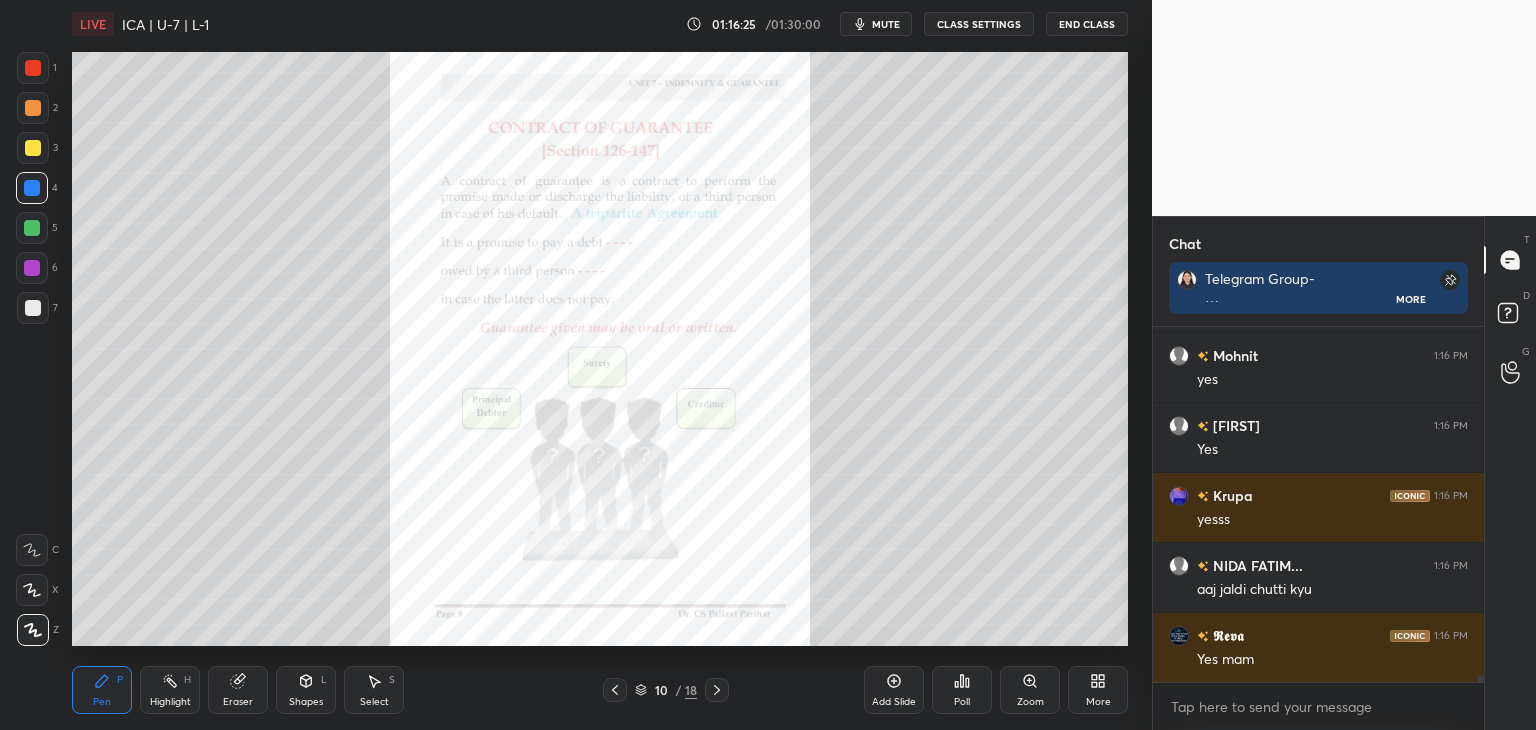 scroll, scrollTop: 19122, scrollLeft: 0, axis: vertical 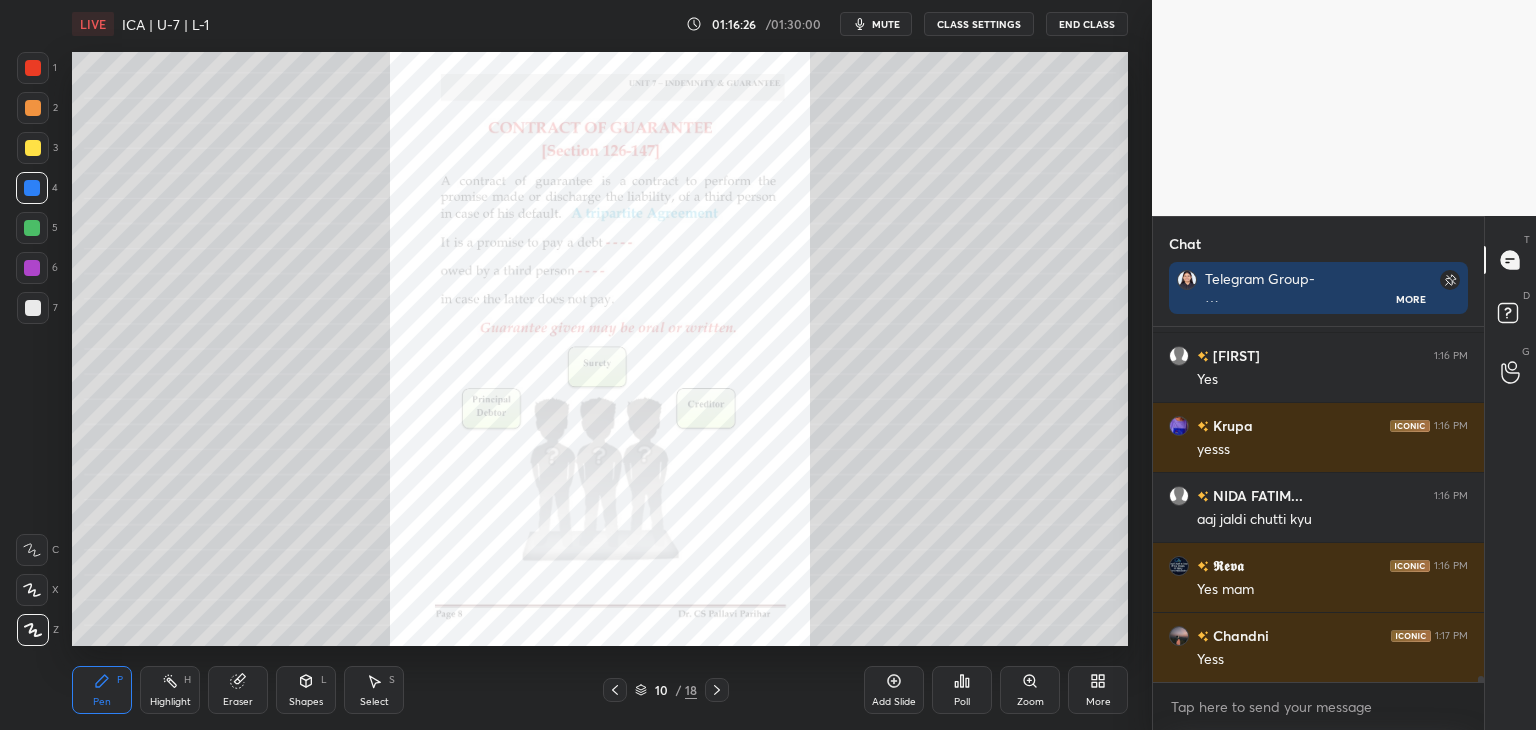 click at bounding box center (33, 68) 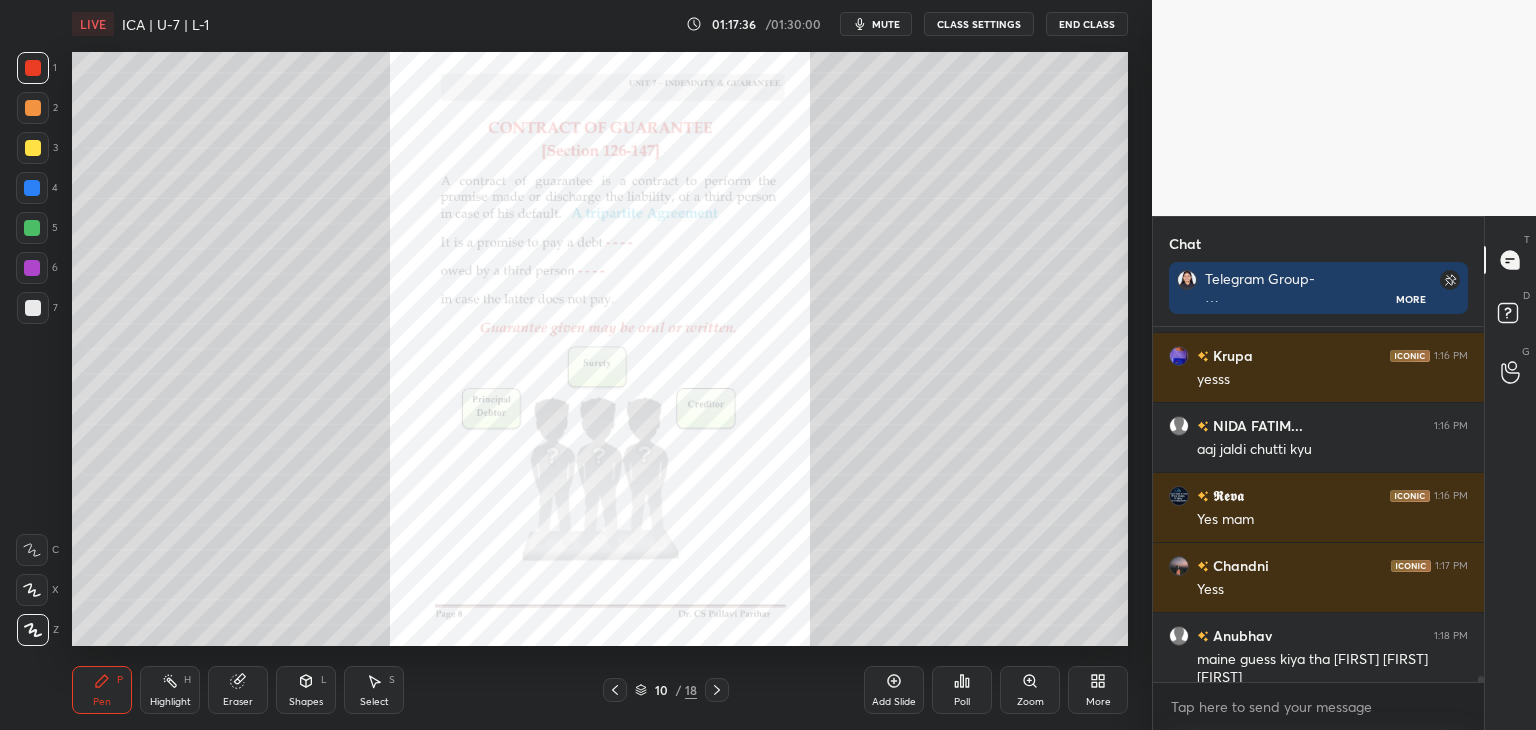 scroll, scrollTop: 19262, scrollLeft: 0, axis: vertical 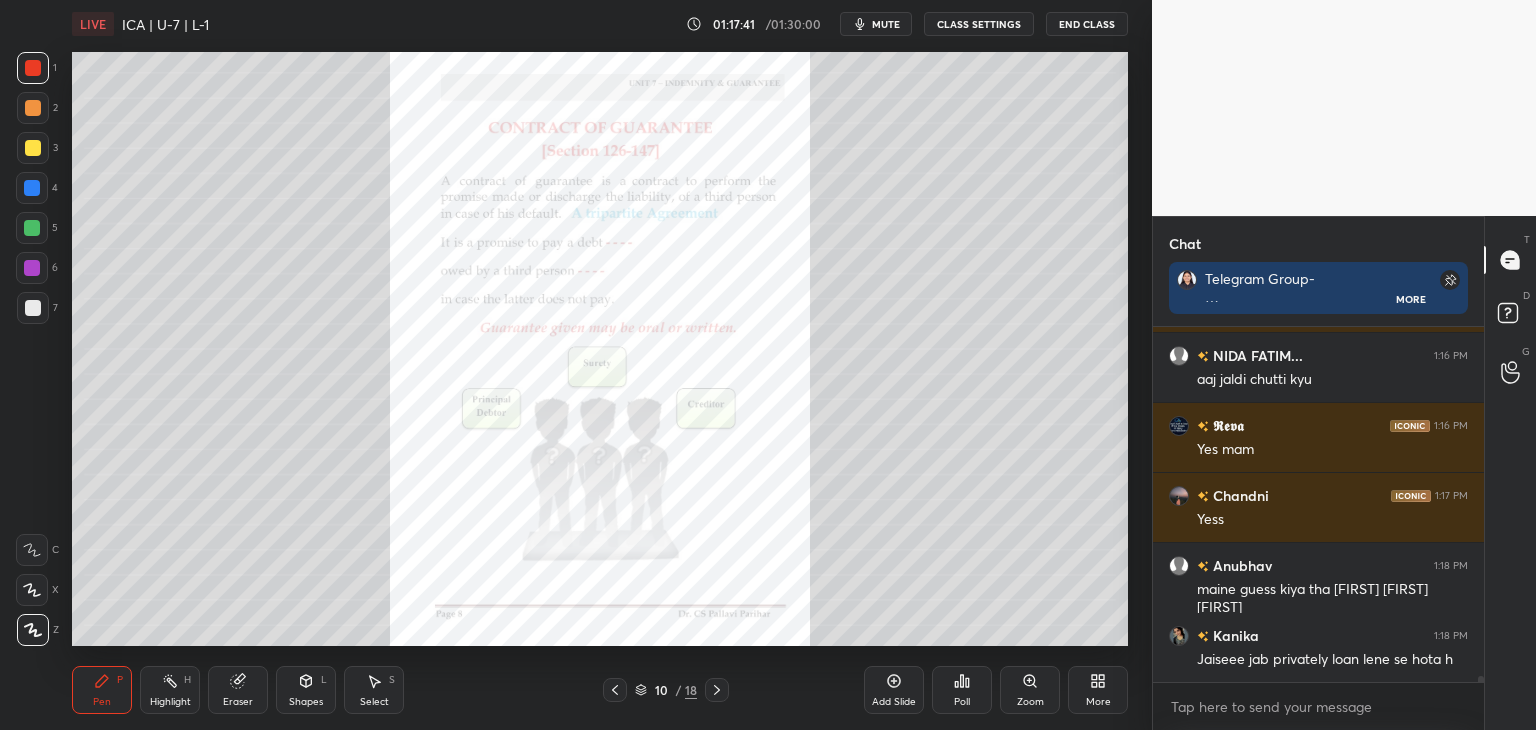click at bounding box center [32, 268] 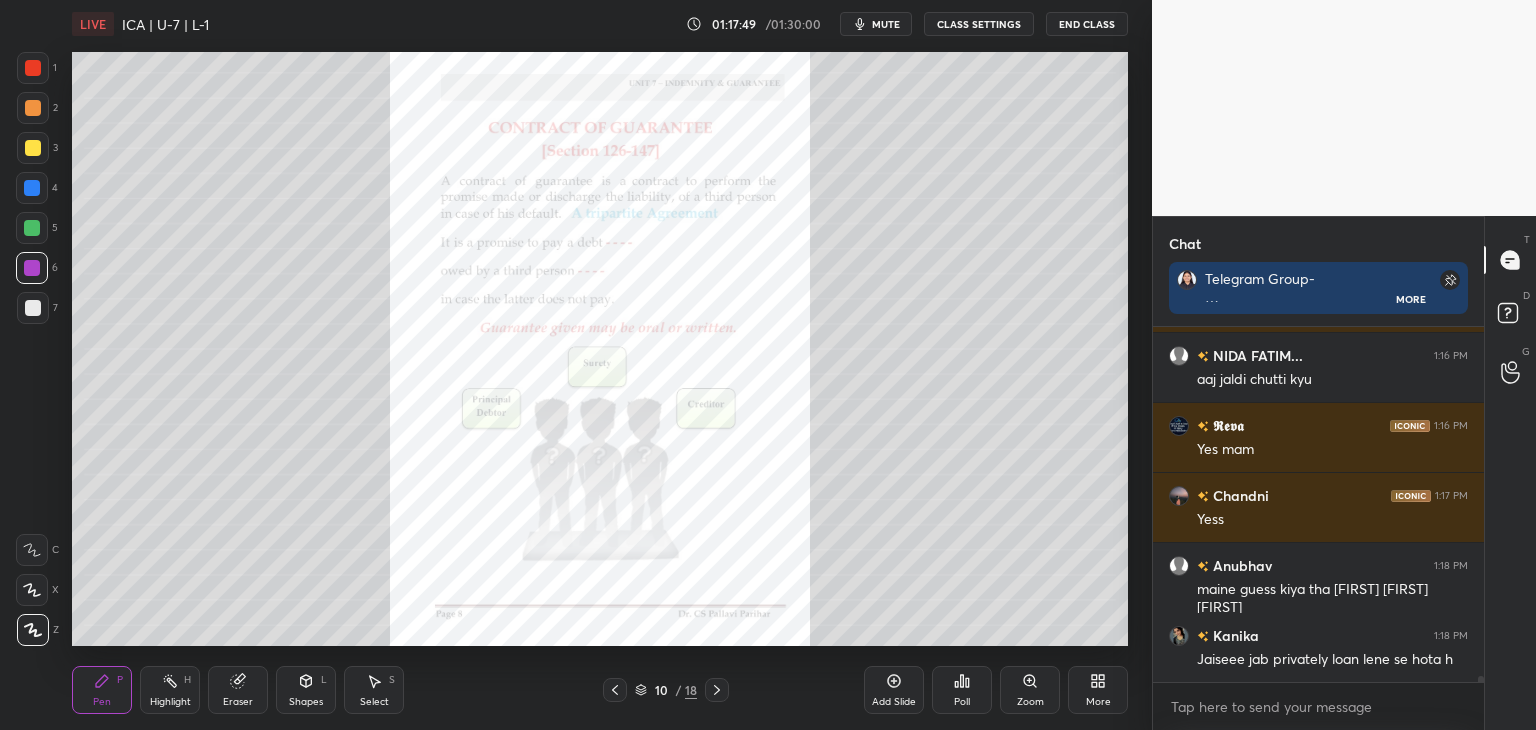 click at bounding box center [33, 68] 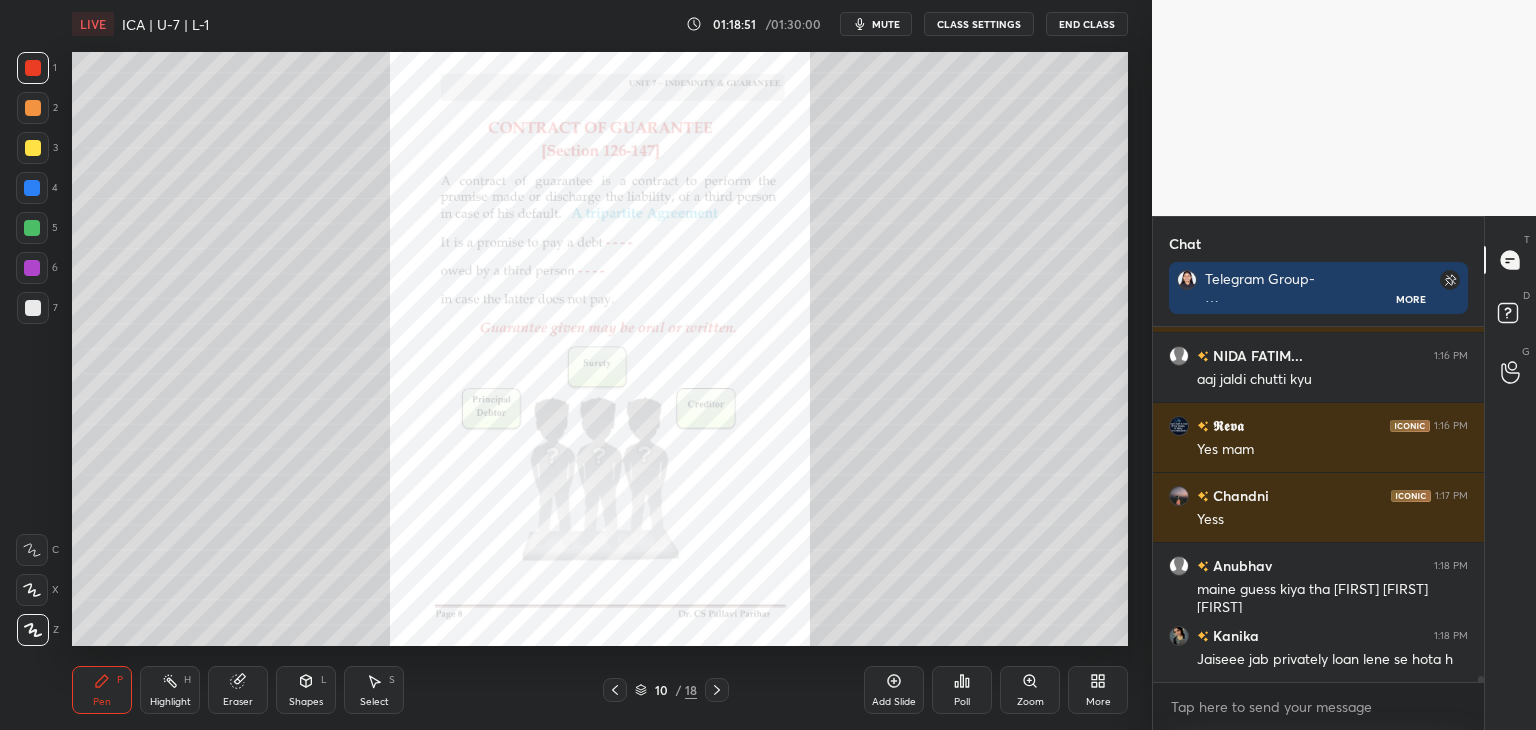 scroll, scrollTop: 19332, scrollLeft: 0, axis: vertical 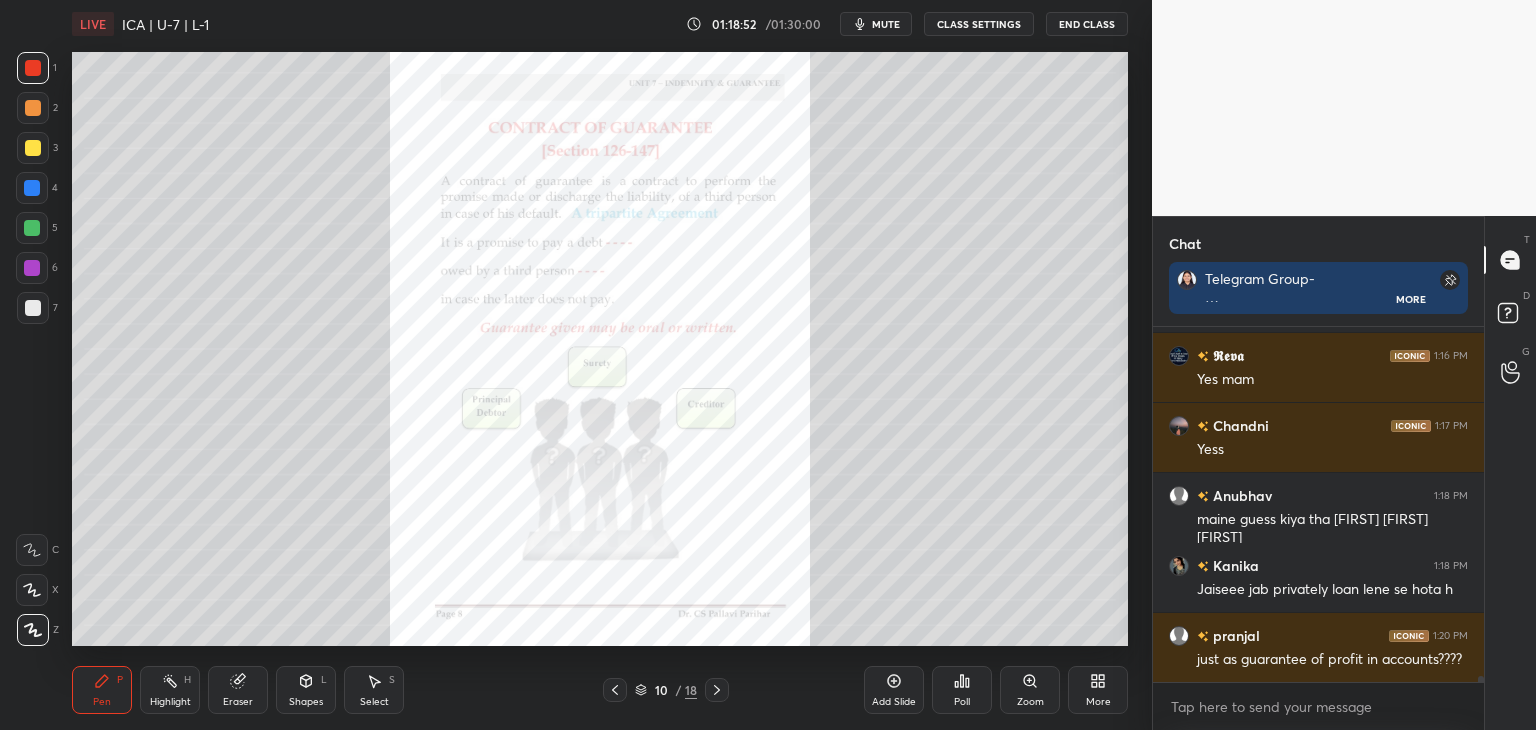 click at bounding box center (33, 148) 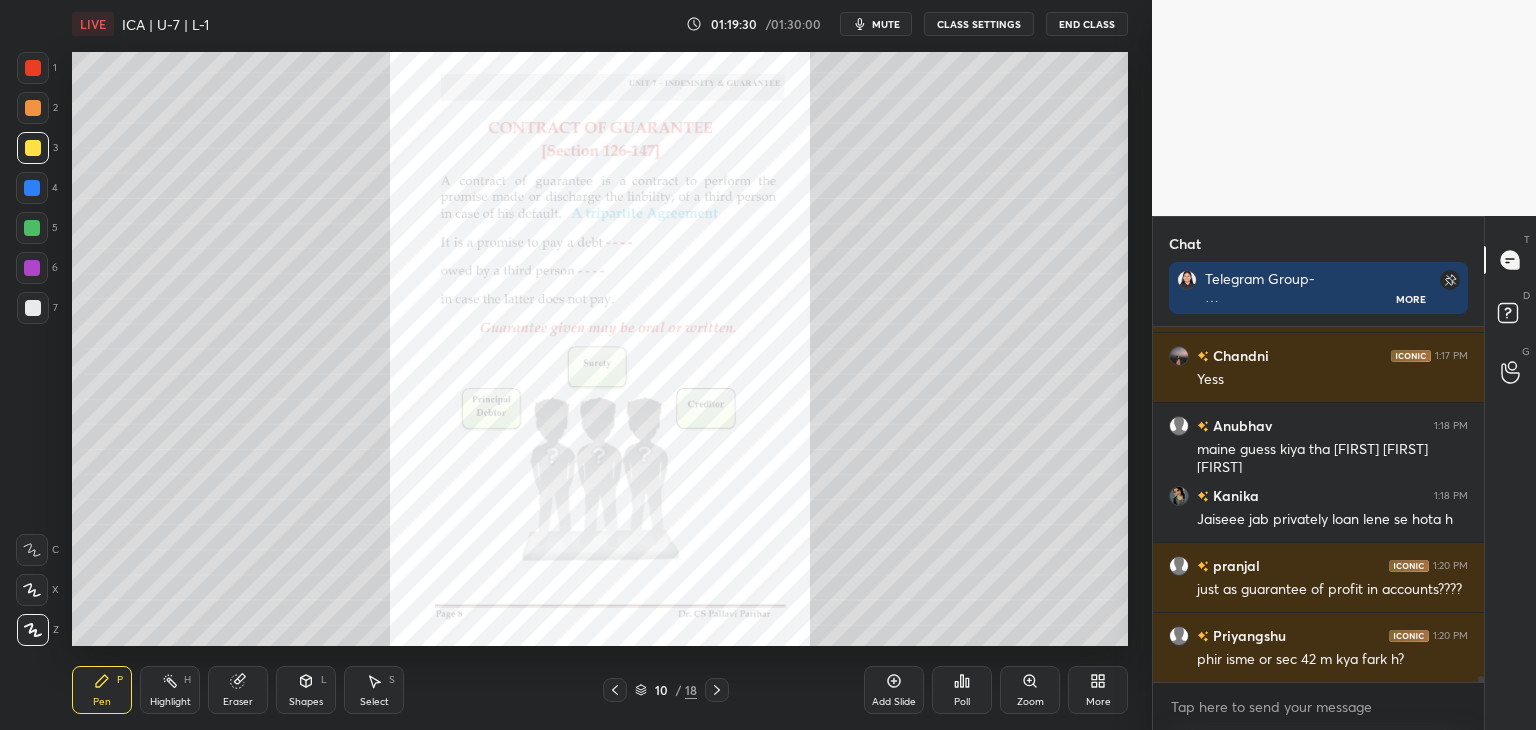 scroll, scrollTop: 19422, scrollLeft: 0, axis: vertical 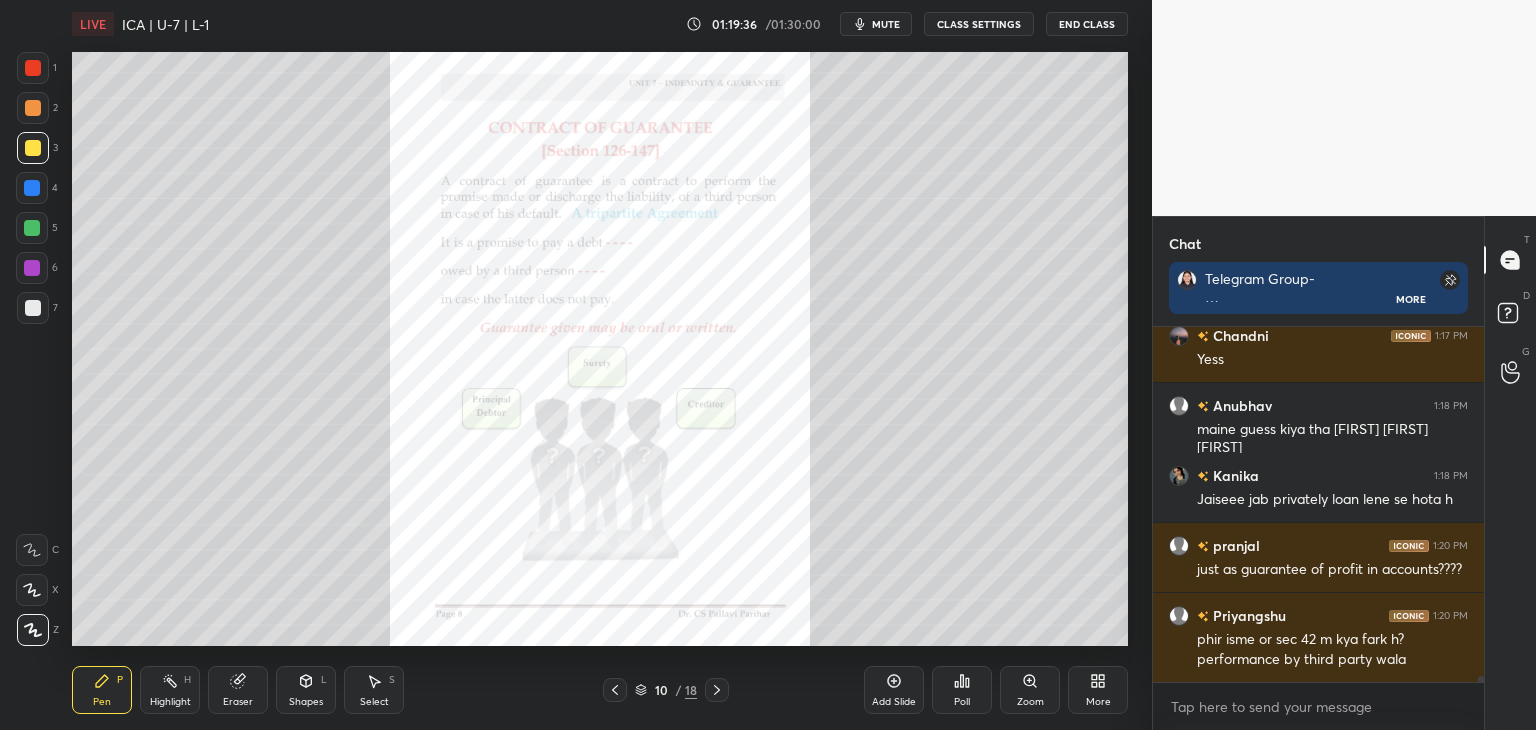 click at bounding box center [32, 188] 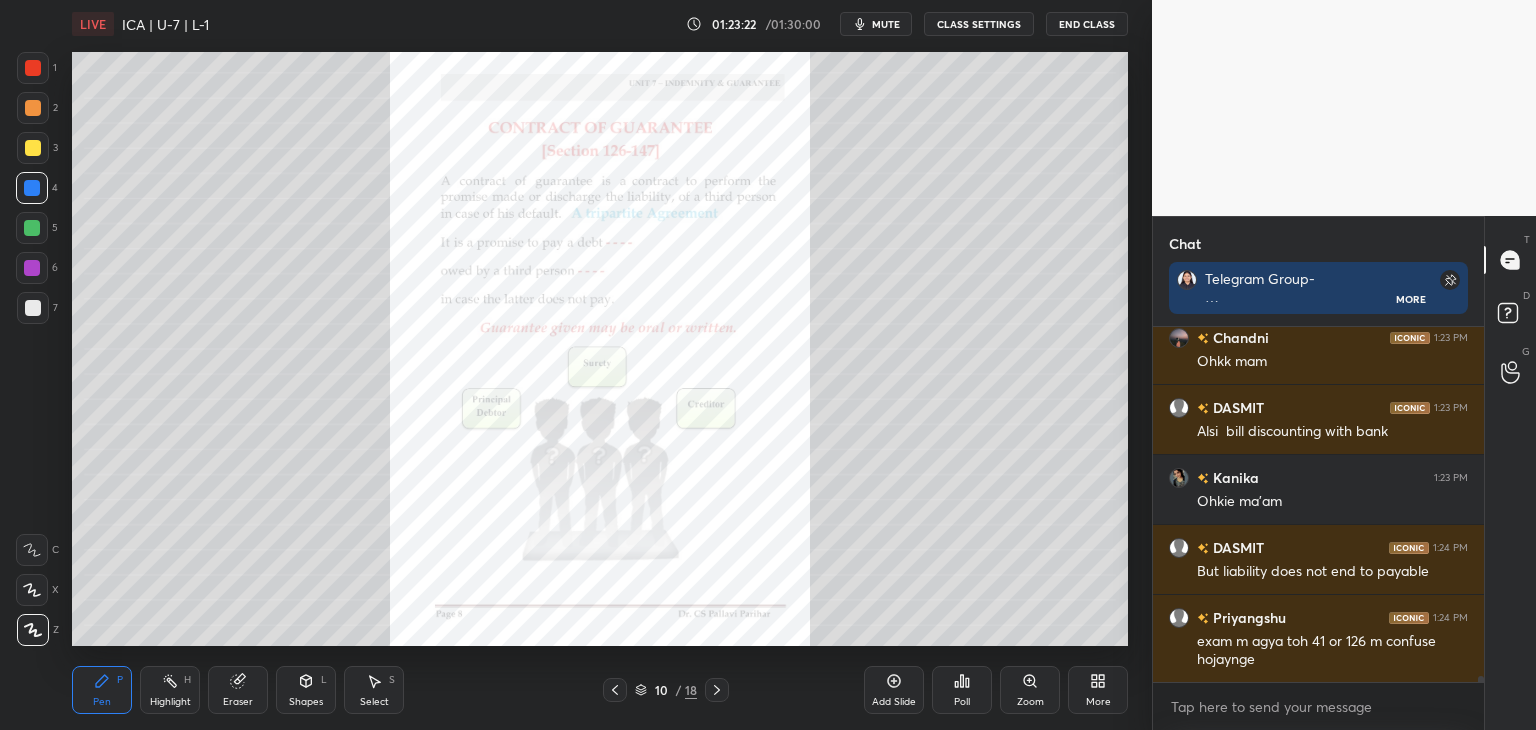 scroll, scrollTop: 20316, scrollLeft: 0, axis: vertical 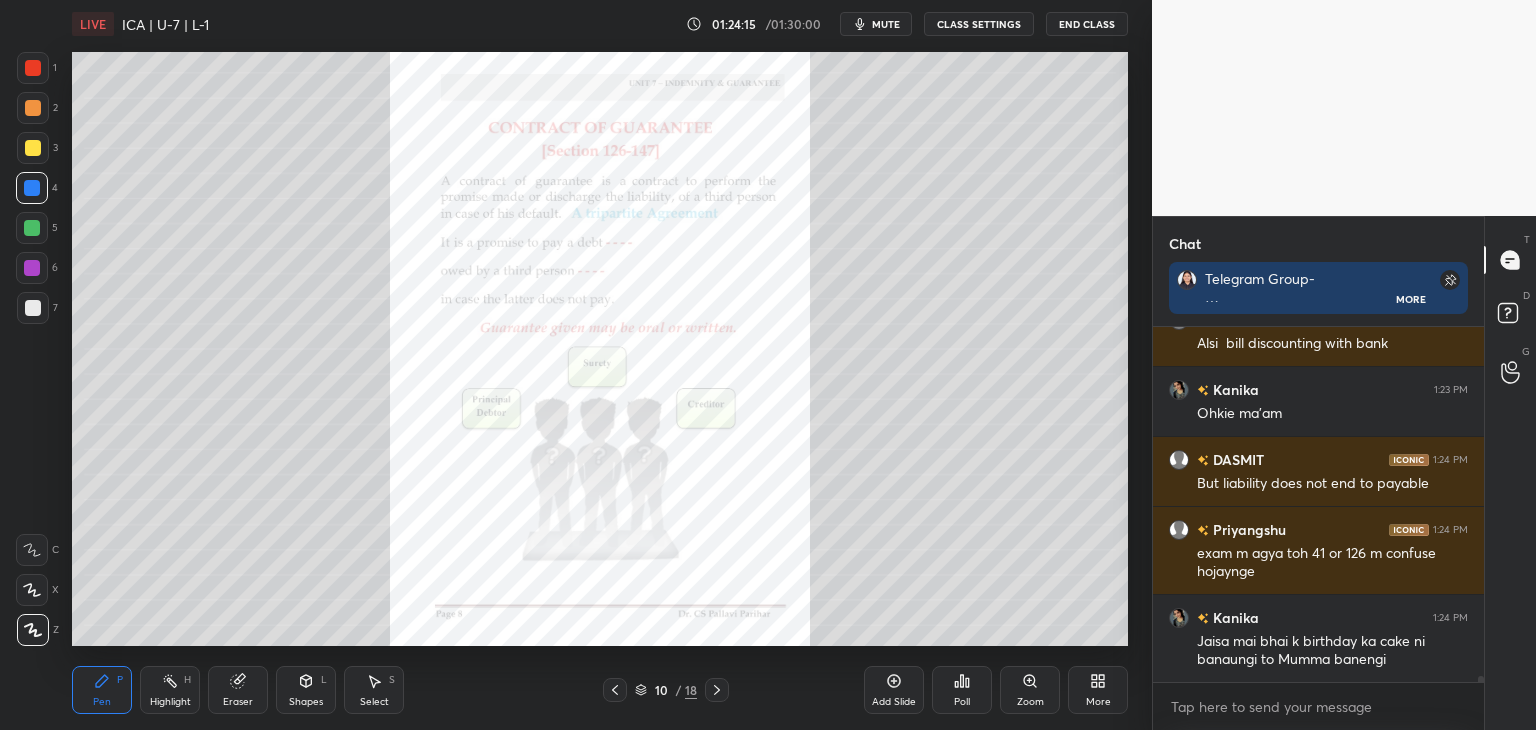 click 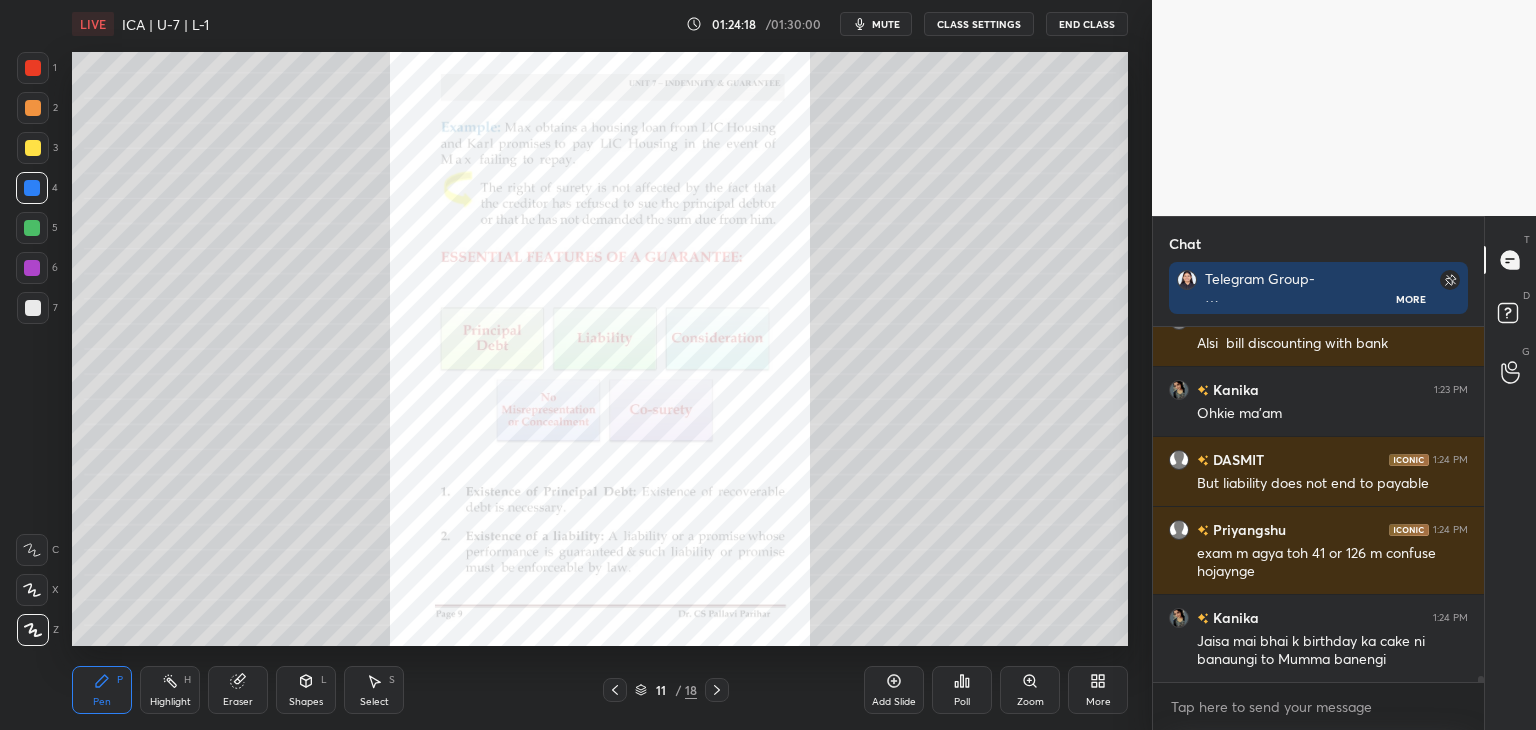 scroll, scrollTop: 20386, scrollLeft: 0, axis: vertical 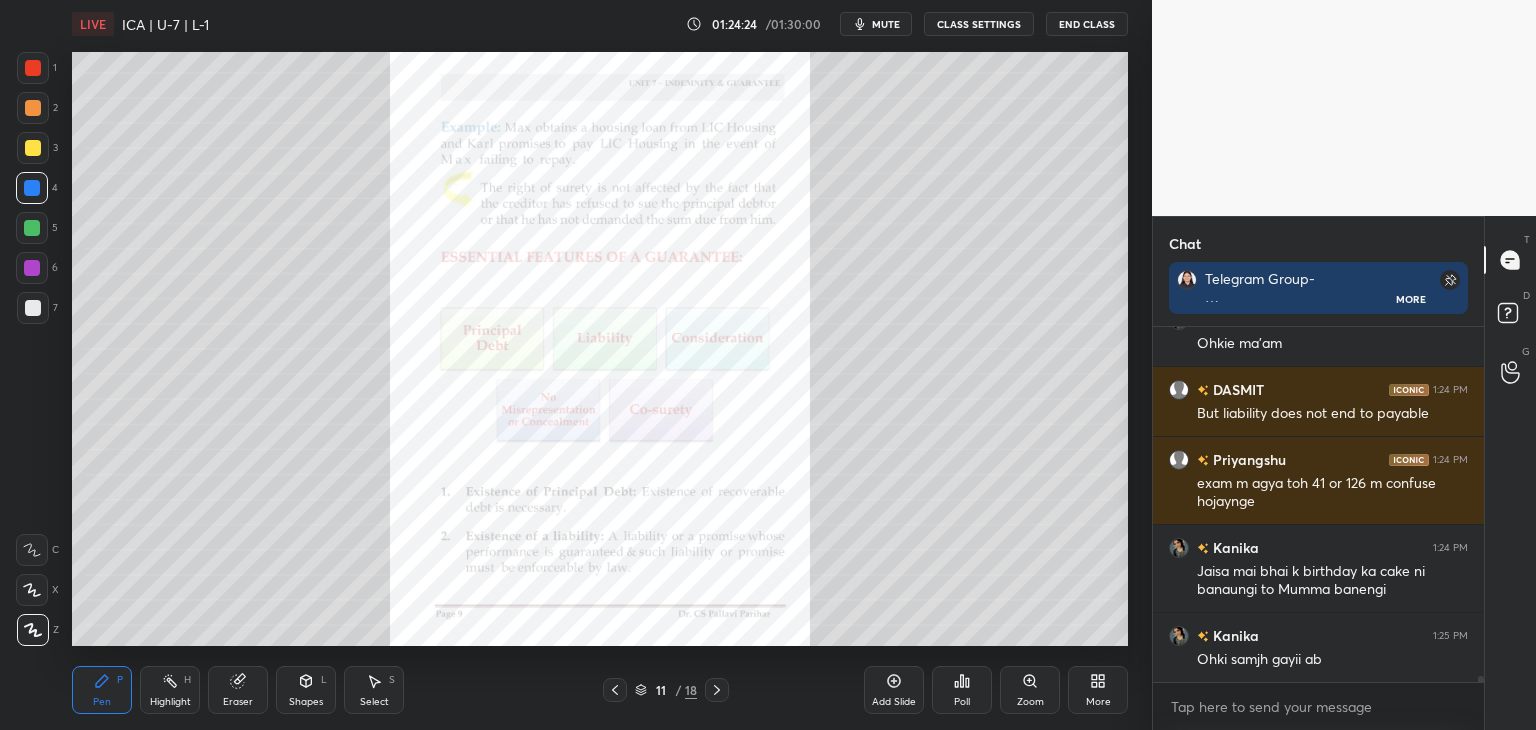 click on "Zoom" at bounding box center [1030, 702] 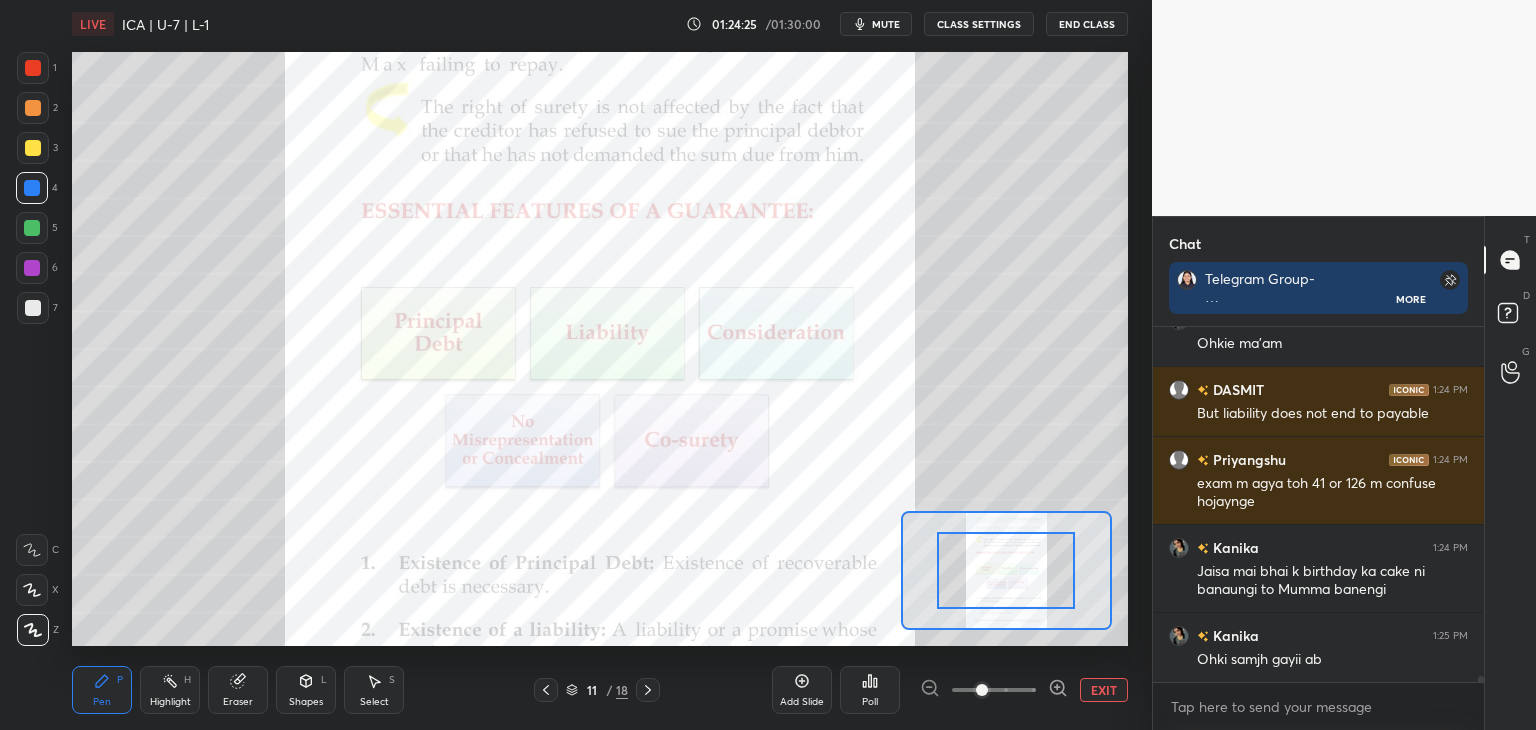 scroll, scrollTop: 20456, scrollLeft: 0, axis: vertical 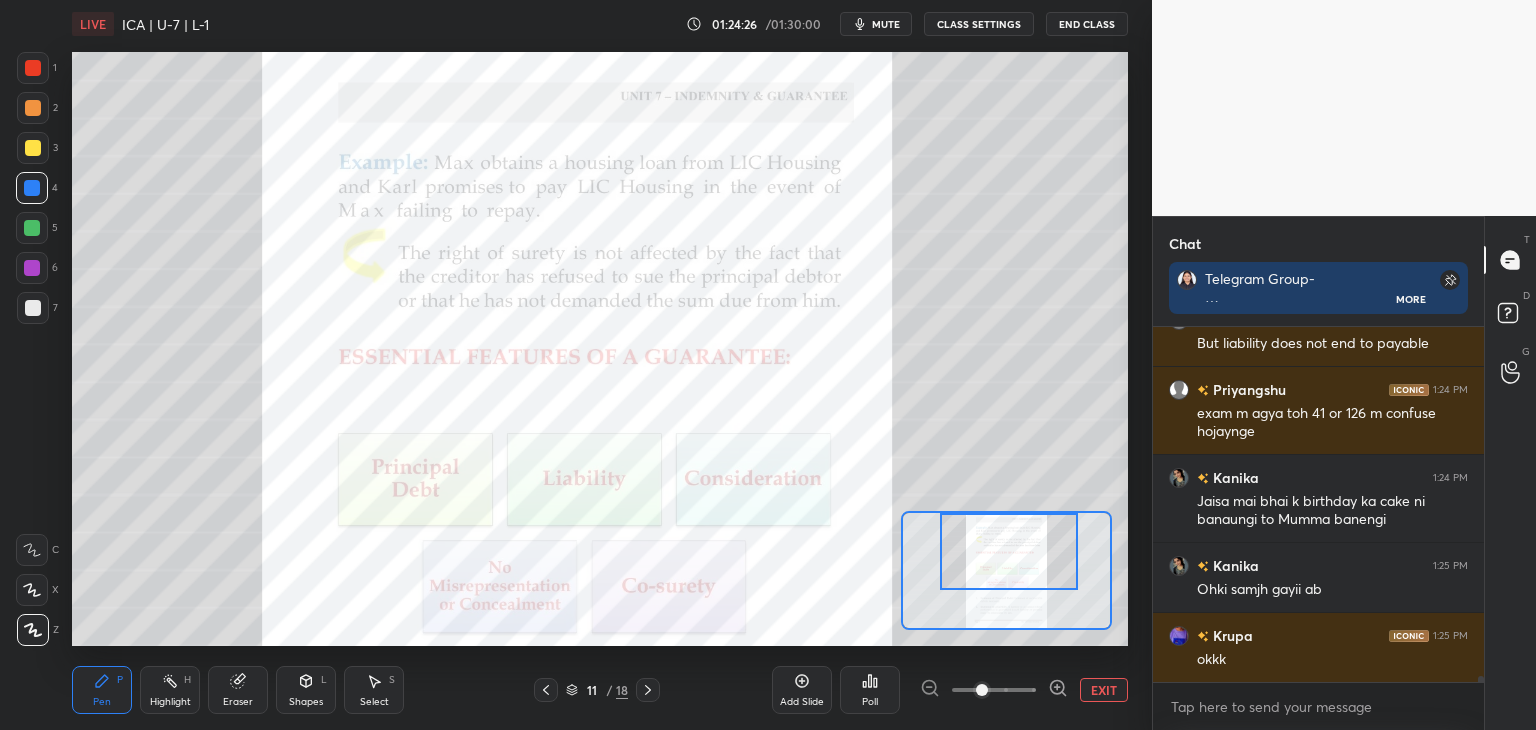 drag, startPoint x: 1021, startPoint y: 589, endPoint x: 1024, endPoint y: 566, distance: 23.194826 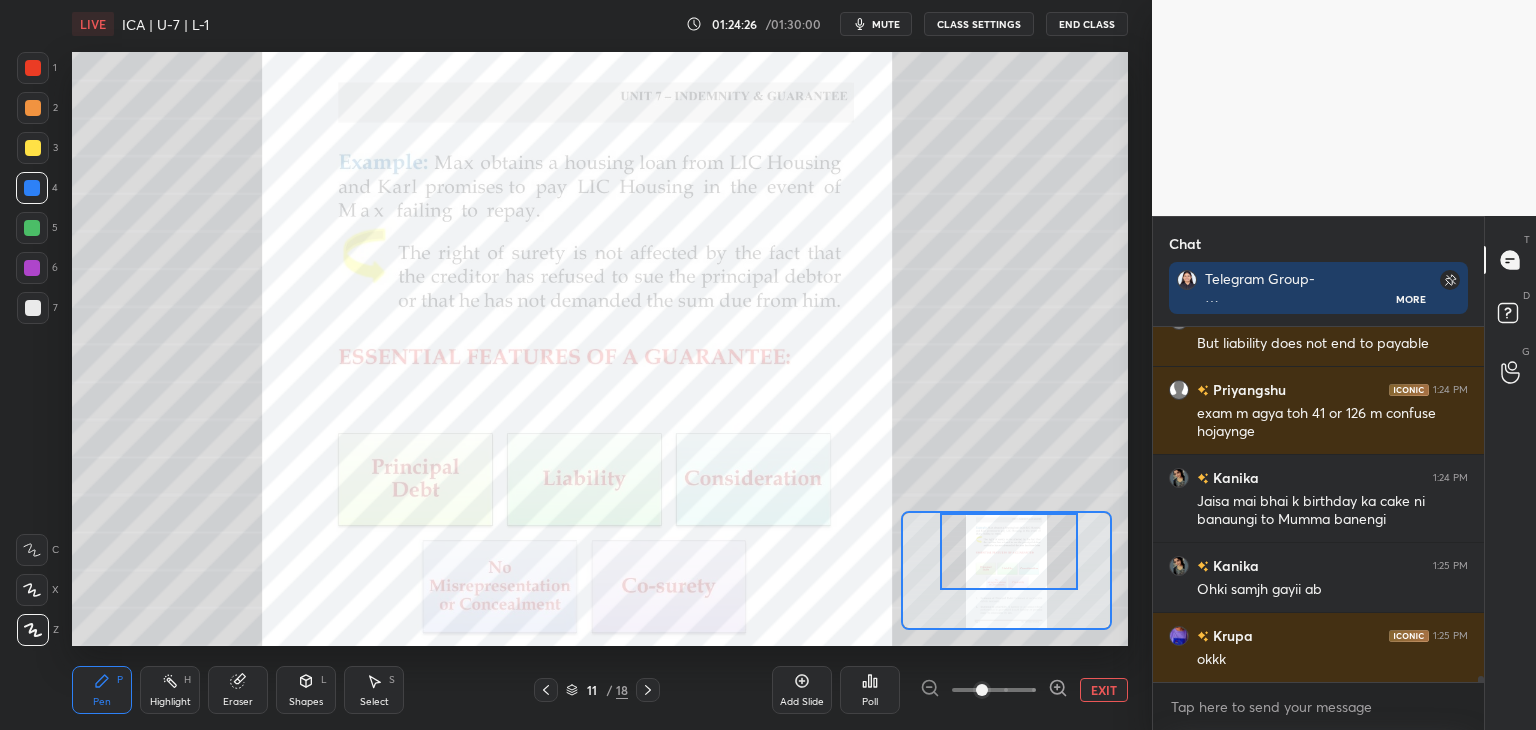 click at bounding box center (1009, 551) 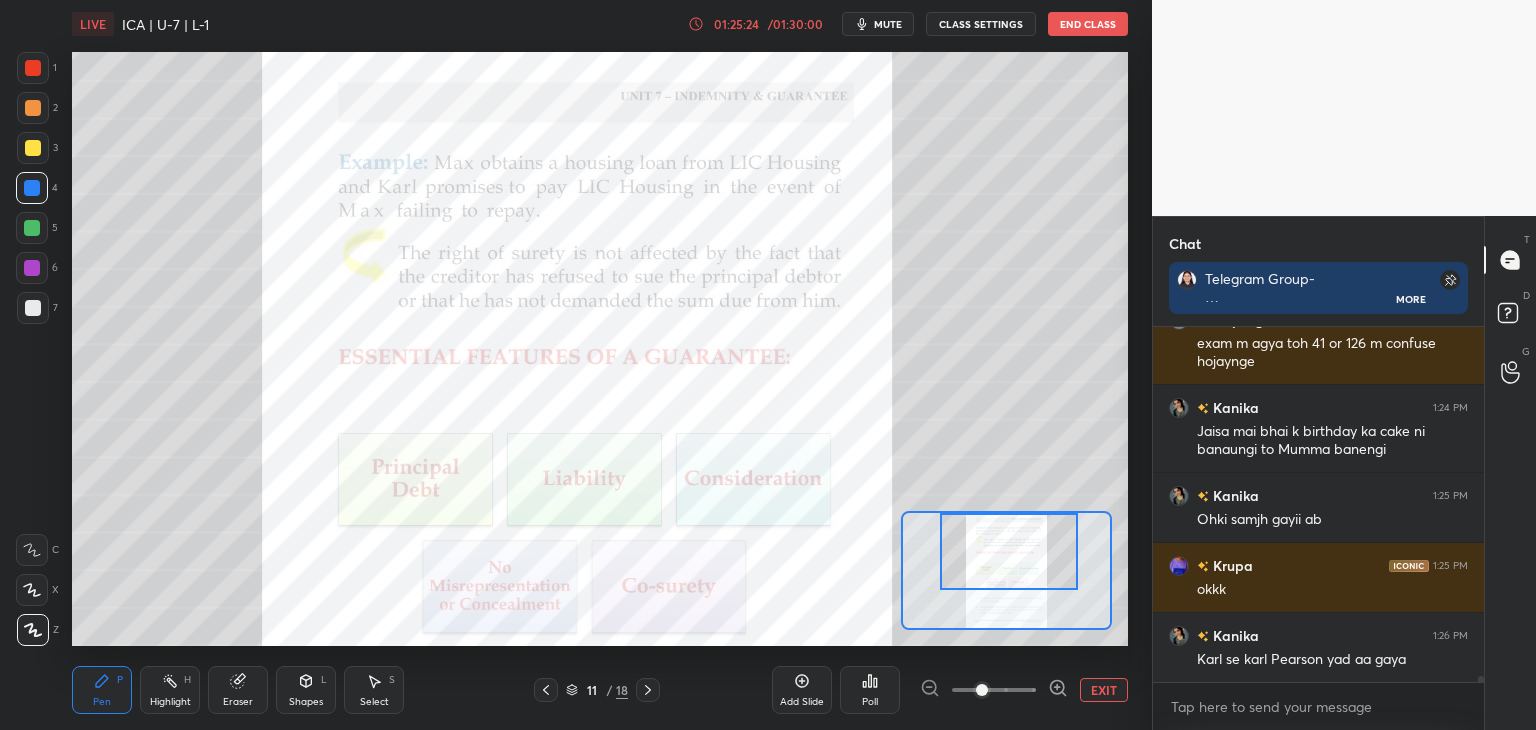 scroll, scrollTop: 20596, scrollLeft: 0, axis: vertical 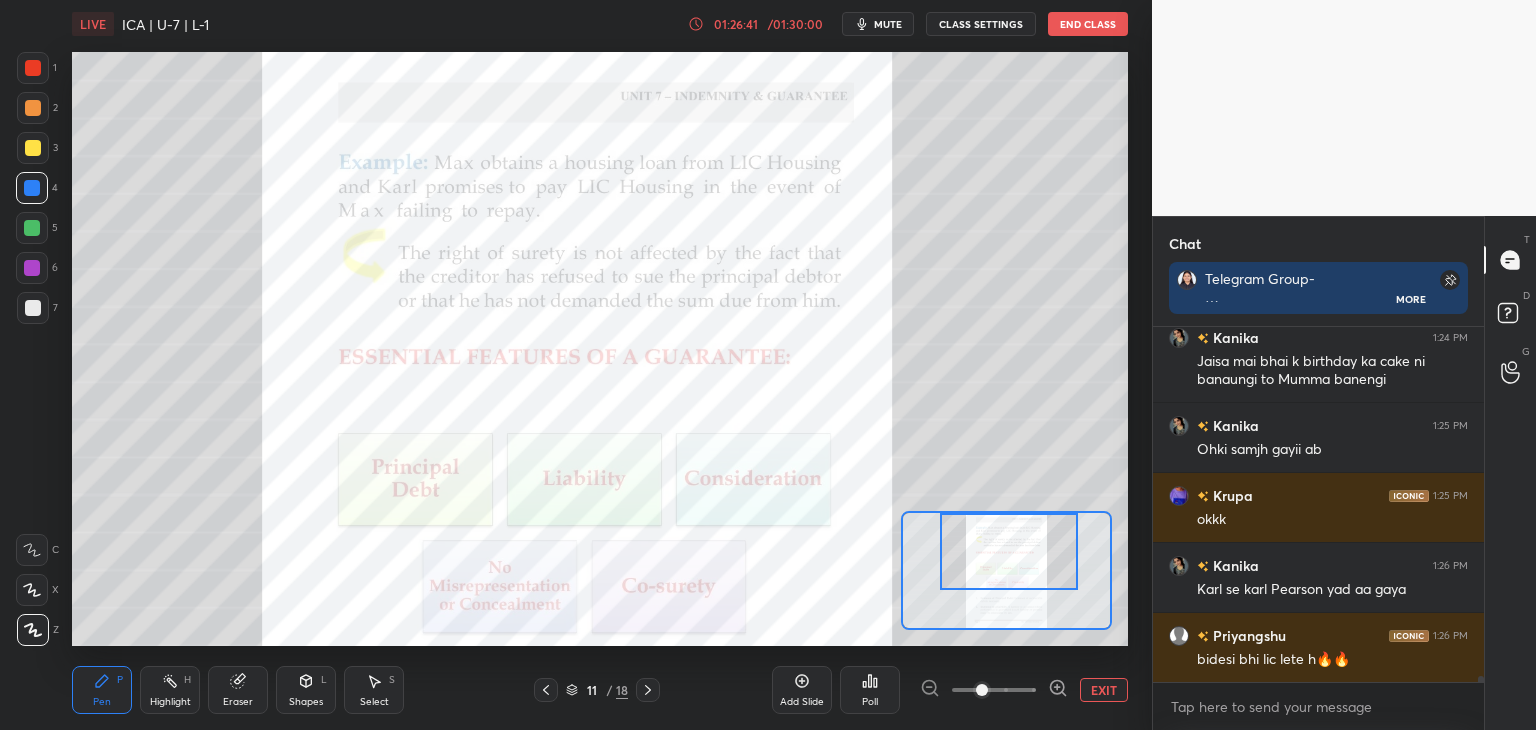 click on "EXIT" at bounding box center (1104, 690) 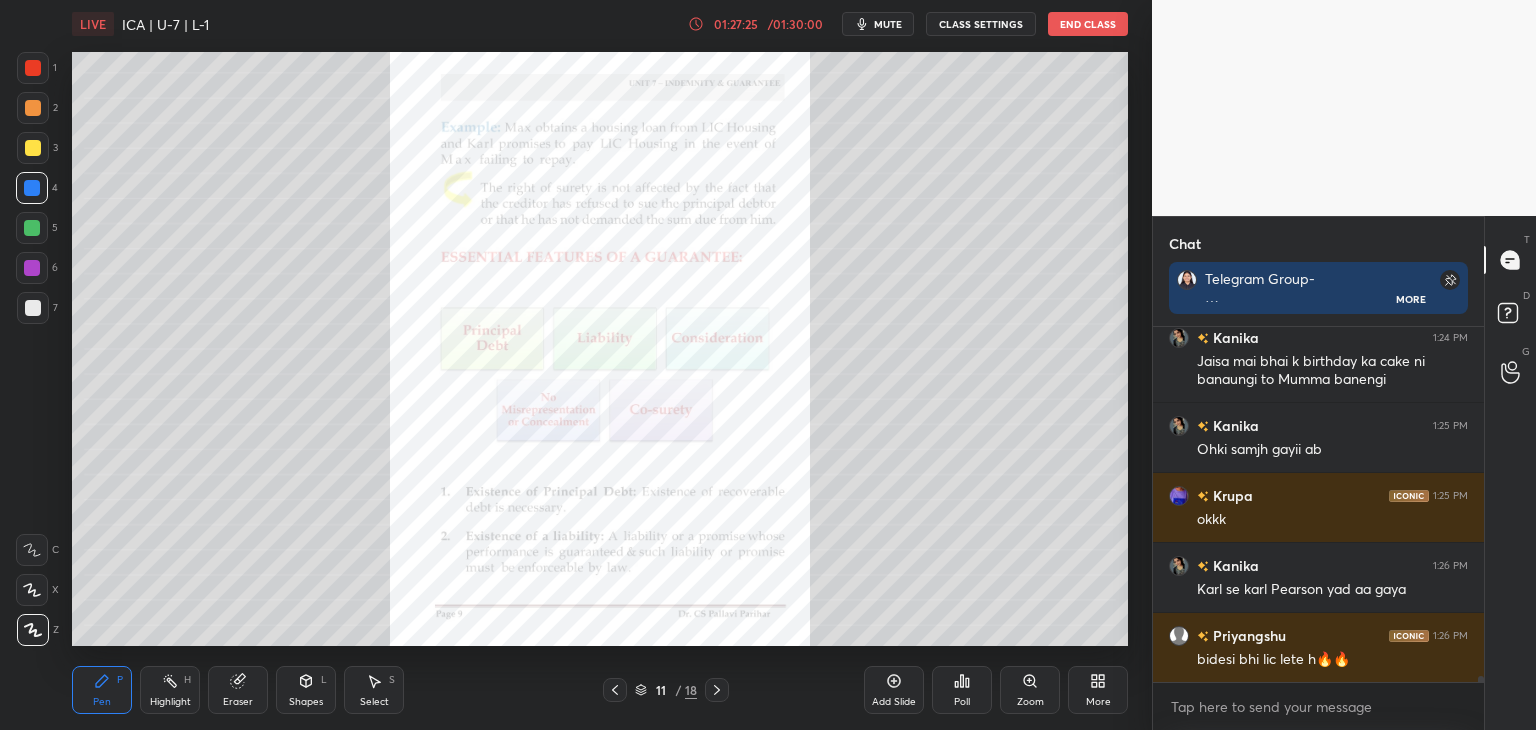 scroll, scrollTop: 184, scrollLeft: 325, axis: both 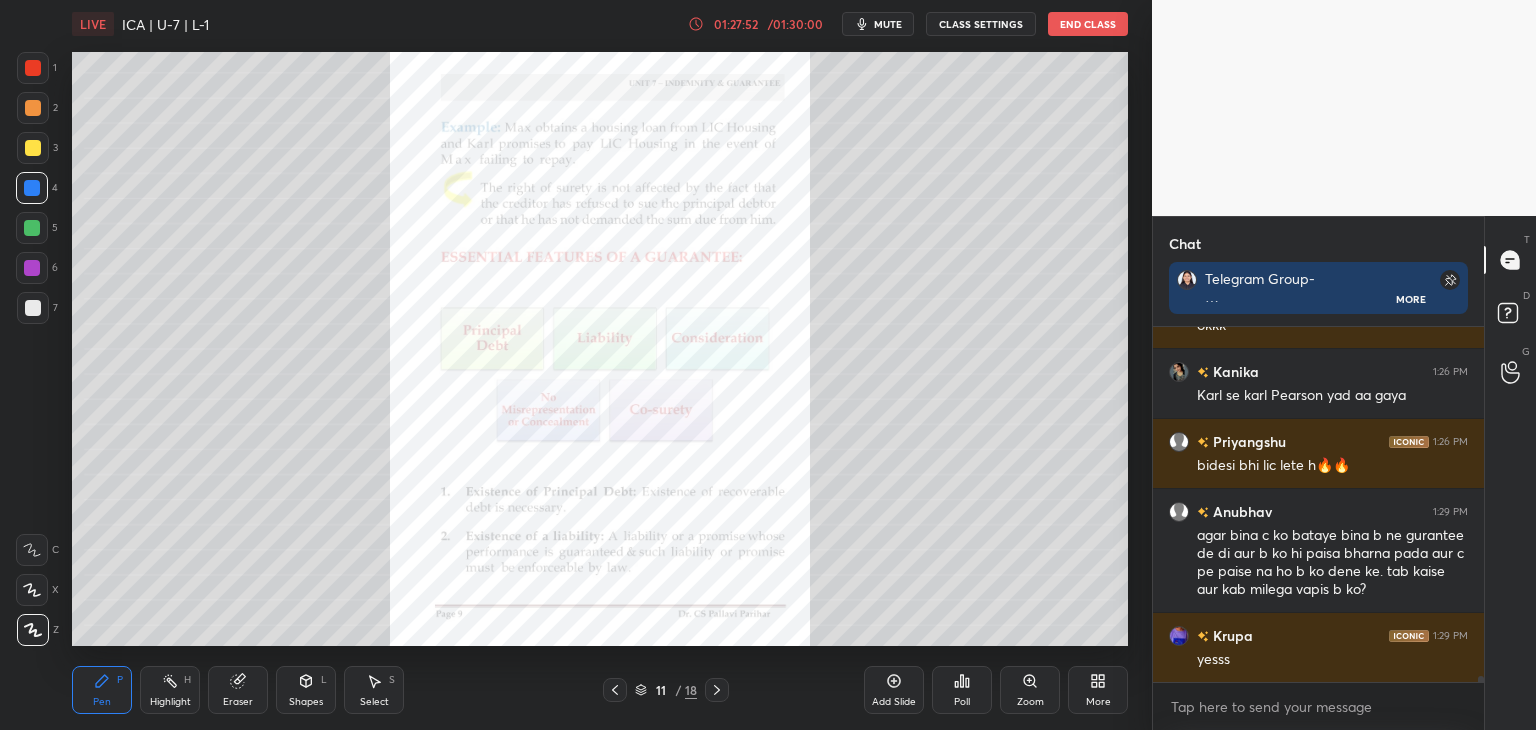 click 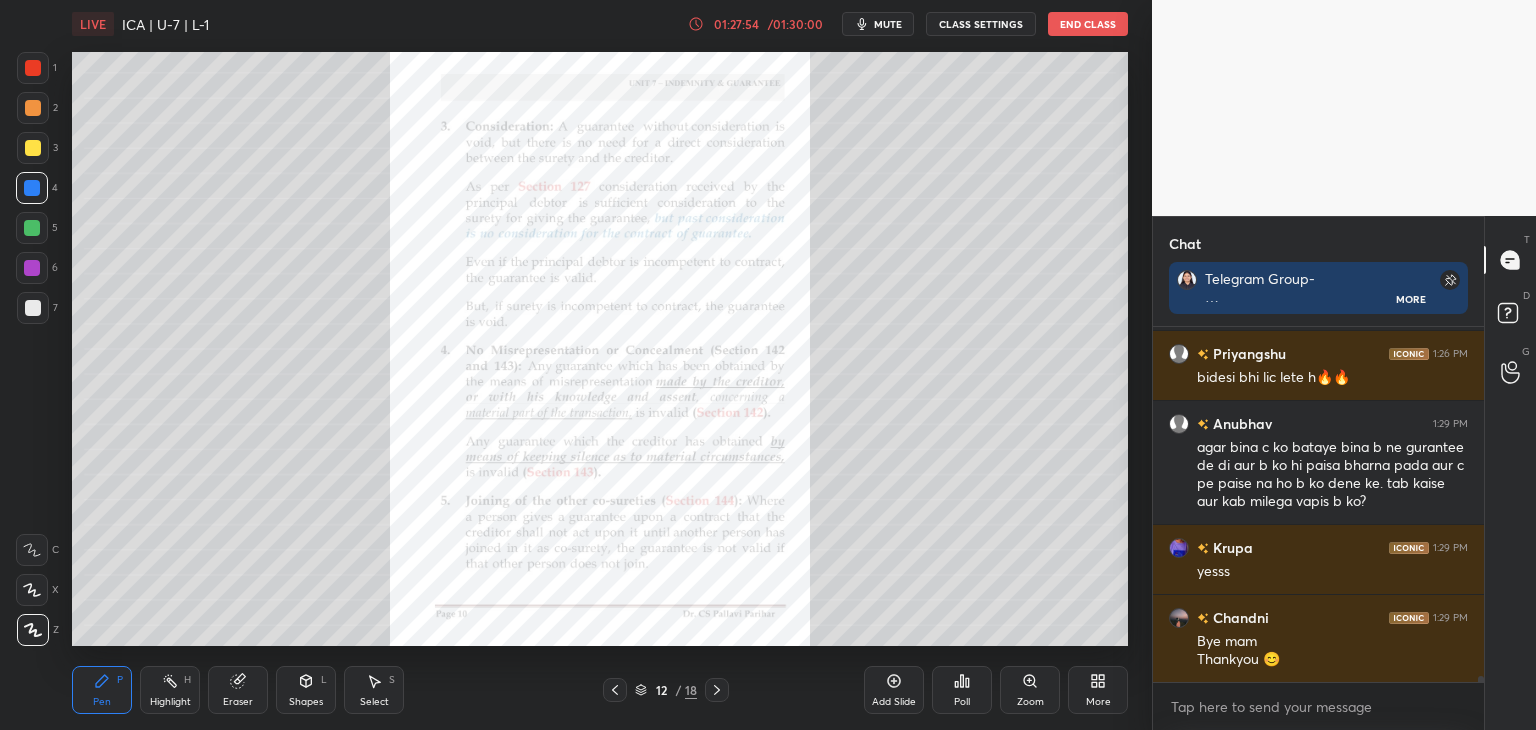 scroll, scrollTop: 20948, scrollLeft: 0, axis: vertical 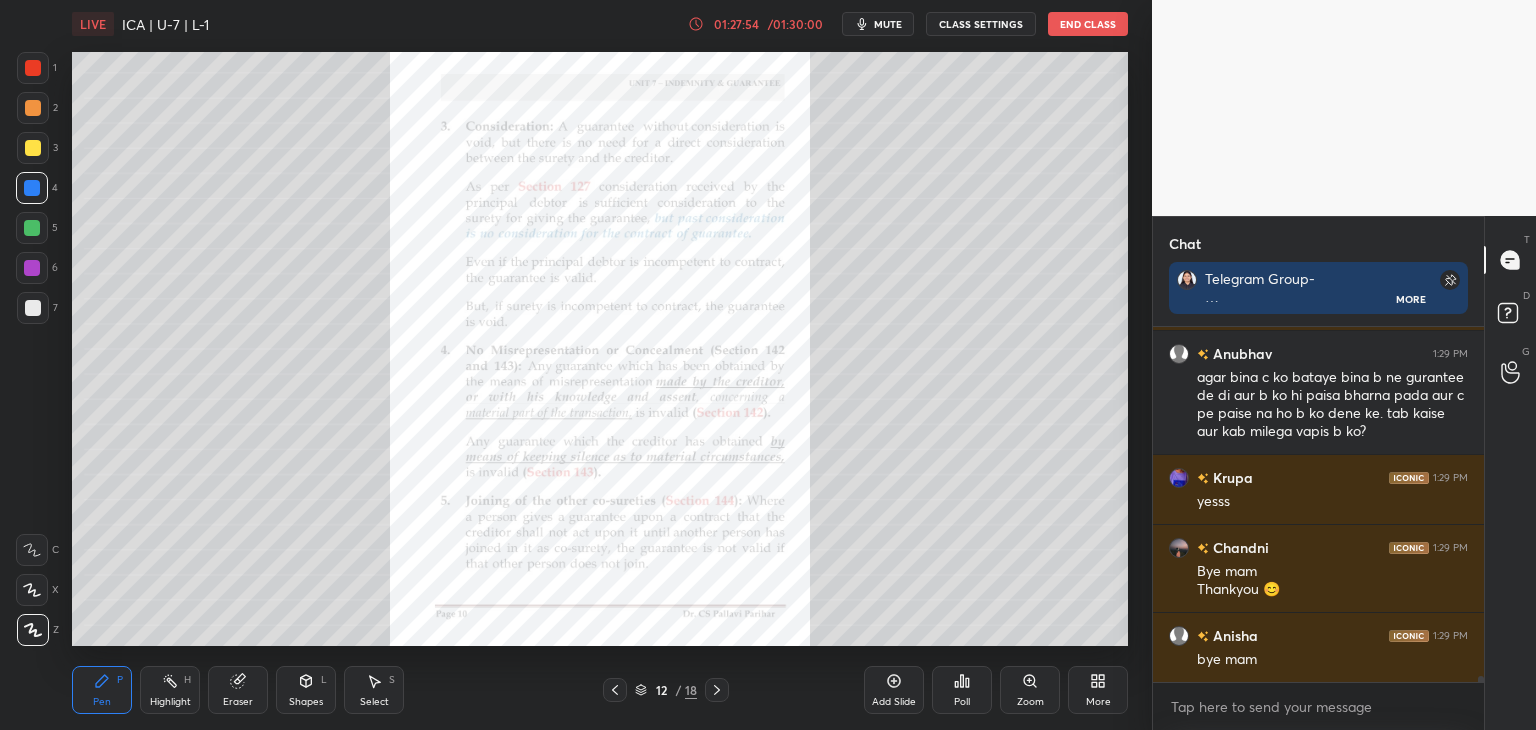 click 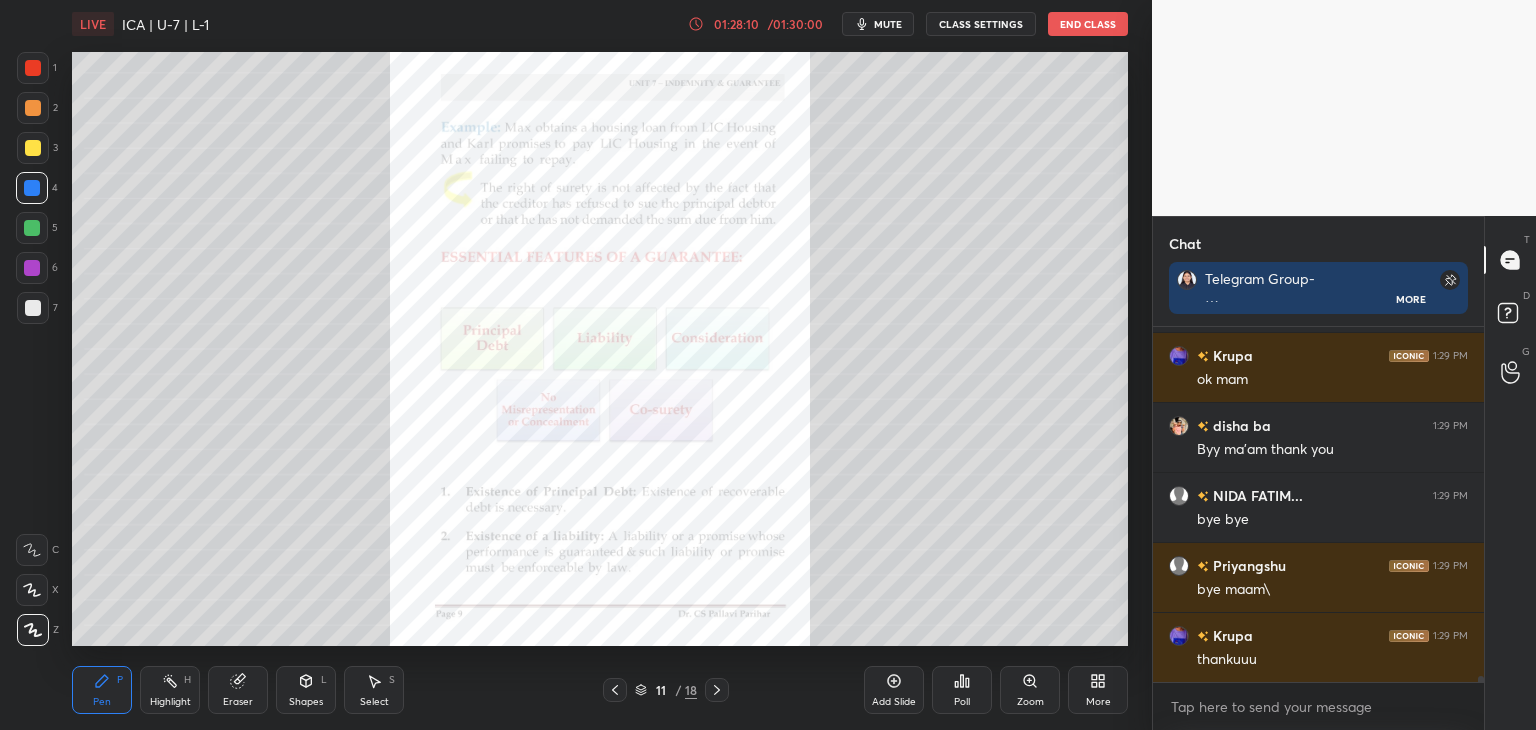 scroll, scrollTop: 21438, scrollLeft: 0, axis: vertical 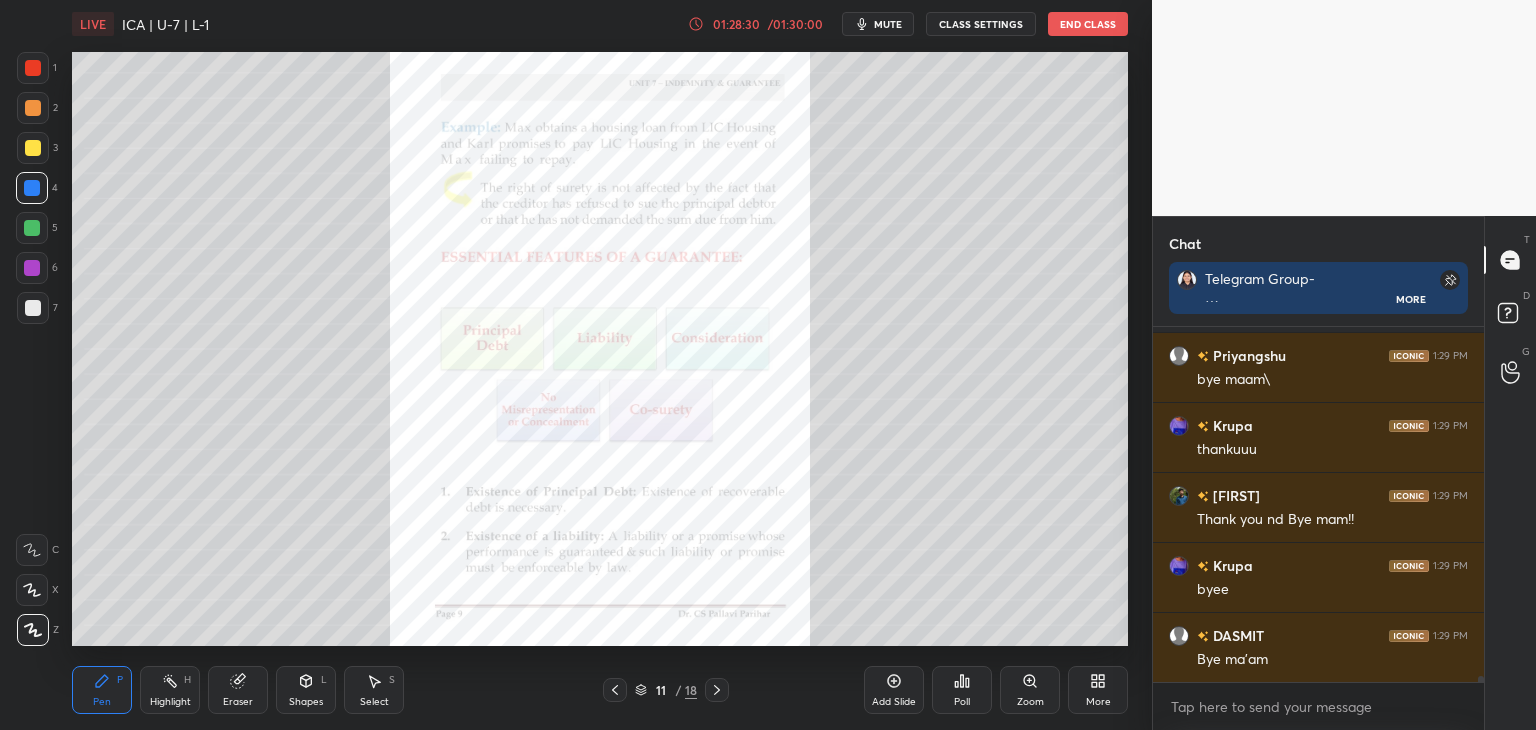drag, startPoint x: 1480, startPoint y: 680, endPoint x: 1502, endPoint y: 776, distance: 98.48858 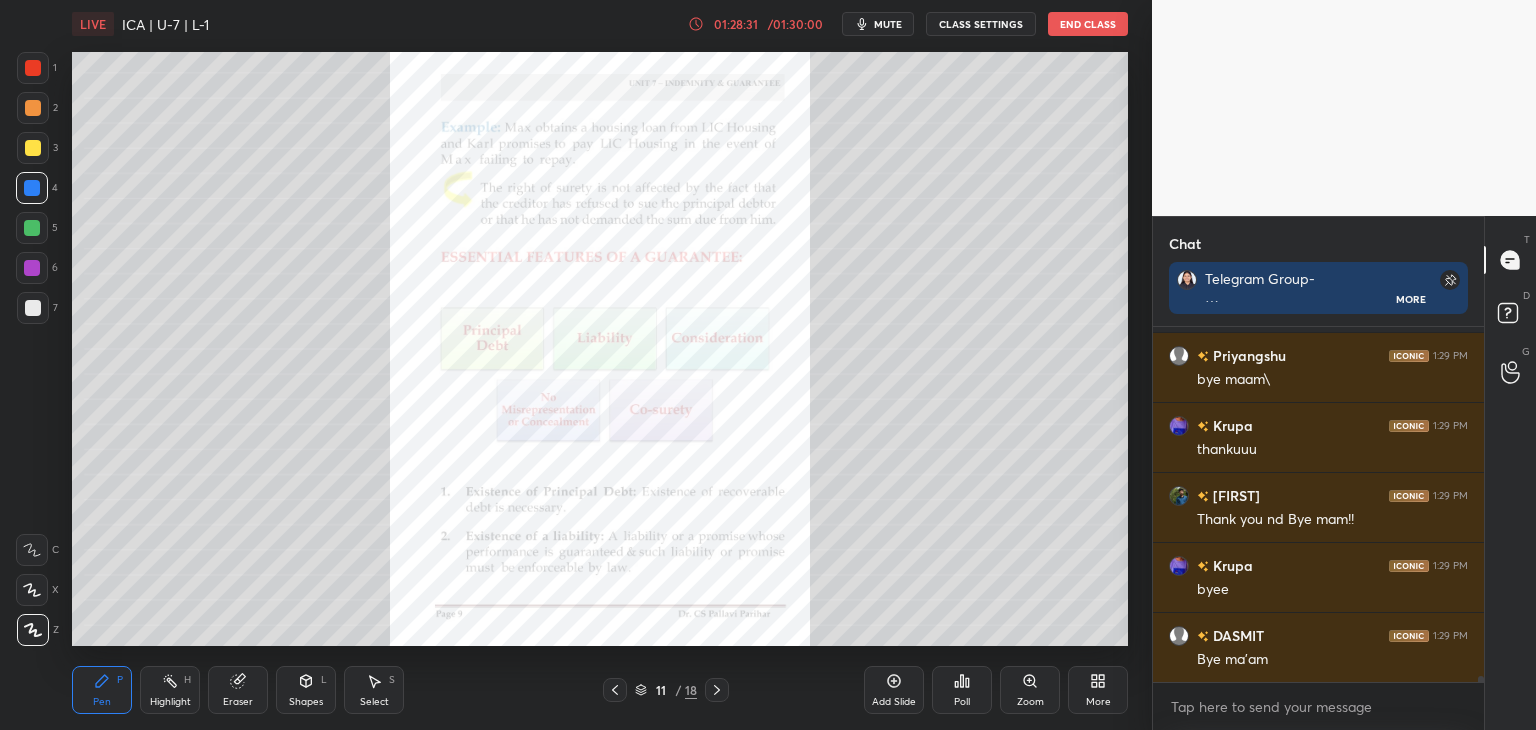 scroll, scrollTop: 21648, scrollLeft: 0, axis: vertical 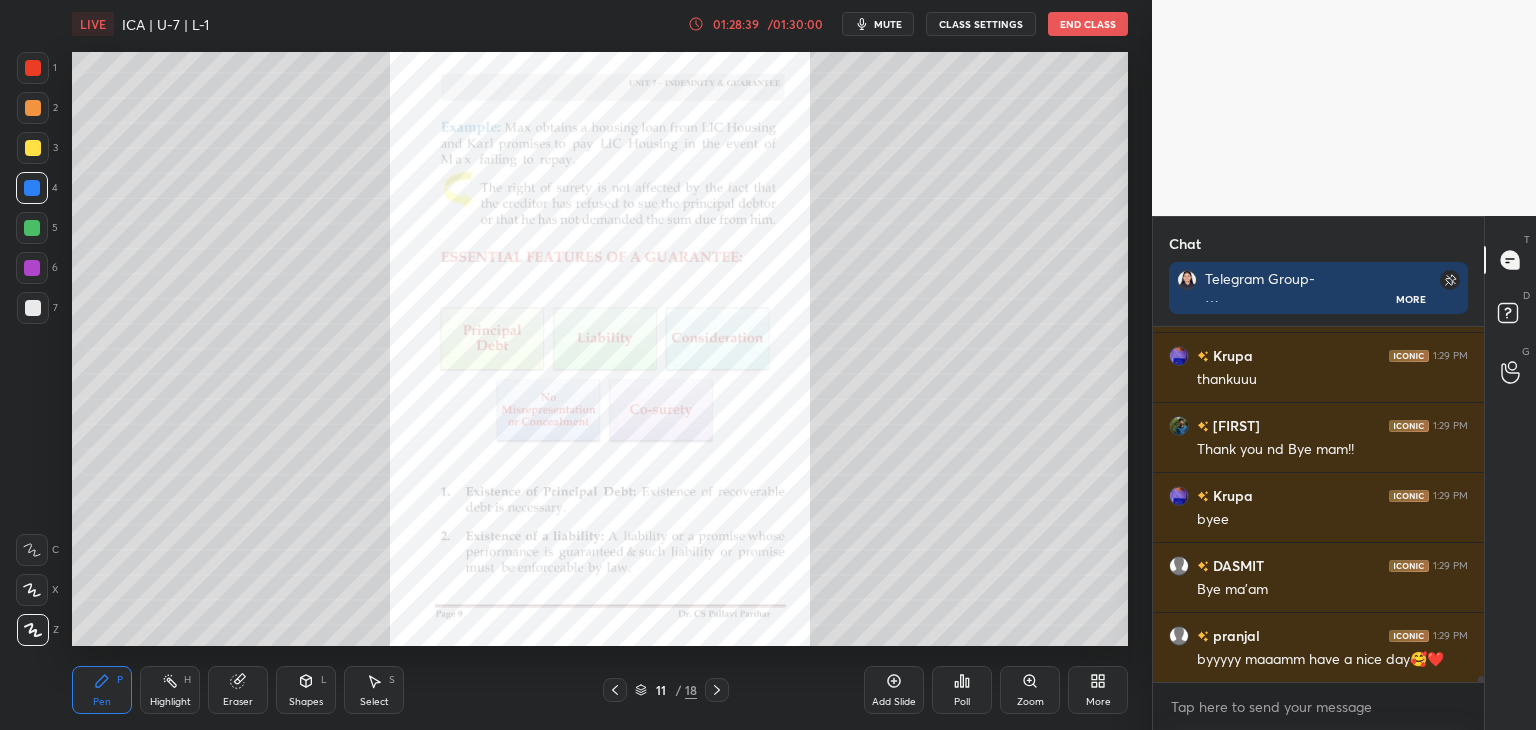click 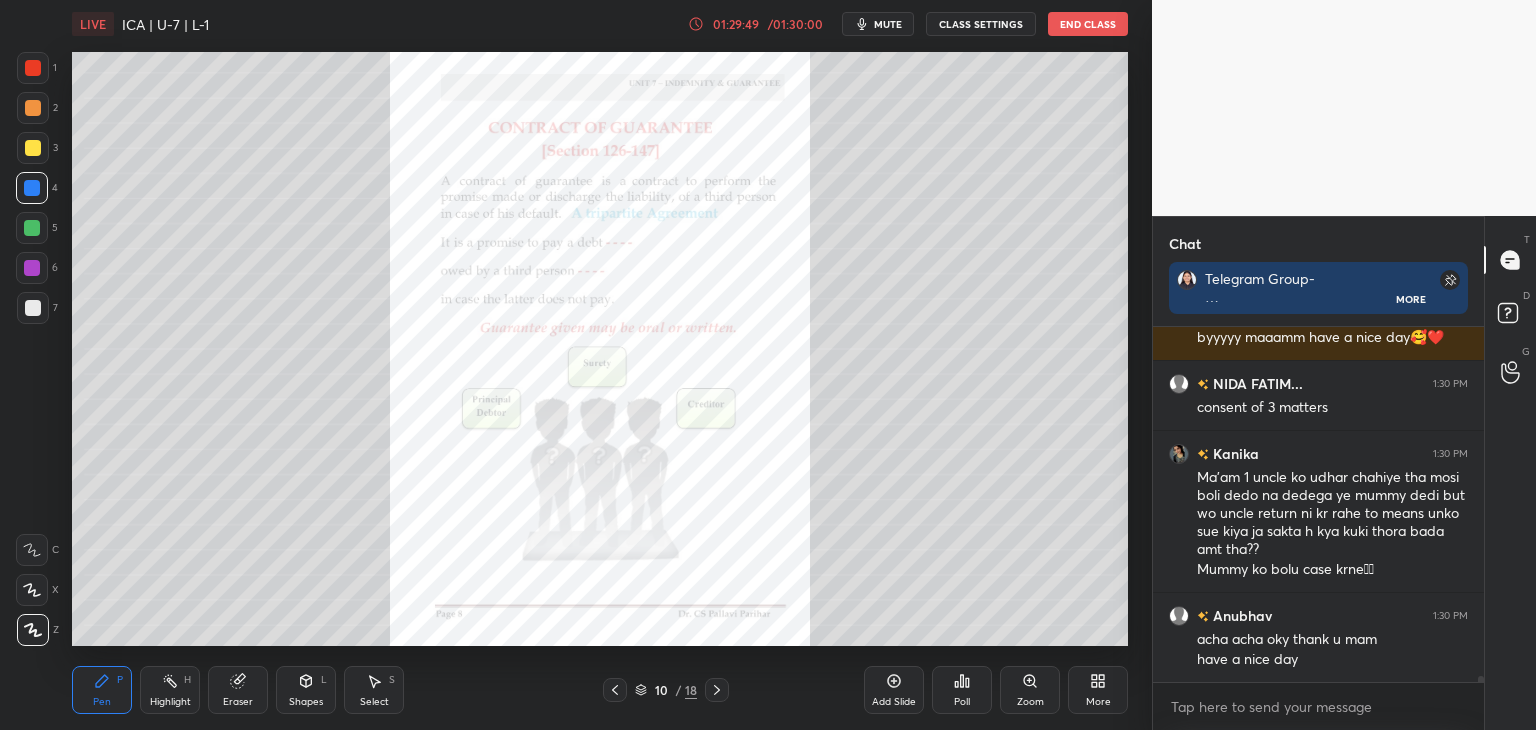 scroll, scrollTop: 22040, scrollLeft: 0, axis: vertical 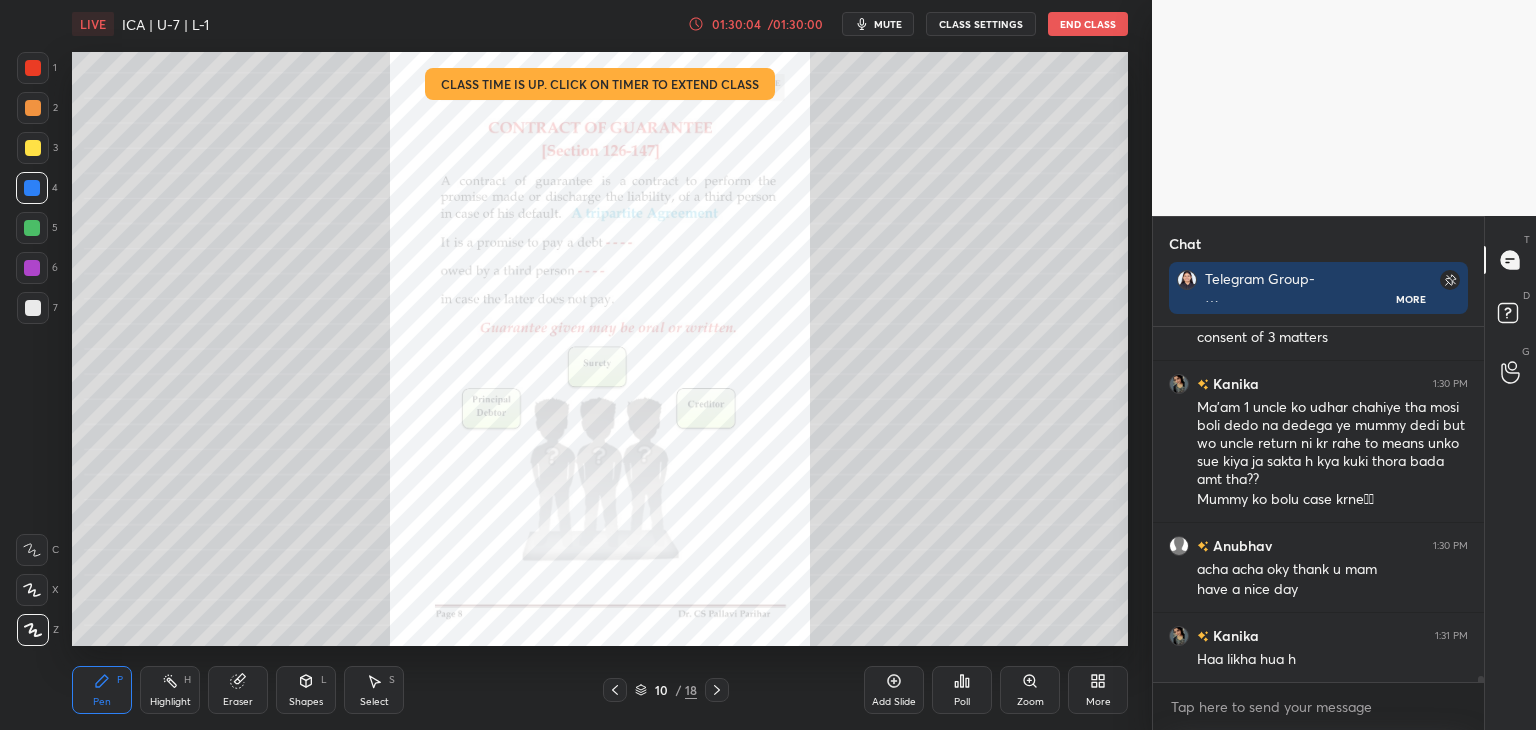 click on "/  01:30:00" at bounding box center [795, 24] 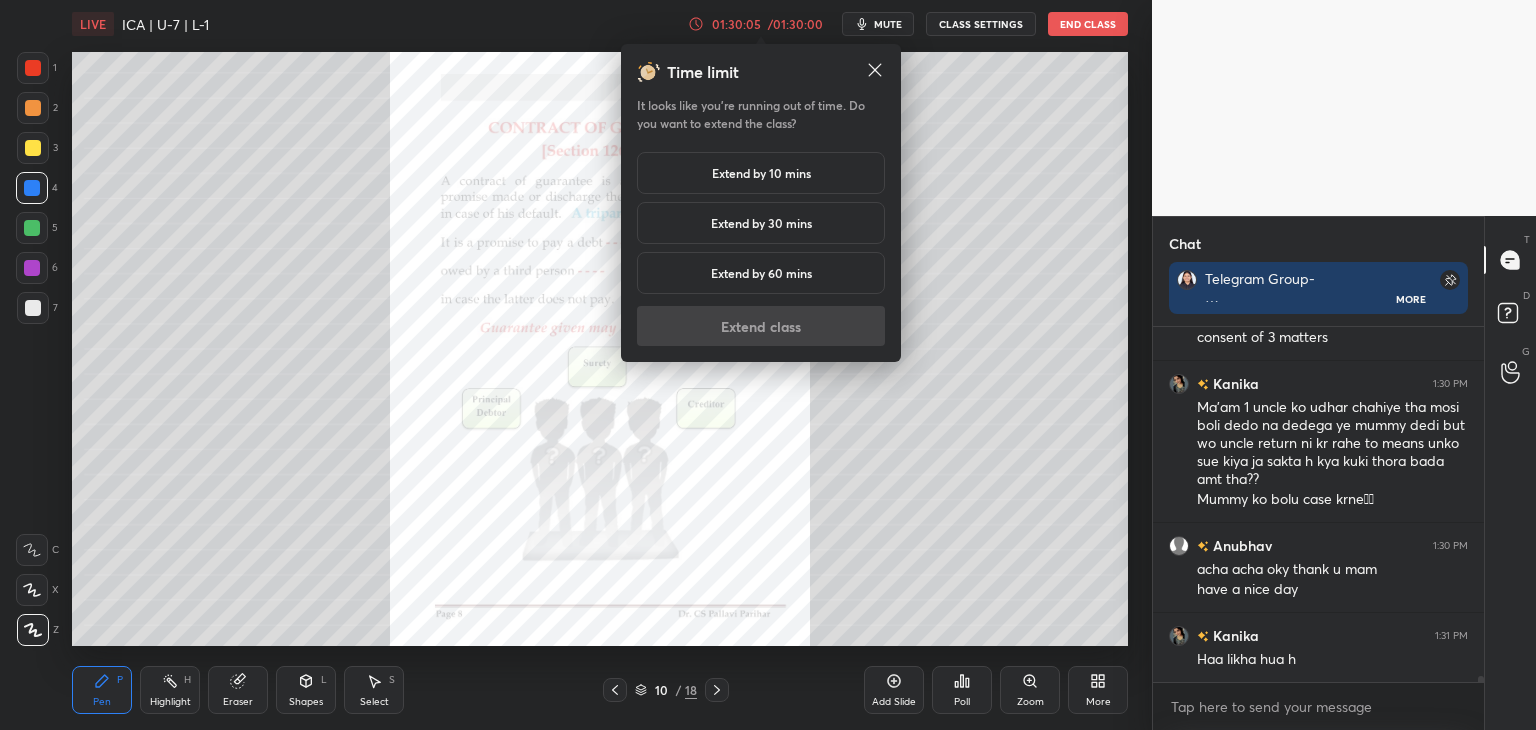 click on "Extend by 10 mins" at bounding box center [761, 173] 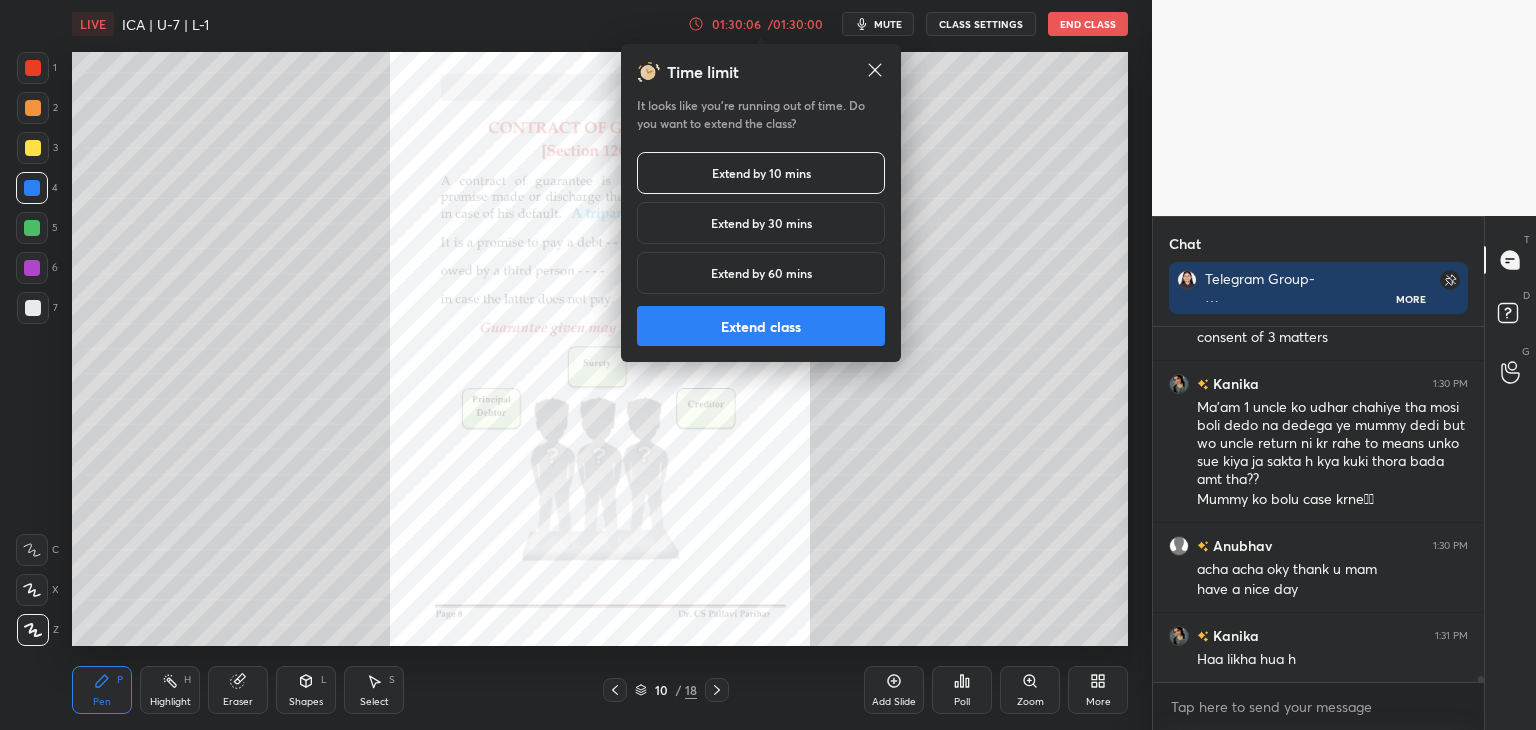click on "Extend class" at bounding box center (761, 326) 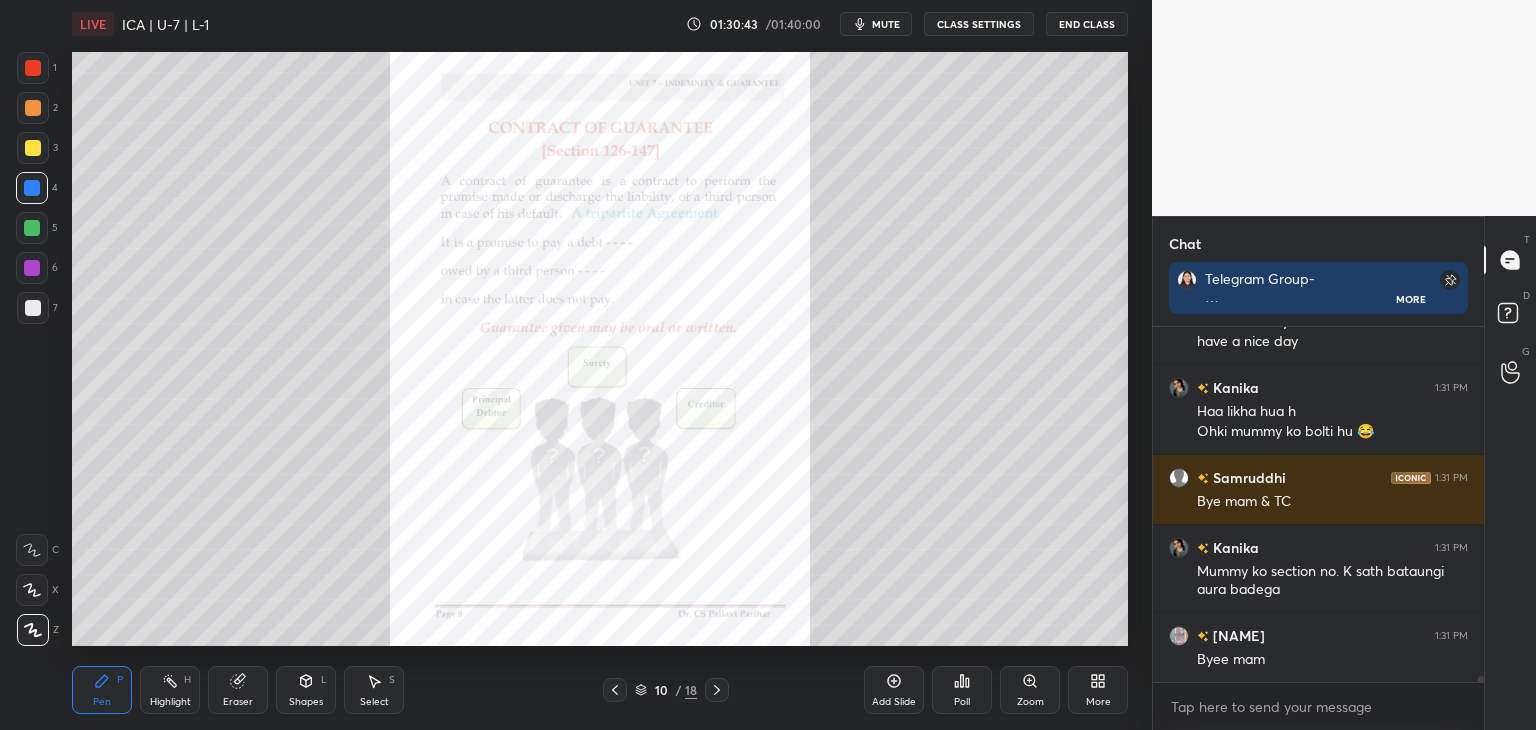 scroll, scrollTop: 22358, scrollLeft: 0, axis: vertical 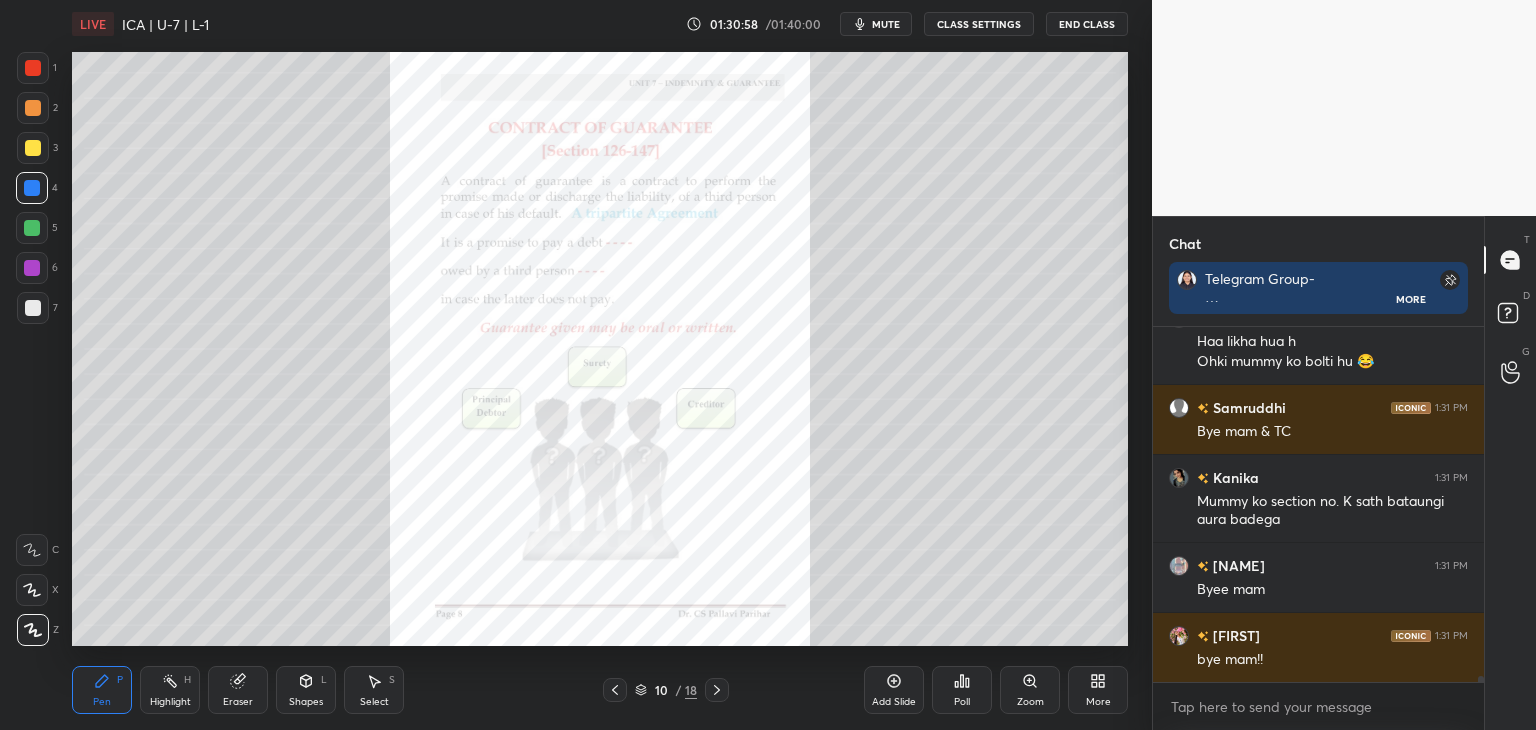 click on "End Class" at bounding box center (1087, 24) 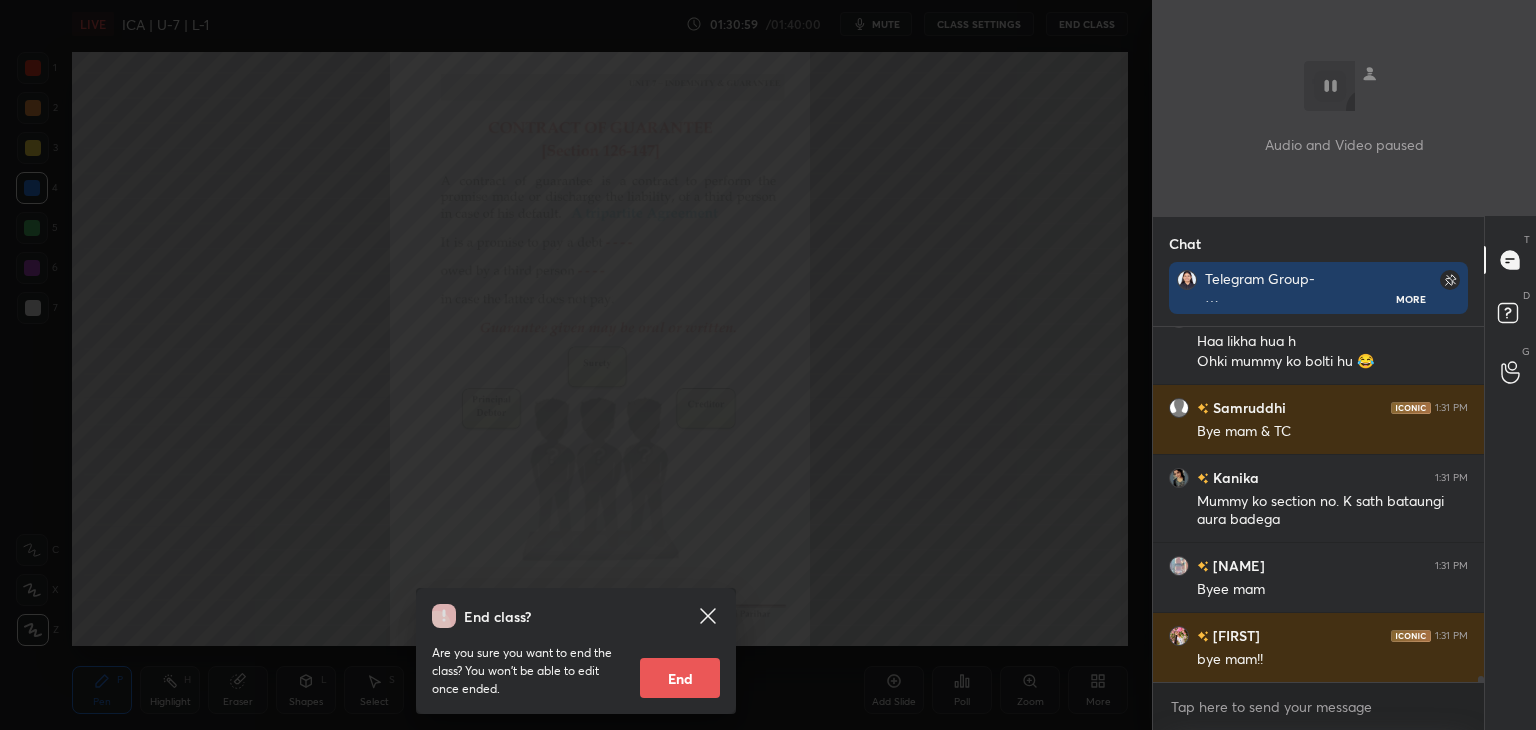 click on "End" at bounding box center (680, 678) 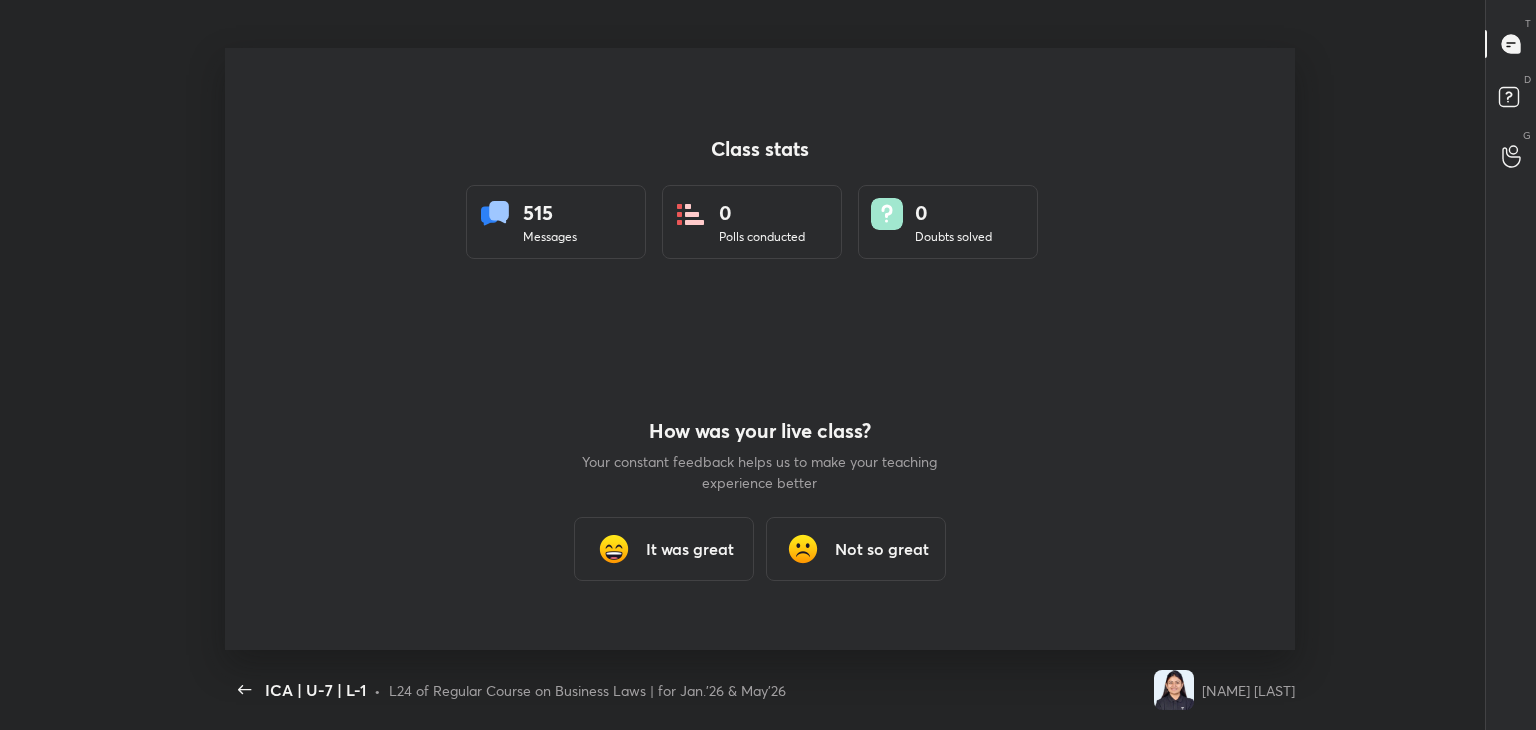 scroll, scrollTop: 99397, scrollLeft: 98856, axis: both 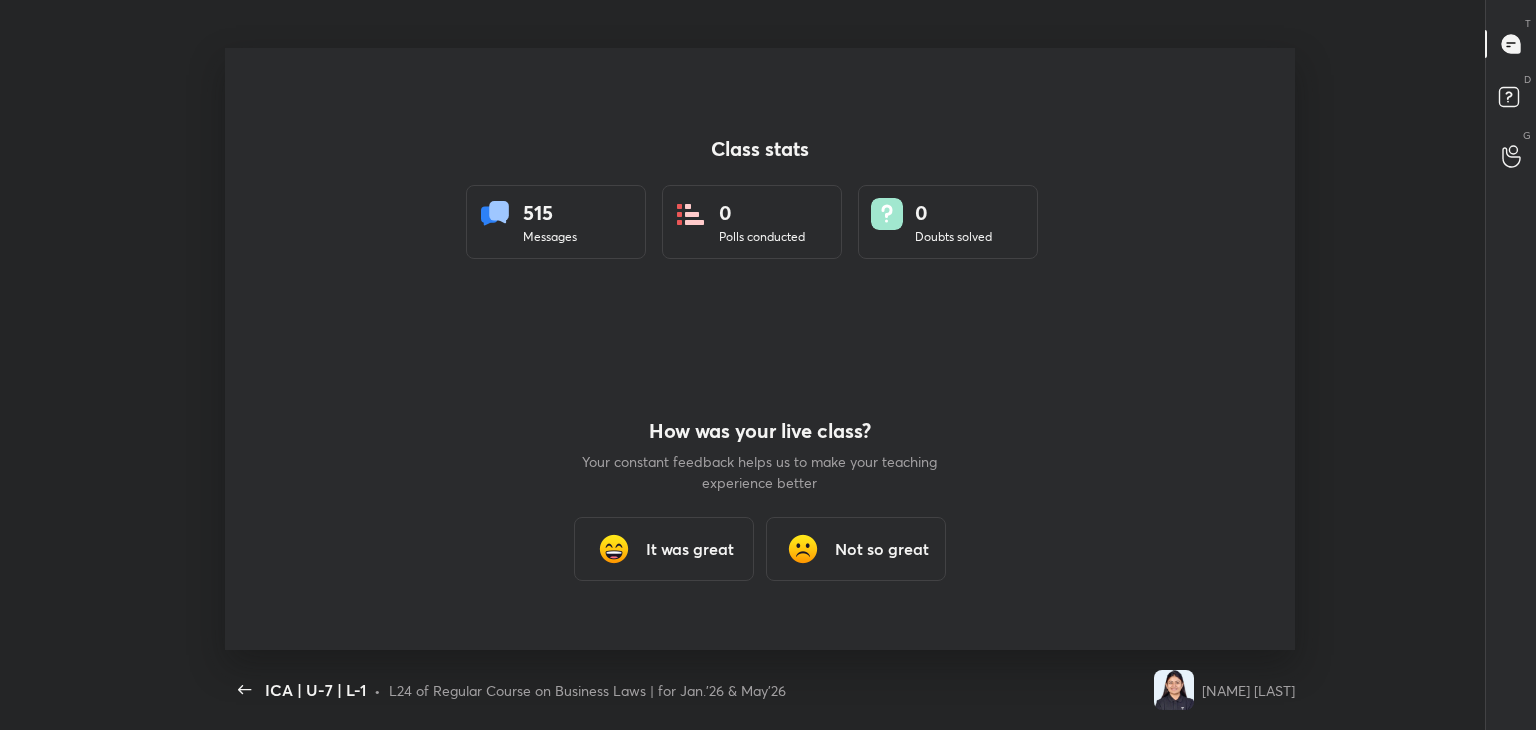 click on "It was great" at bounding box center [690, 549] 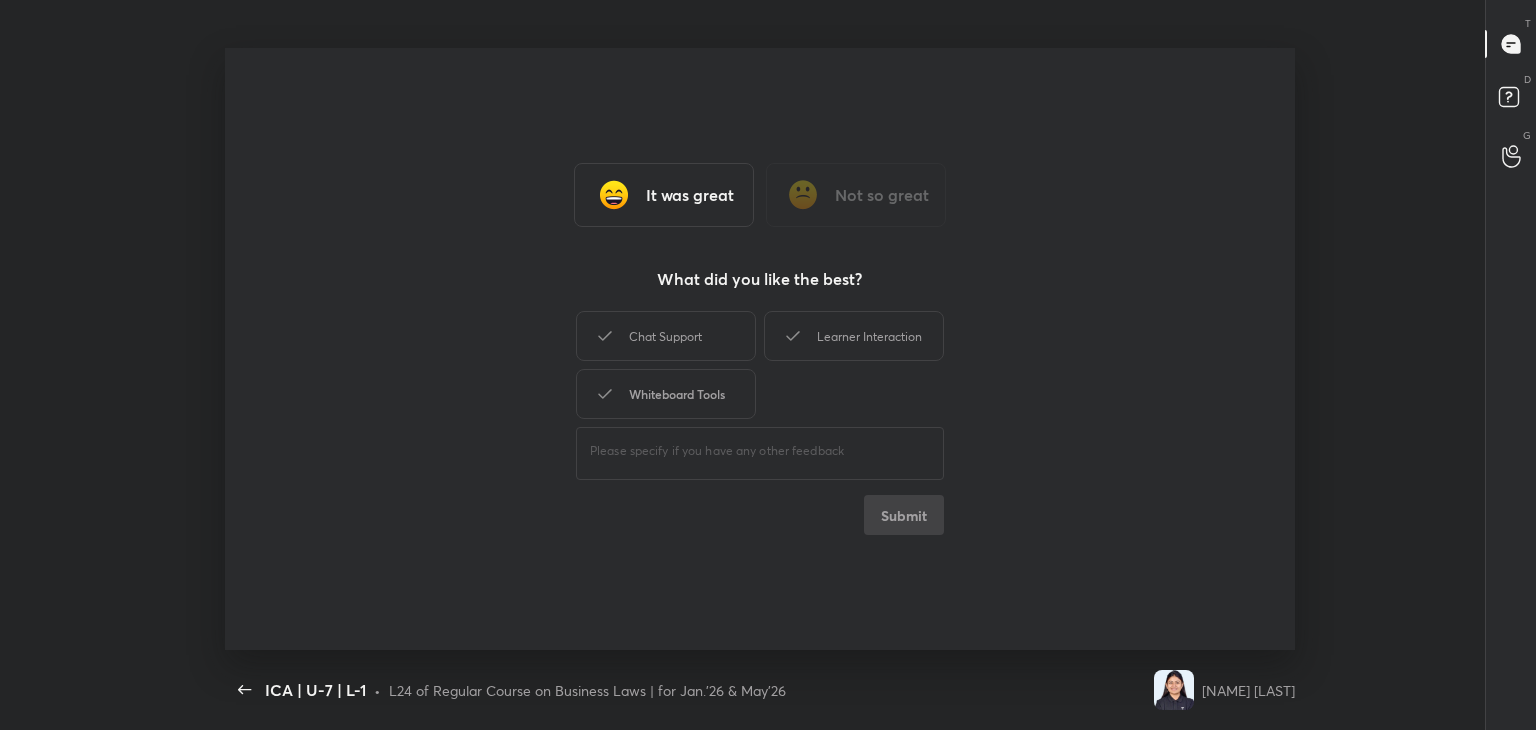click on "Whiteboard Tools" at bounding box center (666, 394) 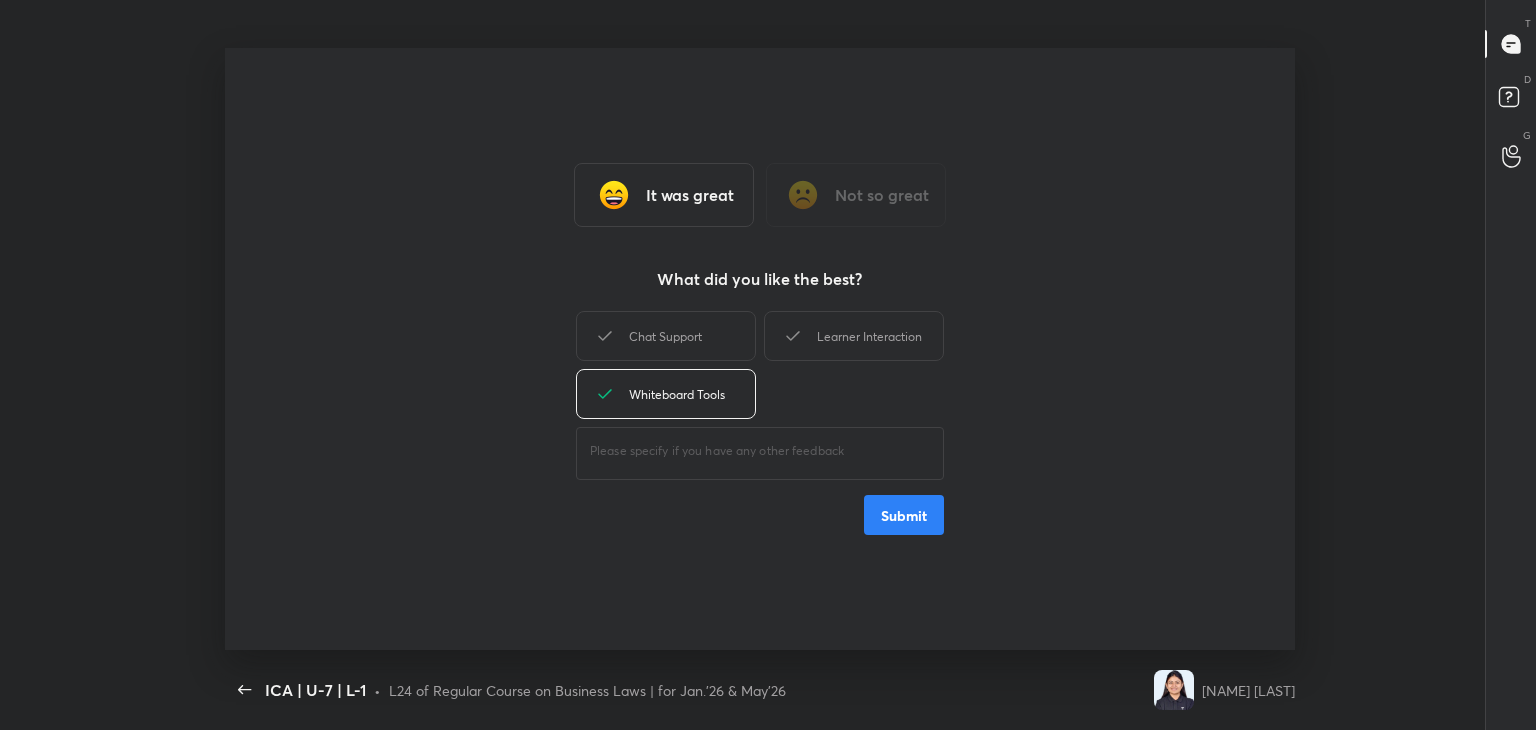 click on "Submit" at bounding box center (904, 515) 